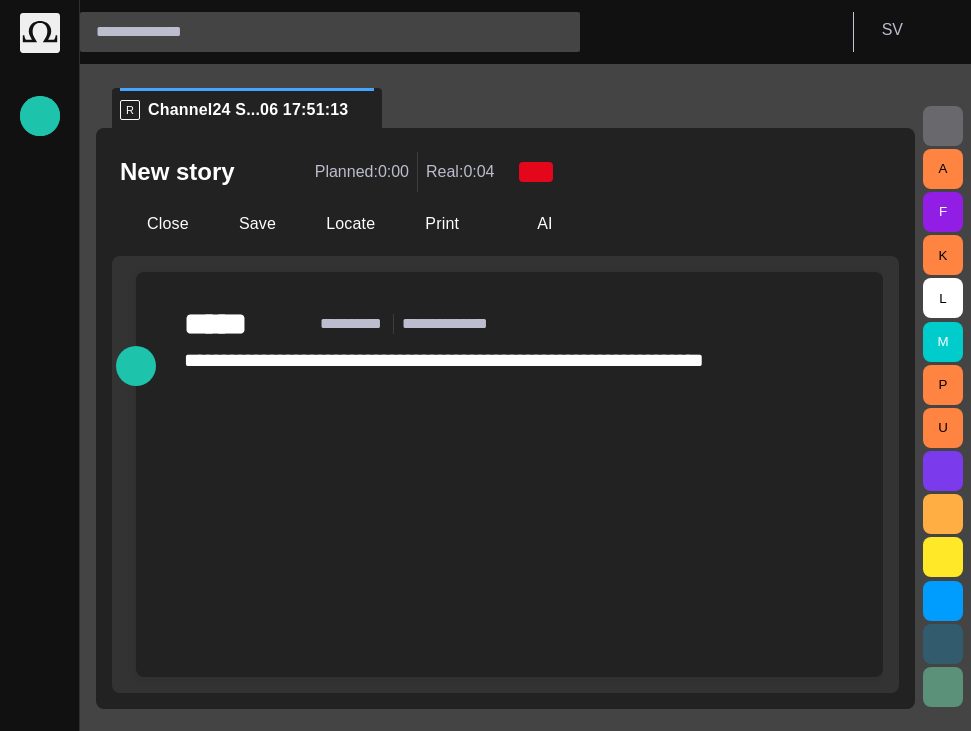 scroll, scrollTop: 0, scrollLeft: 0, axis: both 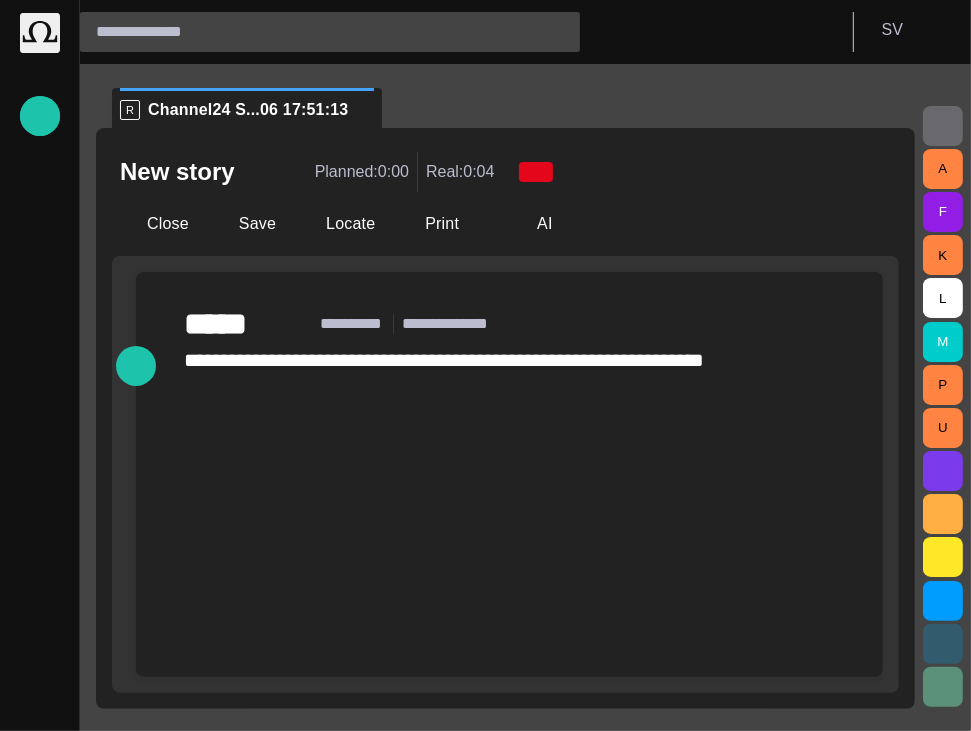 click on "**********" at bounding box center (444, 360) 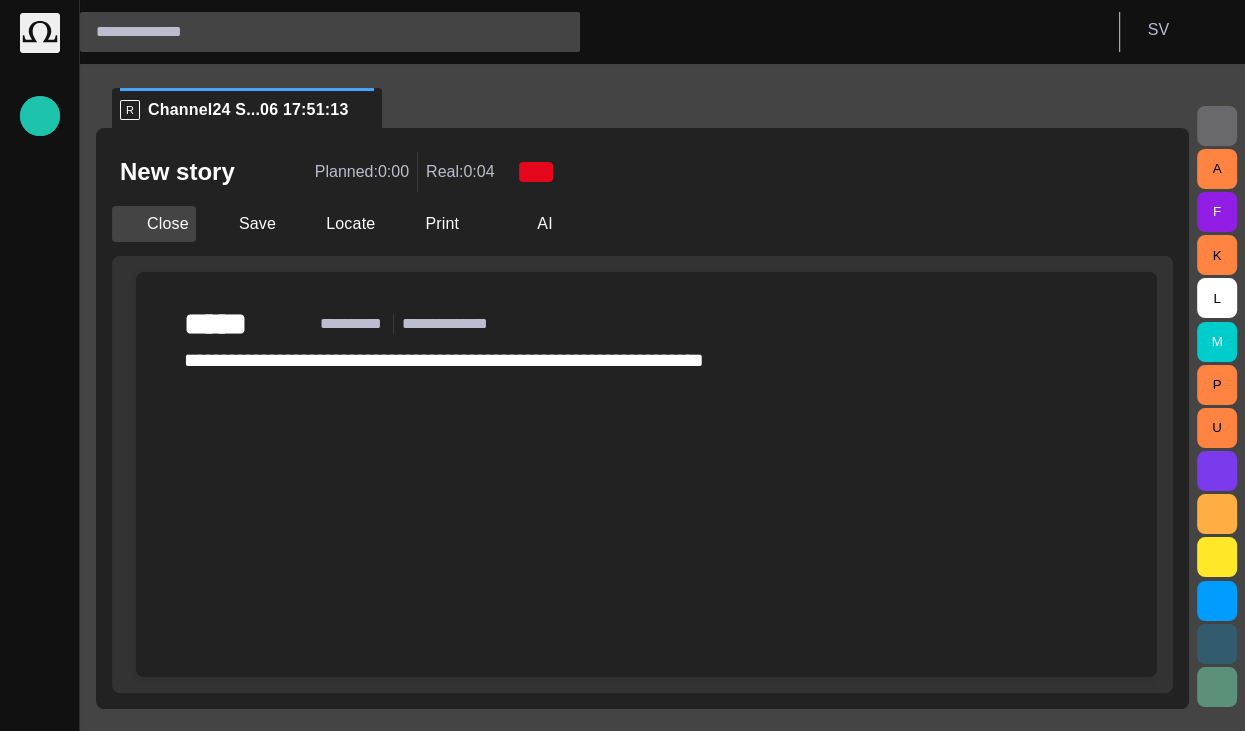 click on "Close" at bounding box center (154, 224) 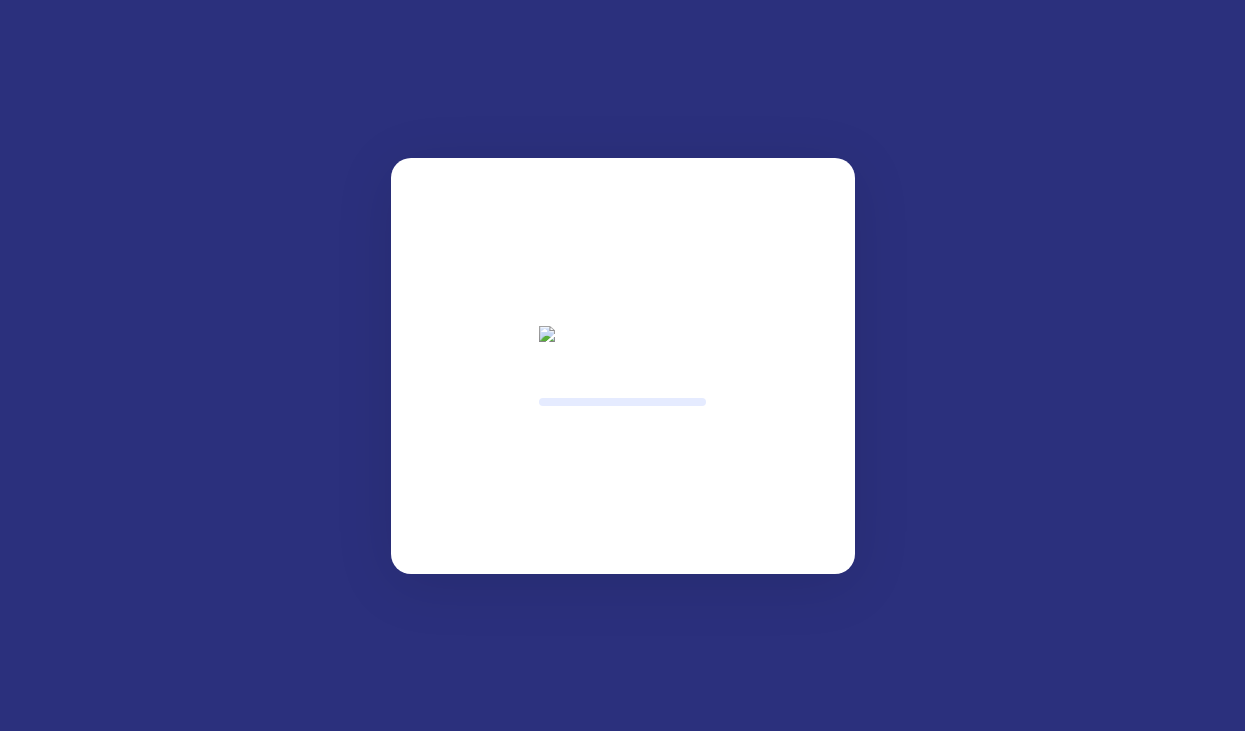 scroll, scrollTop: 0, scrollLeft: 0, axis: both 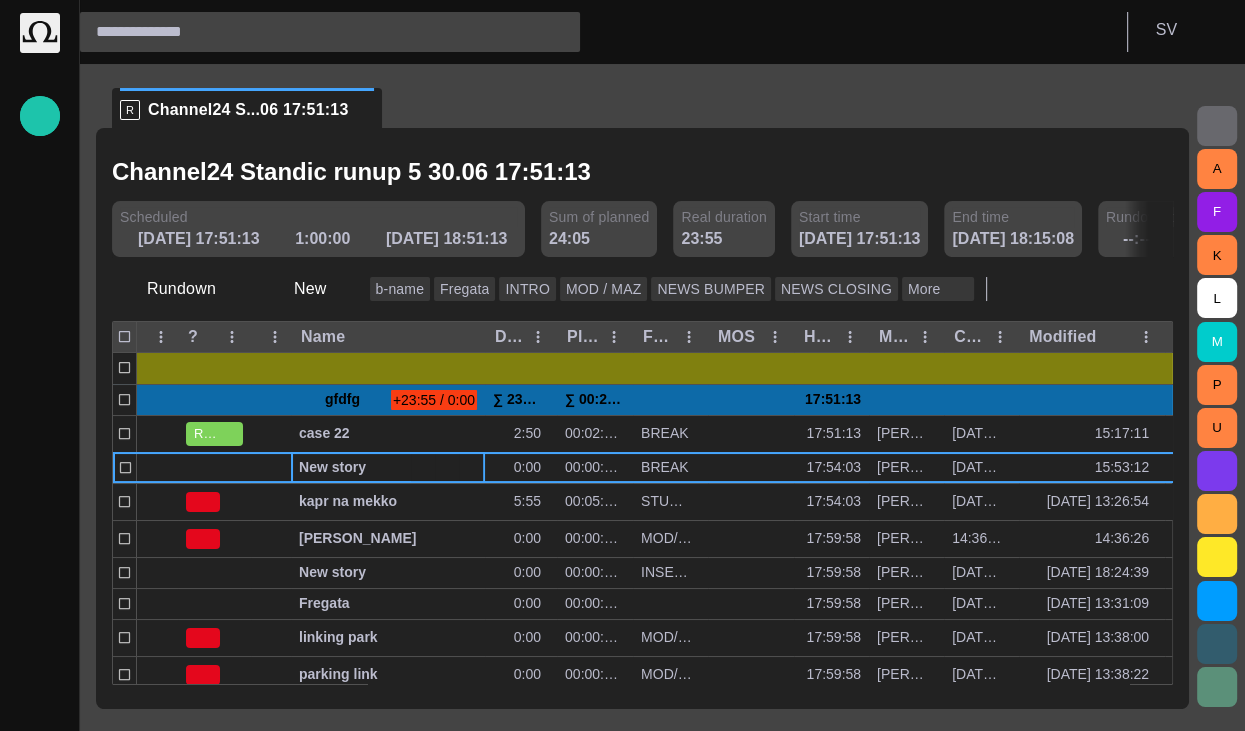 click at bounding box center (645, 172) 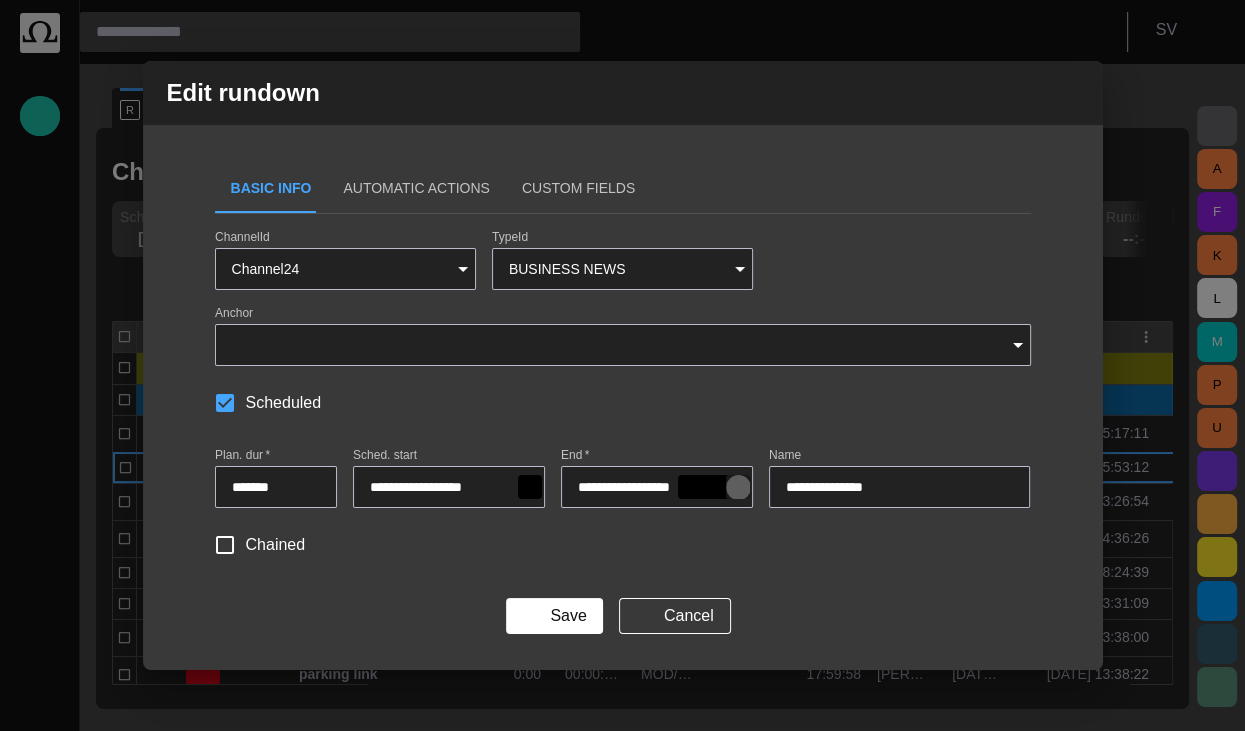 click at bounding box center (738, 487) 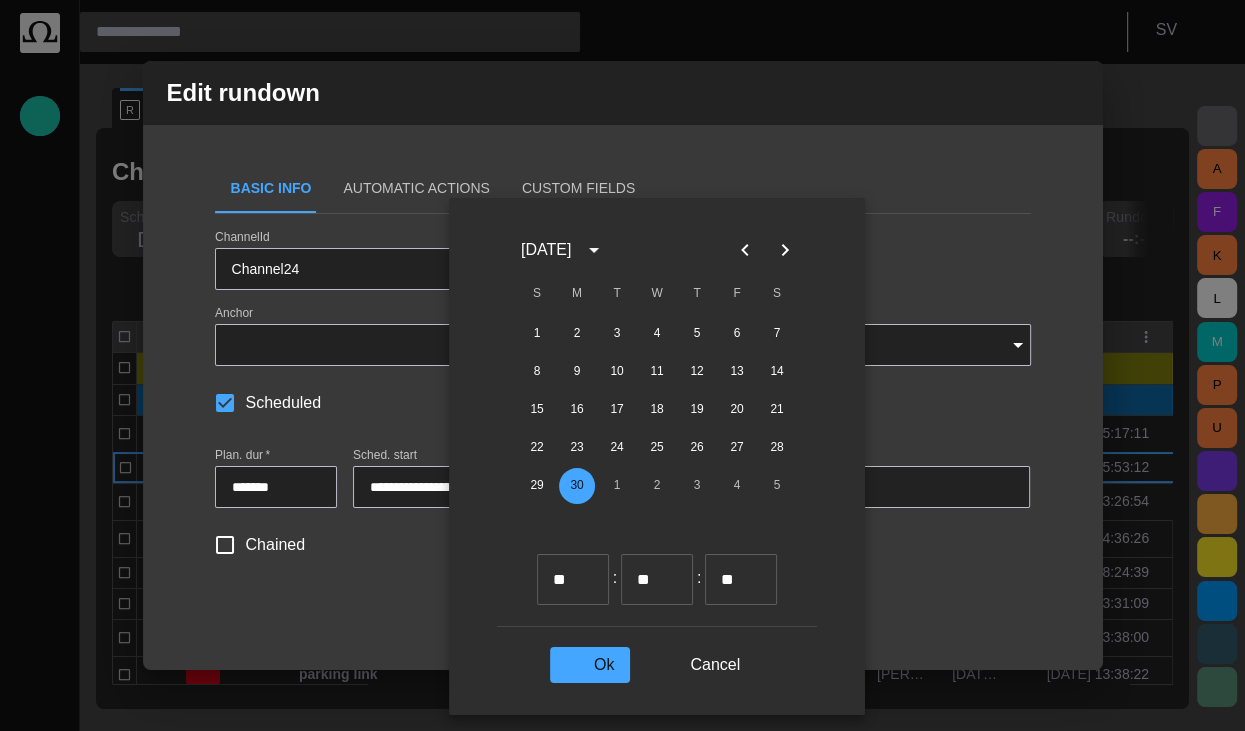 click on "** ​" at bounding box center [657, 579] 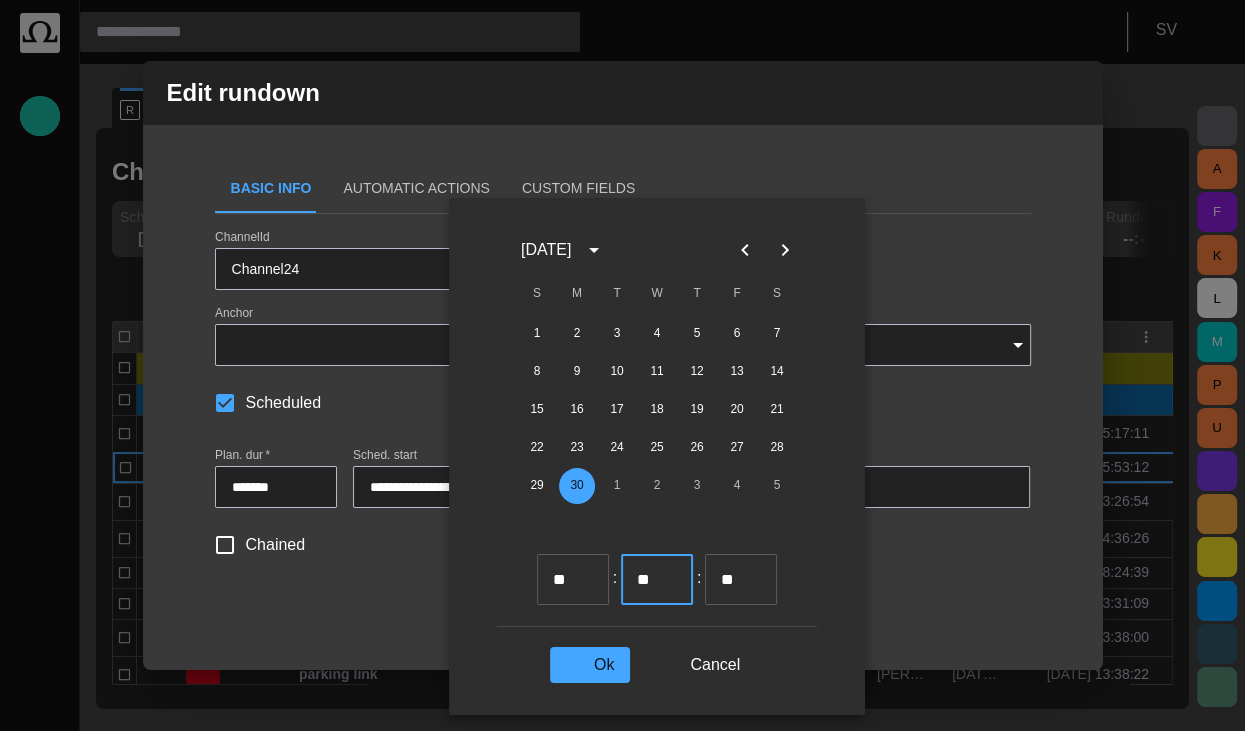 click on "** ​" at bounding box center (657, 579) 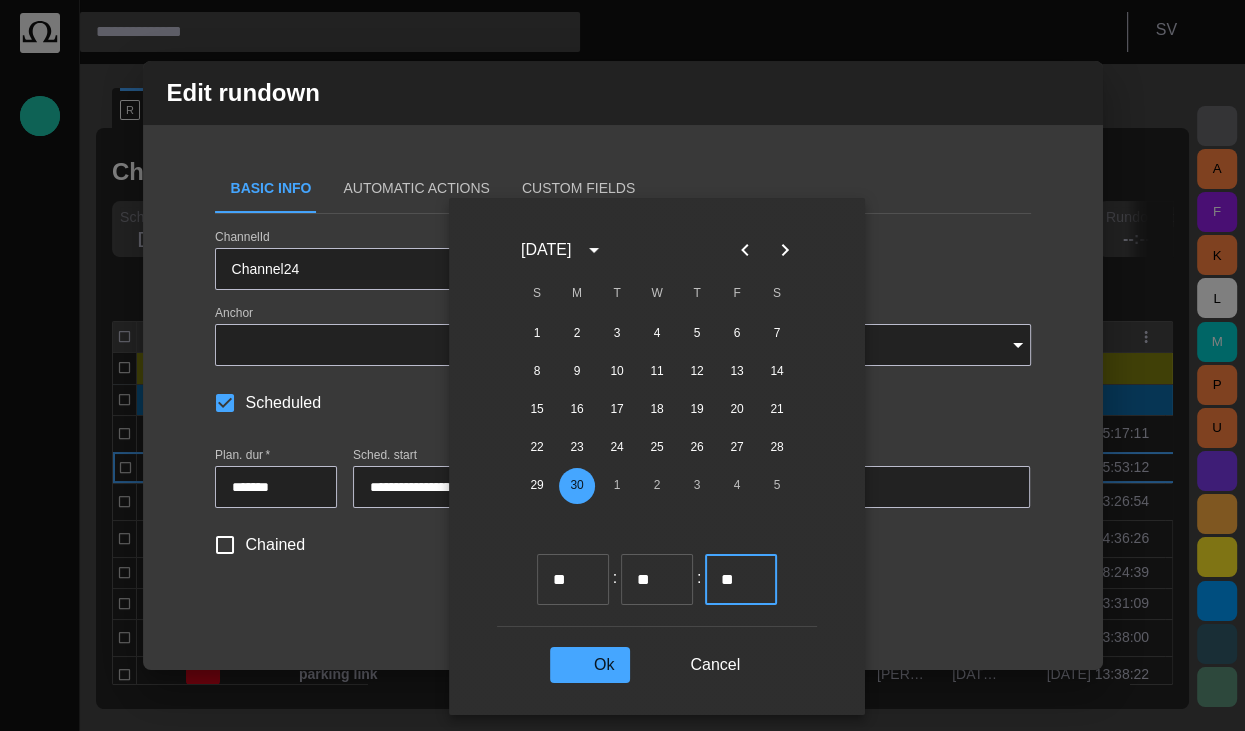 click at bounding box center (671, 572) 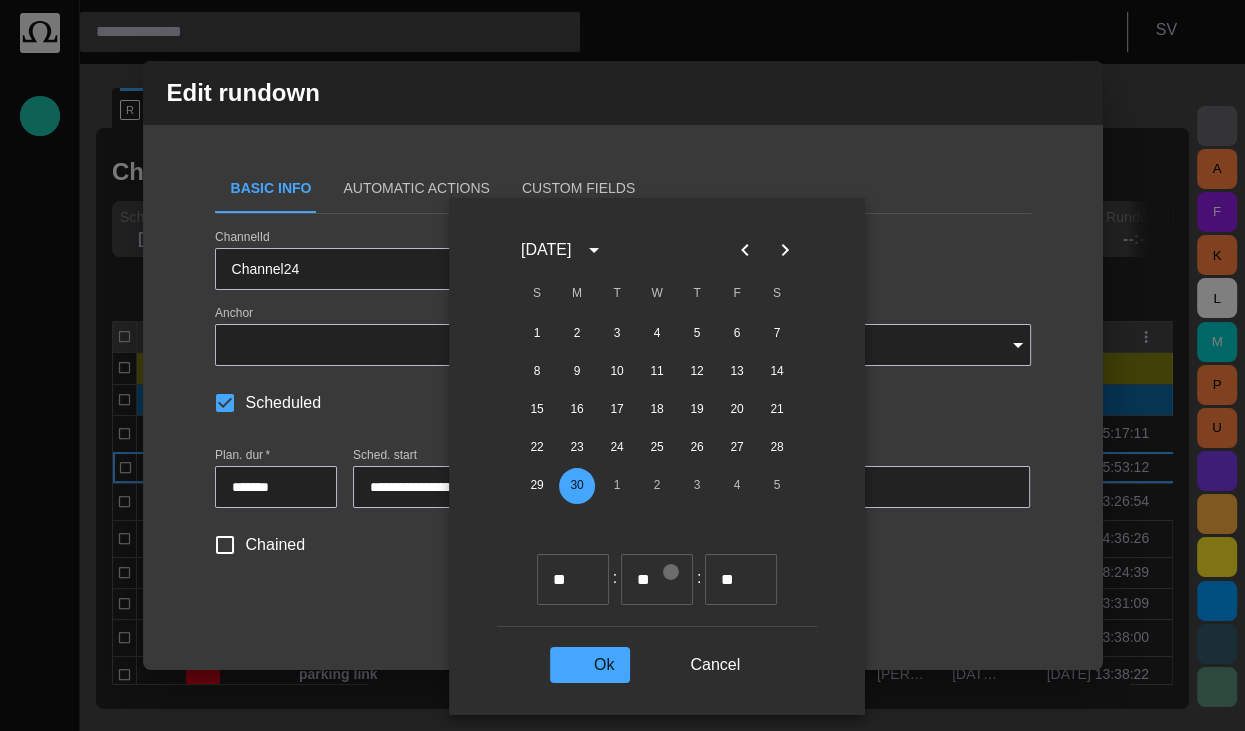 click at bounding box center [671, 572] 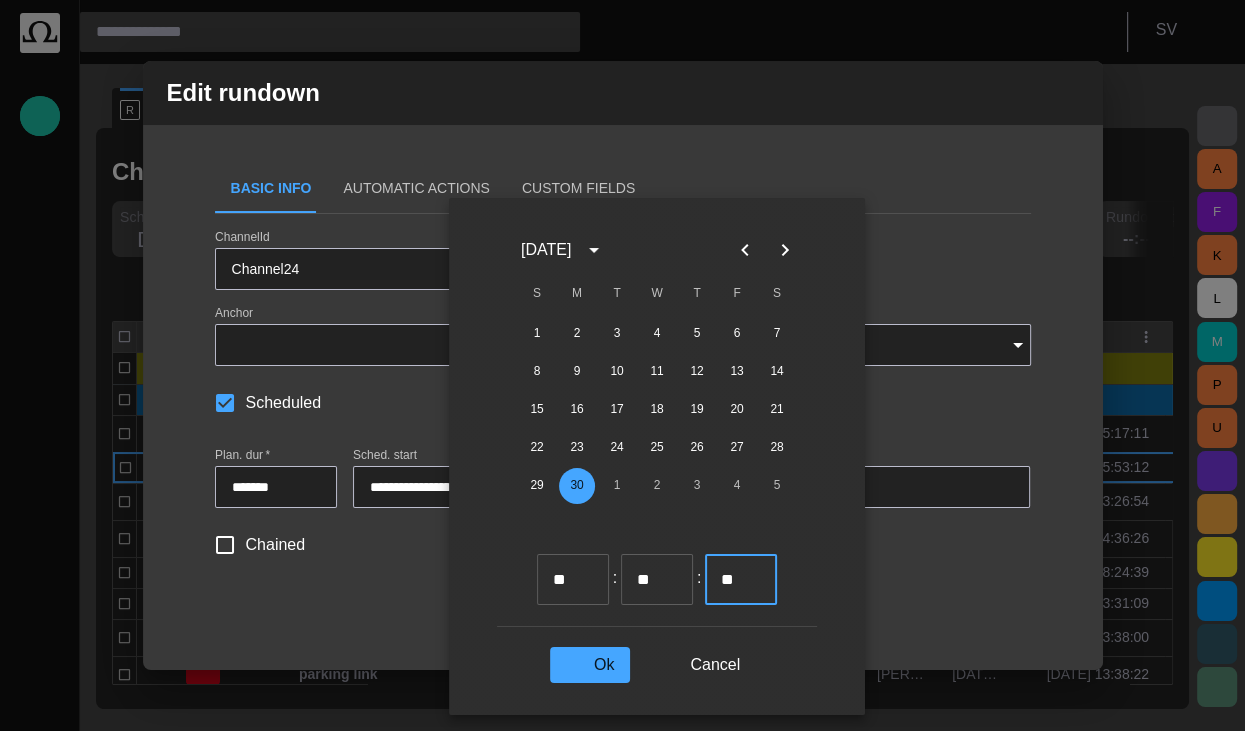 click at bounding box center [671, 572] 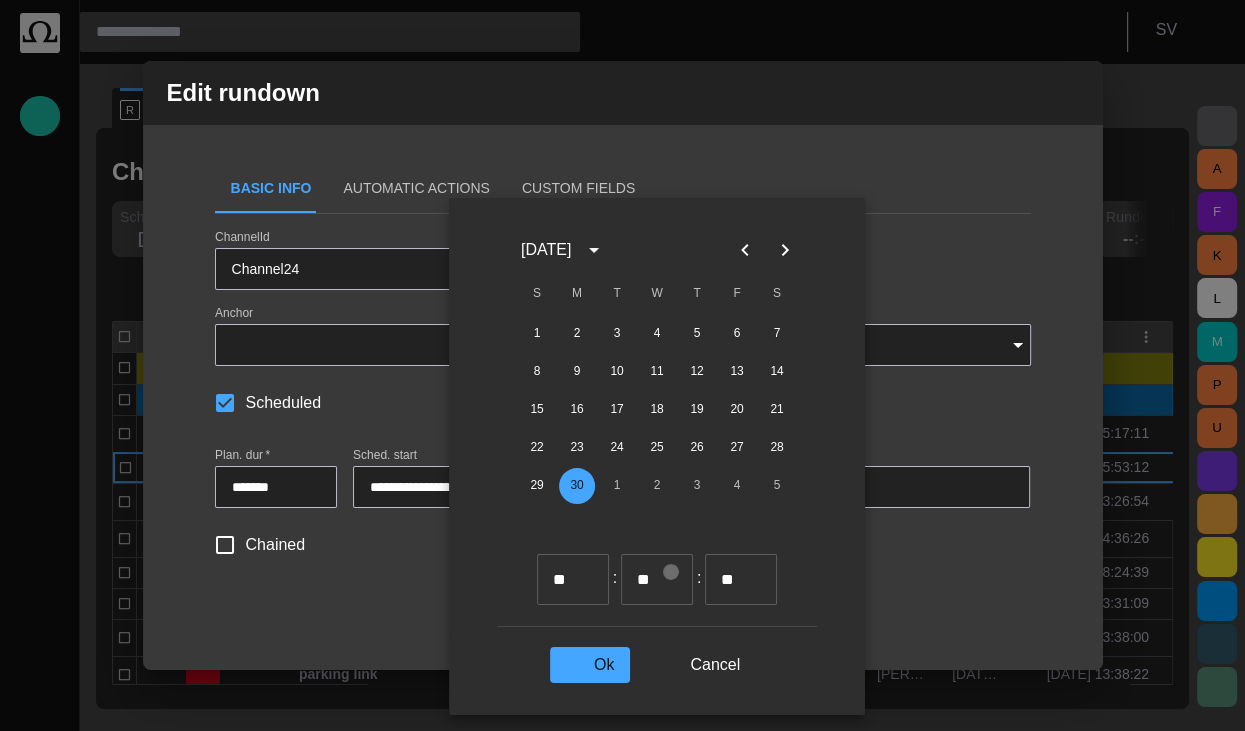 click at bounding box center [671, 572] 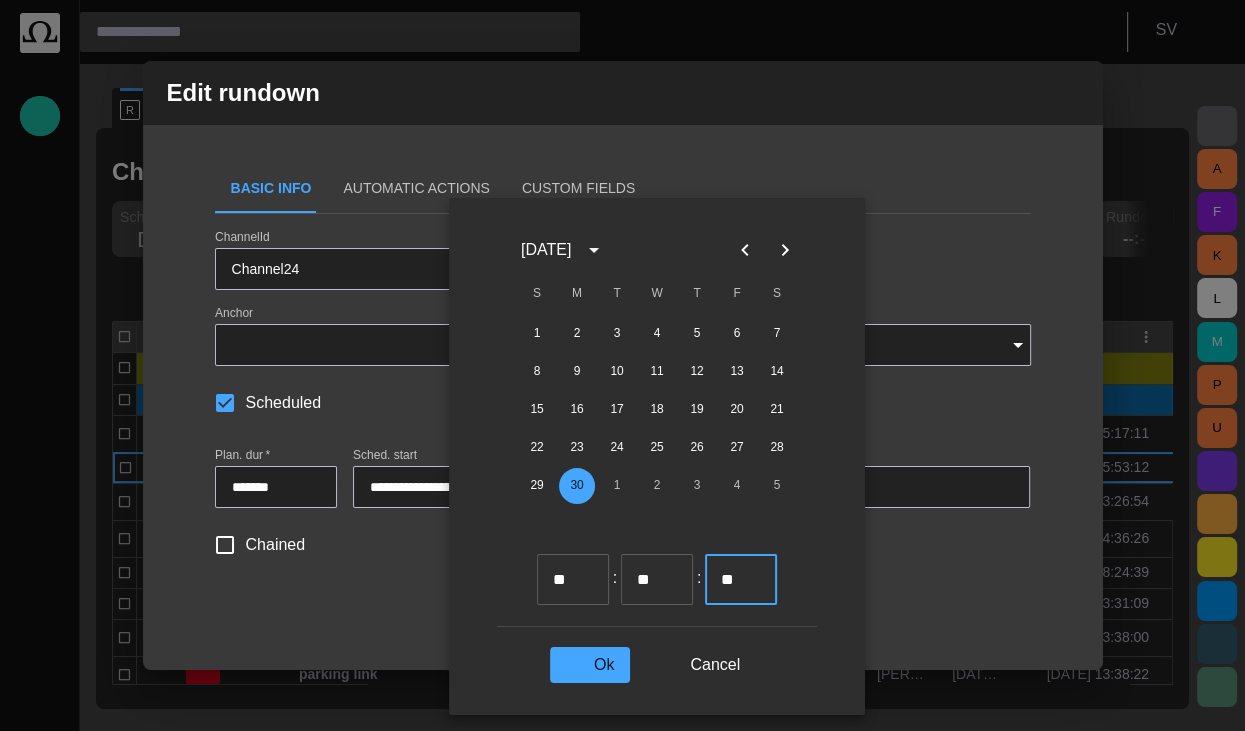 click at bounding box center [671, 572] 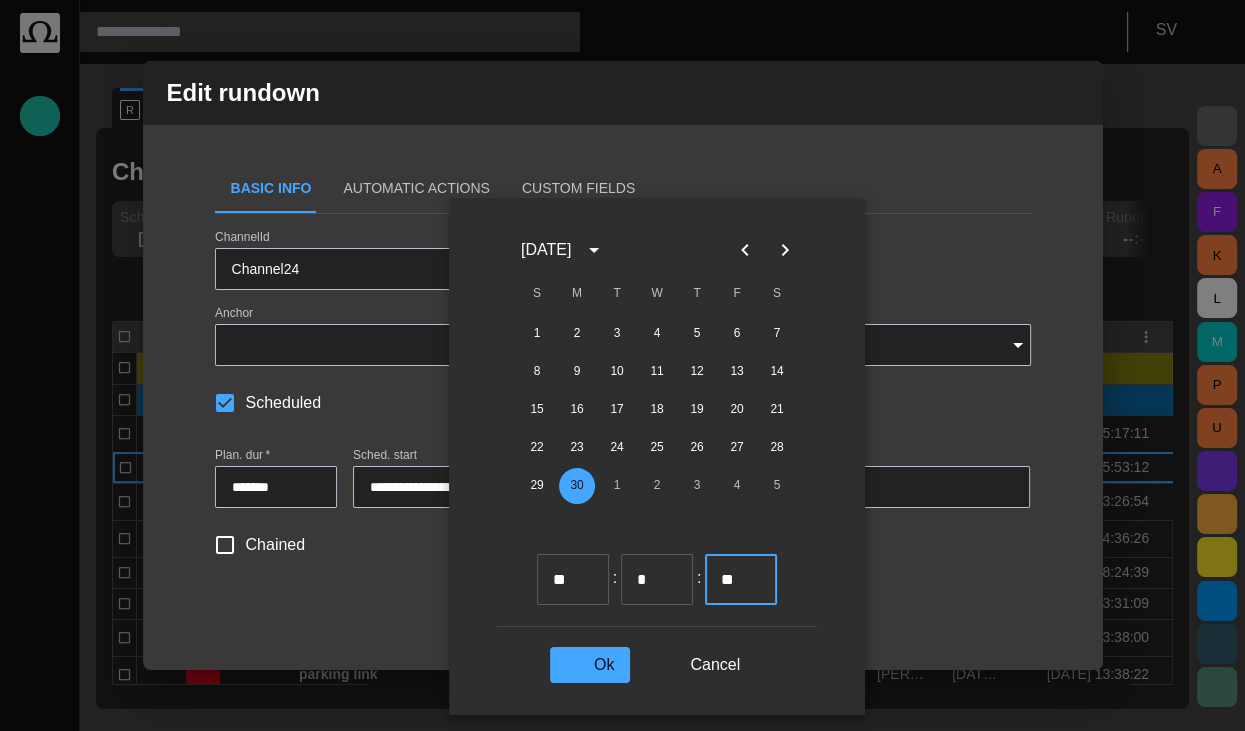 click at bounding box center [755, 588] 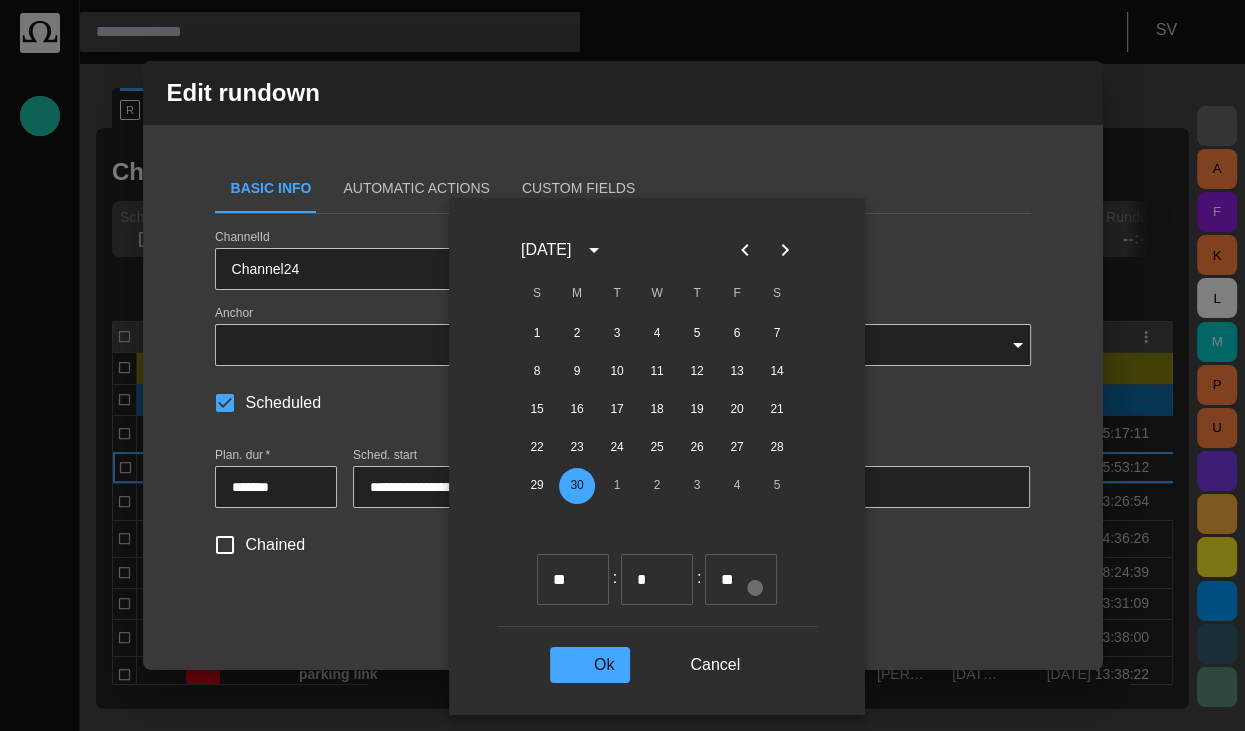 click at bounding box center (755, 588) 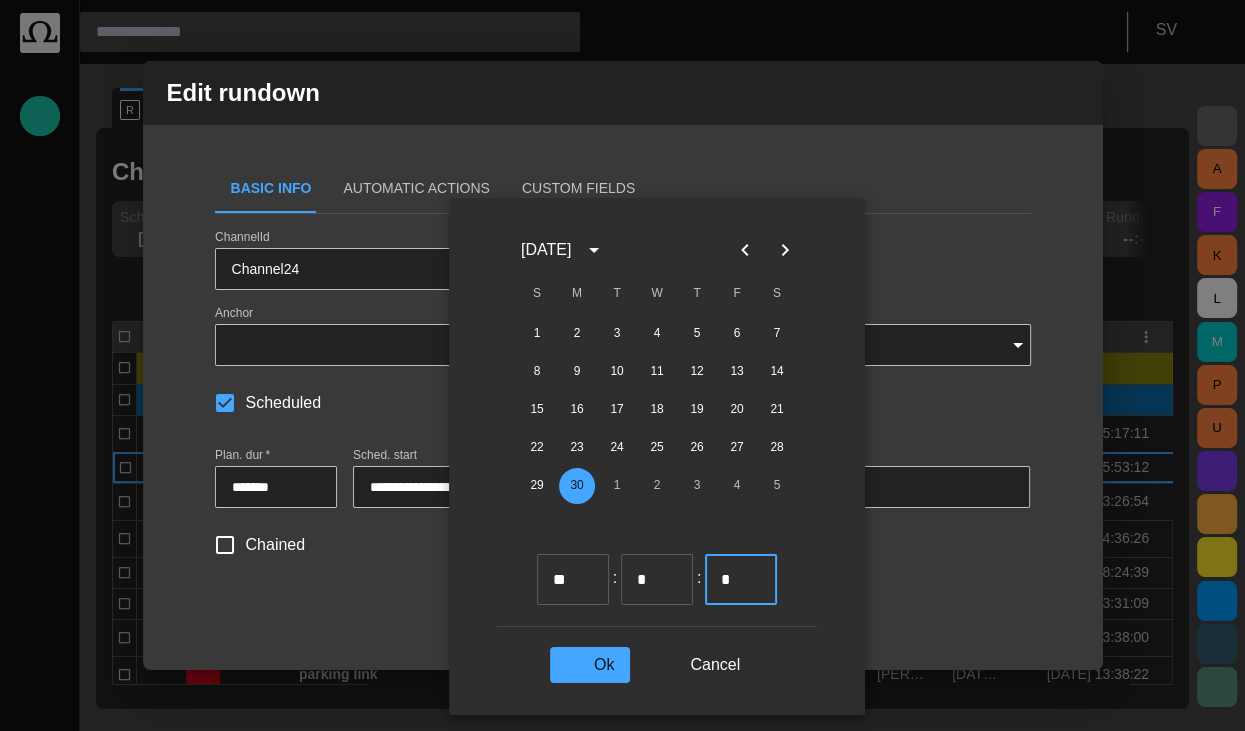 click at bounding box center [755, 588] 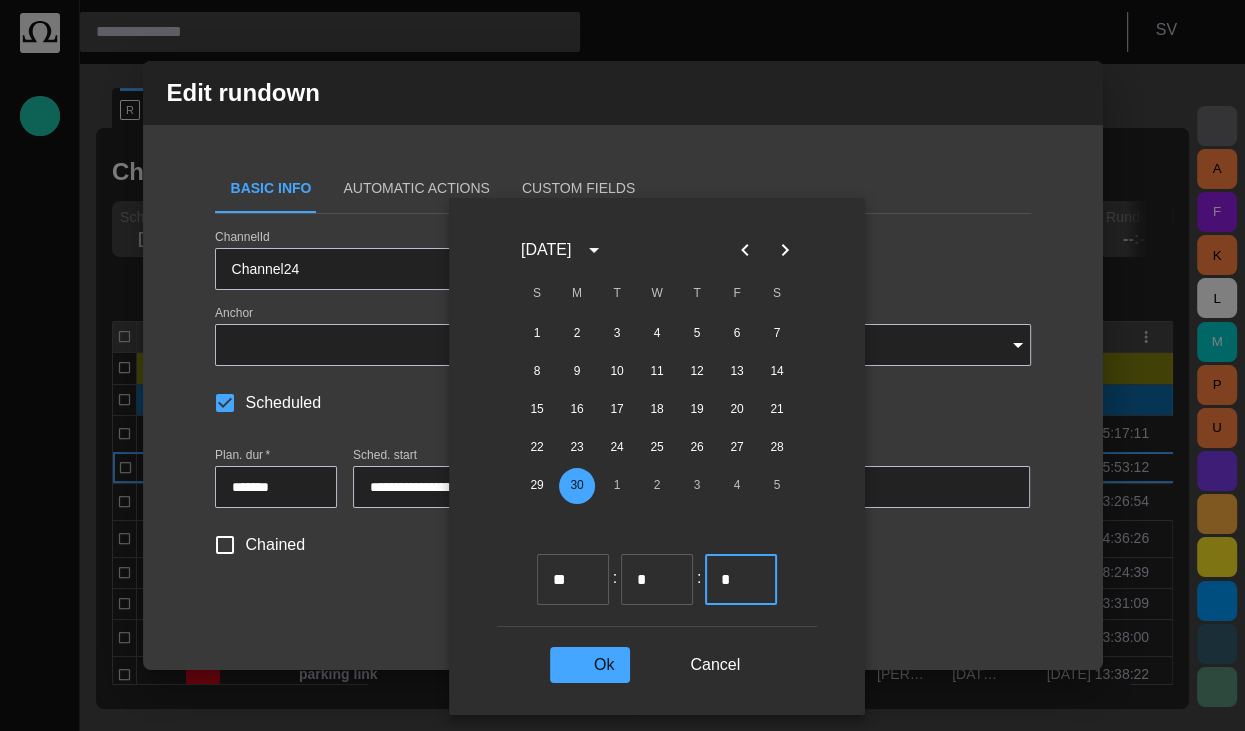 click at bounding box center [755, 588] 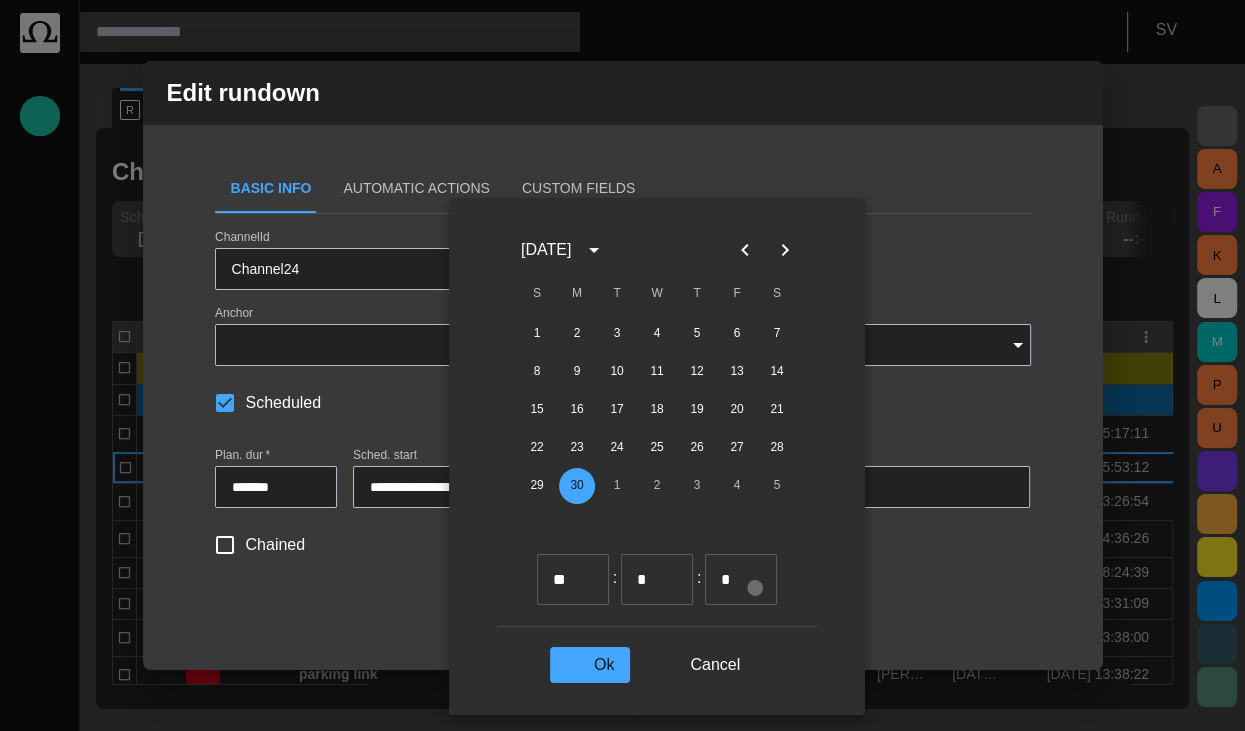 click at bounding box center (755, 588) 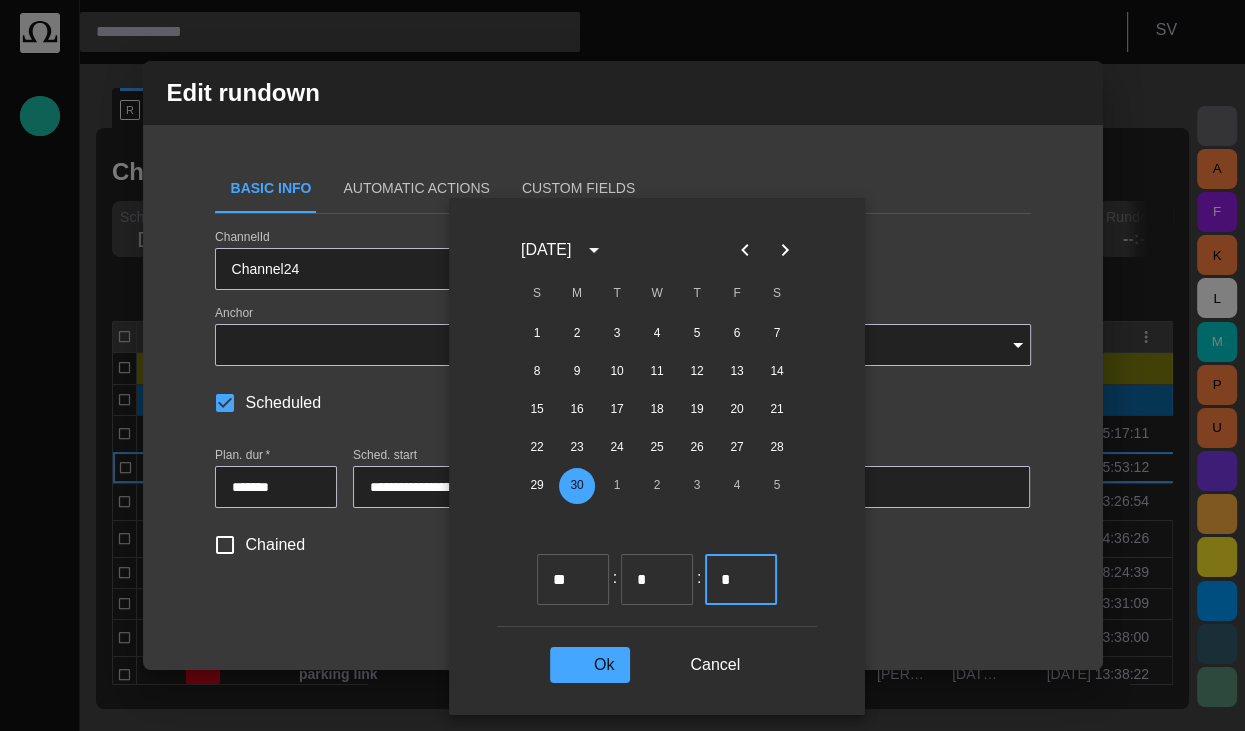 click at bounding box center (755, 588) 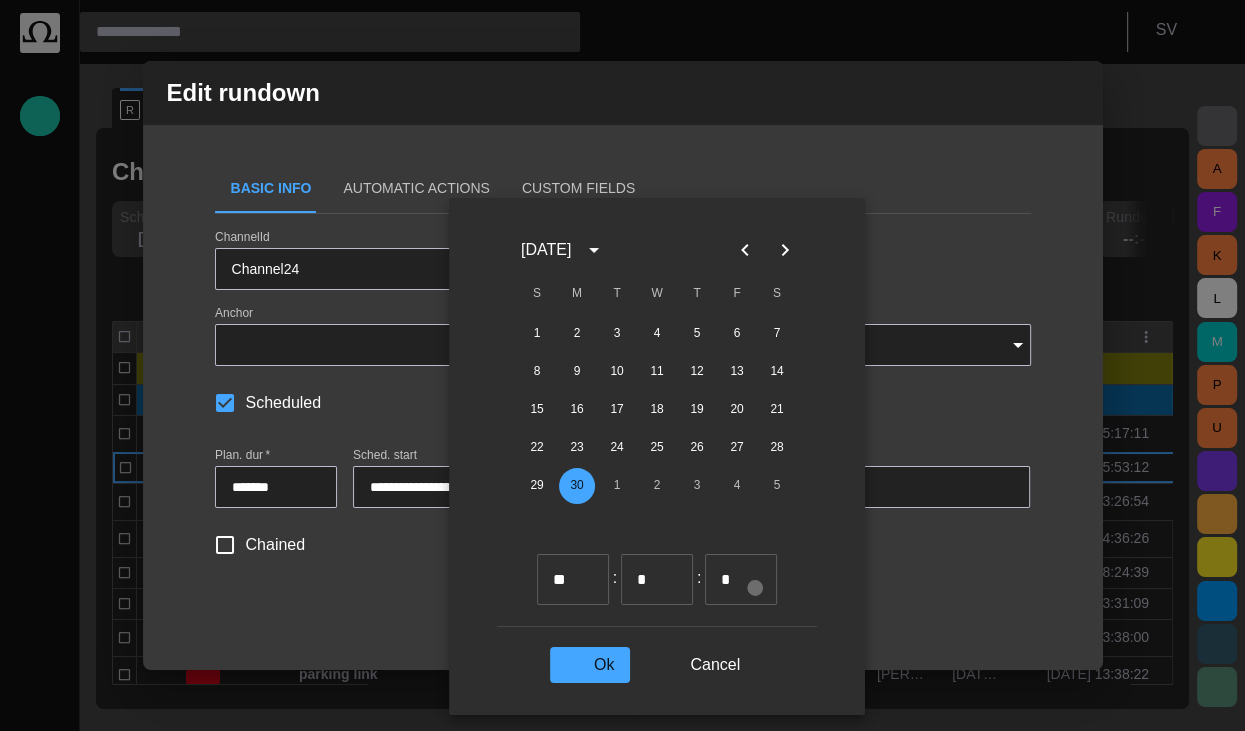 click at bounding box center (755, 588) 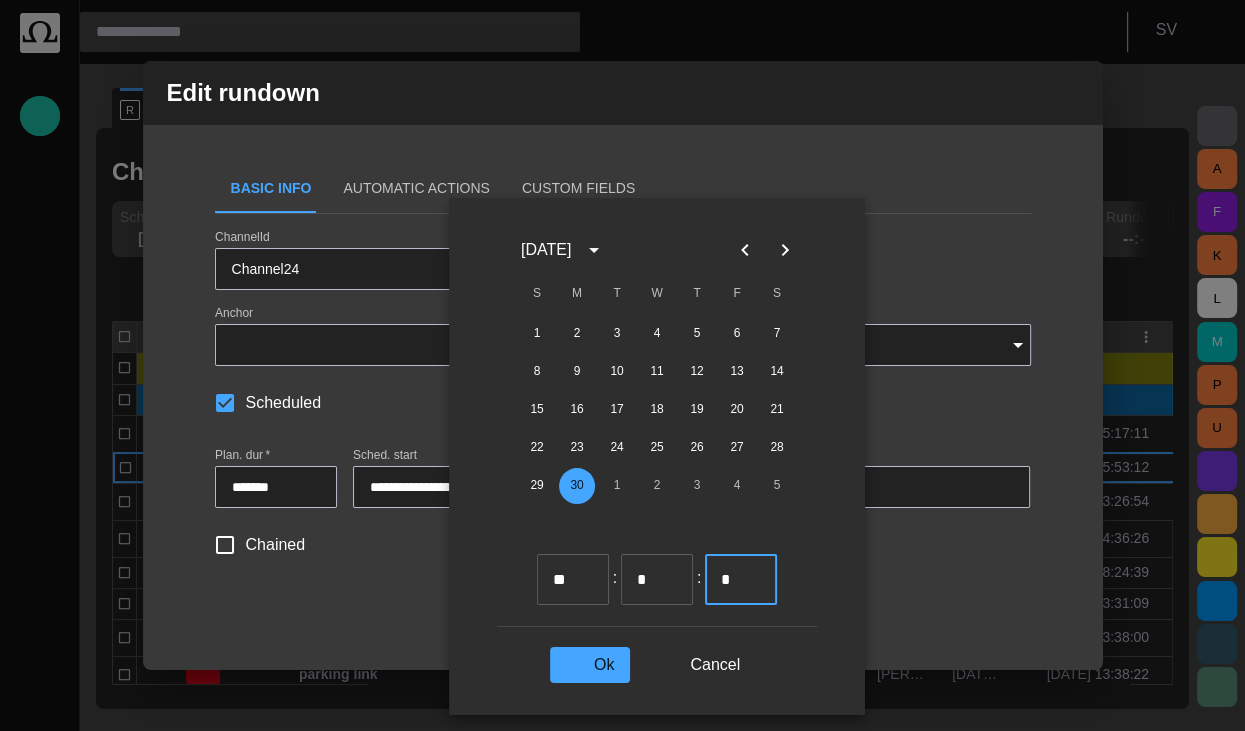 click at bounding box center (755, 588) 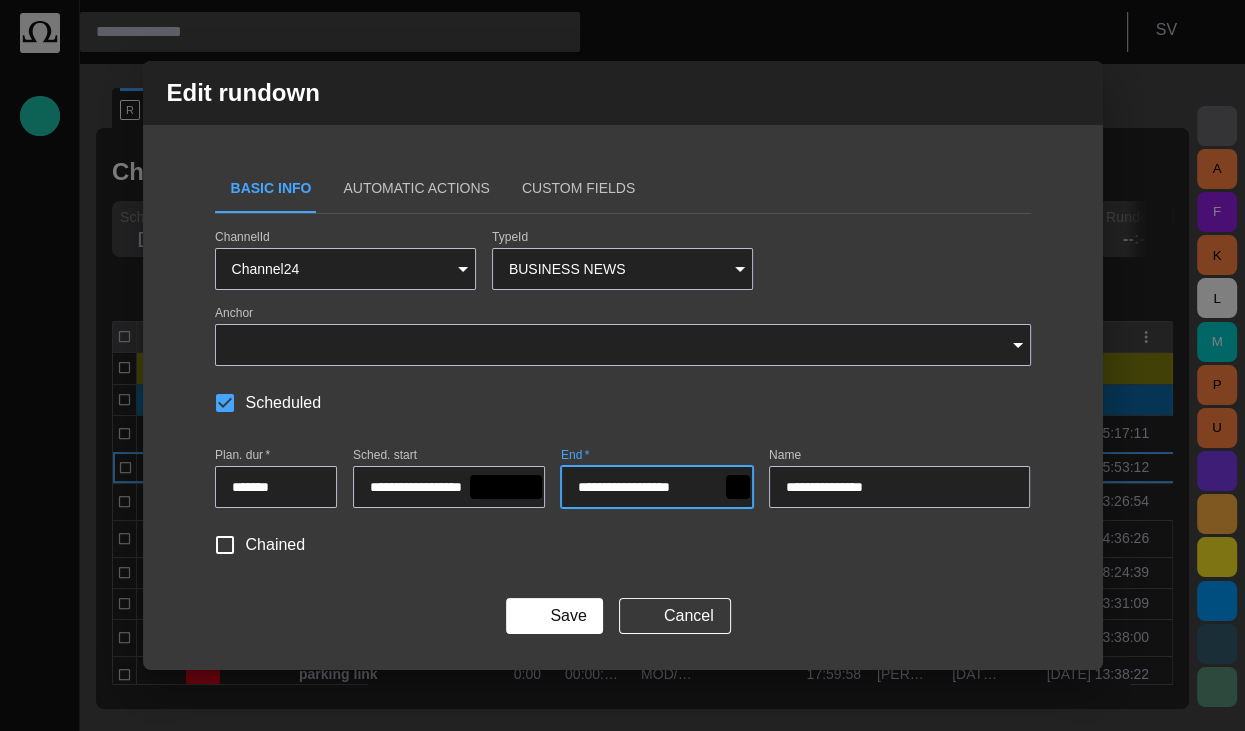 click on "**********" at bounding box center (445, 487) 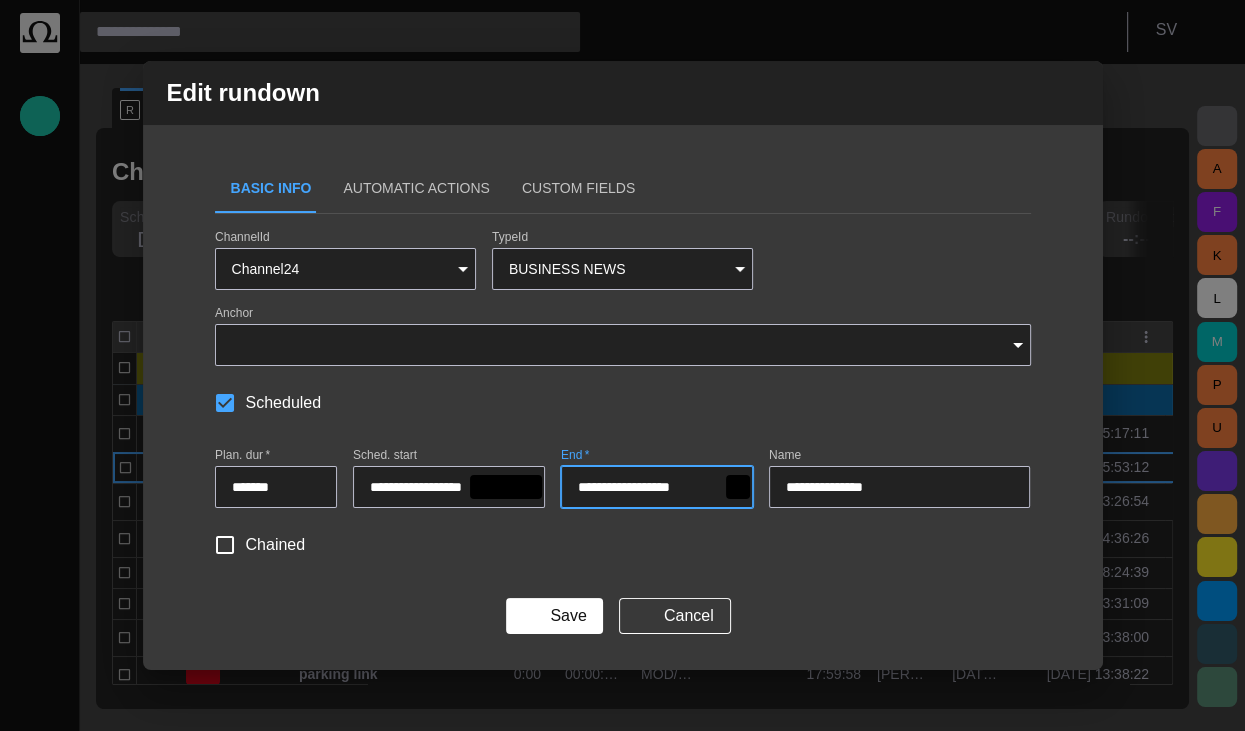 click on "**********" at bounding box center [445, 487] 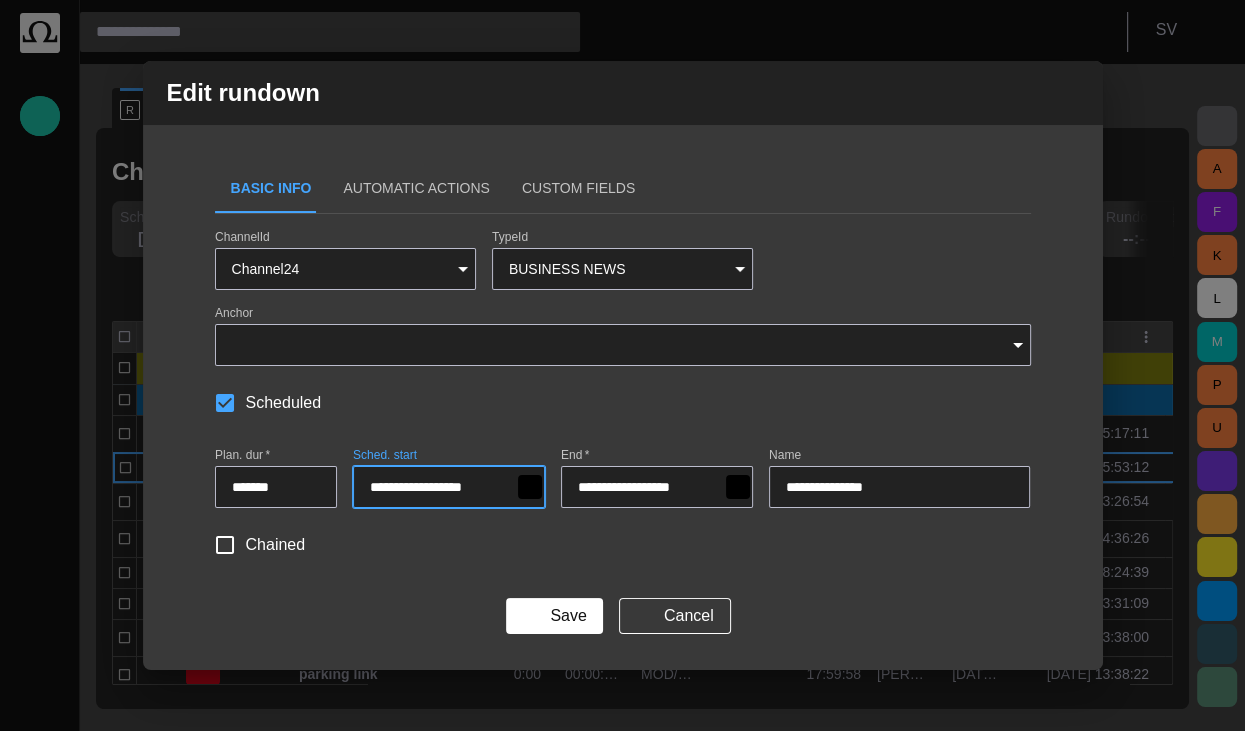 type on "**********" 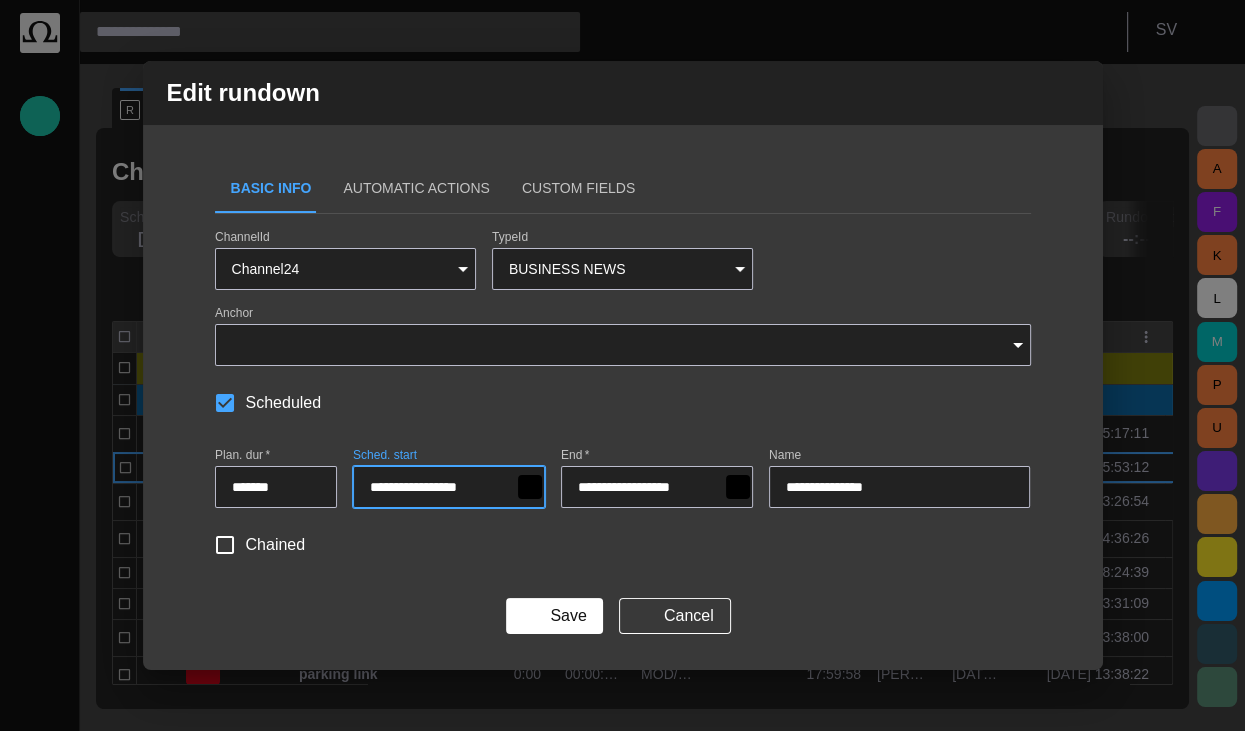 type on "**********" 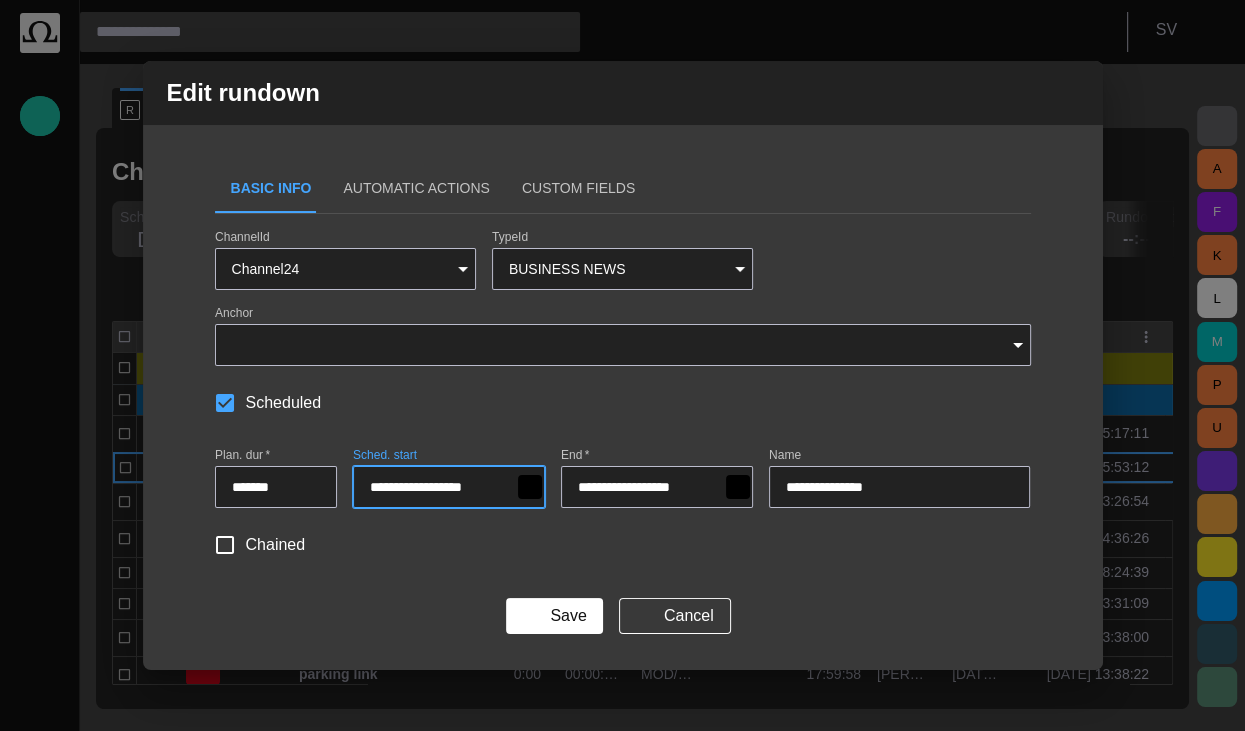 type on "**********" 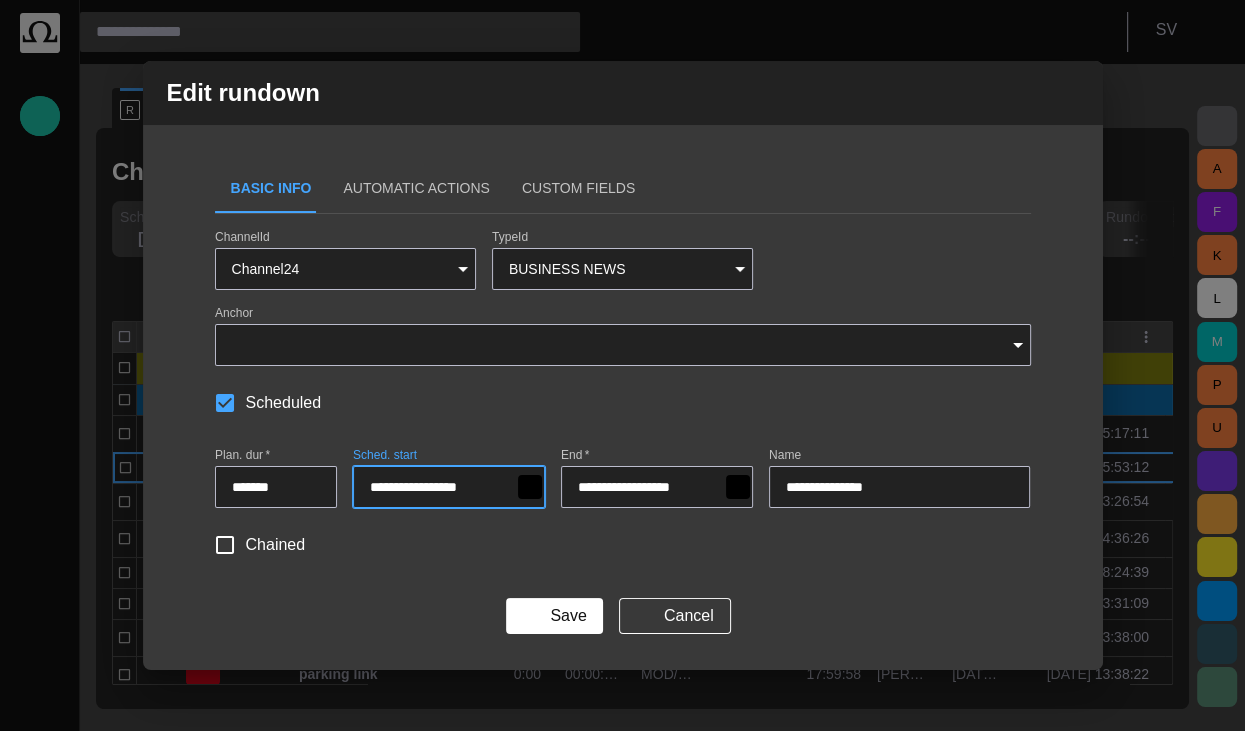 type on "**********" 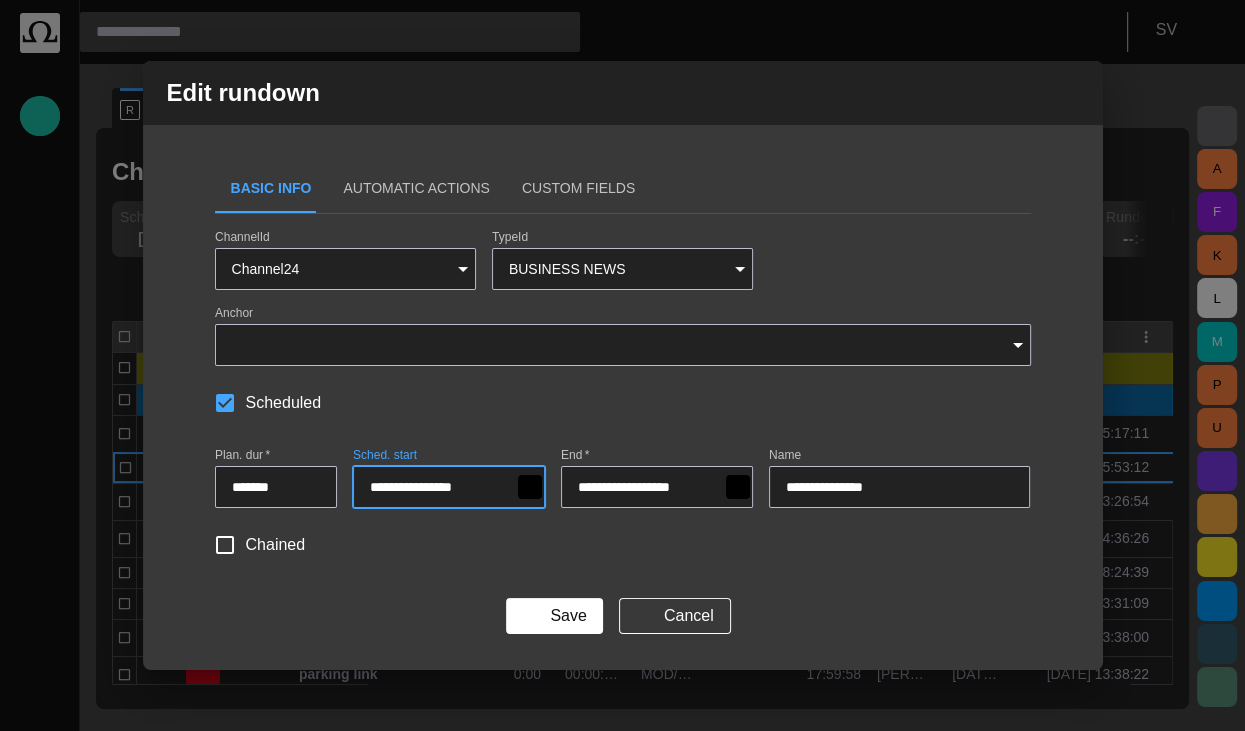 type on "**********" 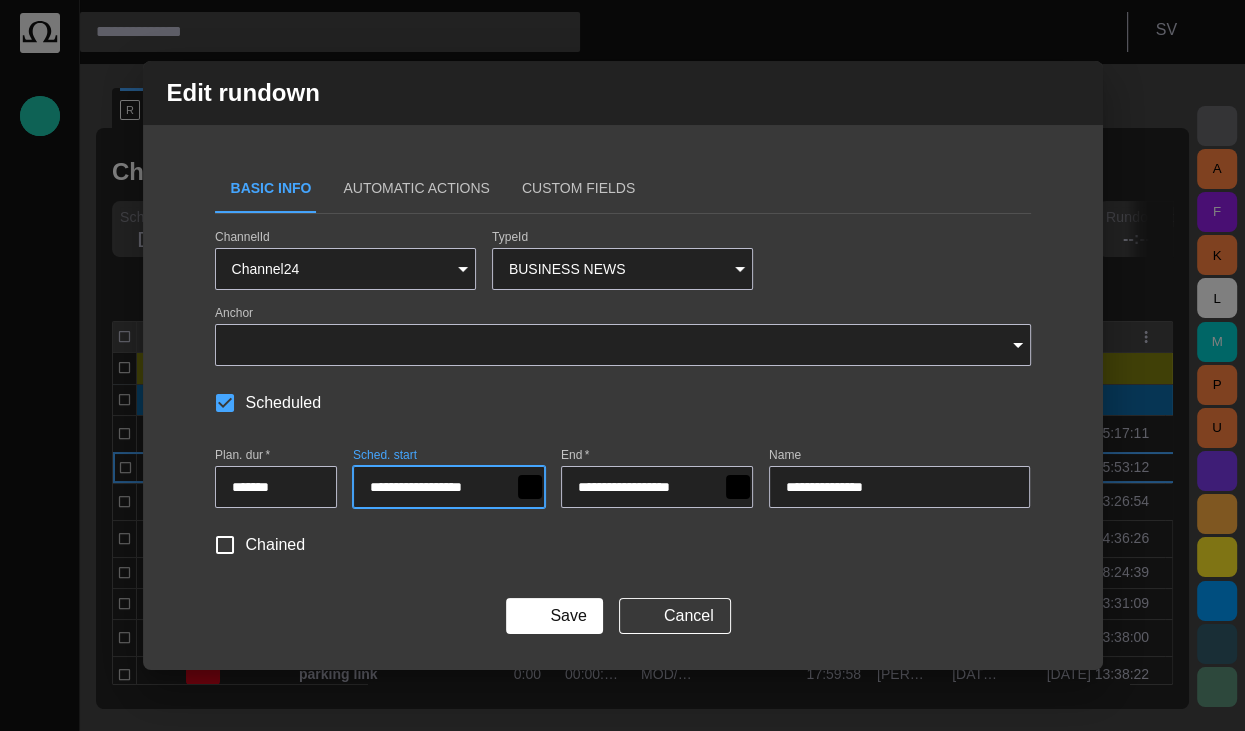 click on "Chained" at bounding box center (623, 545) 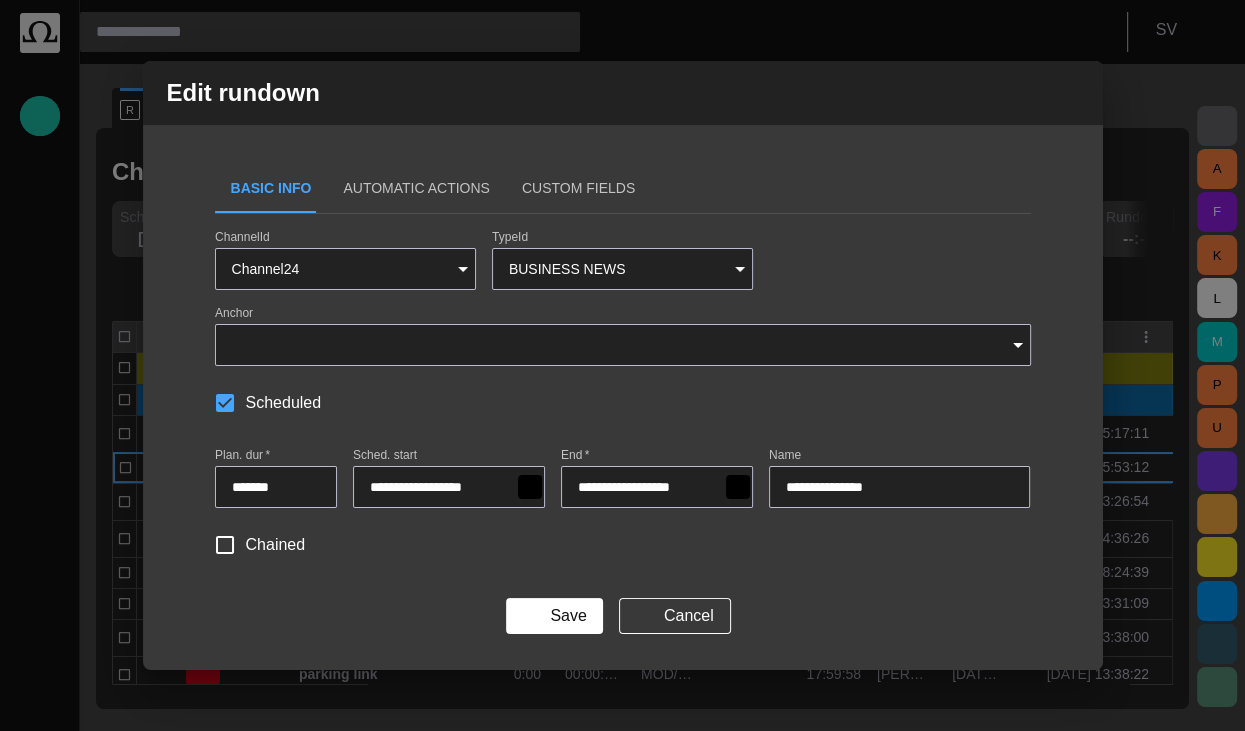 click on "Chained" at bounding box center [623, 545] 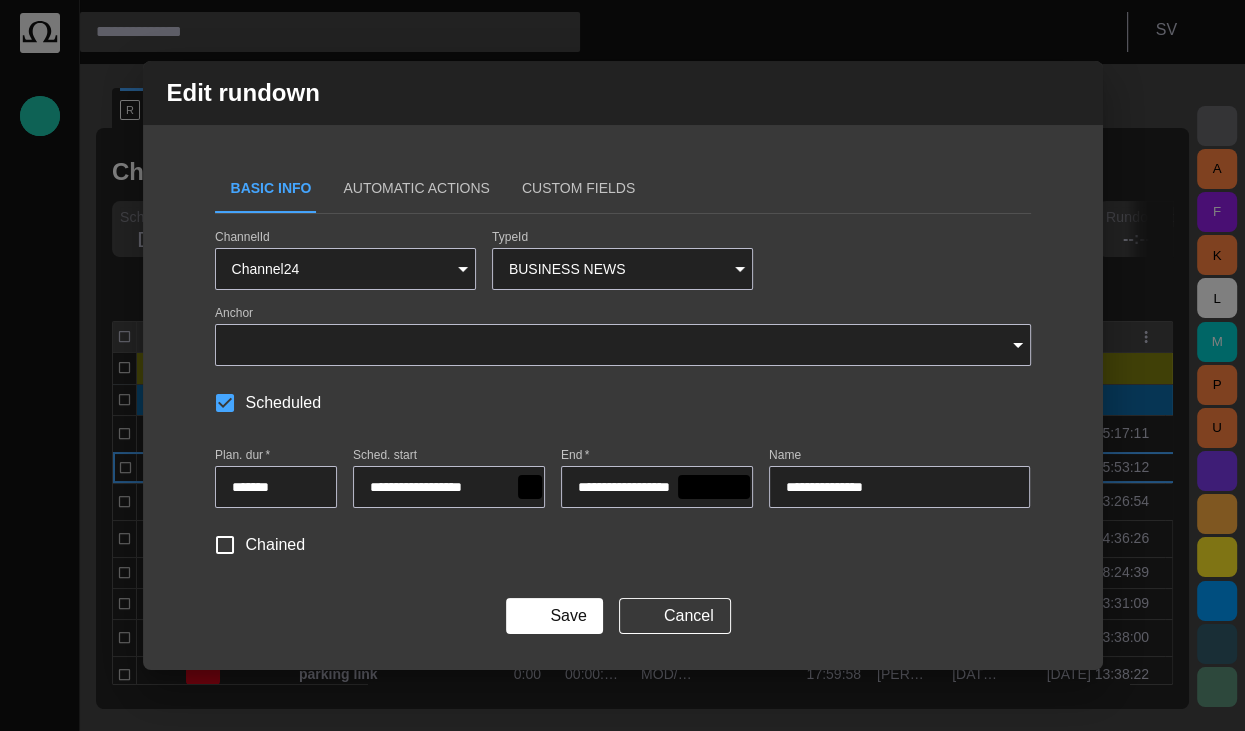click on "**********" at bounding box center [653, 487] 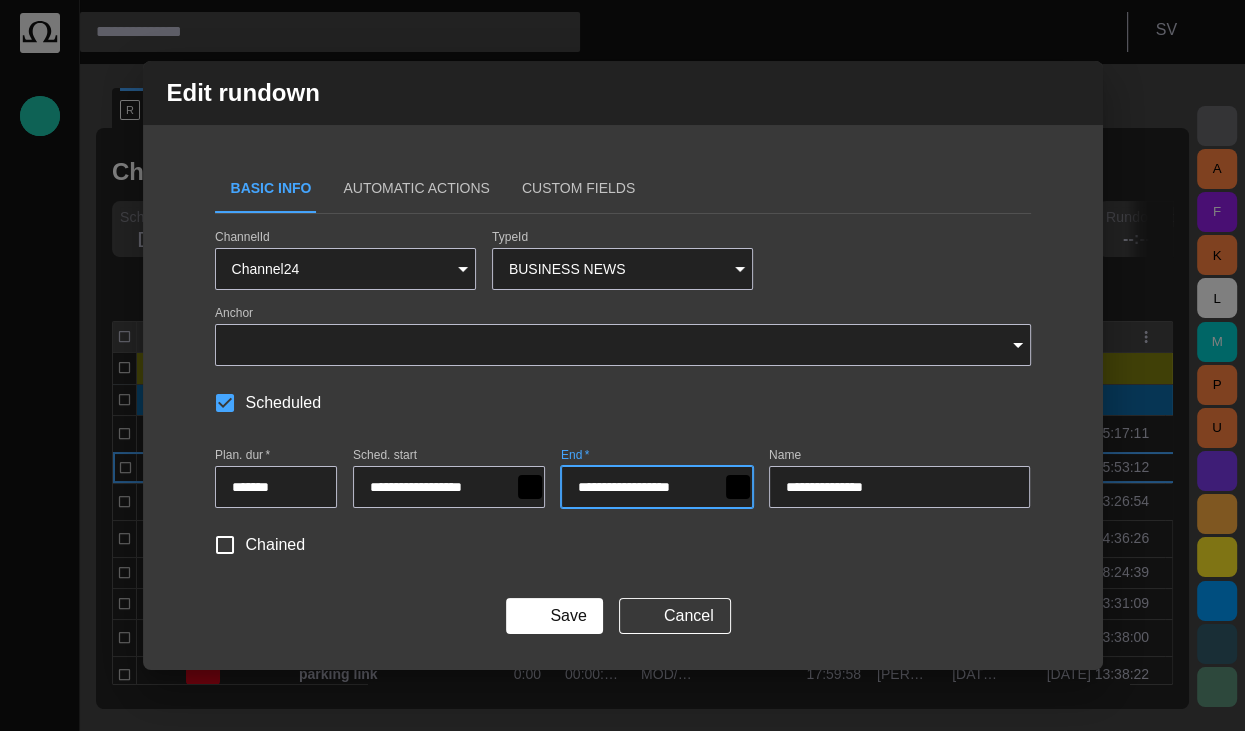 click on "Chained" at bounding box center [623, 545] 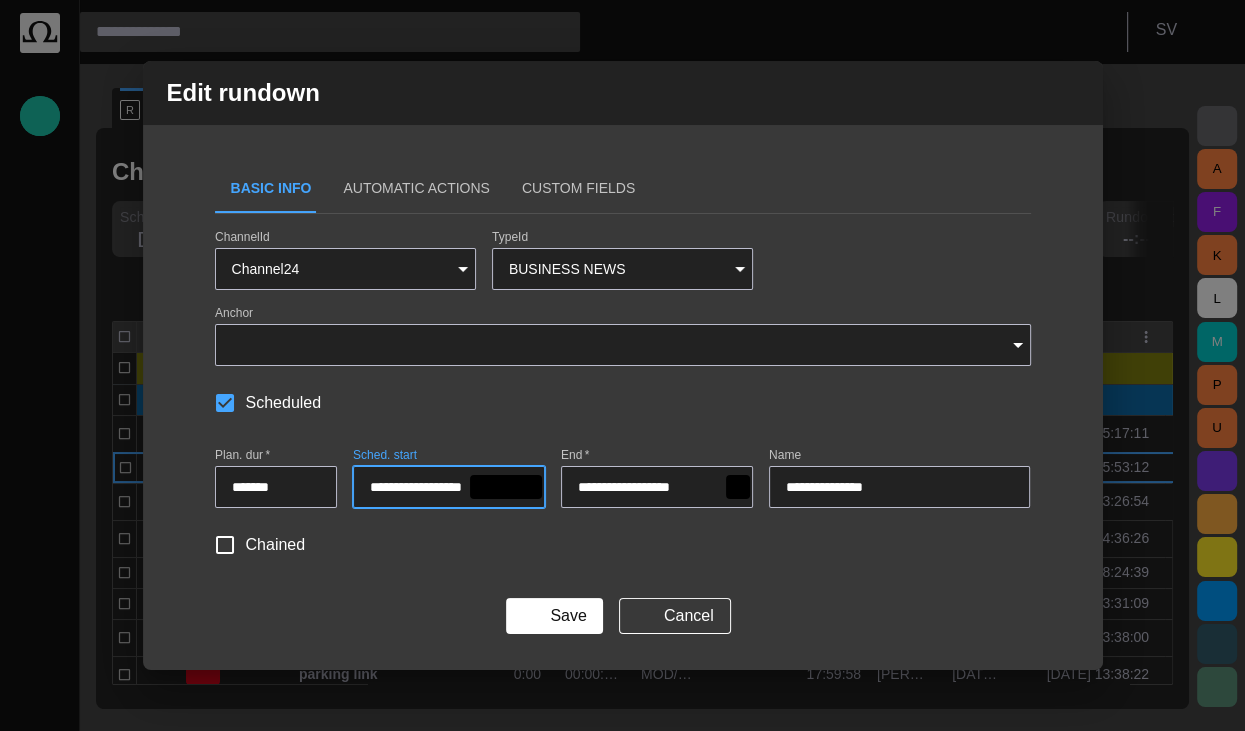click on "**********" at bounding box center (445, 487) 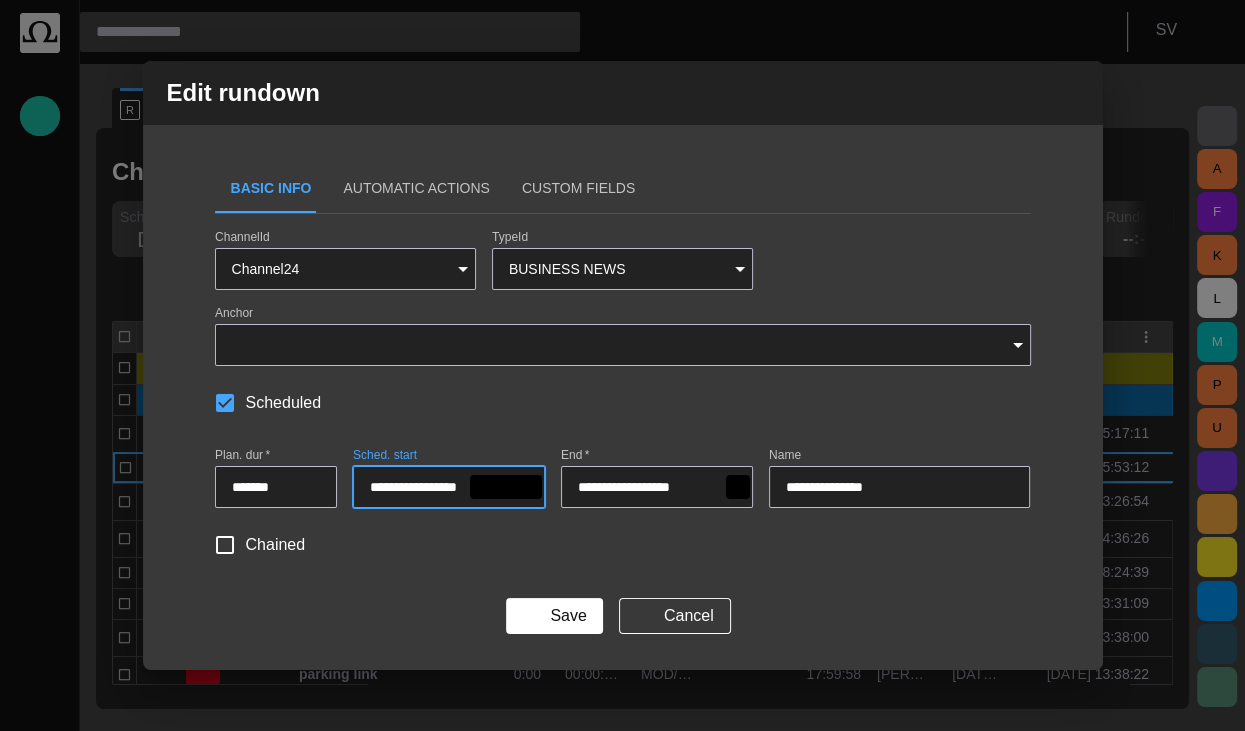 type on "**********" 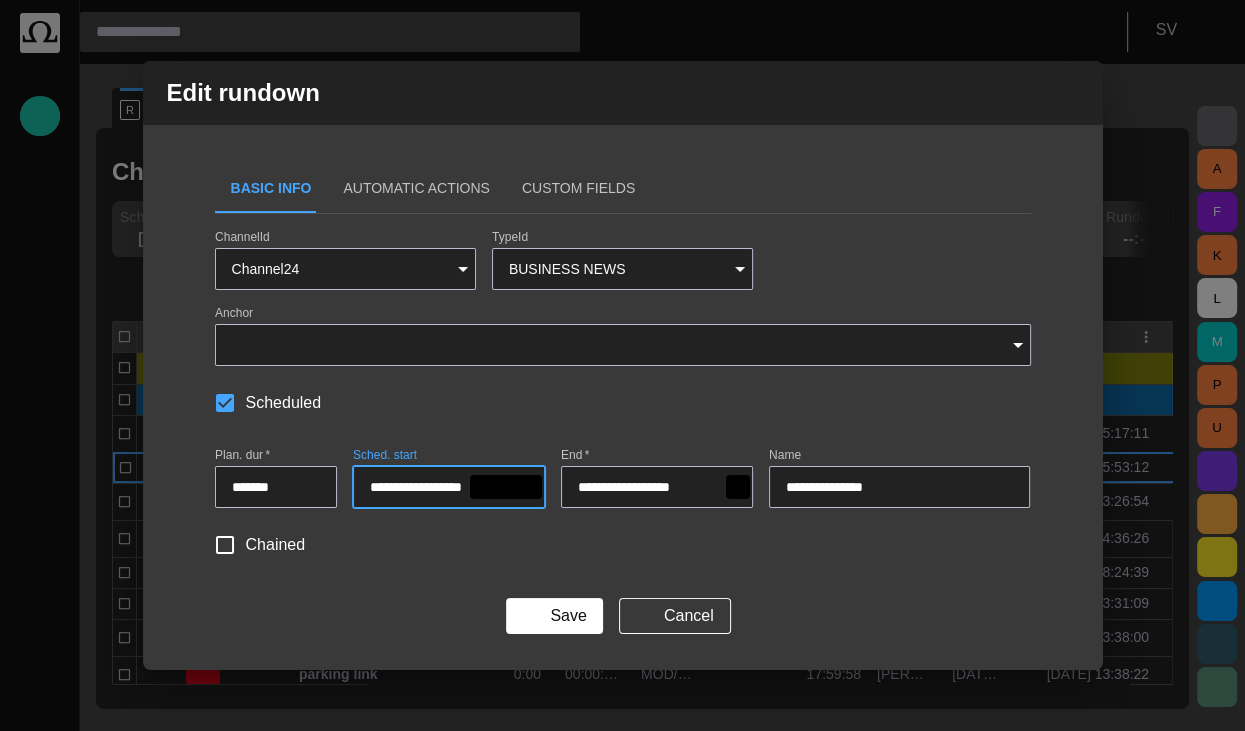 type on "**********" 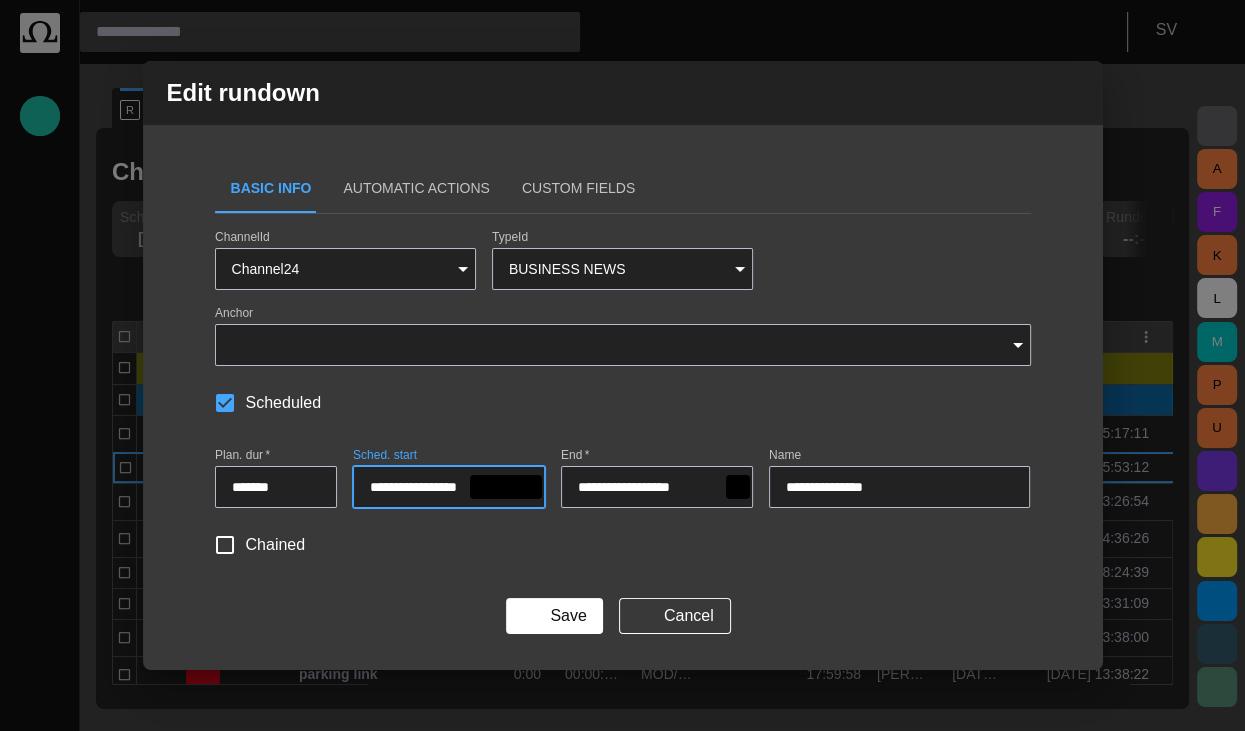 type on "**********" 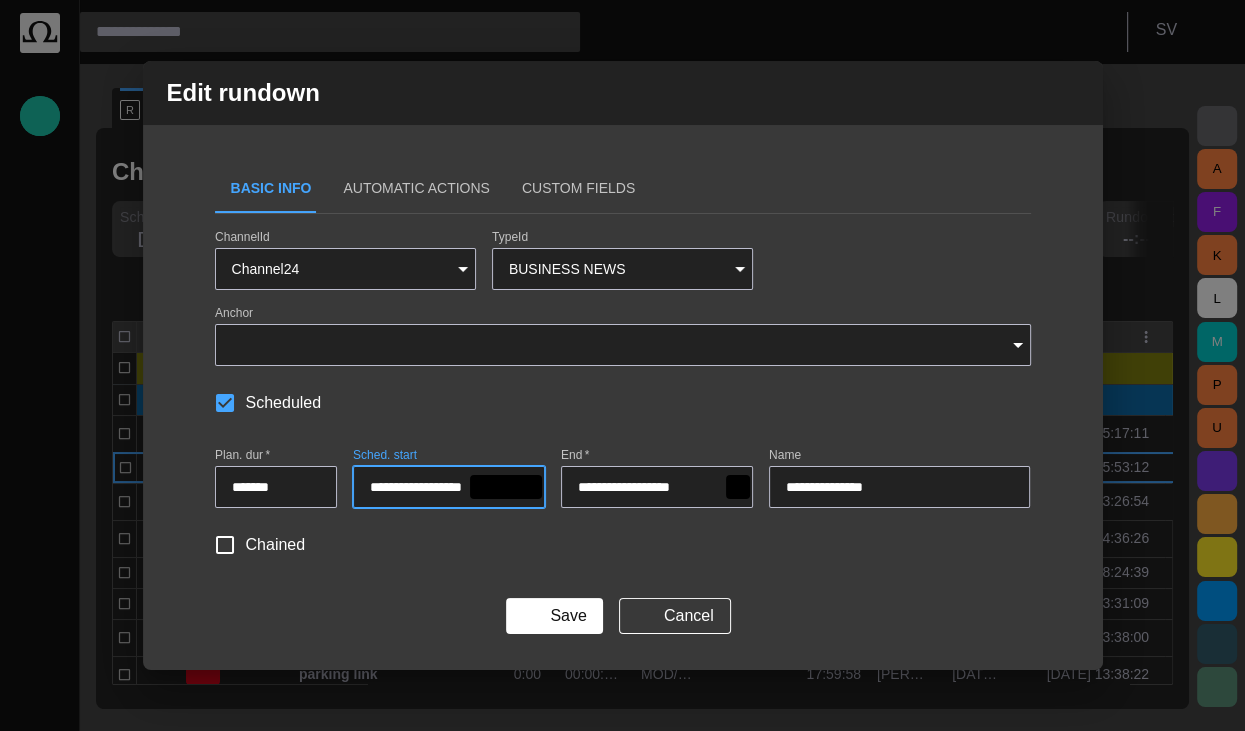 type on "**********" 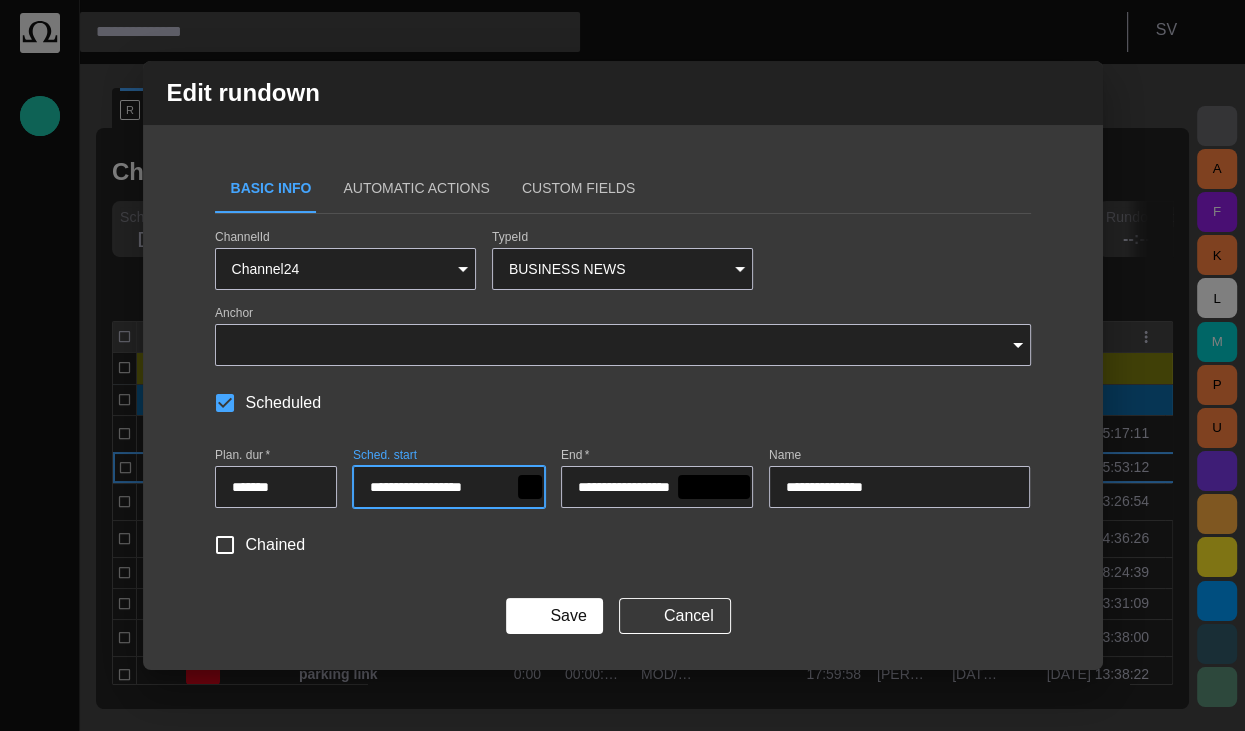 type on "**********" 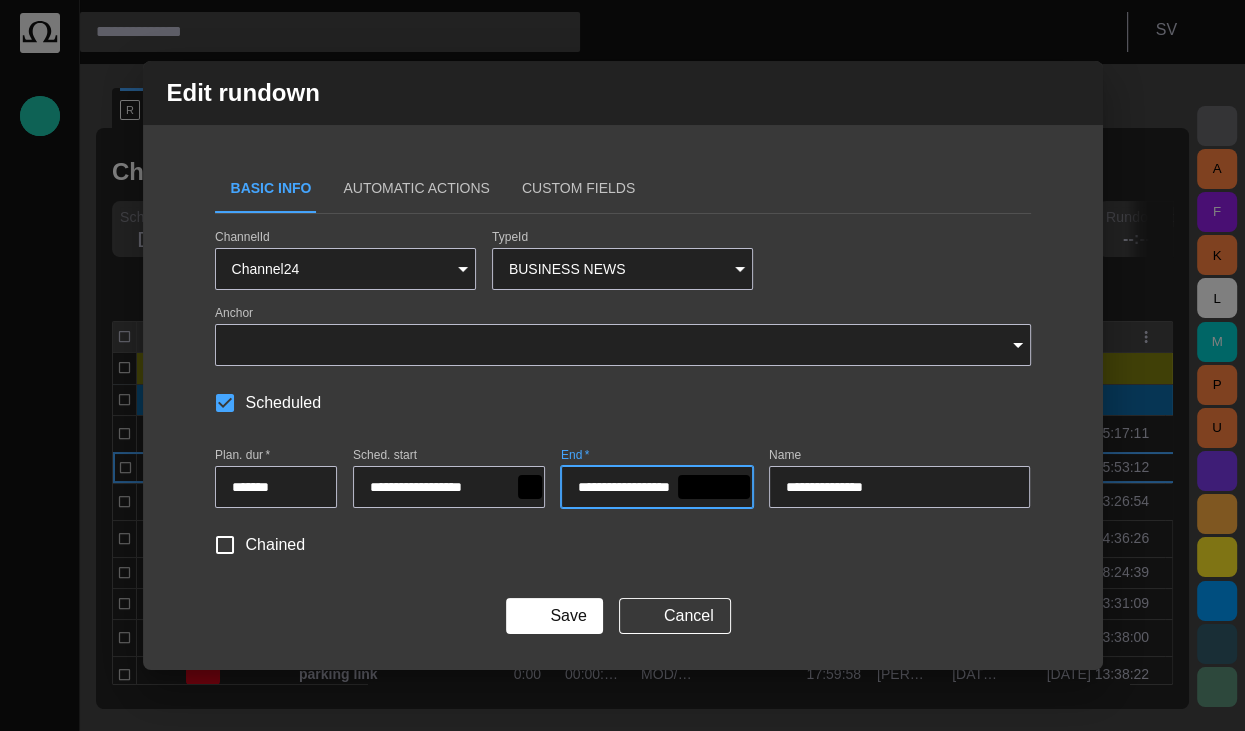 click on "**********" at bounding box center [653, 487] 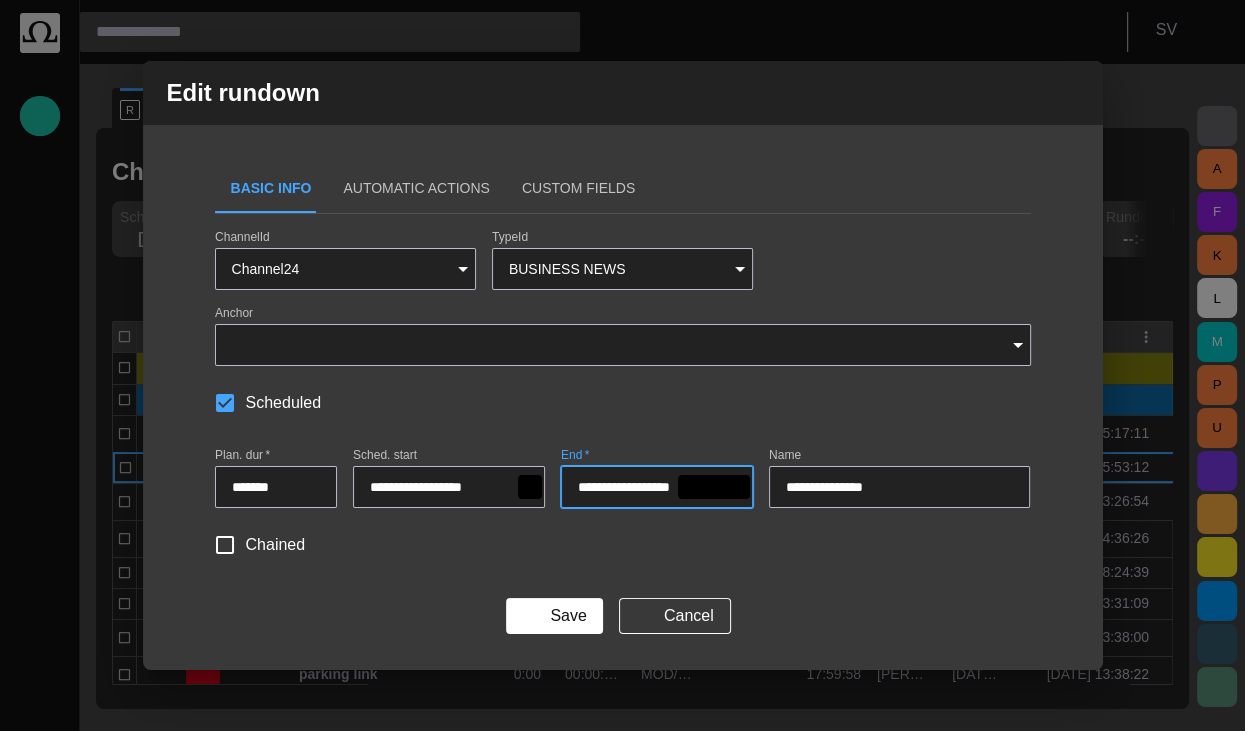 type on "**********" 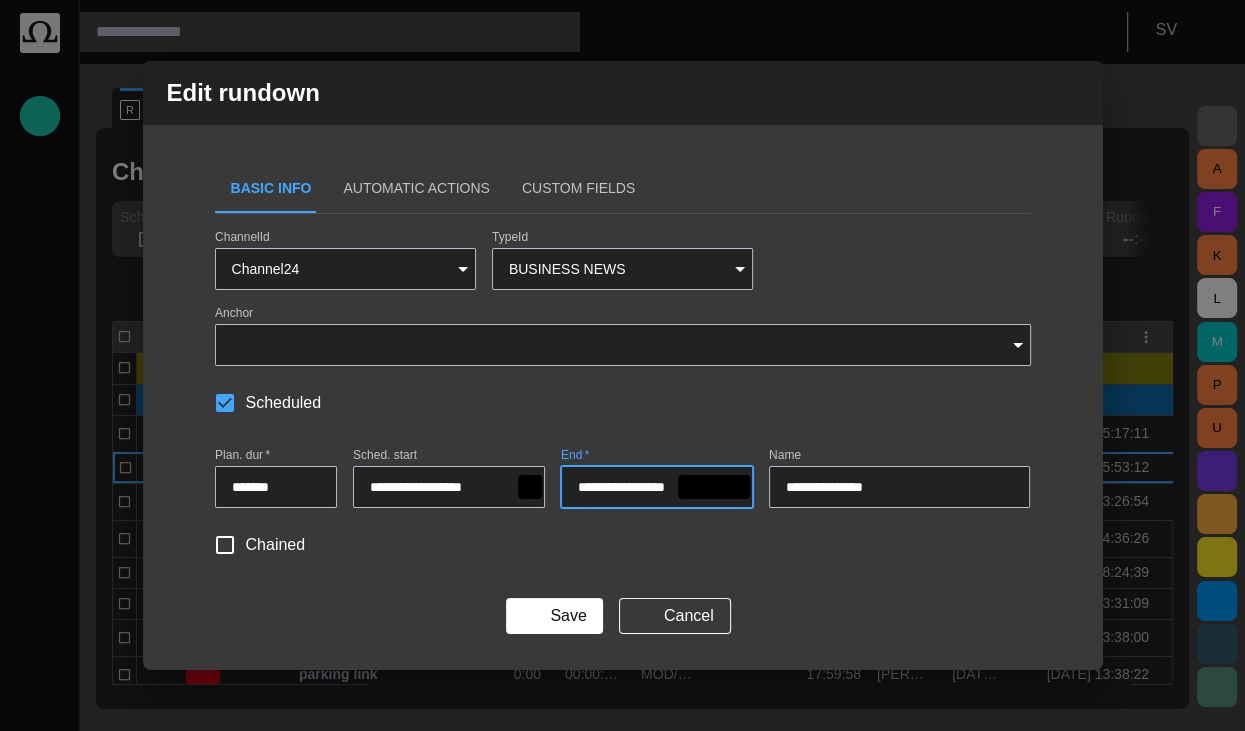 type on "*********" 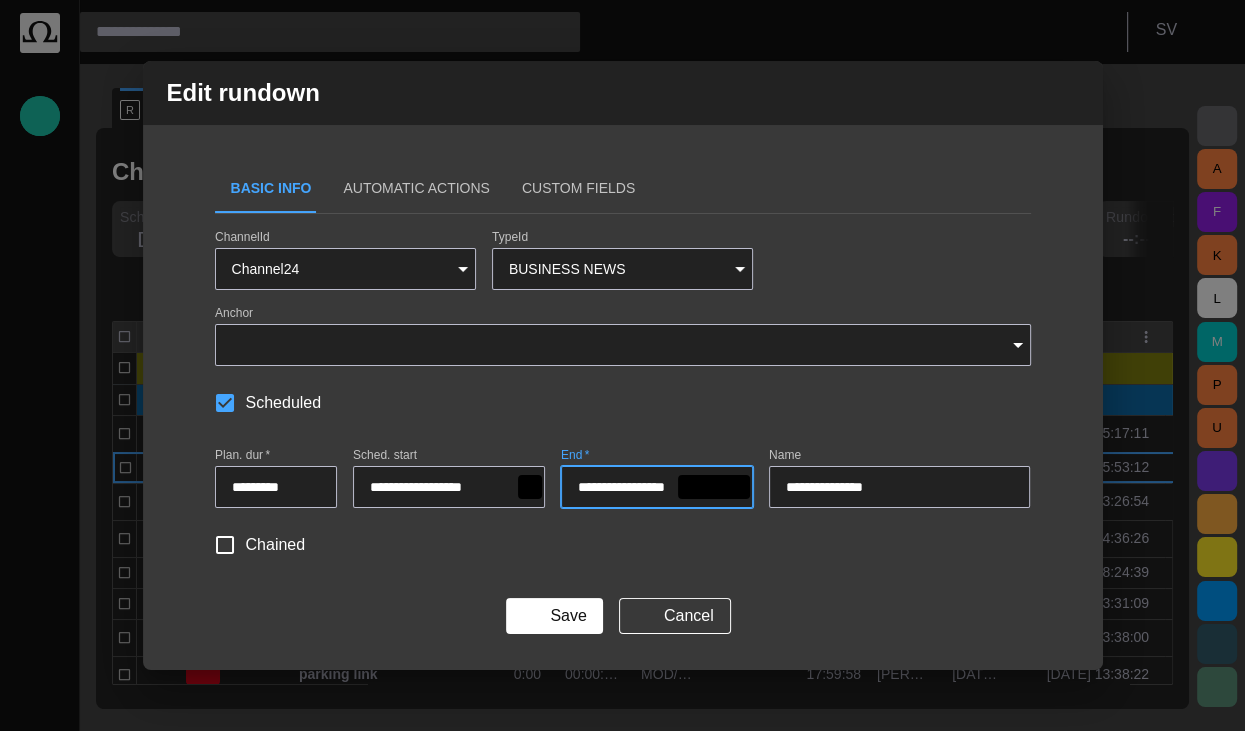 type on "**********" 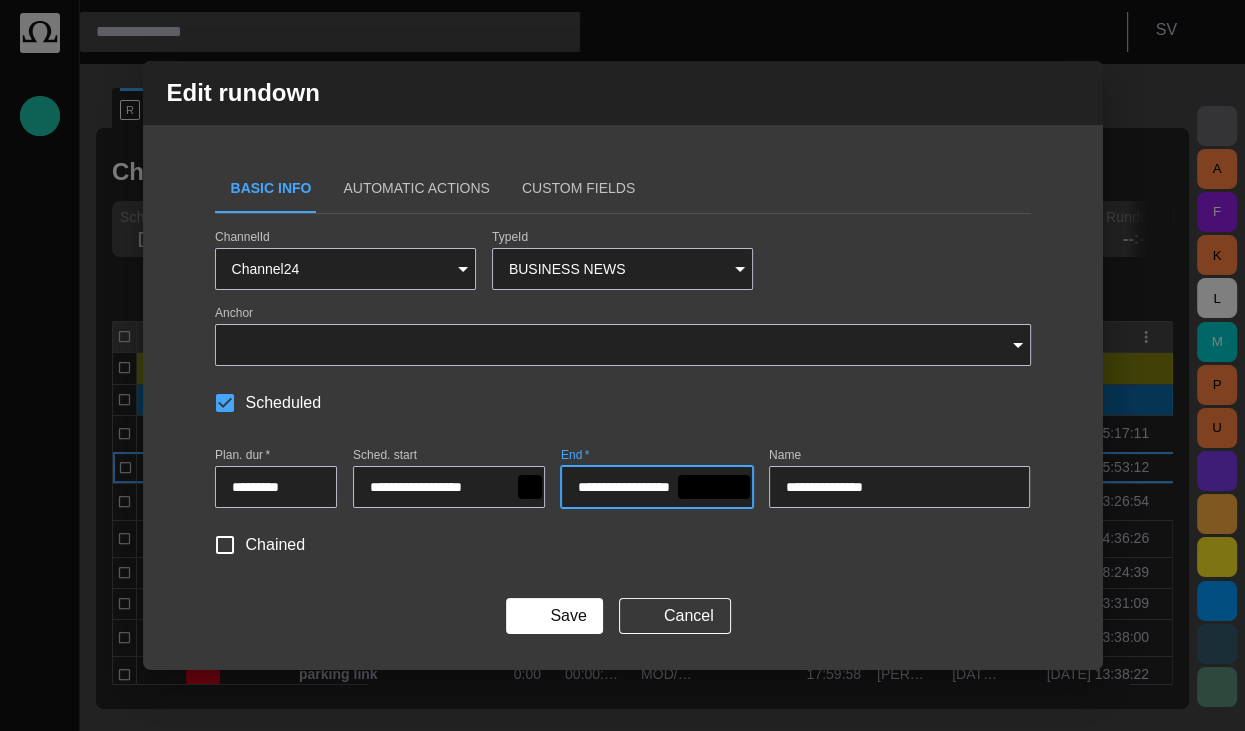 type on "*******" 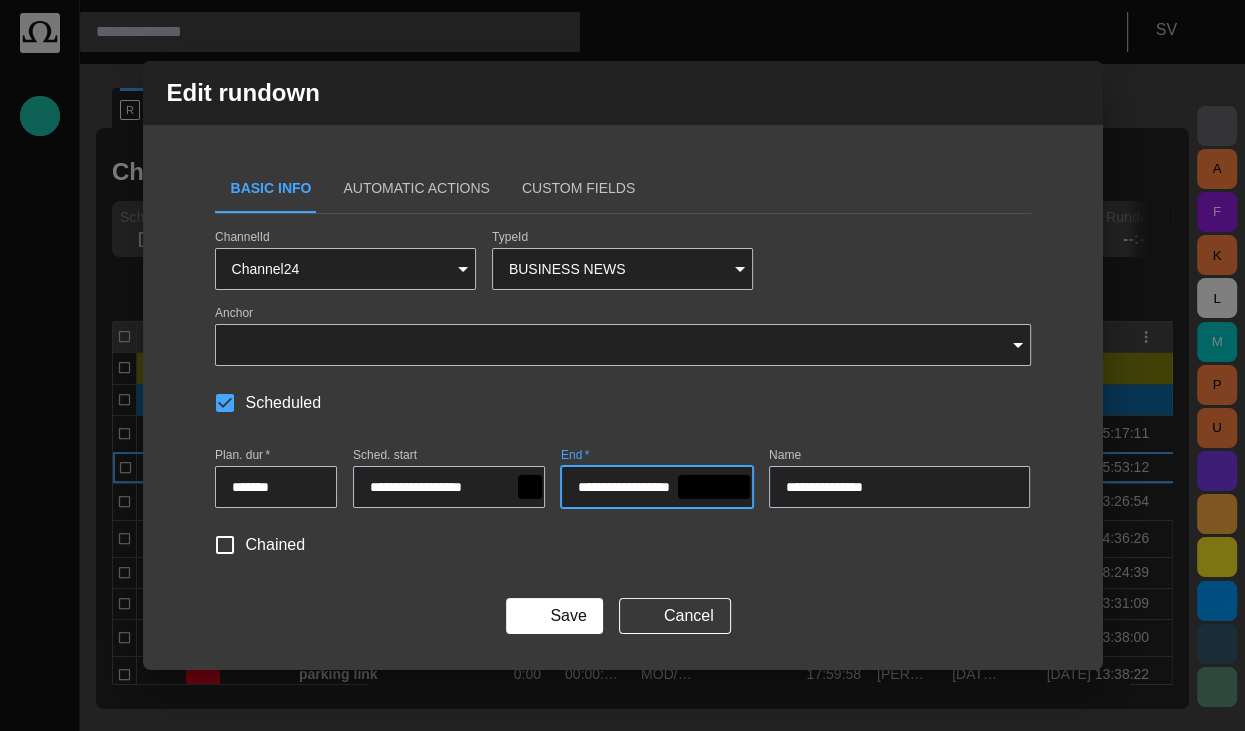 click on "**********" at bounding box center (653, 487) 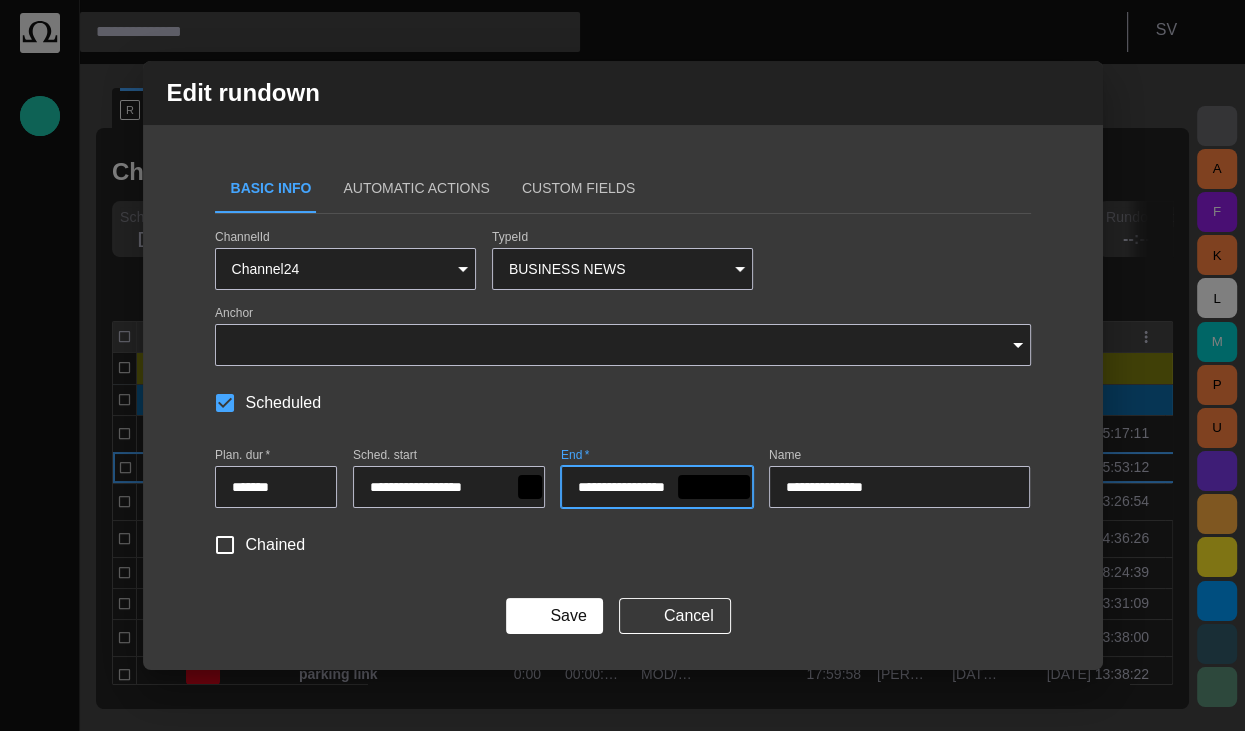 type on "*******" 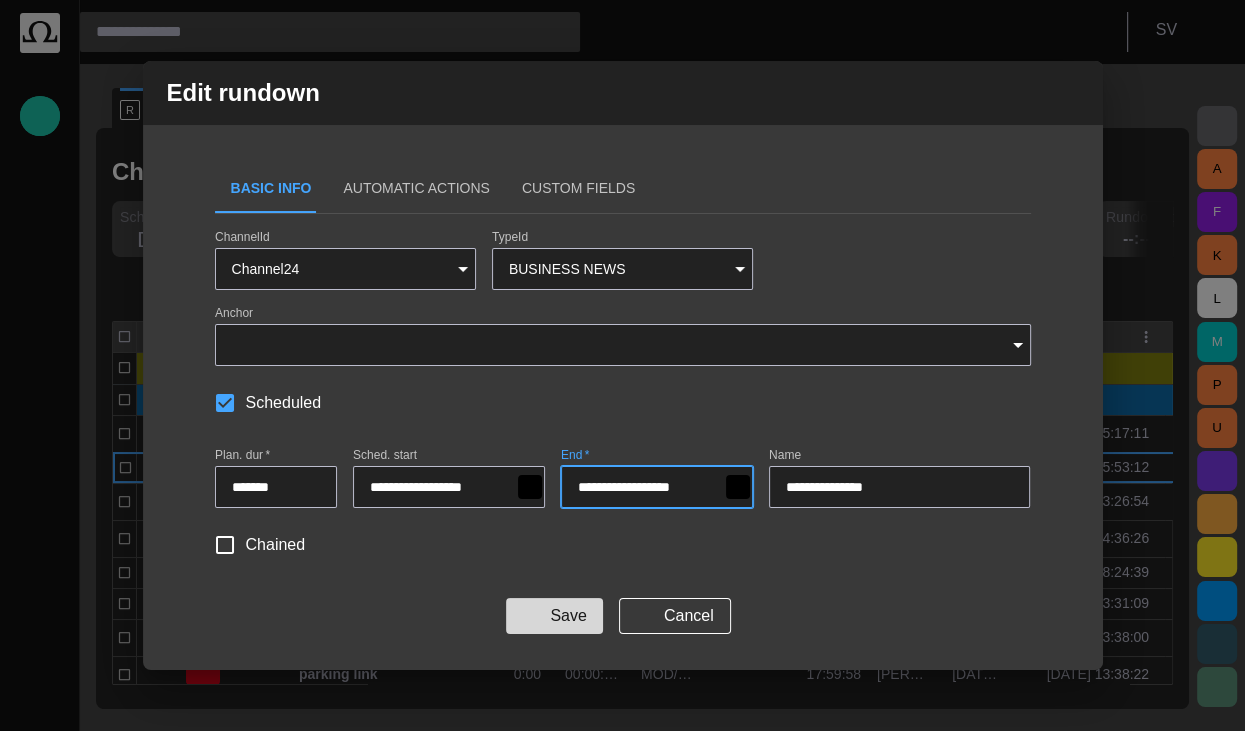 type on "**********" 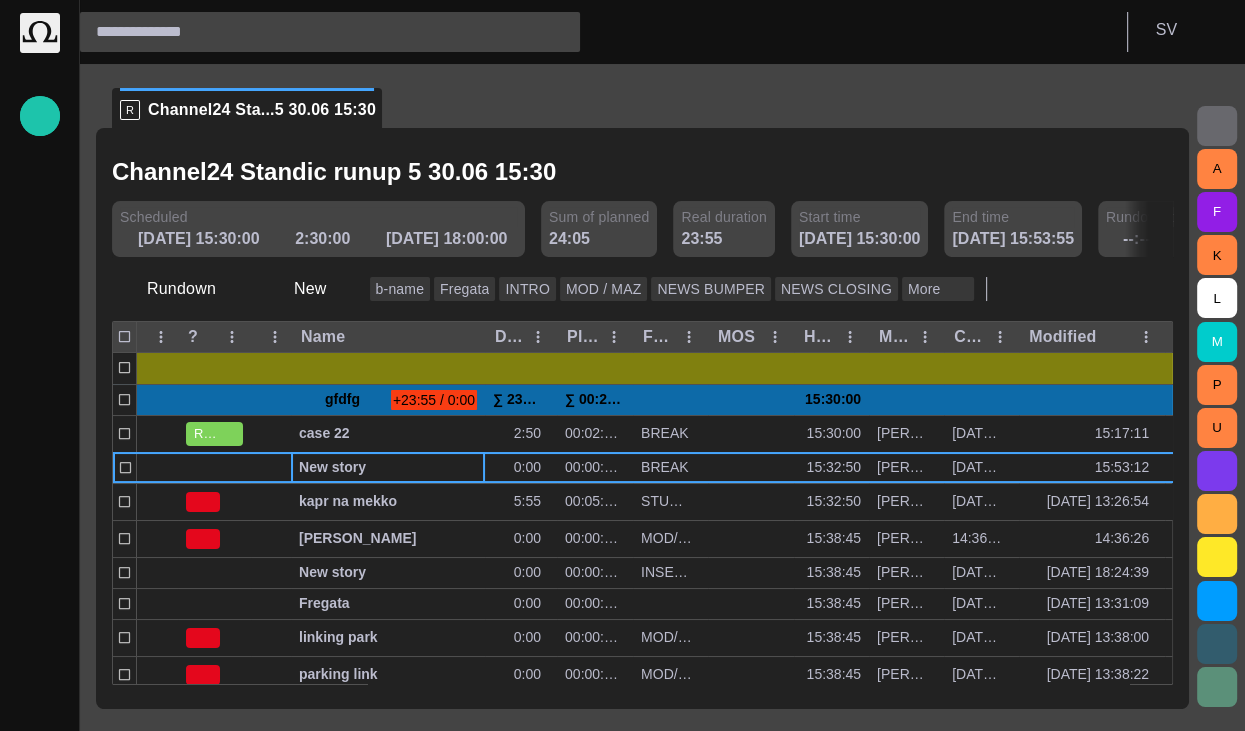 click at bounding box center [610, 172] 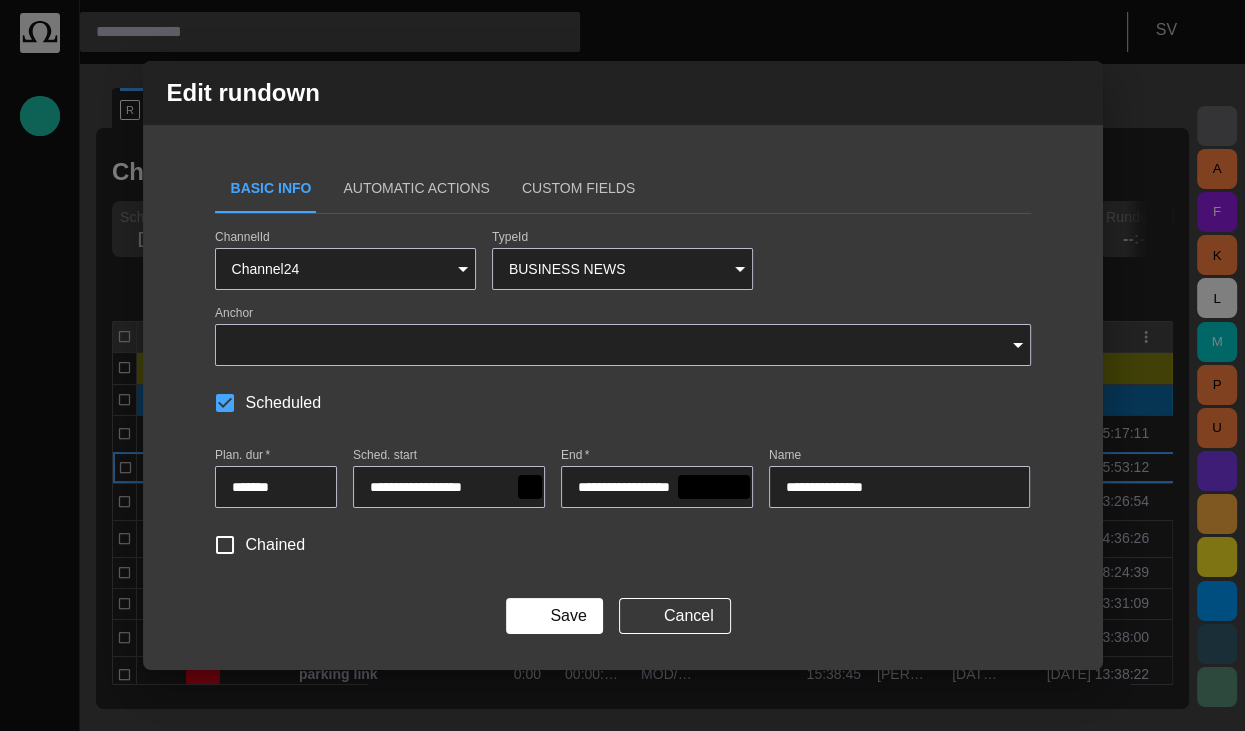 click on "**********" at bounding box center [653, 487] 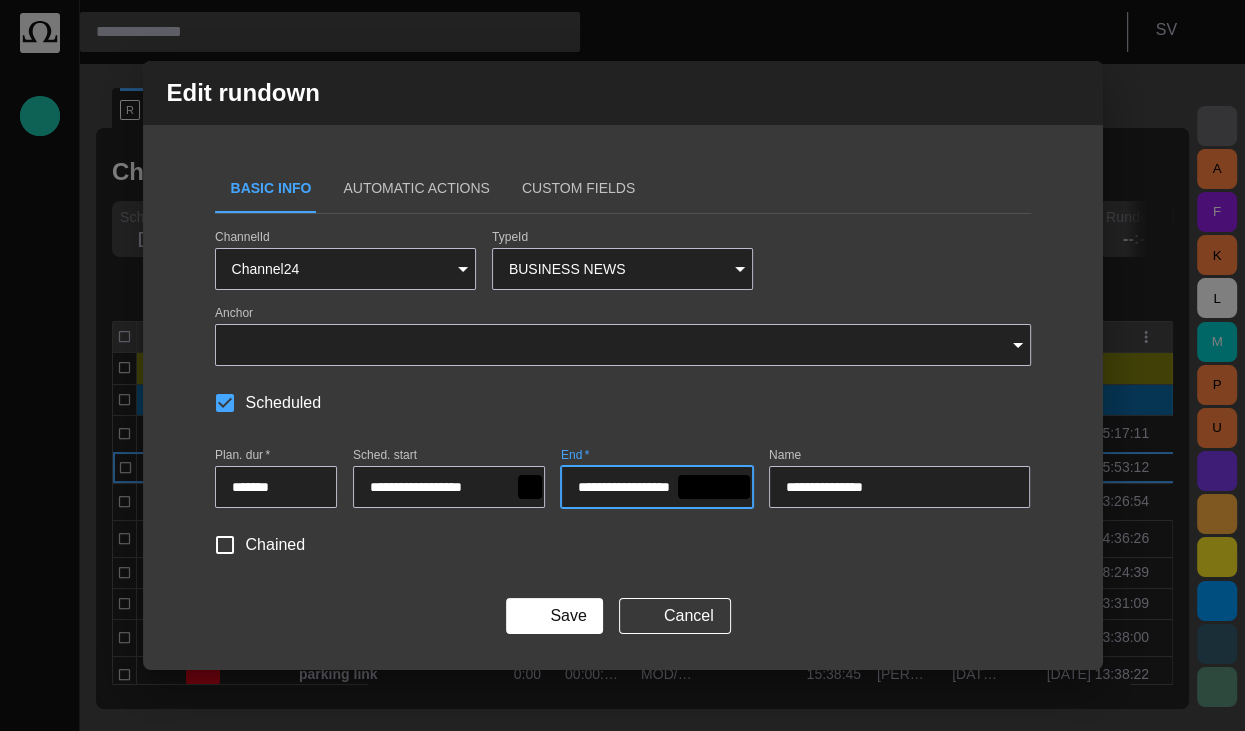 click on "**********" at bounding box center [653, 487] 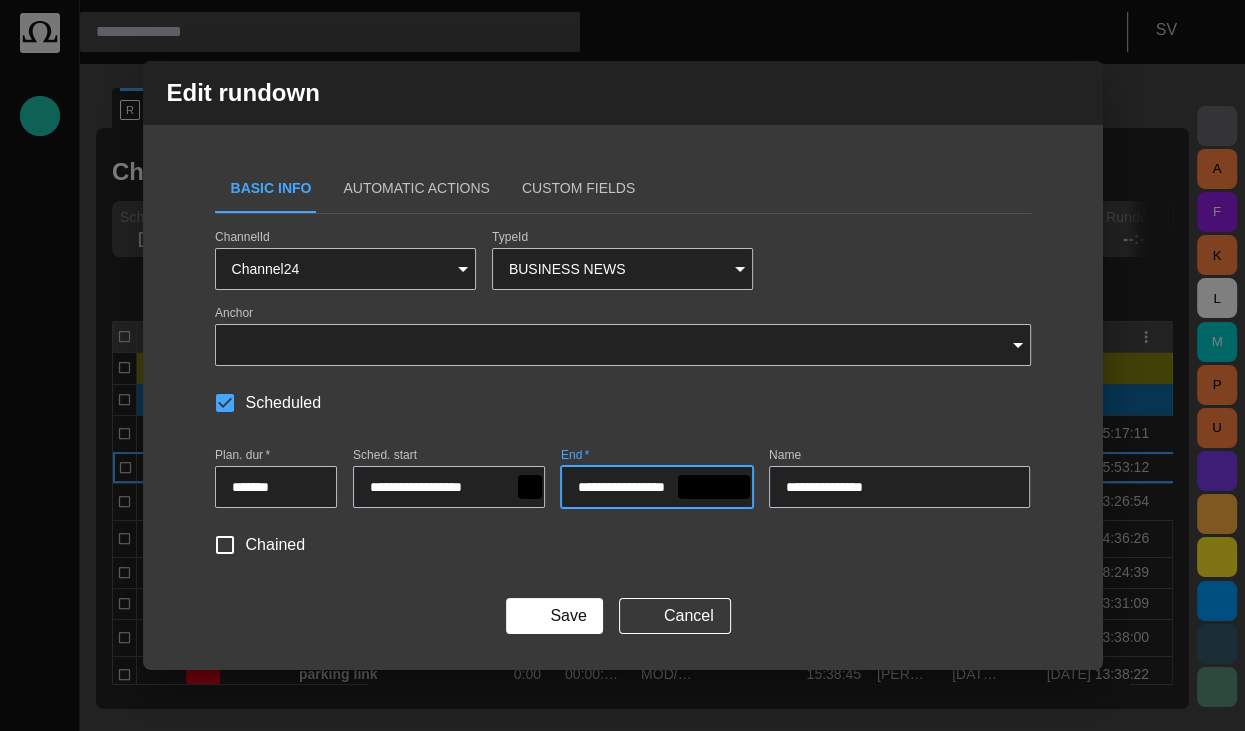 type on "**********" 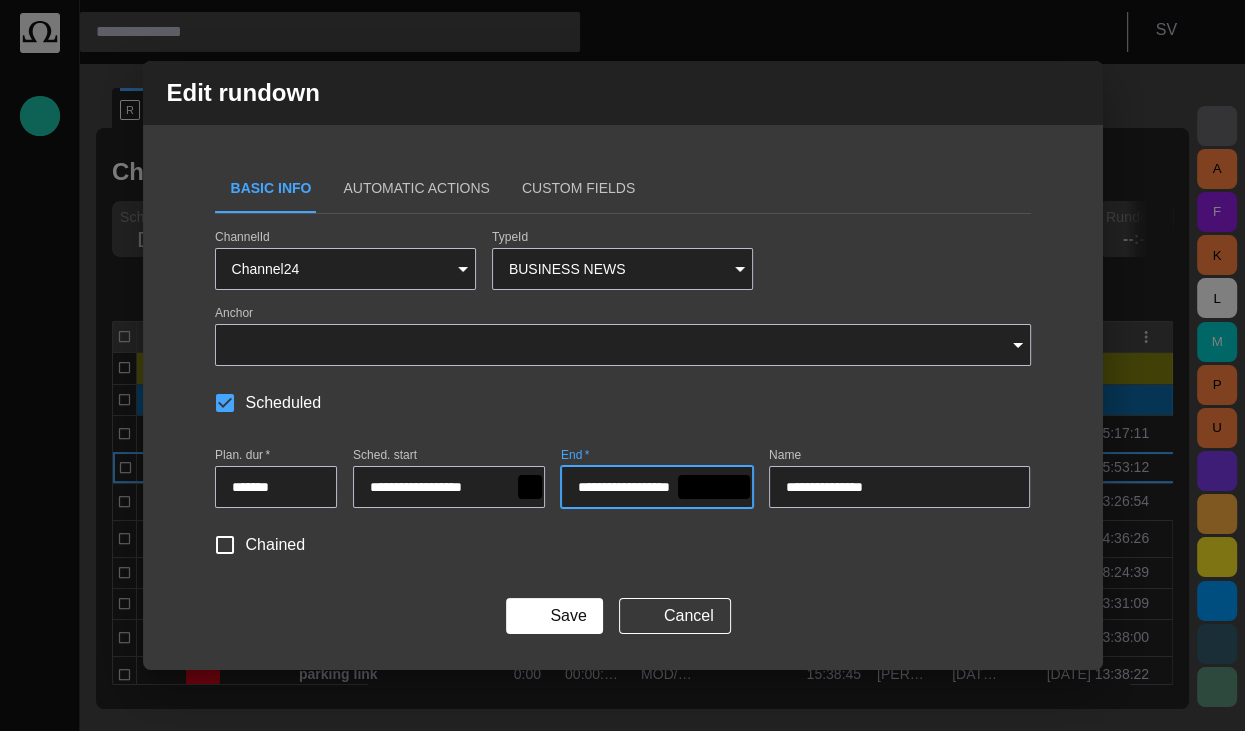 type on "*****" 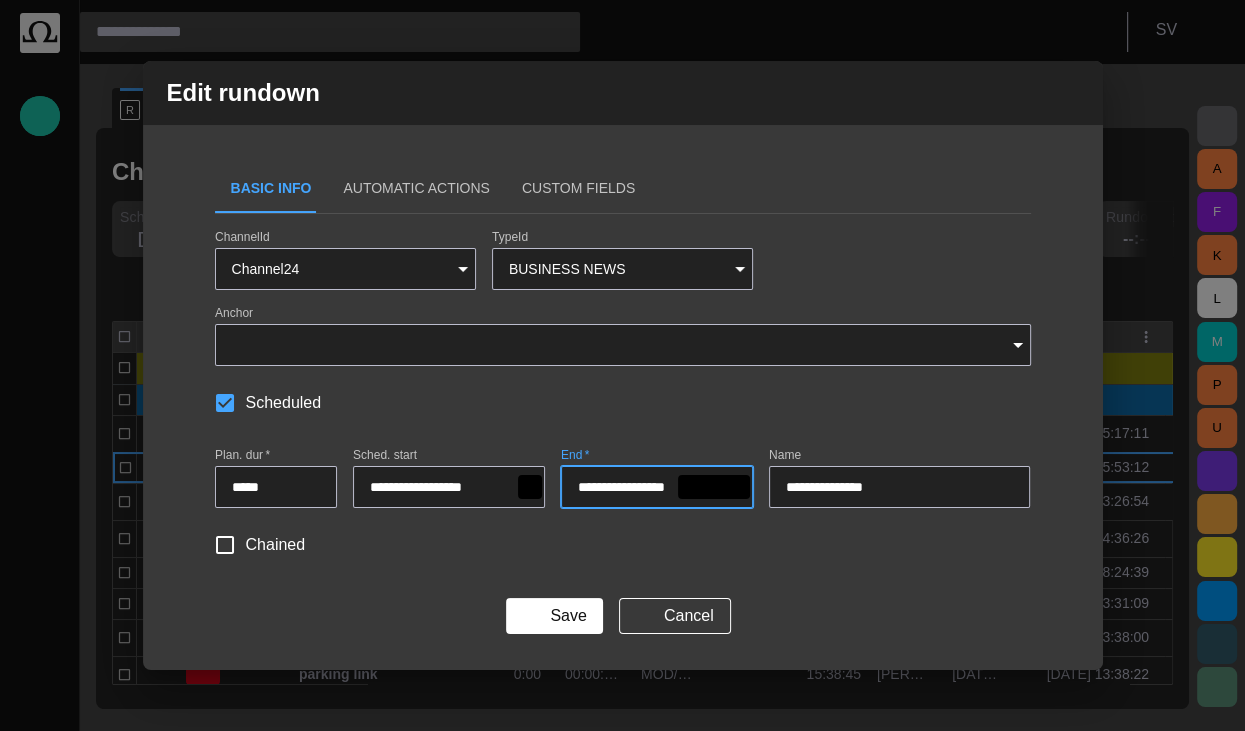 type on "**********" 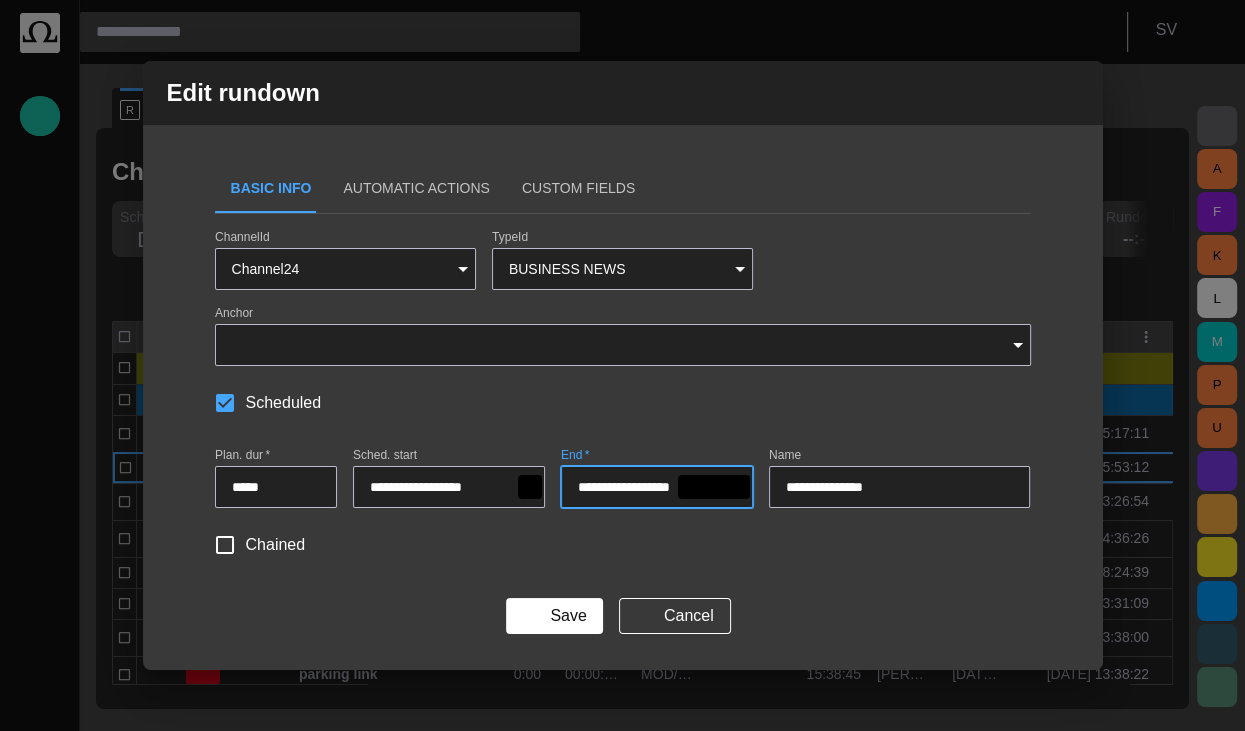 type on "*******" 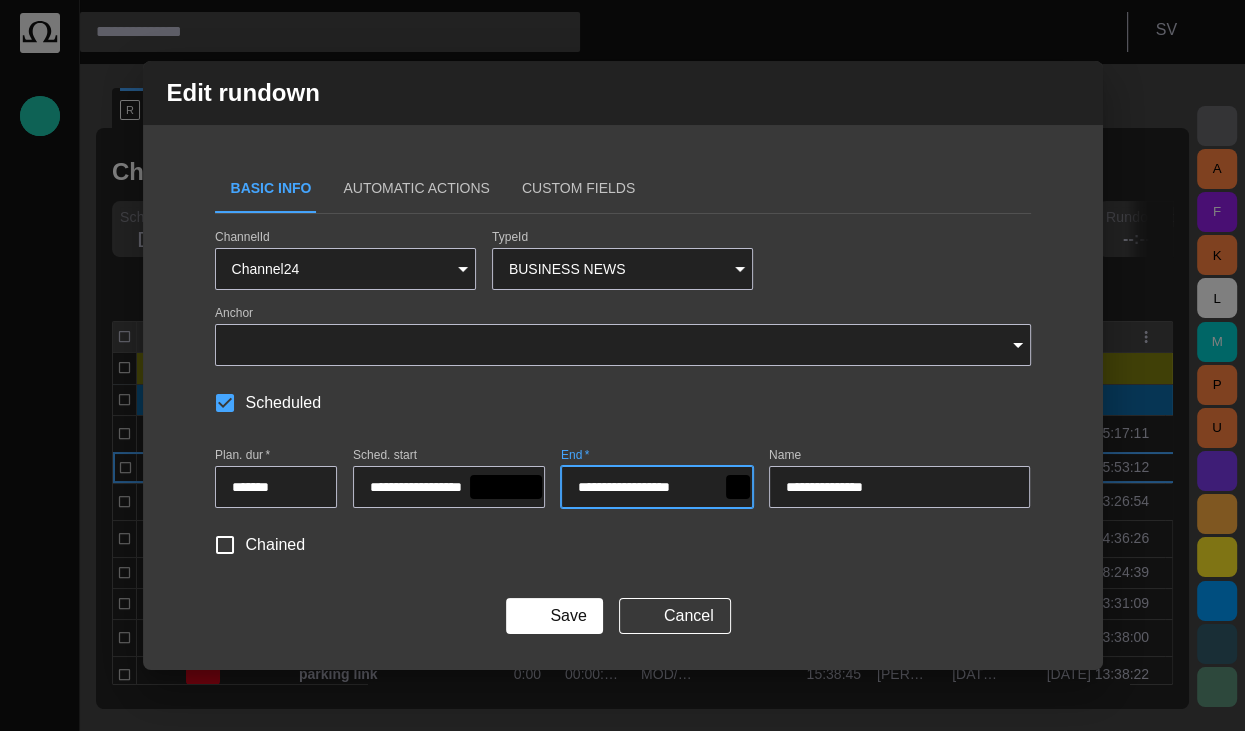 type on "**********" 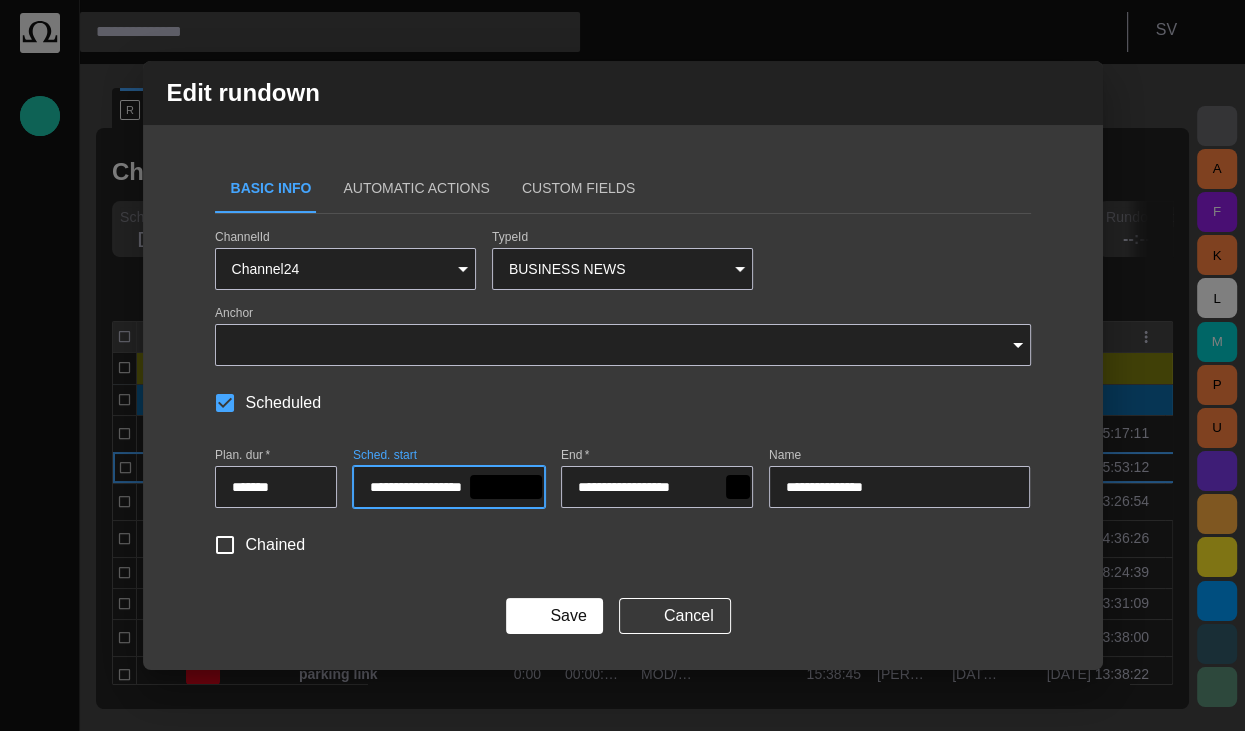 click on "**********" at bounding box center [445, 487] 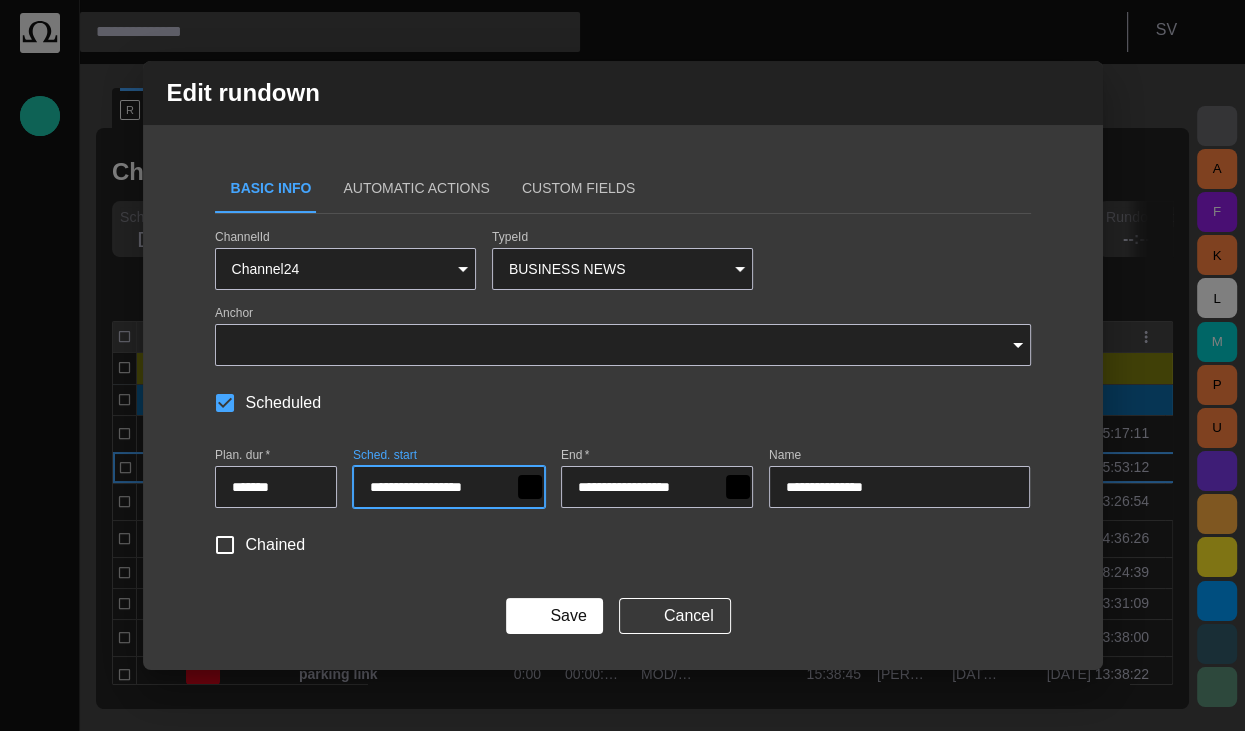 type on "**********" 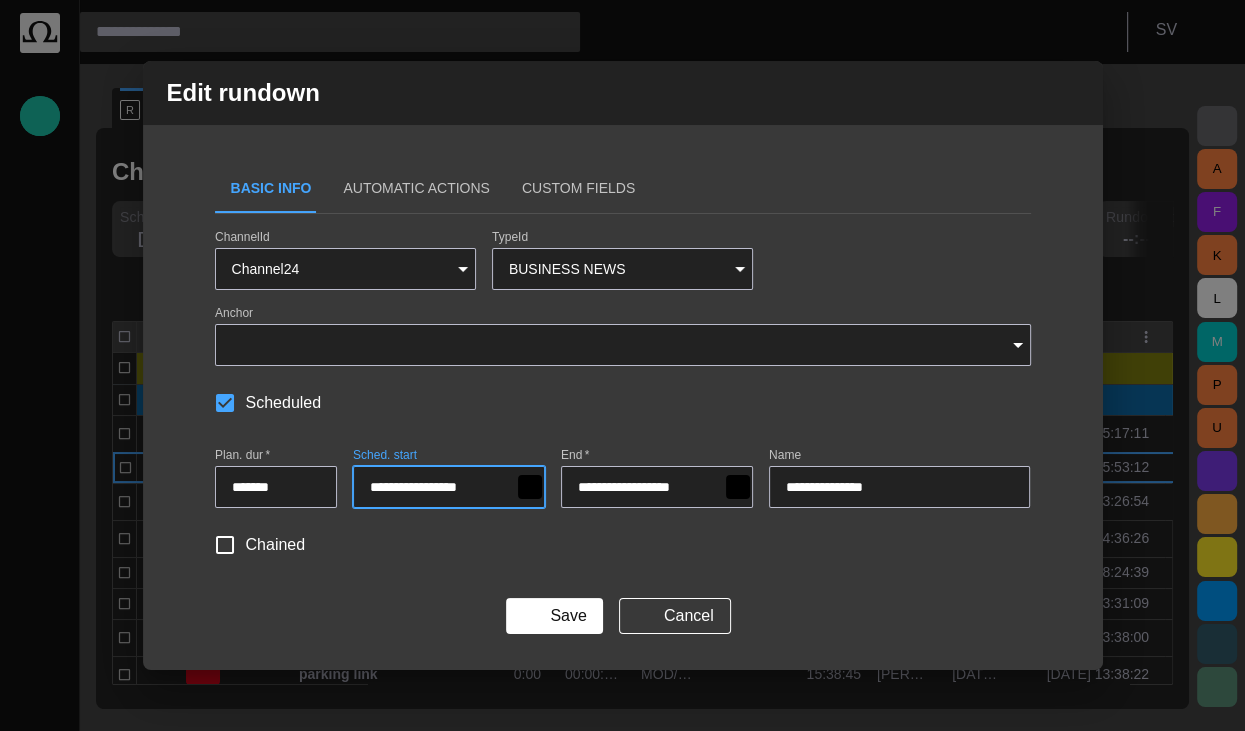 type on "**********" 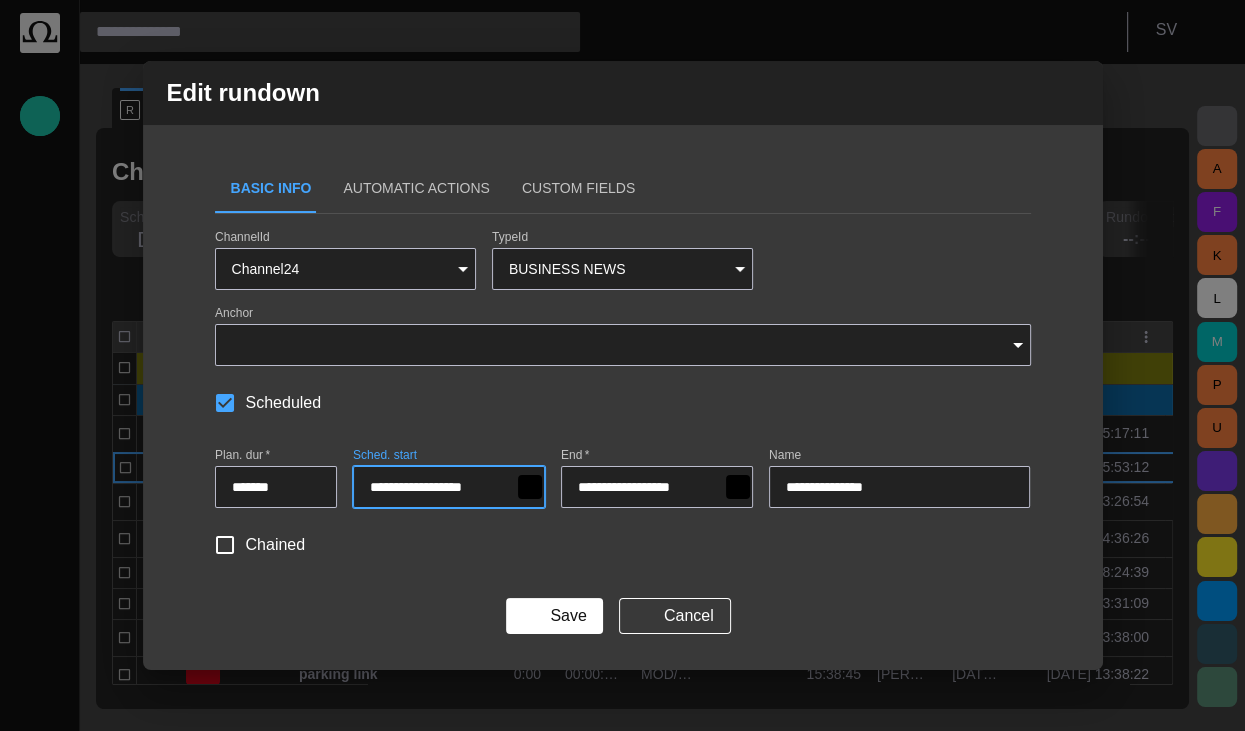 type on "**********" 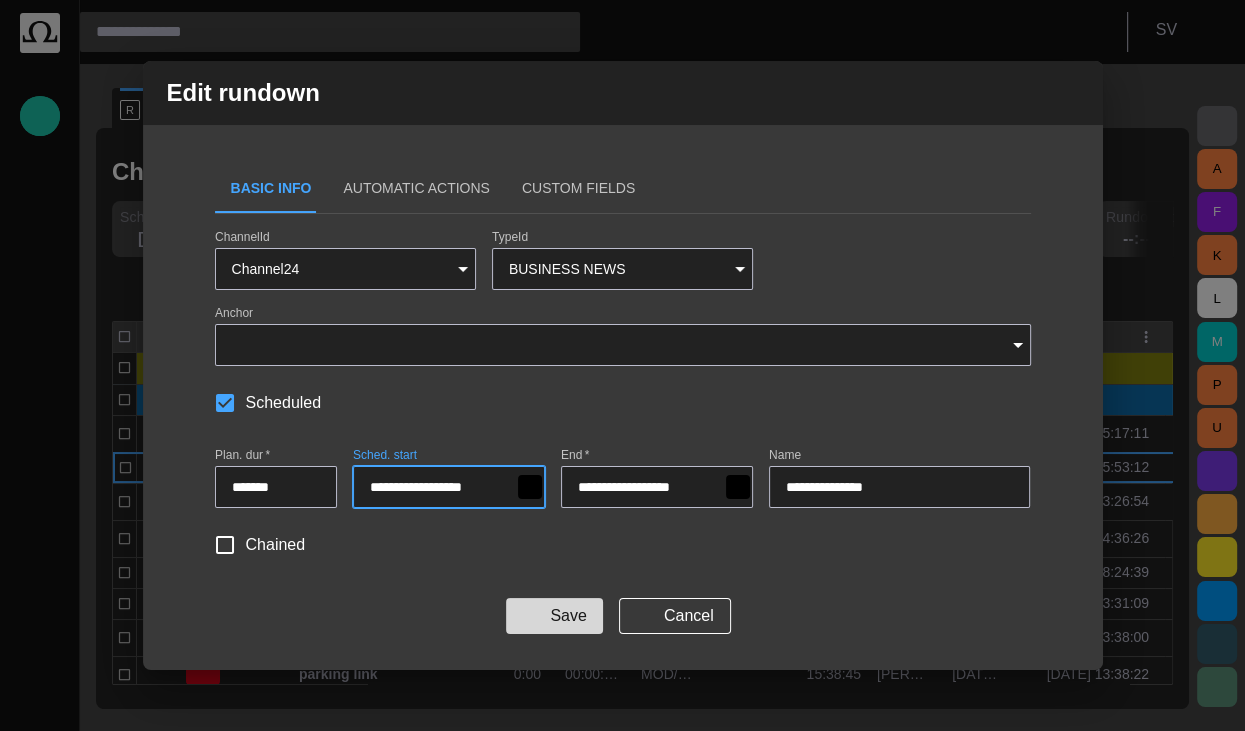 type on "**********" 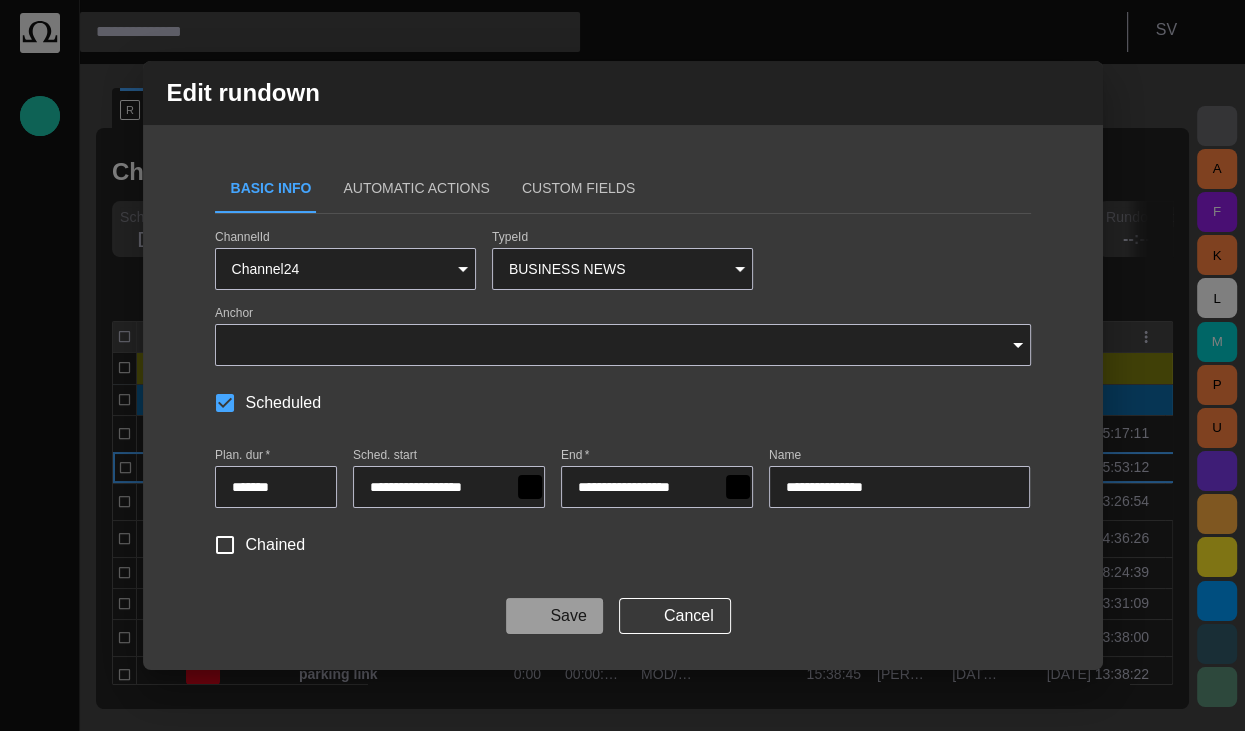 click on "Save" at bounding box center [554, 616] 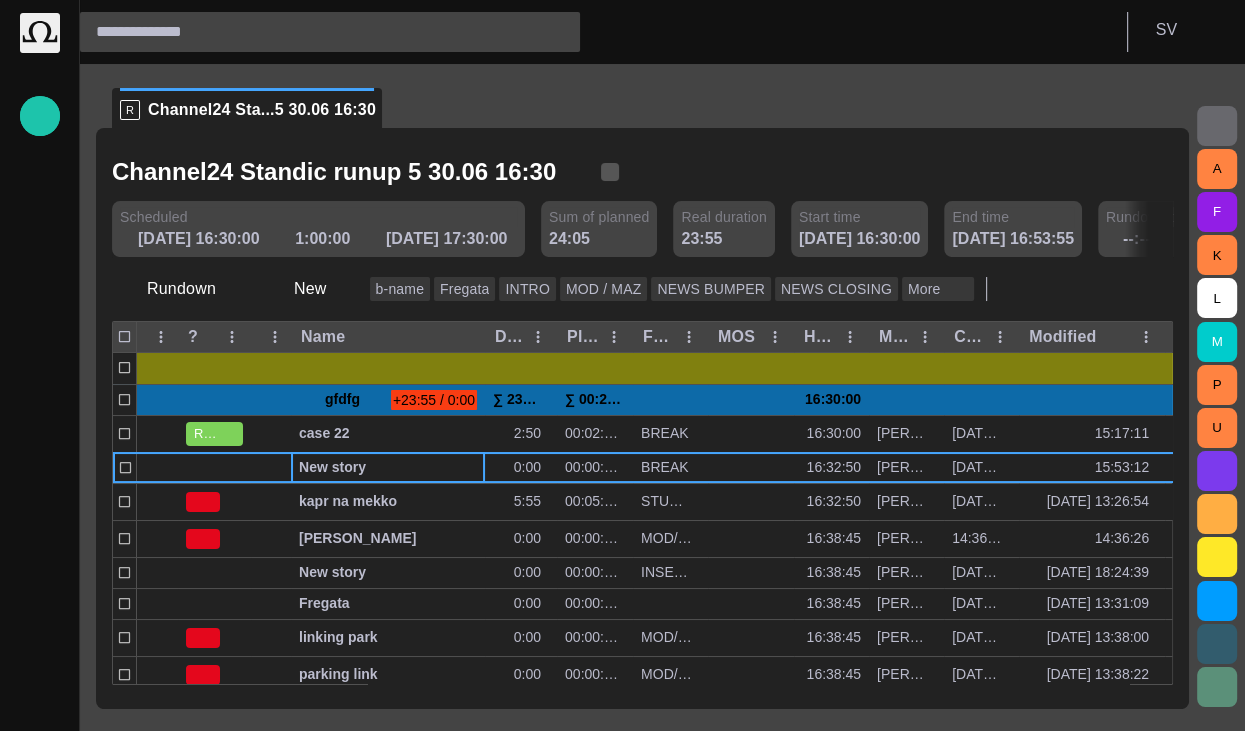 click at bounding box center [610, 172] 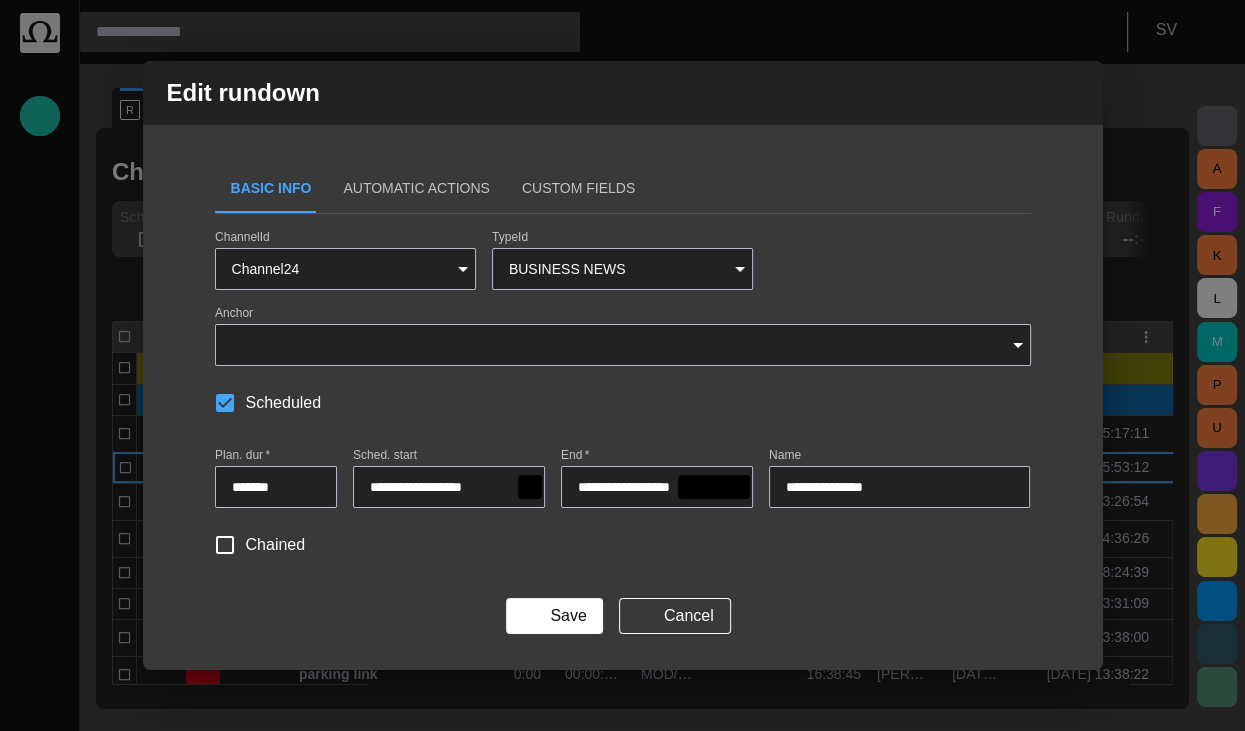 click on "**********" at bounding box center (653, 487) 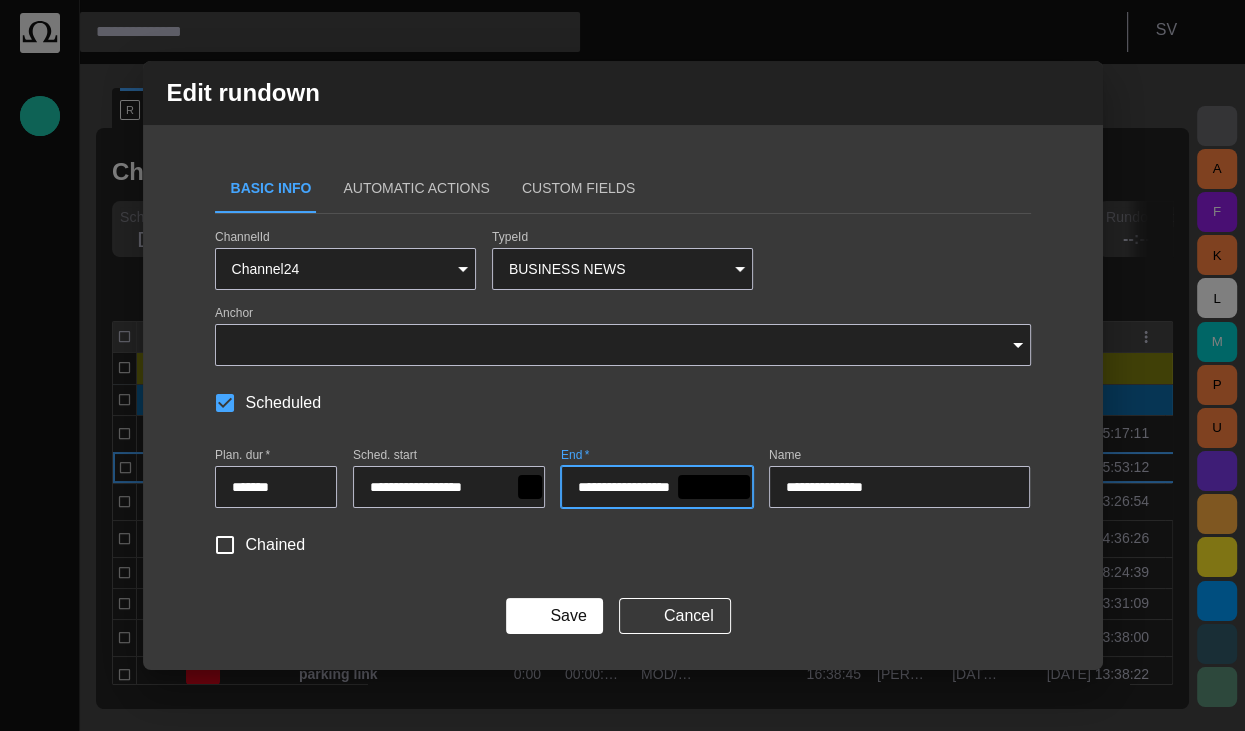 click on "**********" at bounding box center (653, 487) 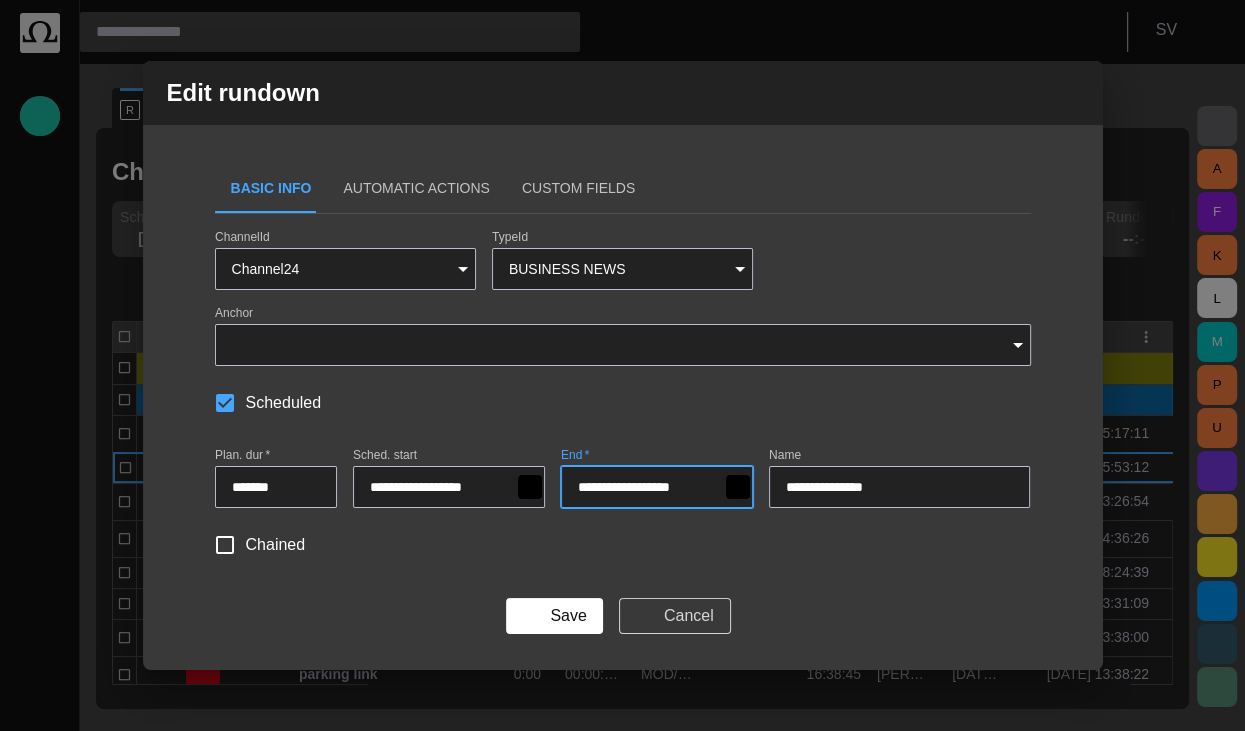 click on "Cancel" at bounding box center (675, 616) 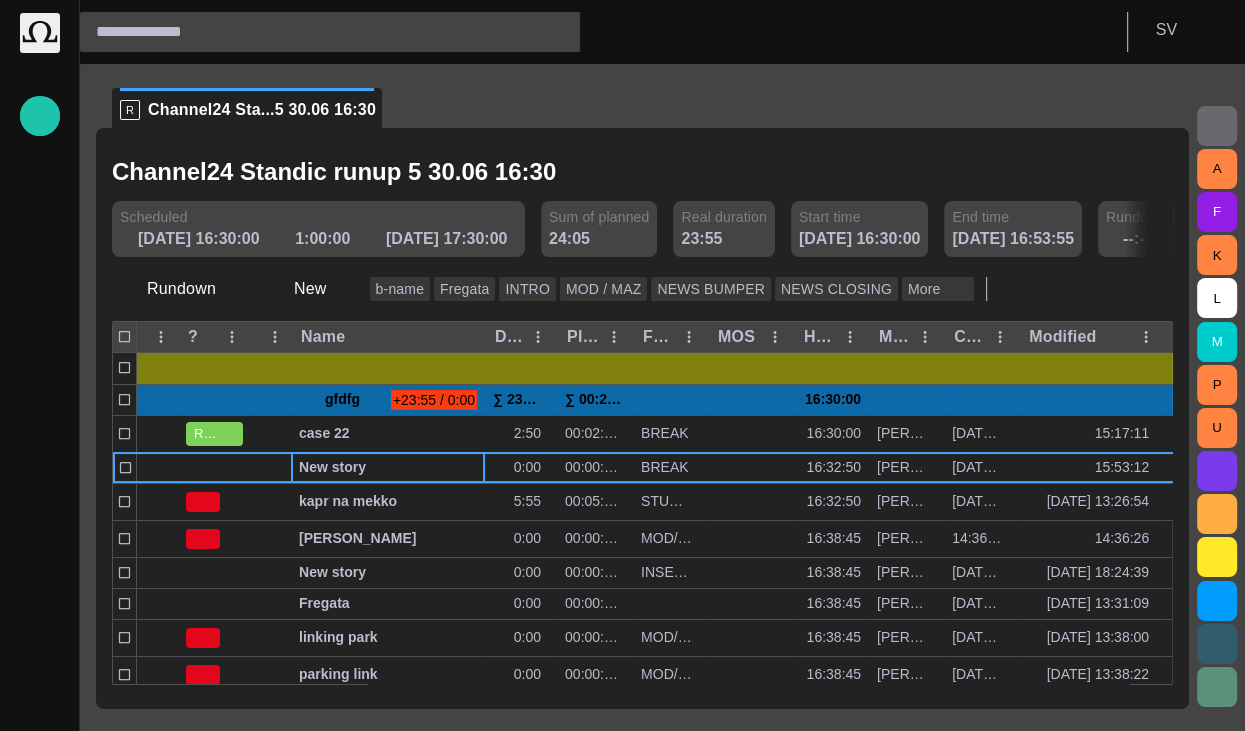 click at bounding box center (268, 239) 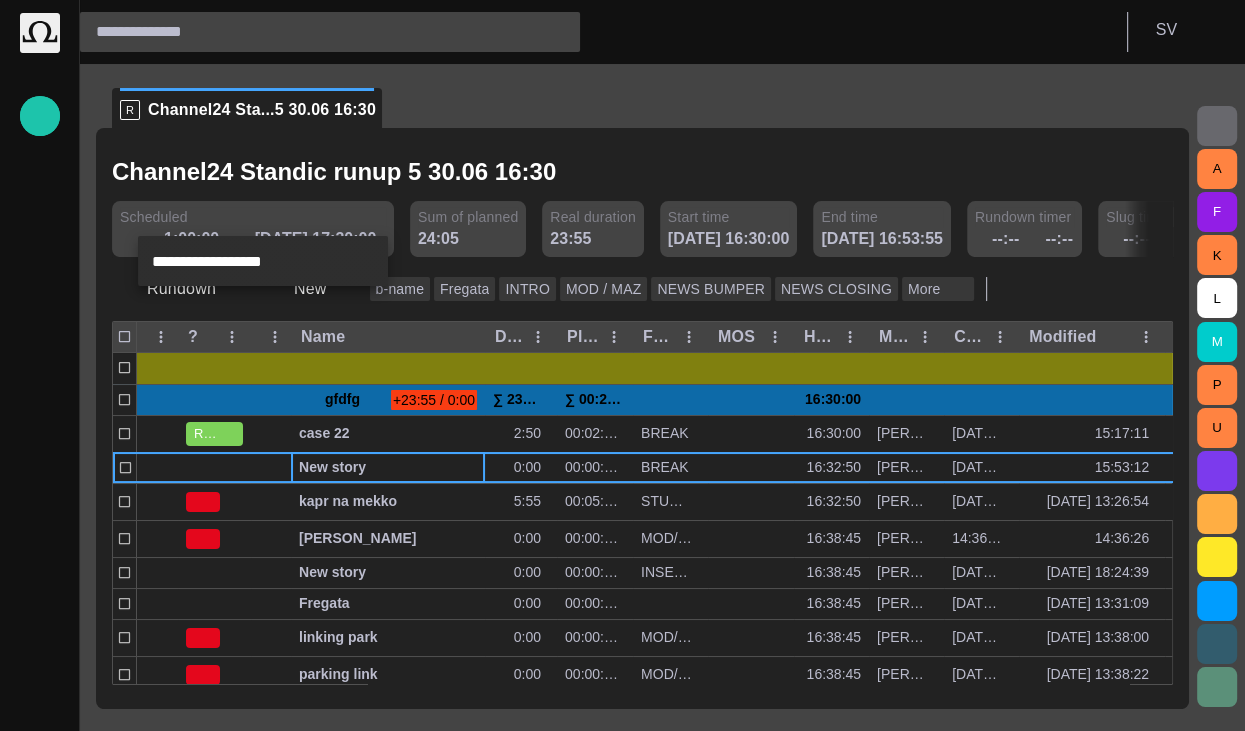 click on "**********" at bounding box center [216, 261] 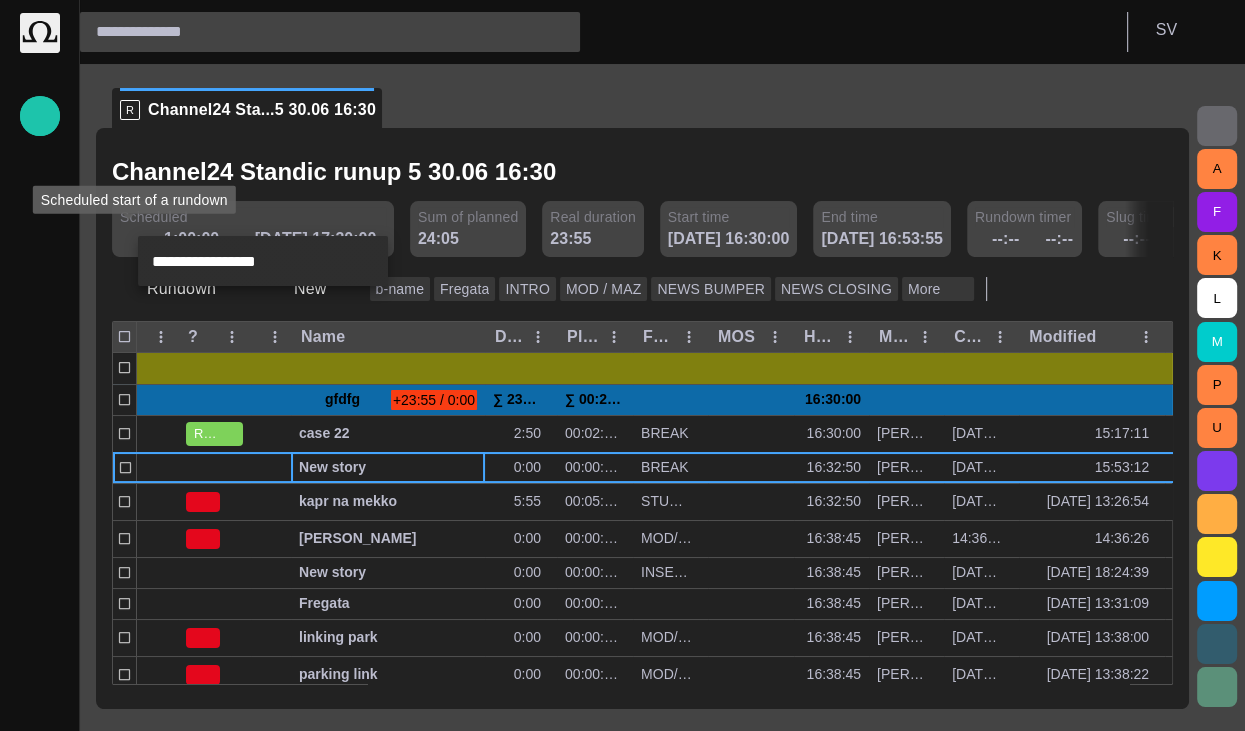 type on "**********" 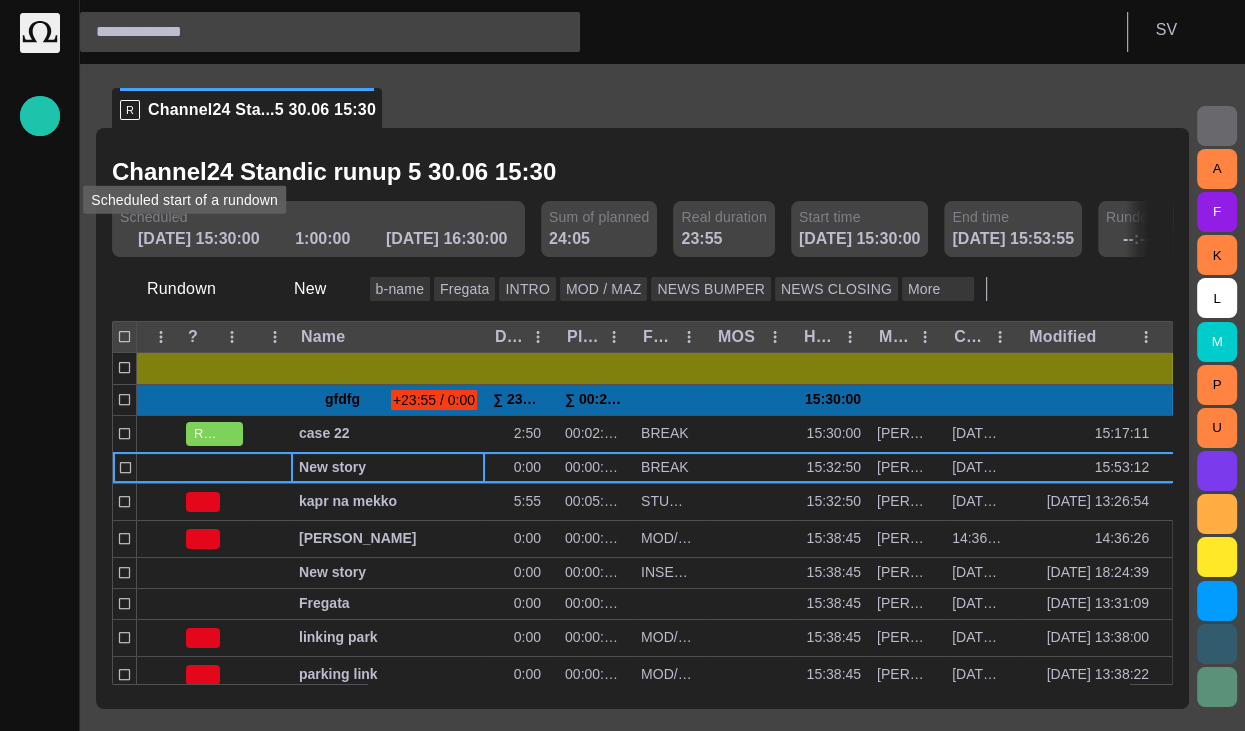 click at bounding box center (515, 239) 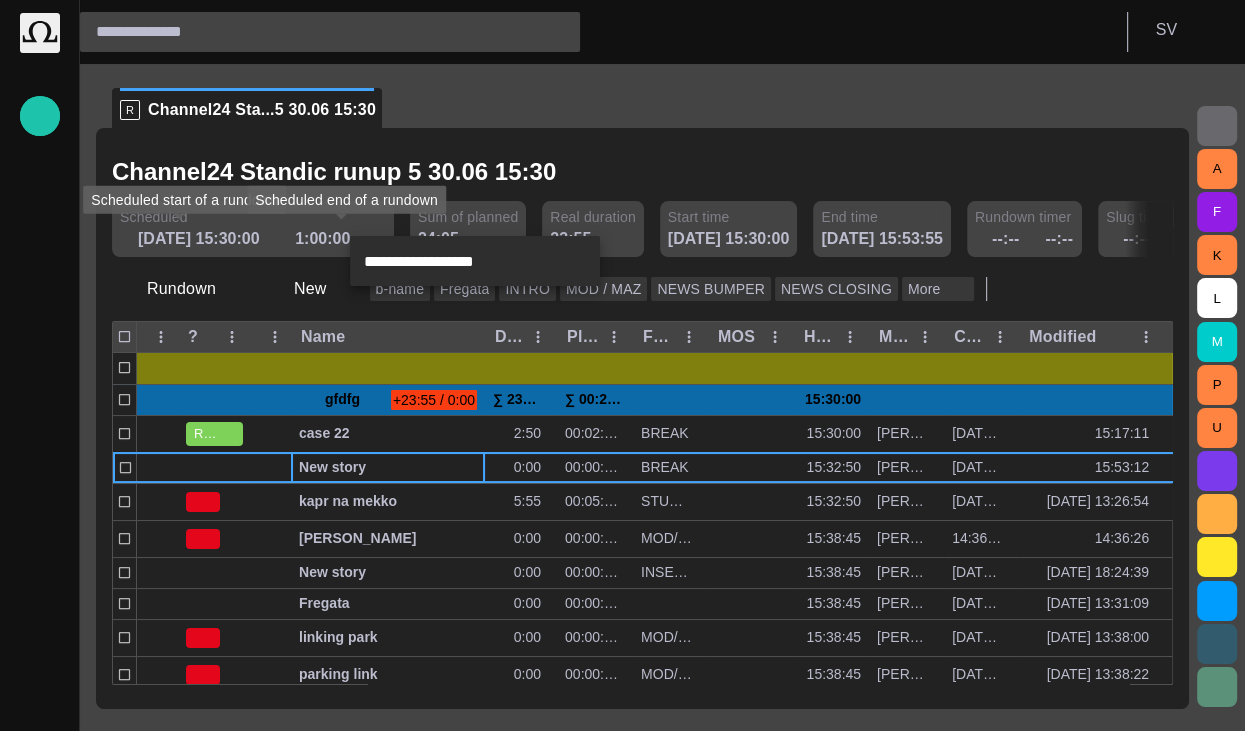 click on "**********" at bounding box center (428, 261) 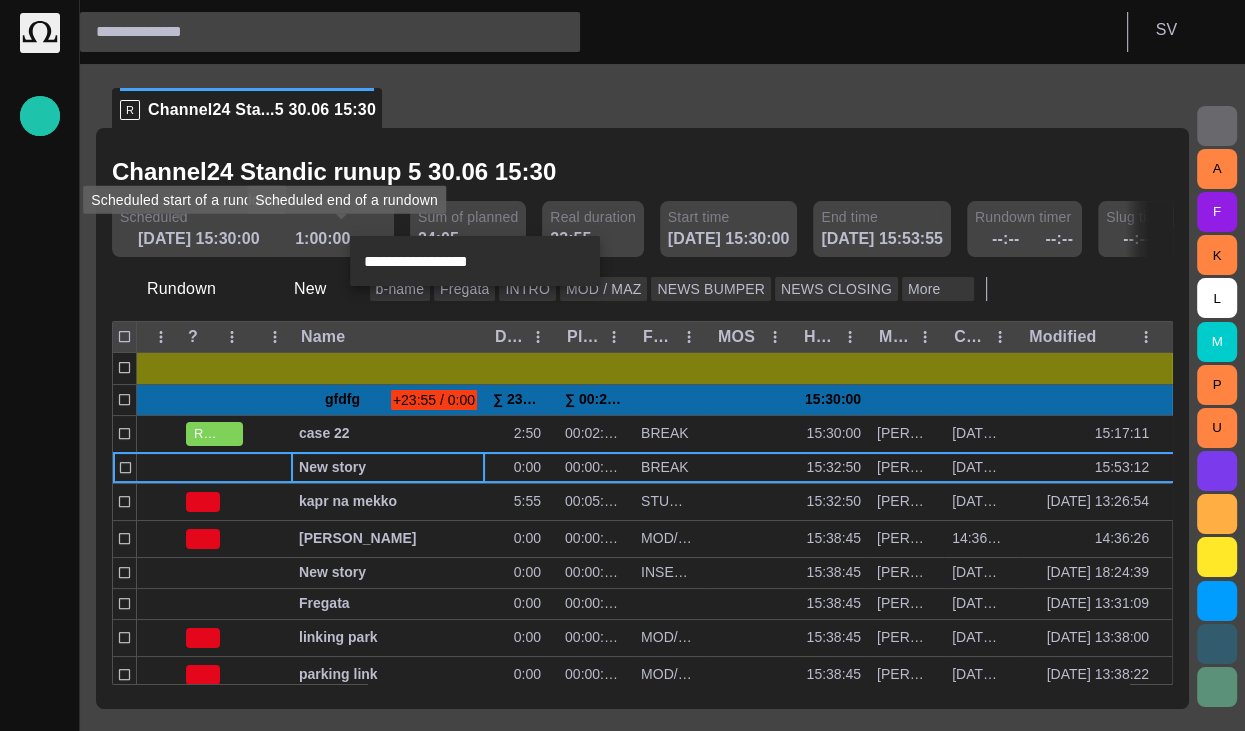 type on "**********" 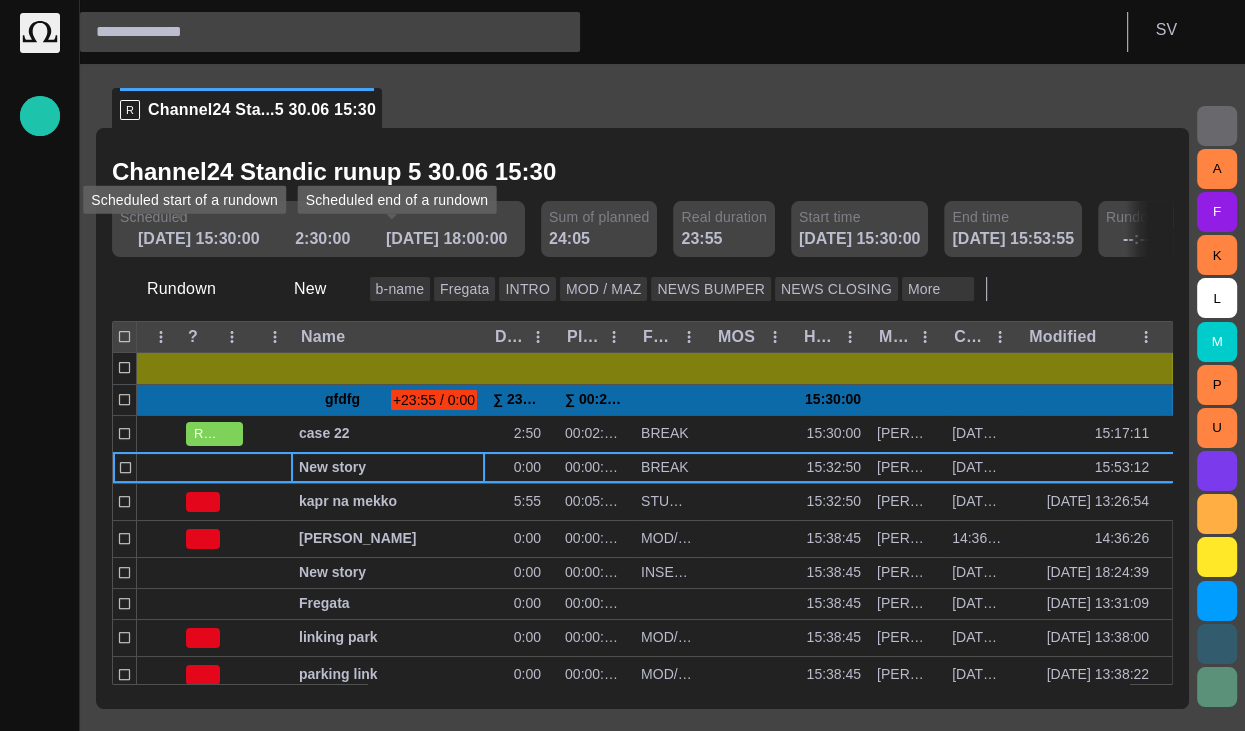 click on "R Channel24 Sta...5 30.06 15:30" at bounding box center [630, 108] 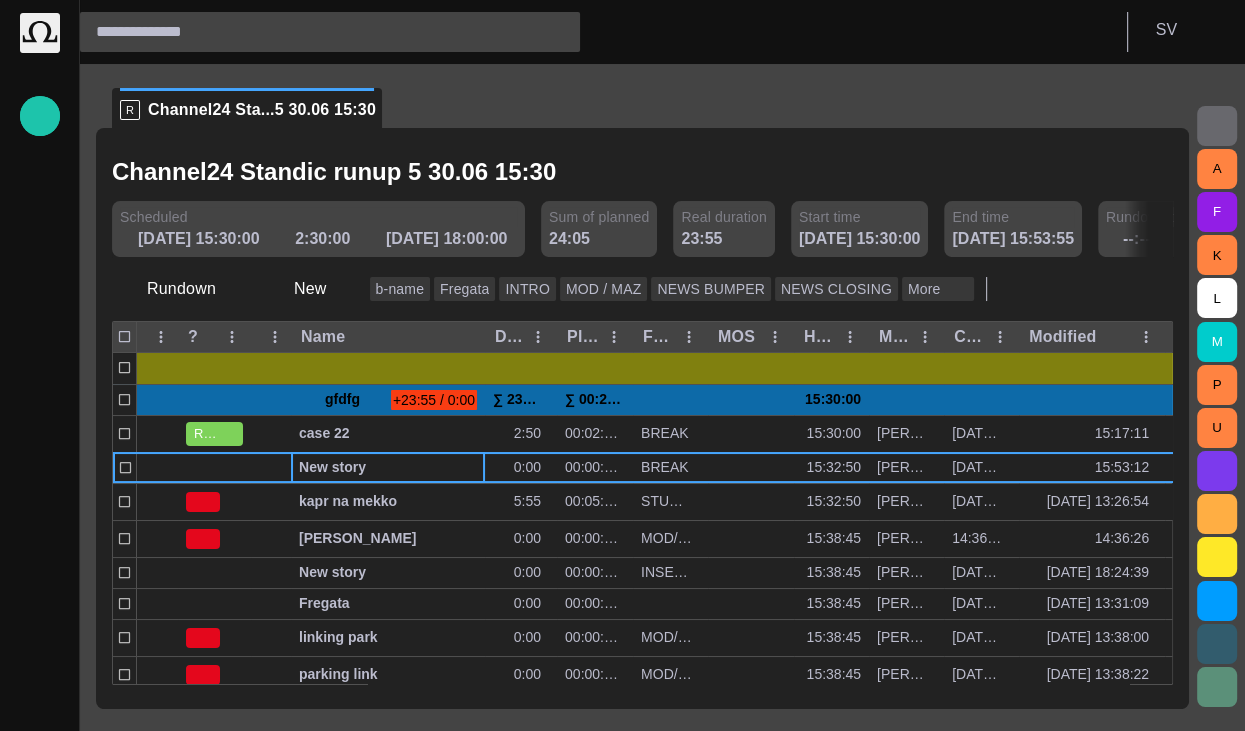 click at bounding box center [610, 172] 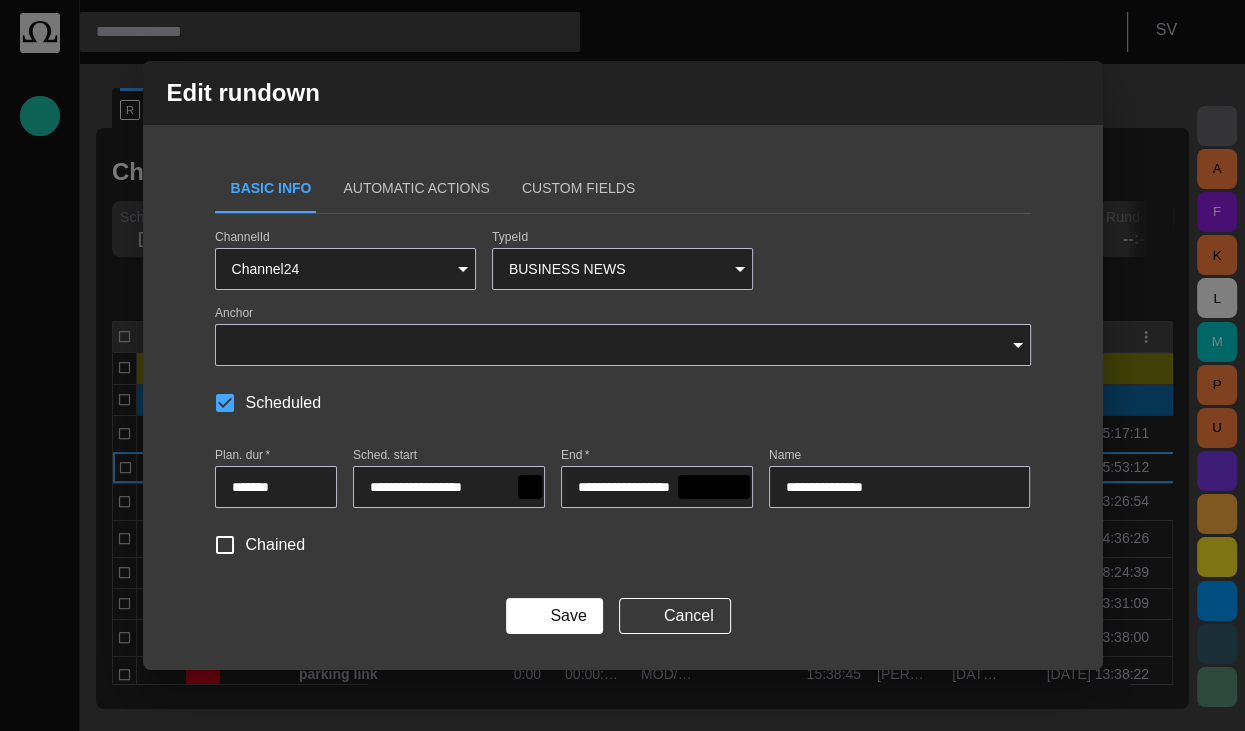 click on "**********" at bounding box center (653, 487) 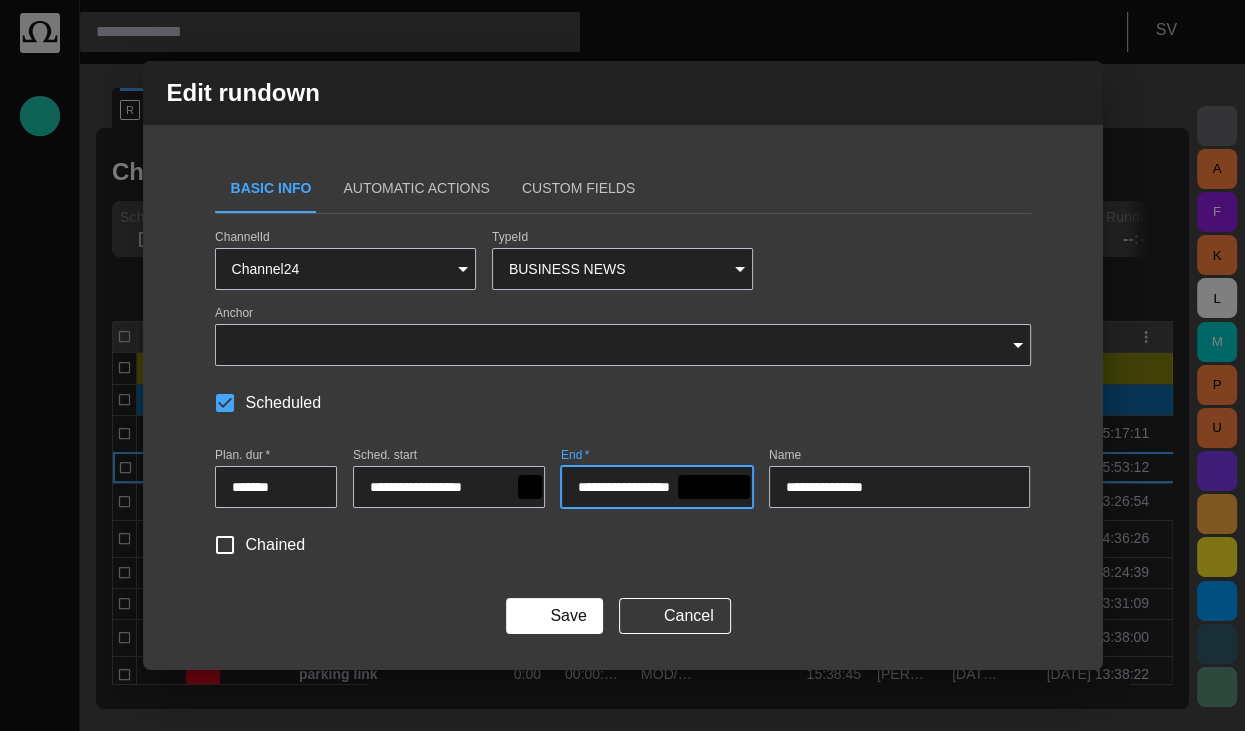 click on "**********" at bounding box center [653, 487] 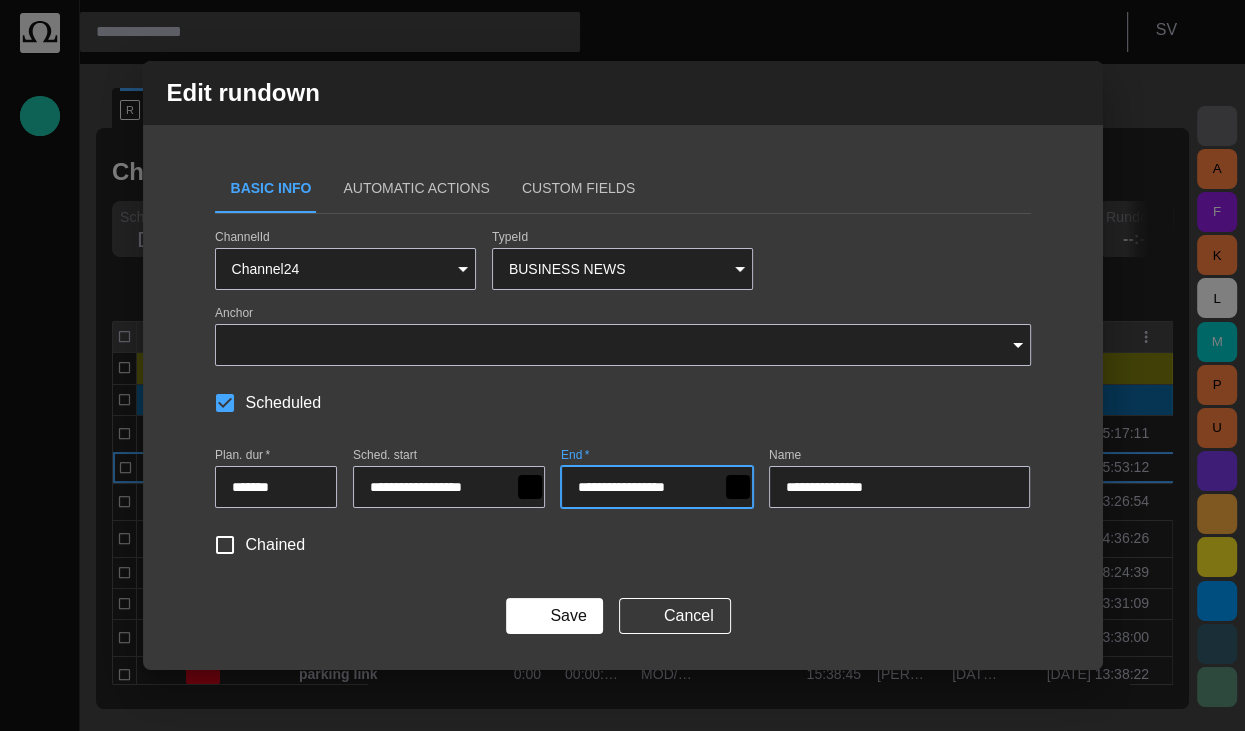 type on "**********" 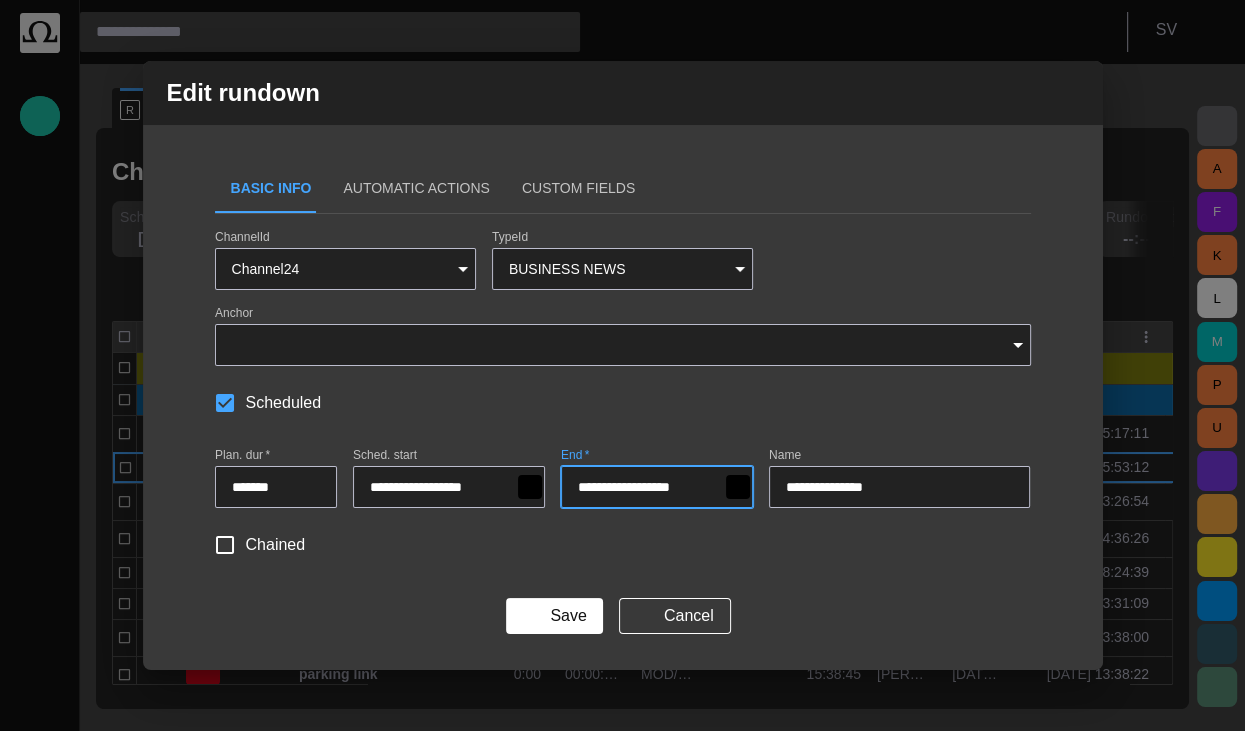 type on "*****" 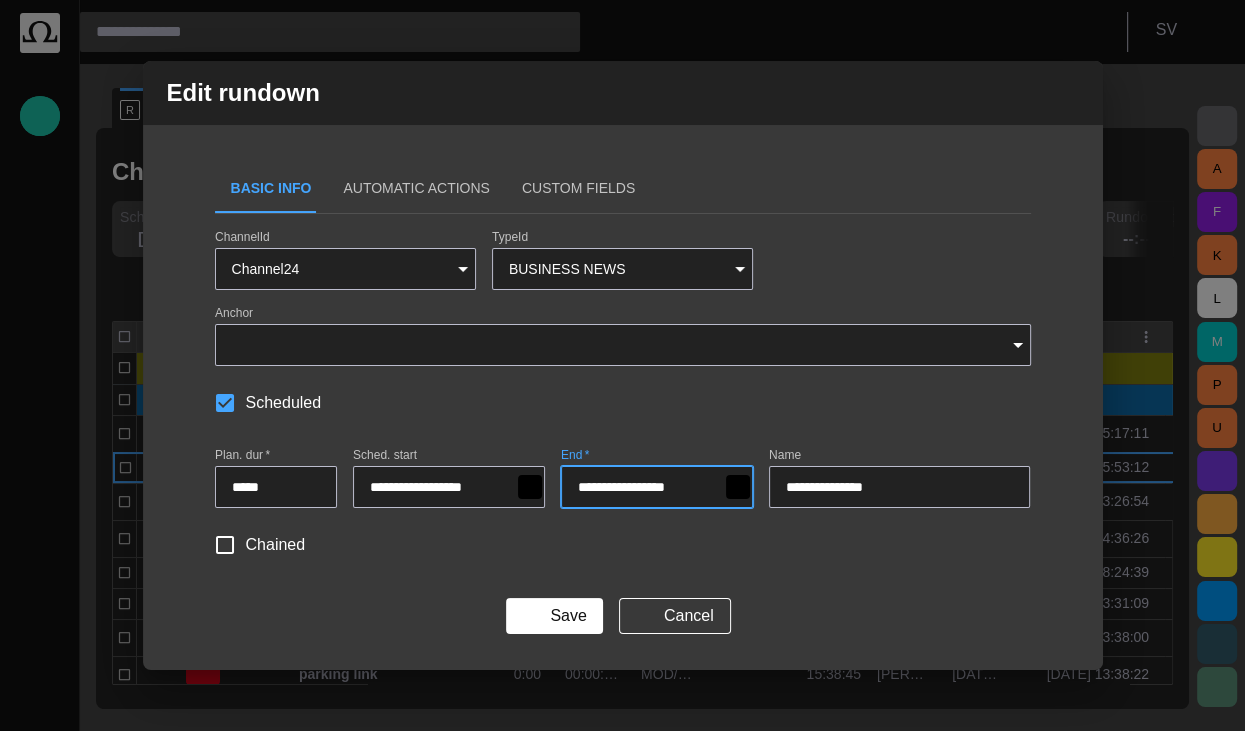 type on "**********" 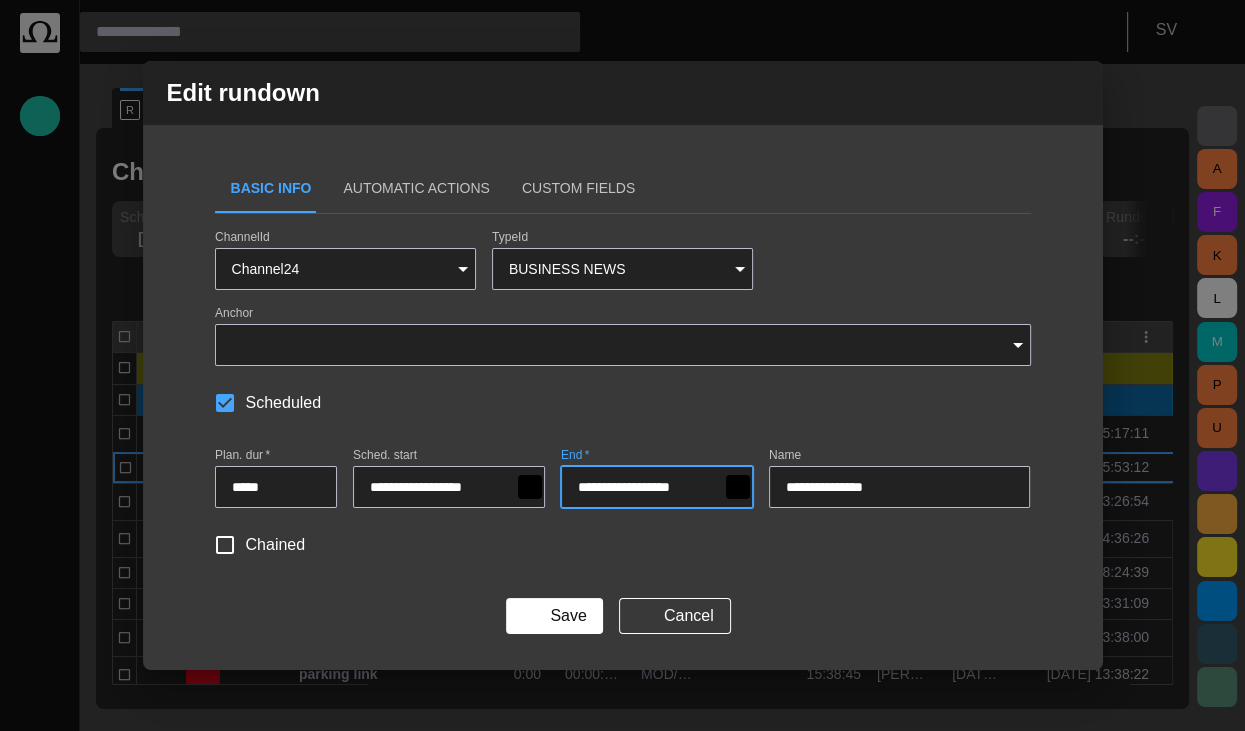 type on "*******" 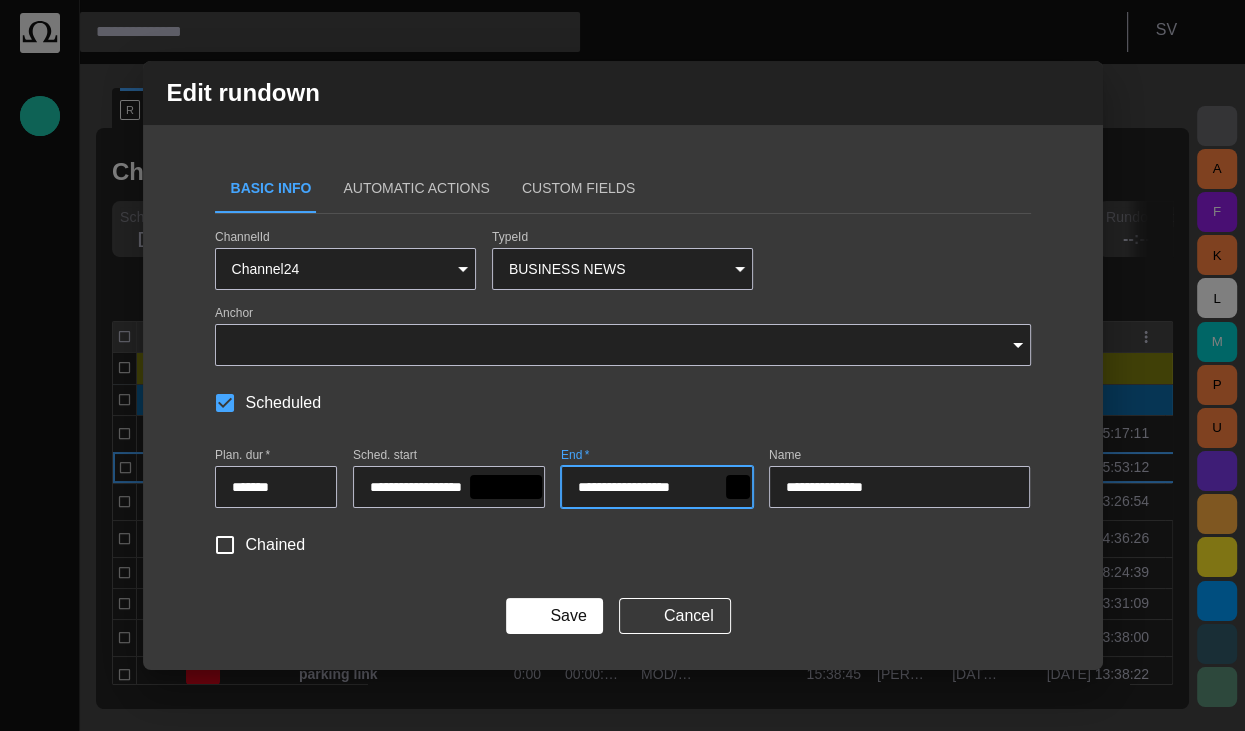 type on "**********" 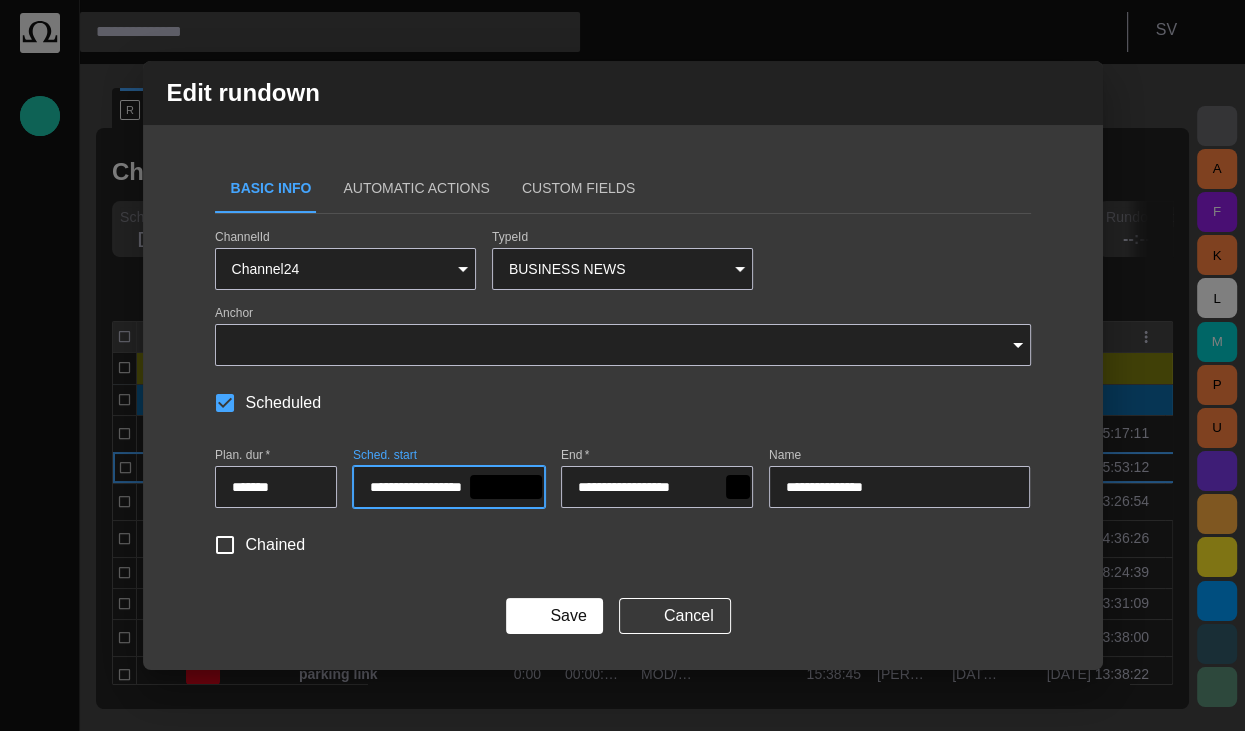 click on "**********" at bounding box center (445, 487) 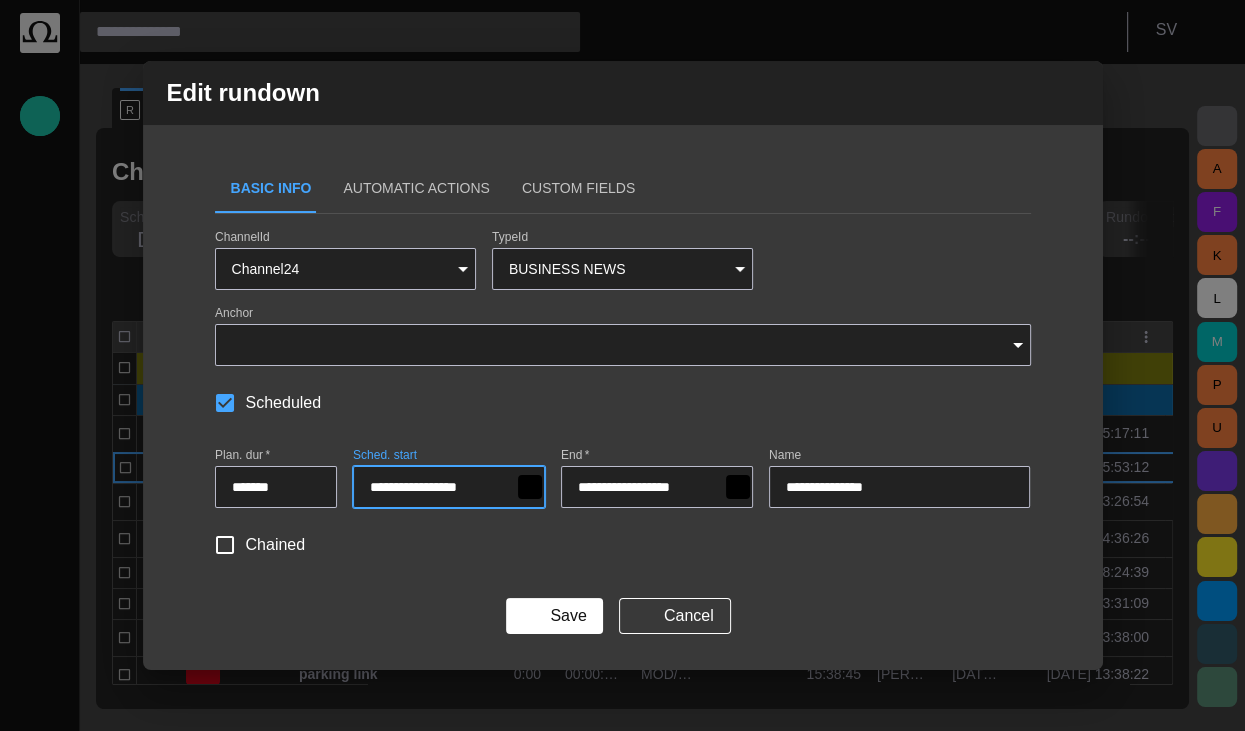 type on "**********" 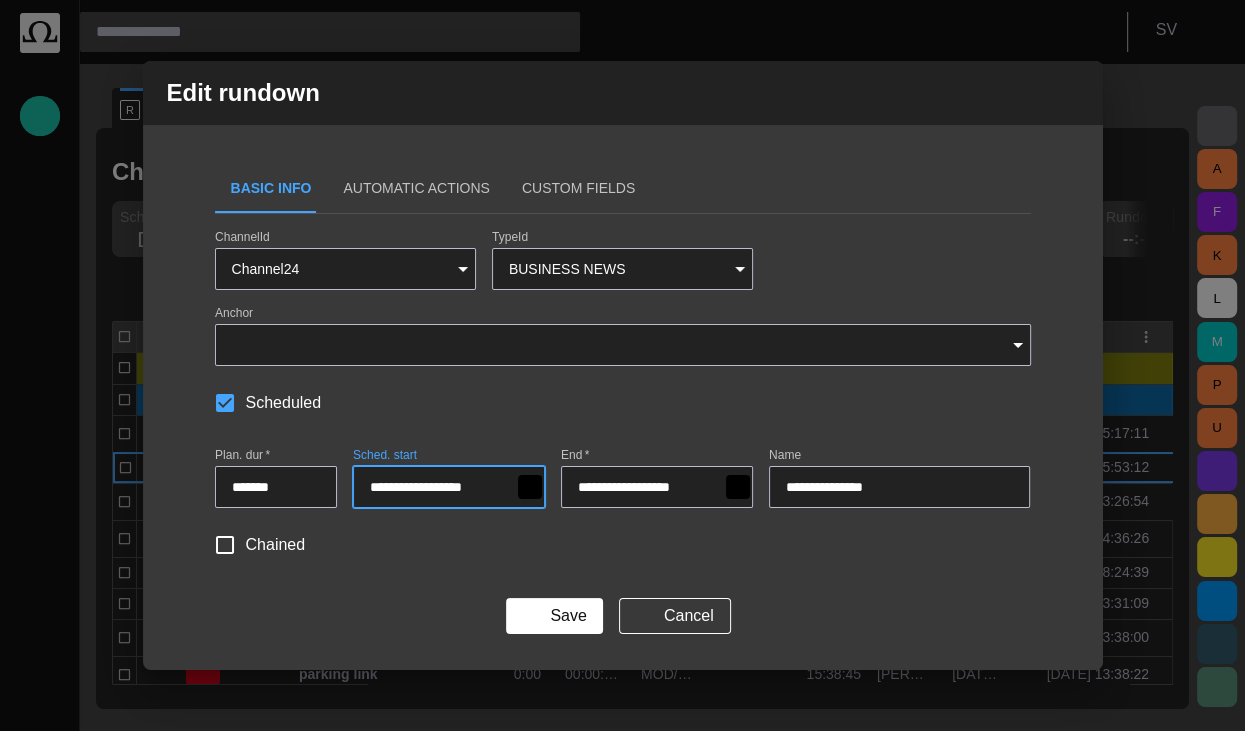 type on "**********" 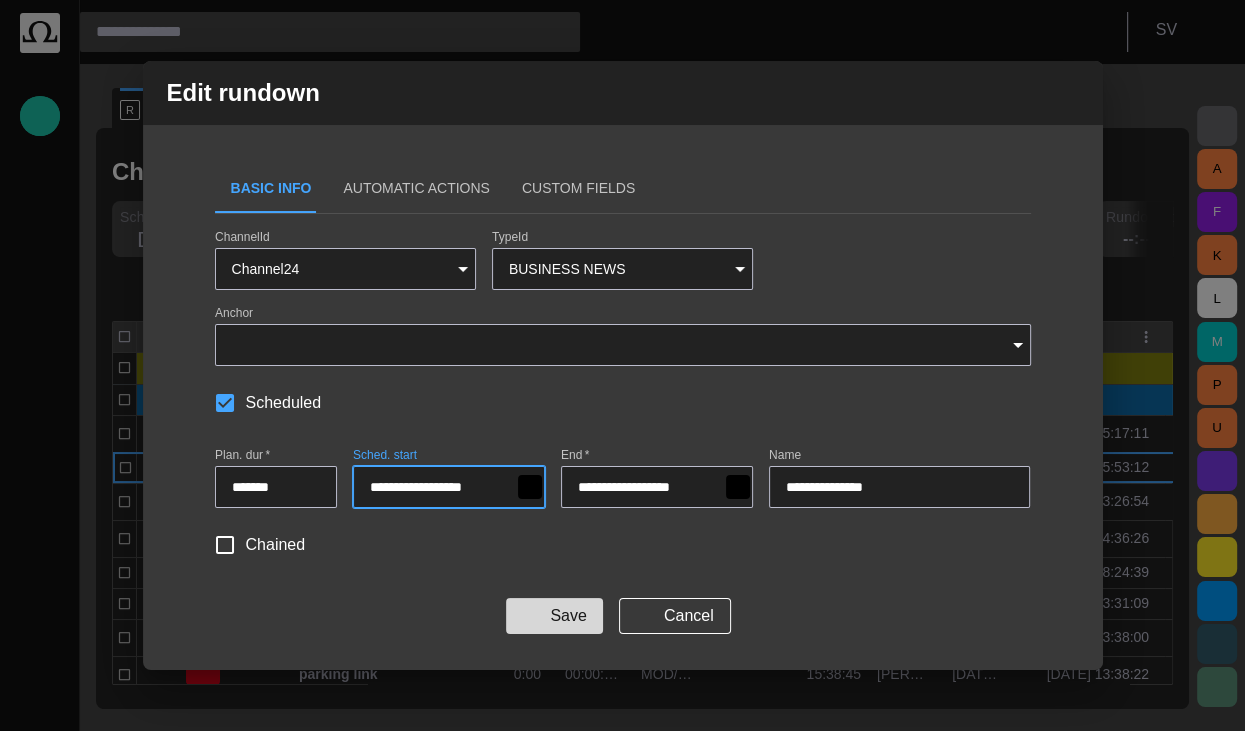type on "**********" 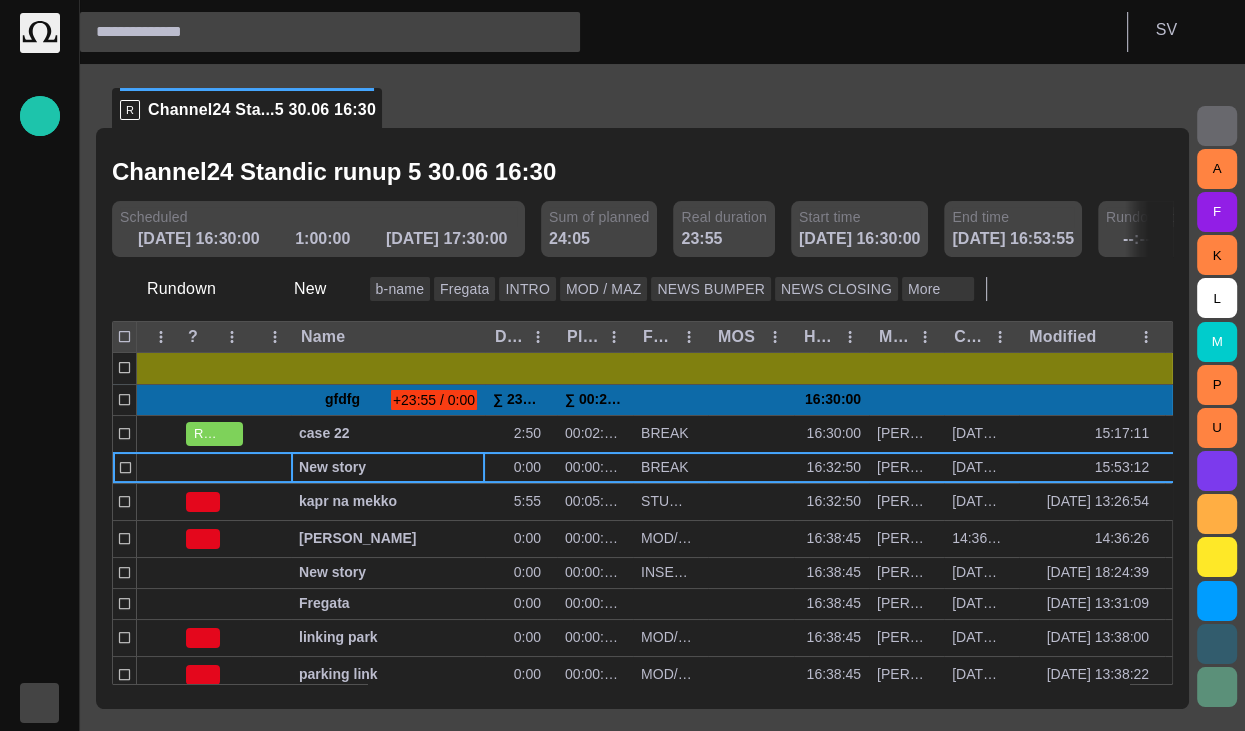 click at bounding box center (40, 703) 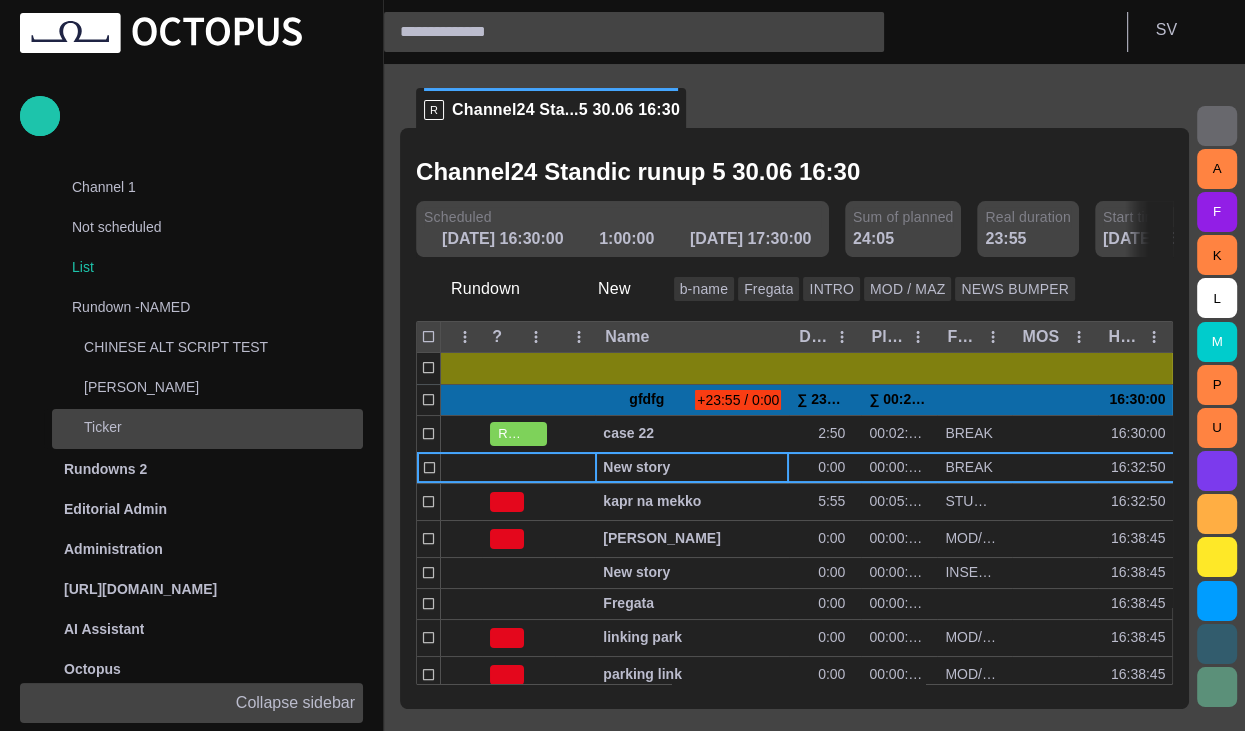 scroll, scrollTop: 1090, scrollLeft: 0, axis: vertical 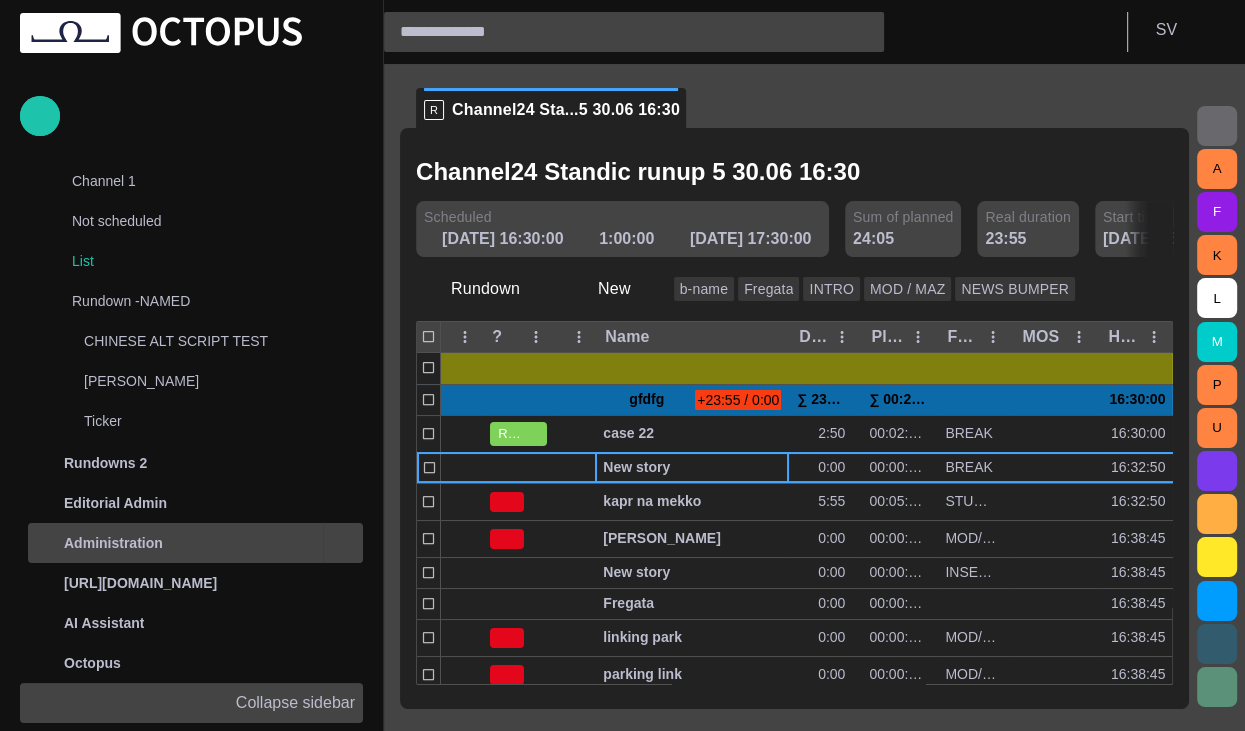 click on "Administration" at bounding box center [177, 543] 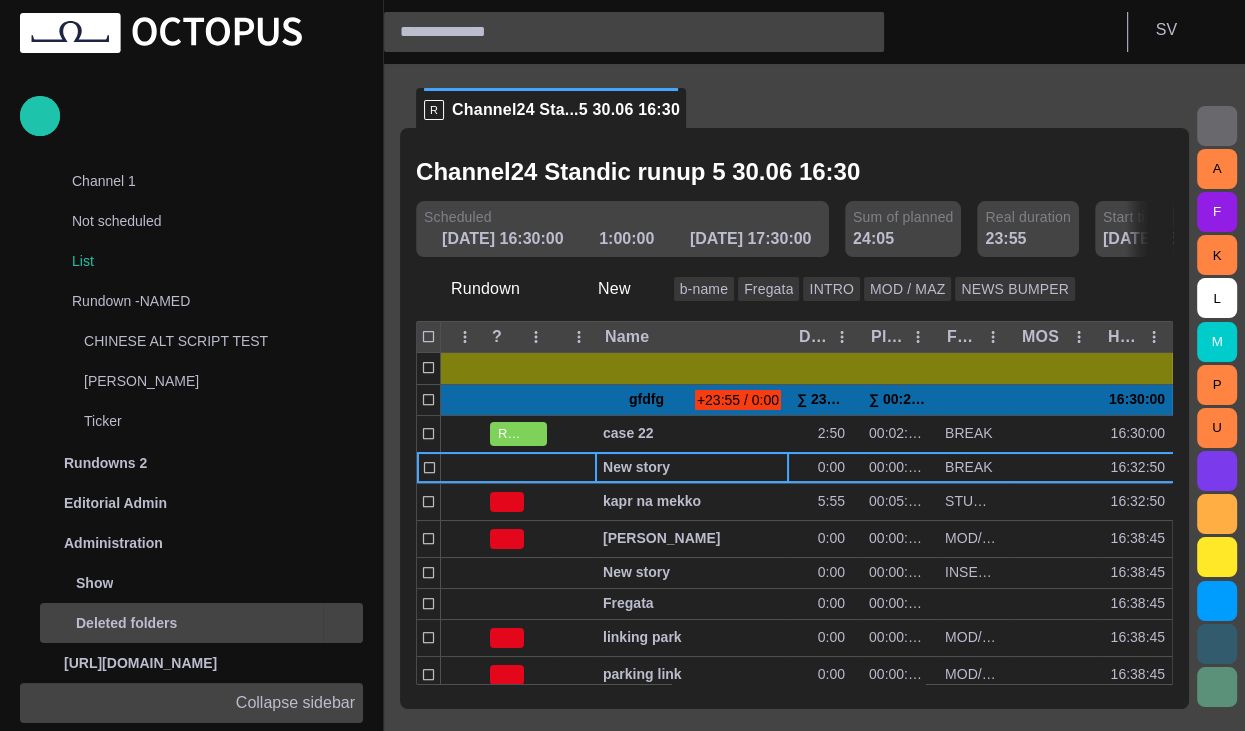 click on "Deleted folders" at bounding box center [183, 623] 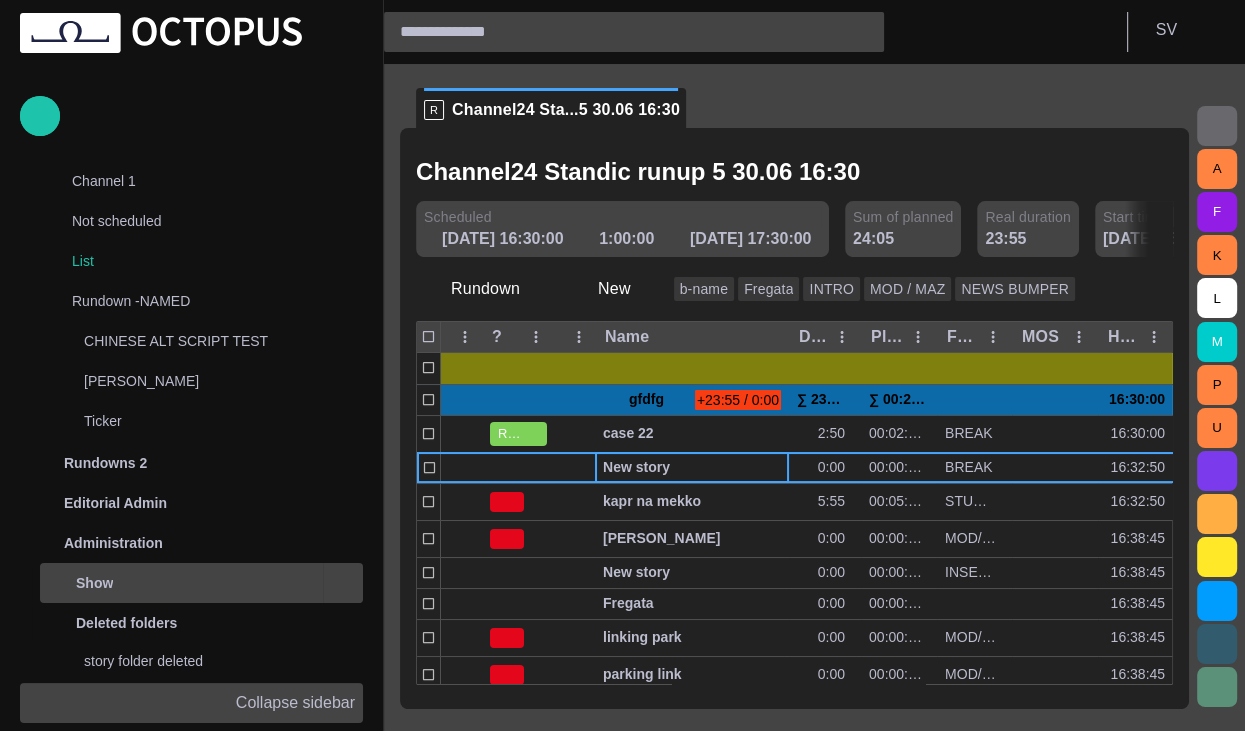 click on "Show" at bounding box center (183, 583) 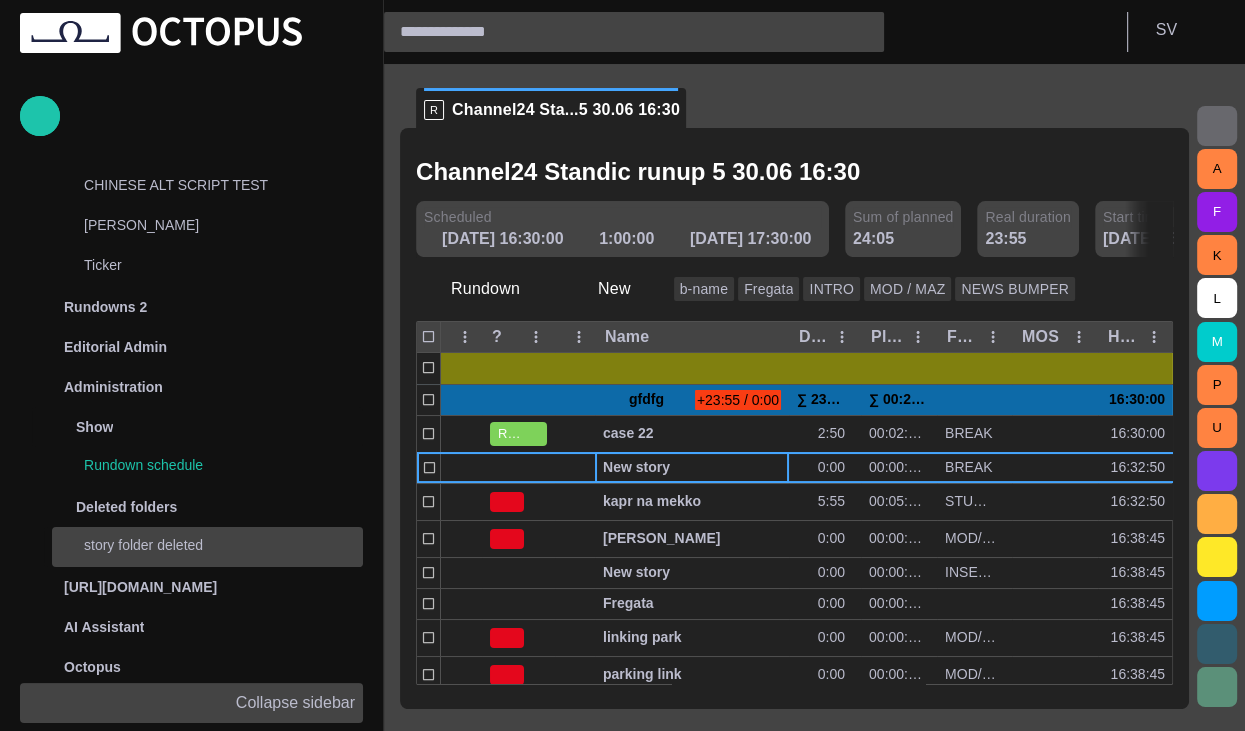 scroll, scrollTop: 1248, scrollLeft: 0, axis: vertical 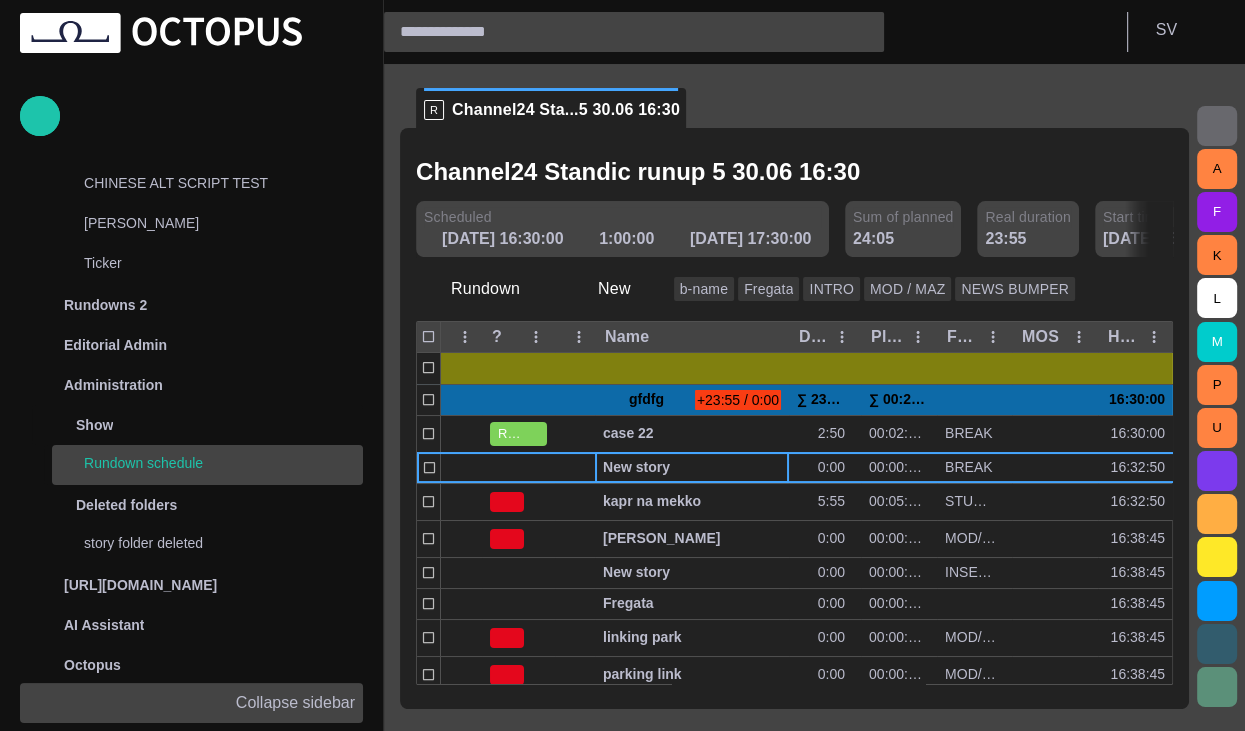 click on "Rundown schedule" at bounding box center [223, 463] 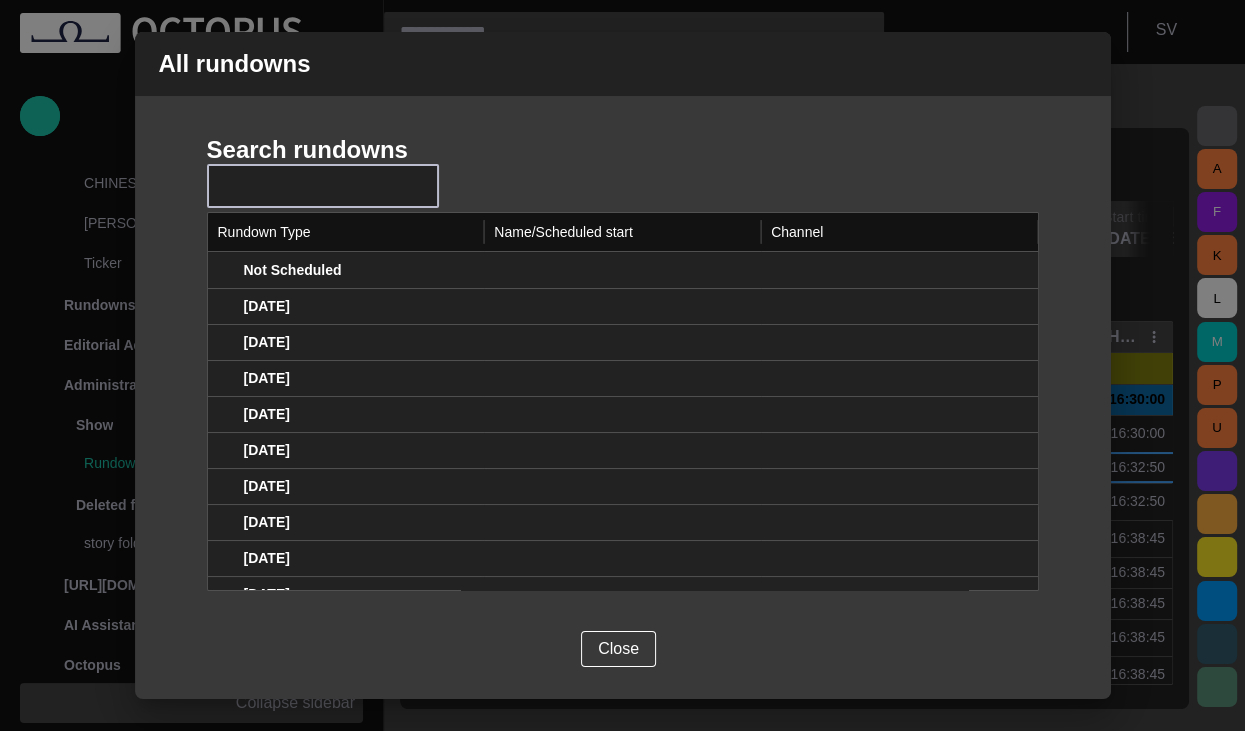 click at bounding box center (301, 186) 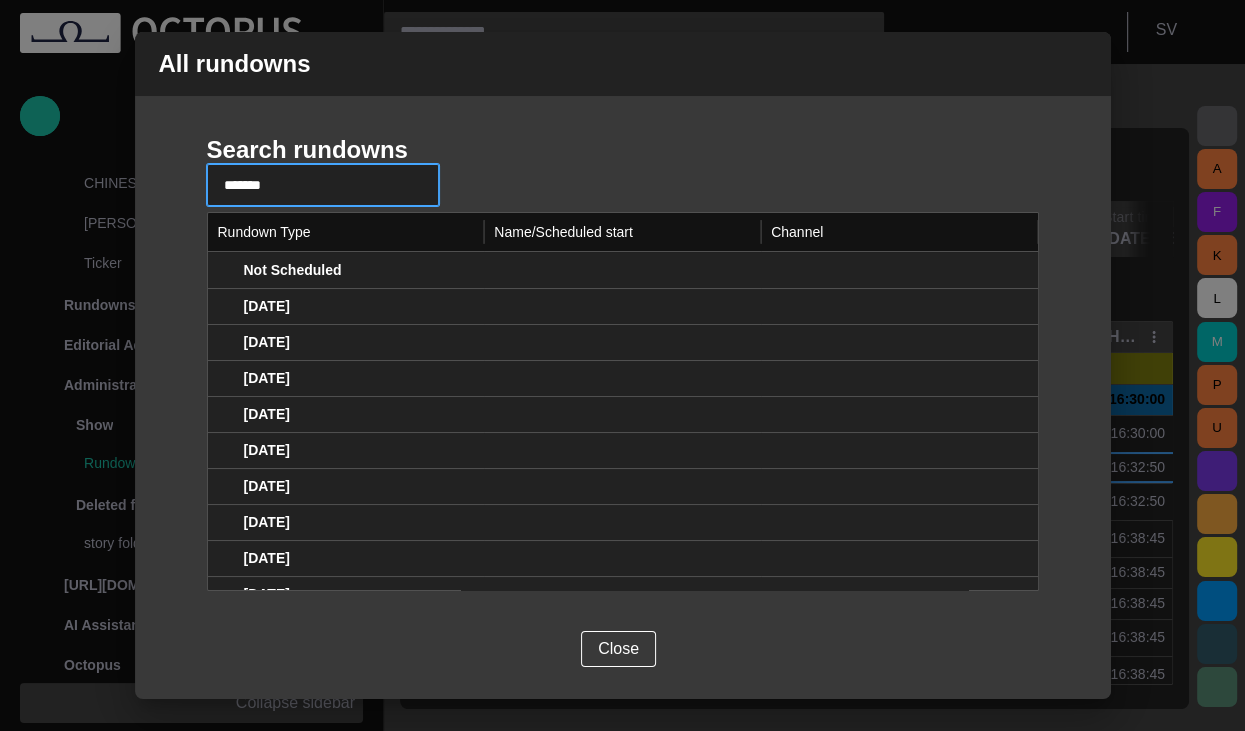 type on "*******" 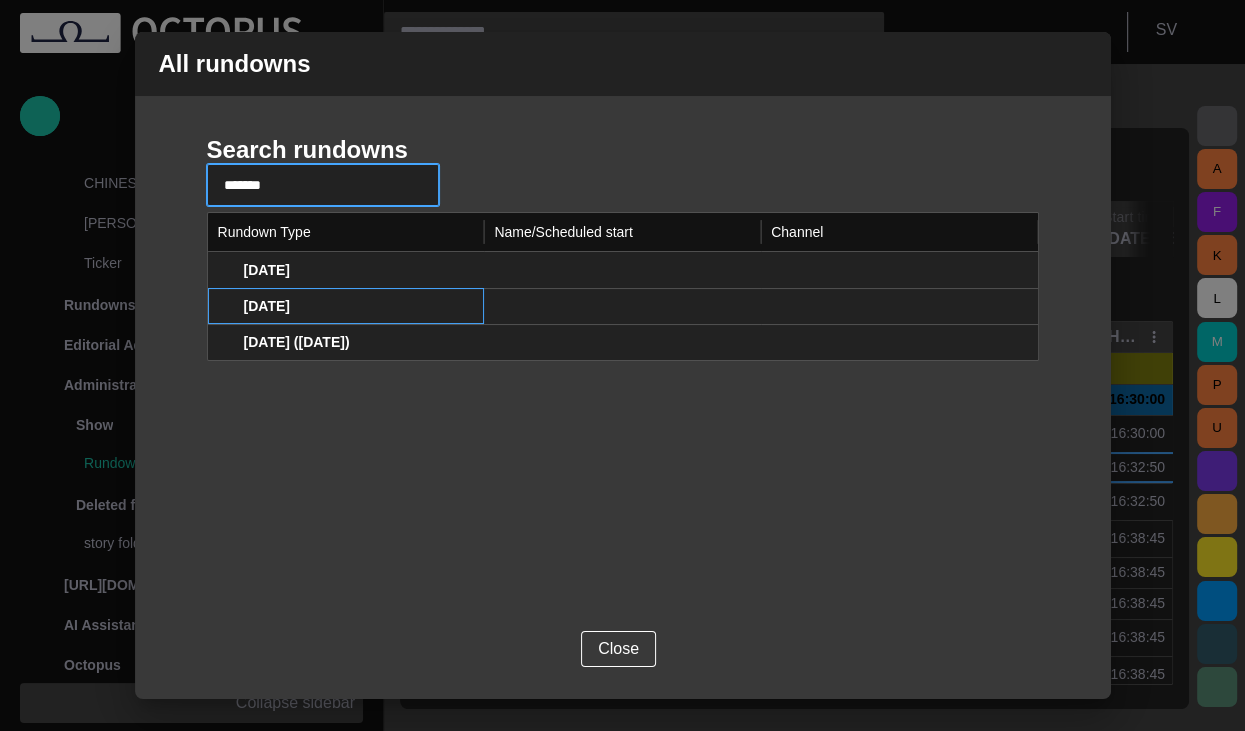 click on "6/30/2025" at bounding box center [346, 306] 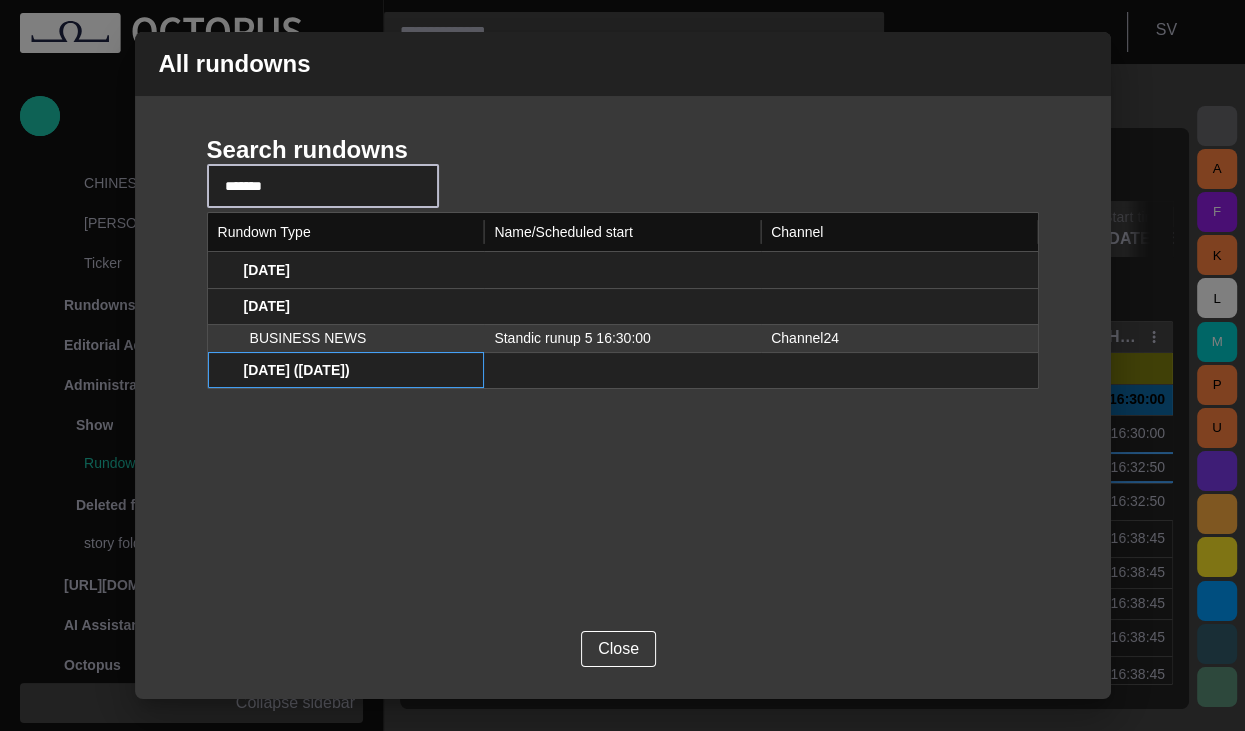 click on "7/3/2025 (Thursday)" at bounding box center (346, 370) 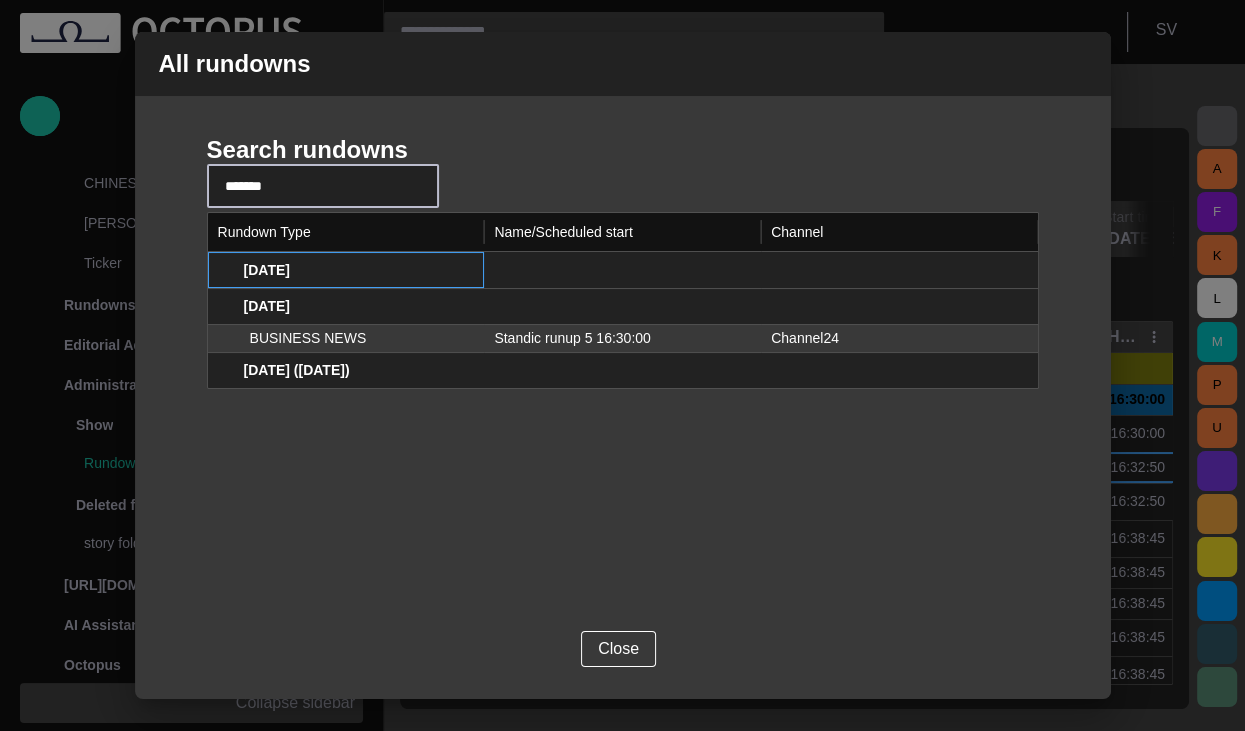 click at bounding box center (226, 271) 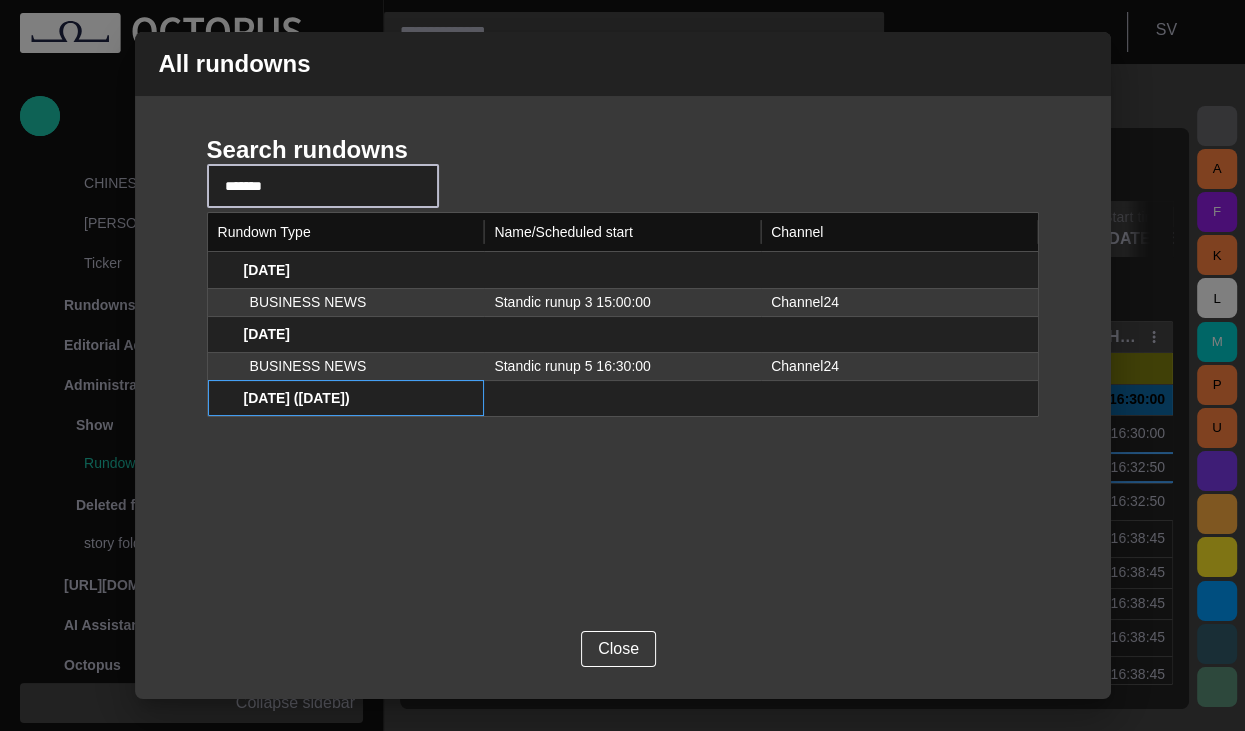click on "7/3/2025 (Thursday)" at bounding box center [346, 398] 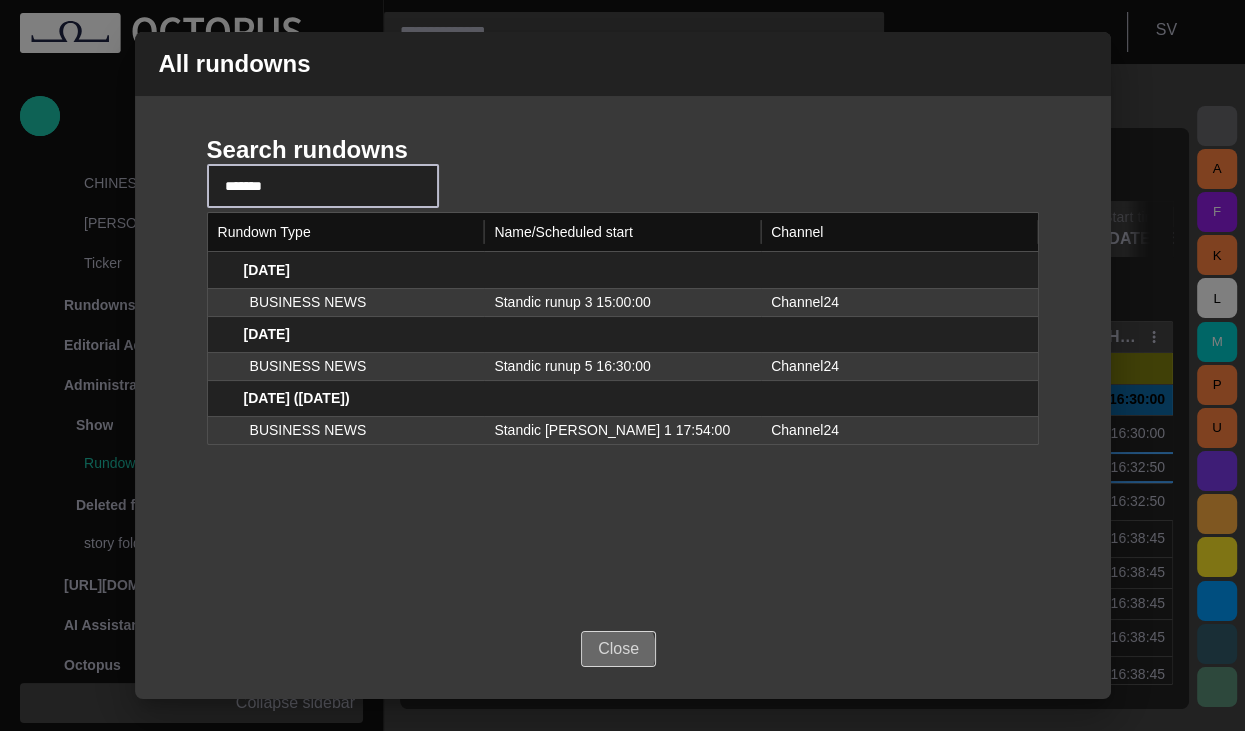 click on "Close" at bounding box center (618, 649) 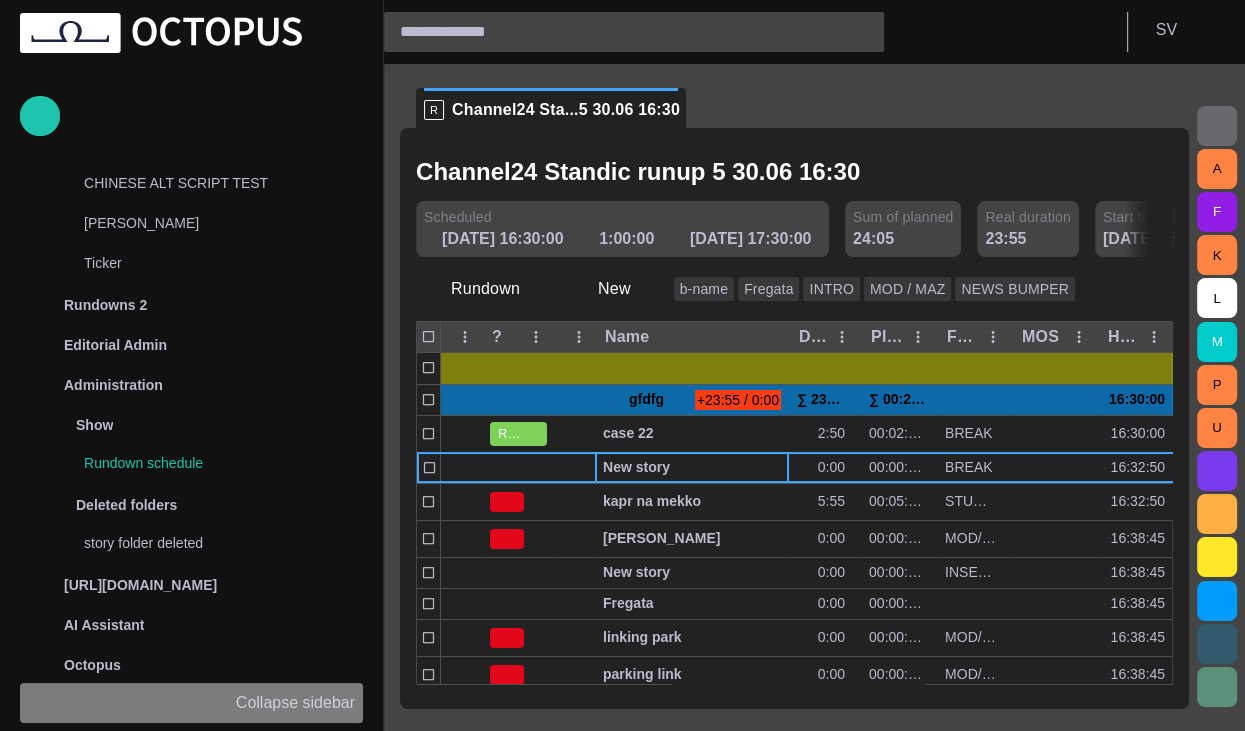 click on "Collapse sidebar" at bounding box center (191, 703) 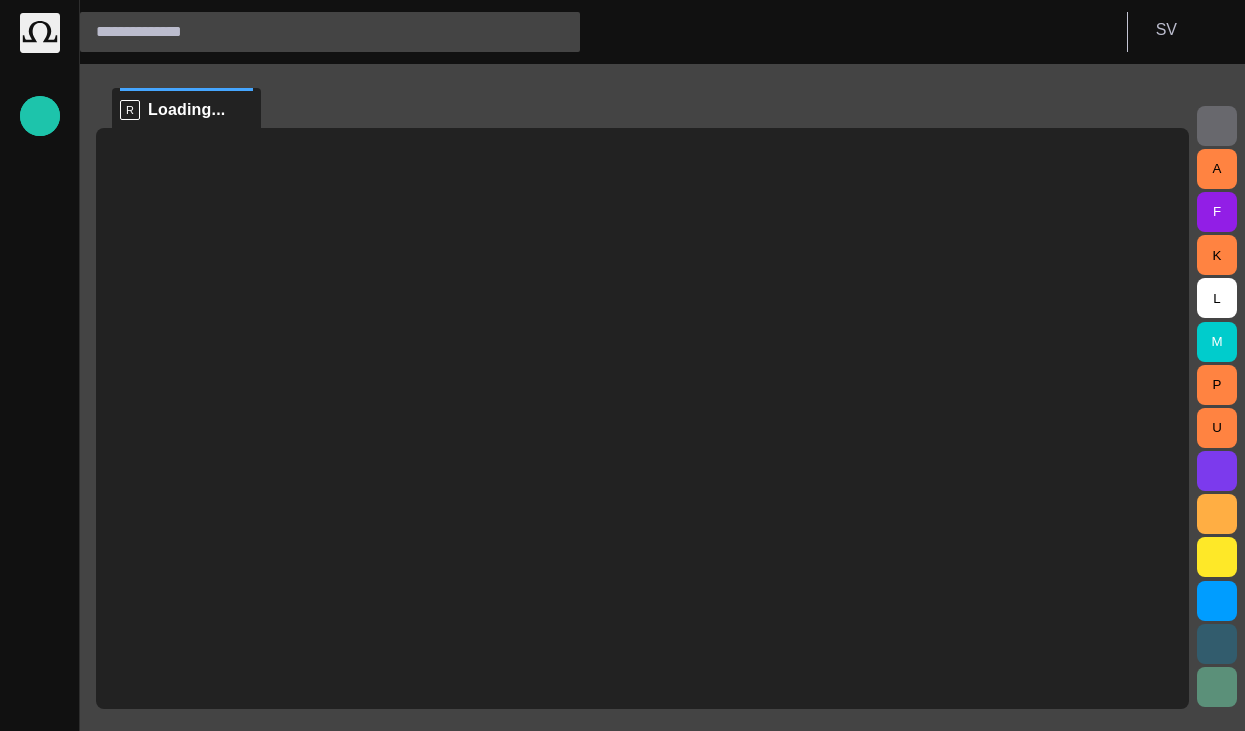 scroll, scrollTop: 0, scrollLeft: 0, axis: both 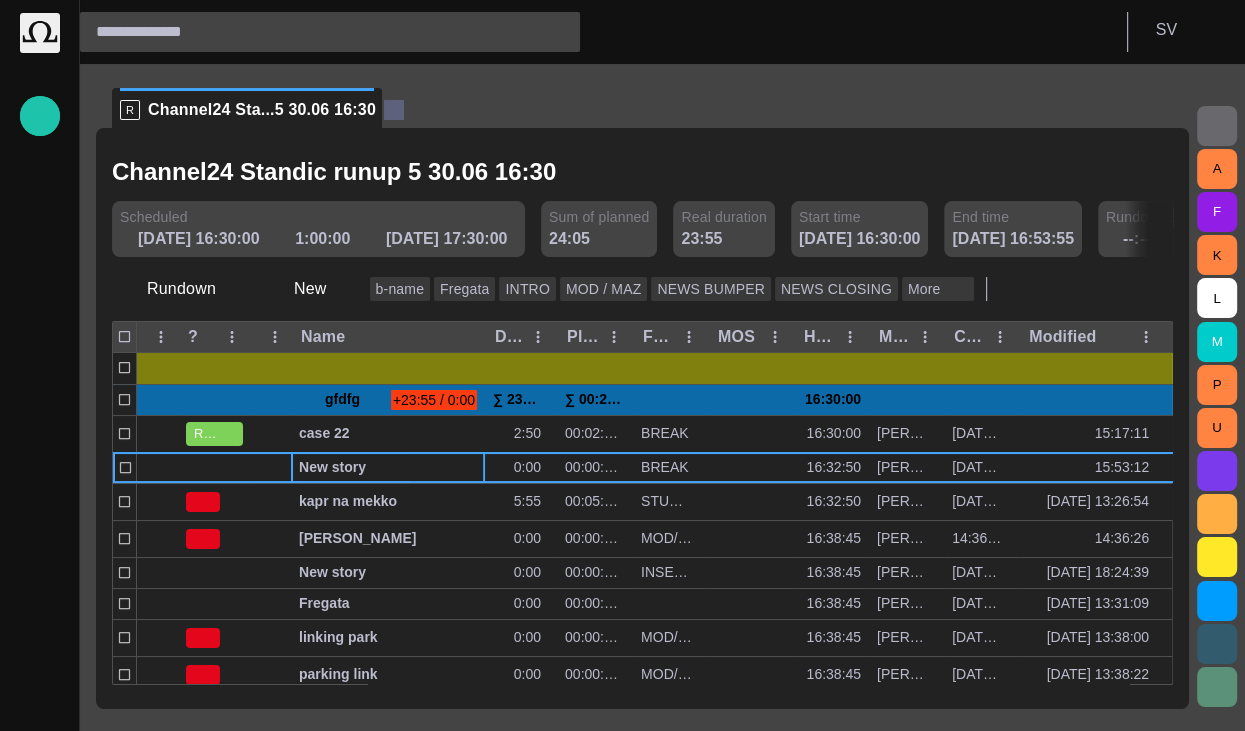 click at bounding box center [394, 110] 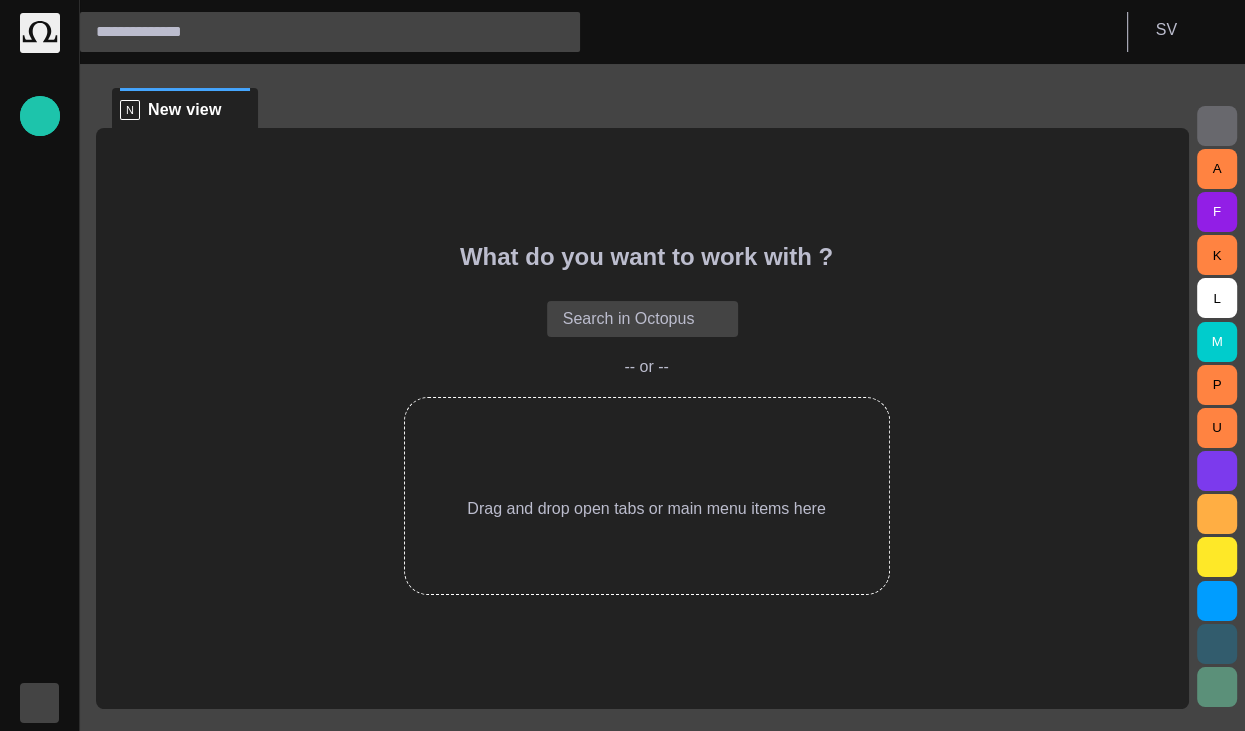click at bounding box center (40, 703) 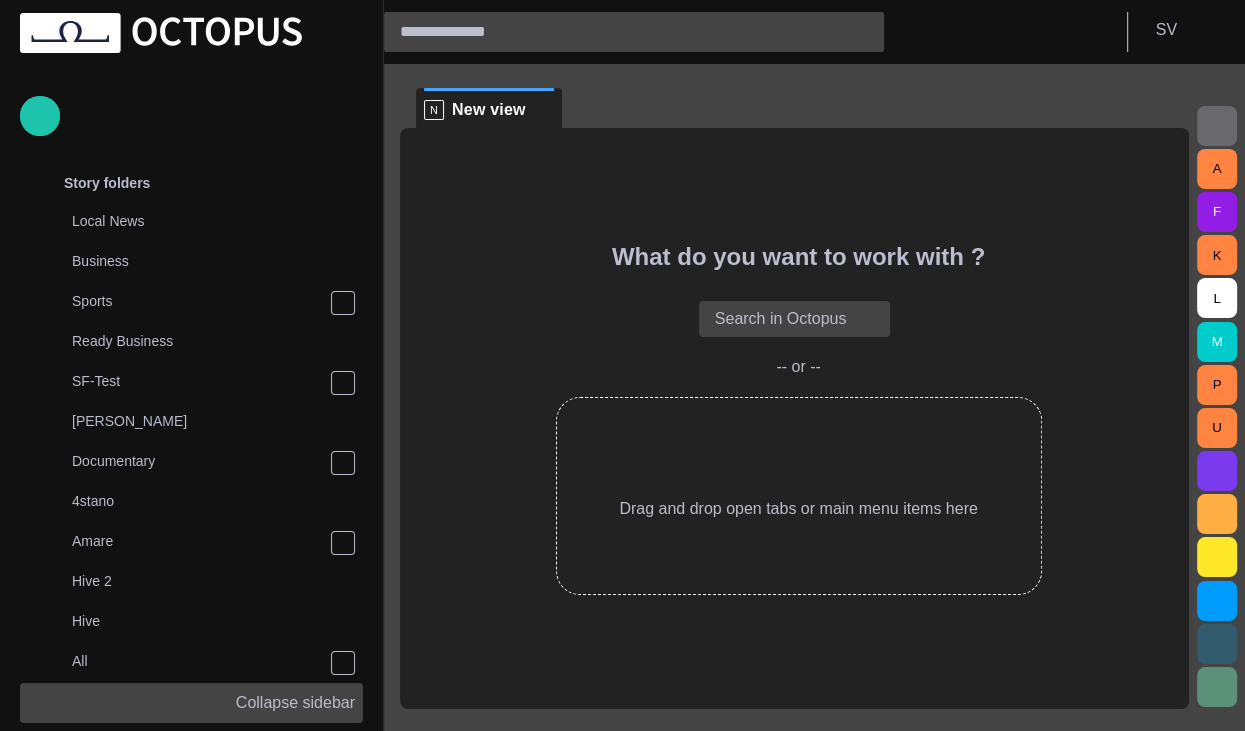 scroll, scrollTop: 90, scrollLeft: 0, axis: vertical 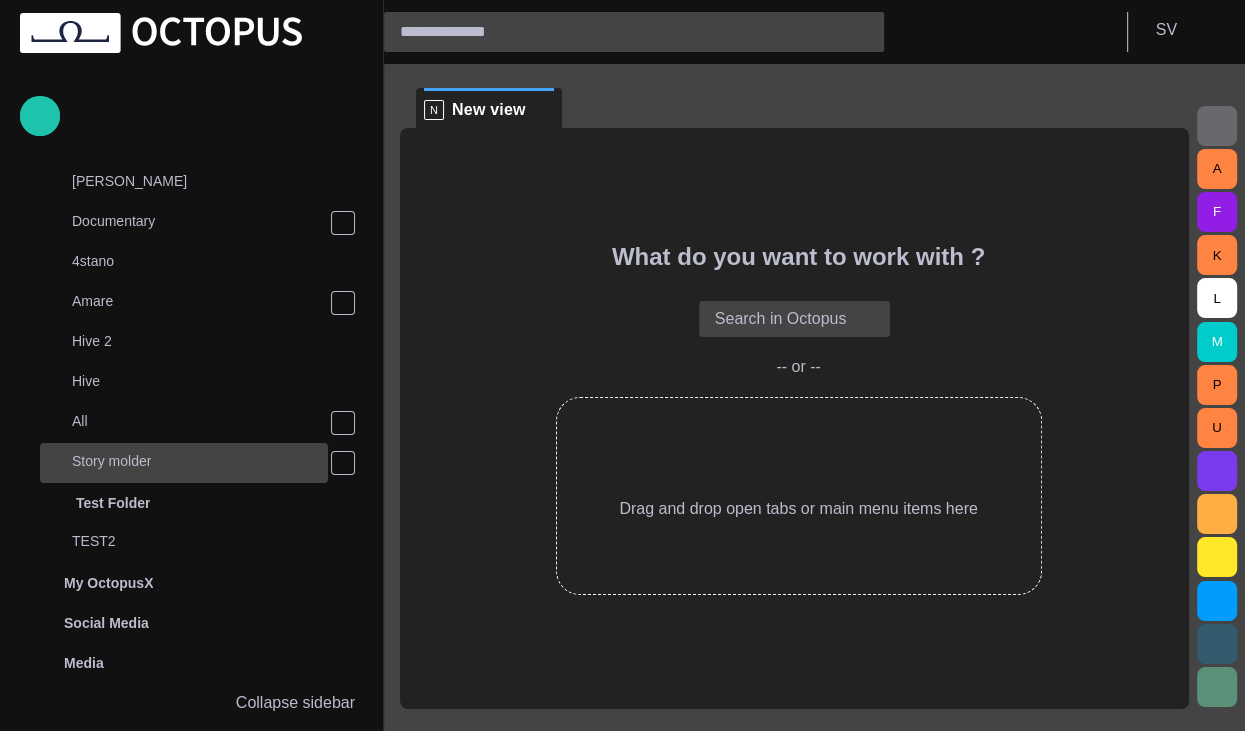 click on "Story molder" at bounding box center [186, 461] 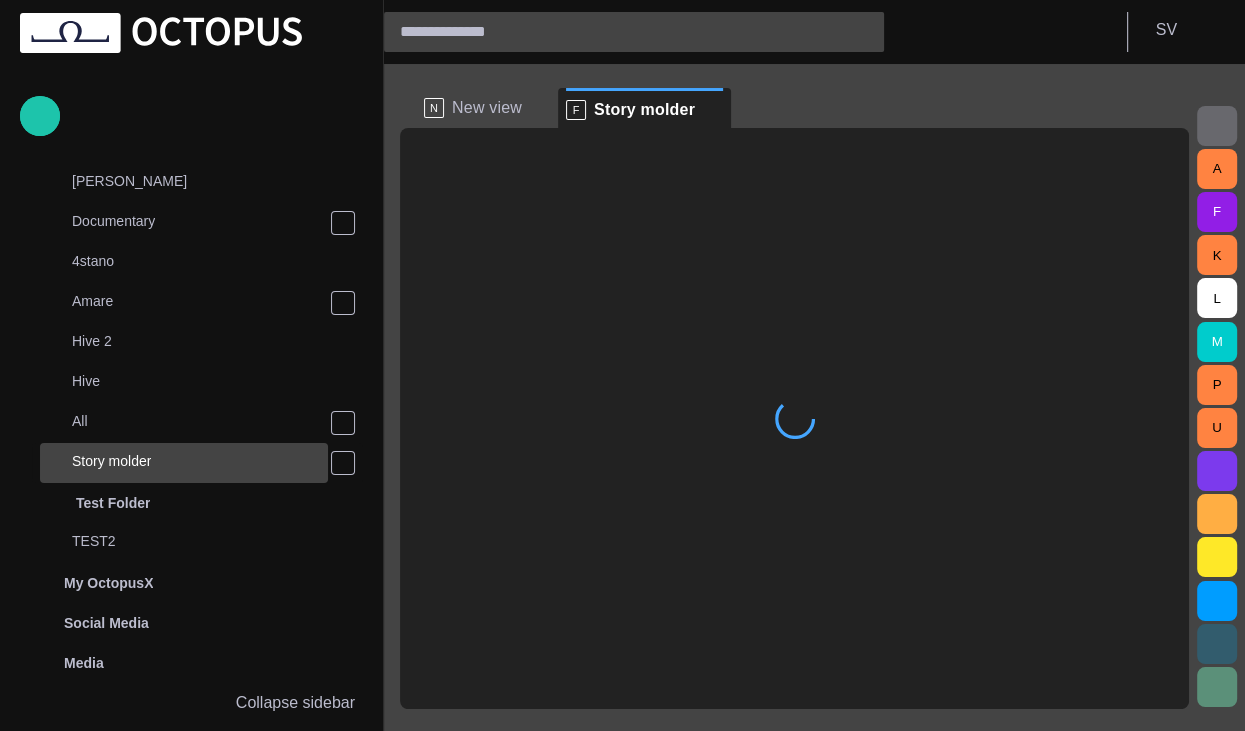 scroll, scrollTop: 167, scrollLeft: 0, axis: vertical 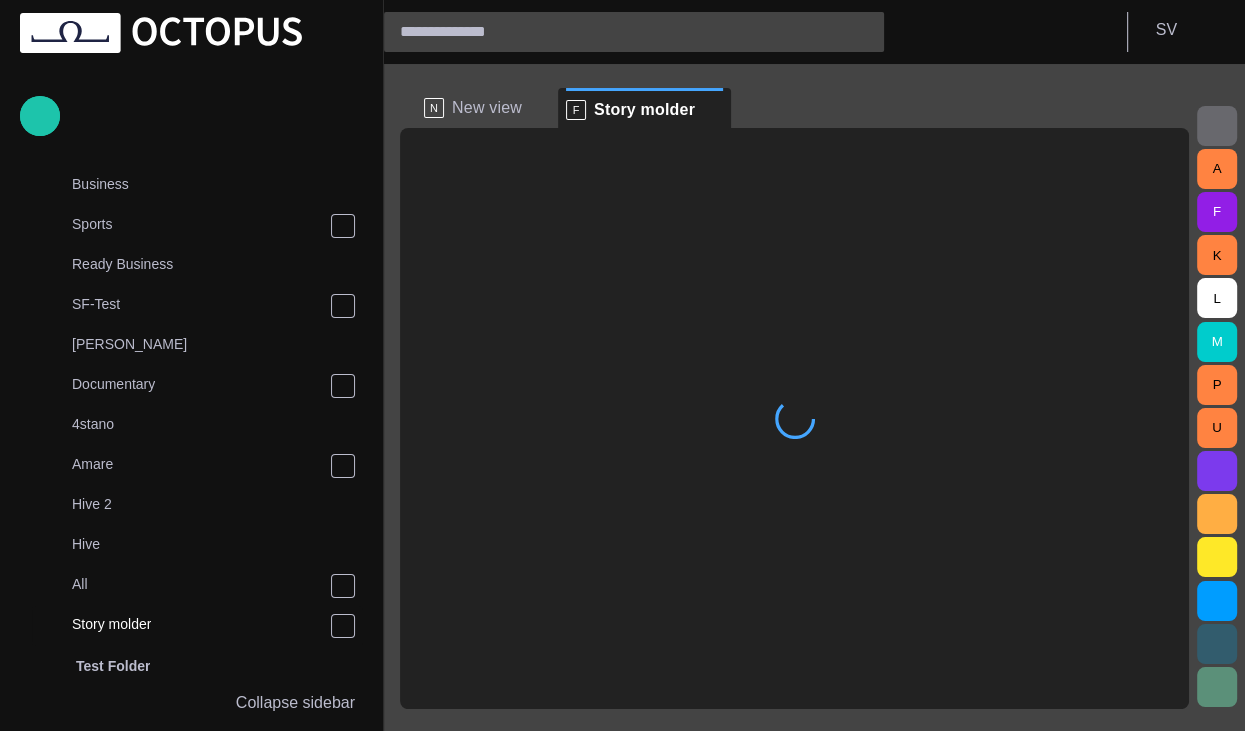 click on "Collapse sidebar" at bounding box center [295, 703] 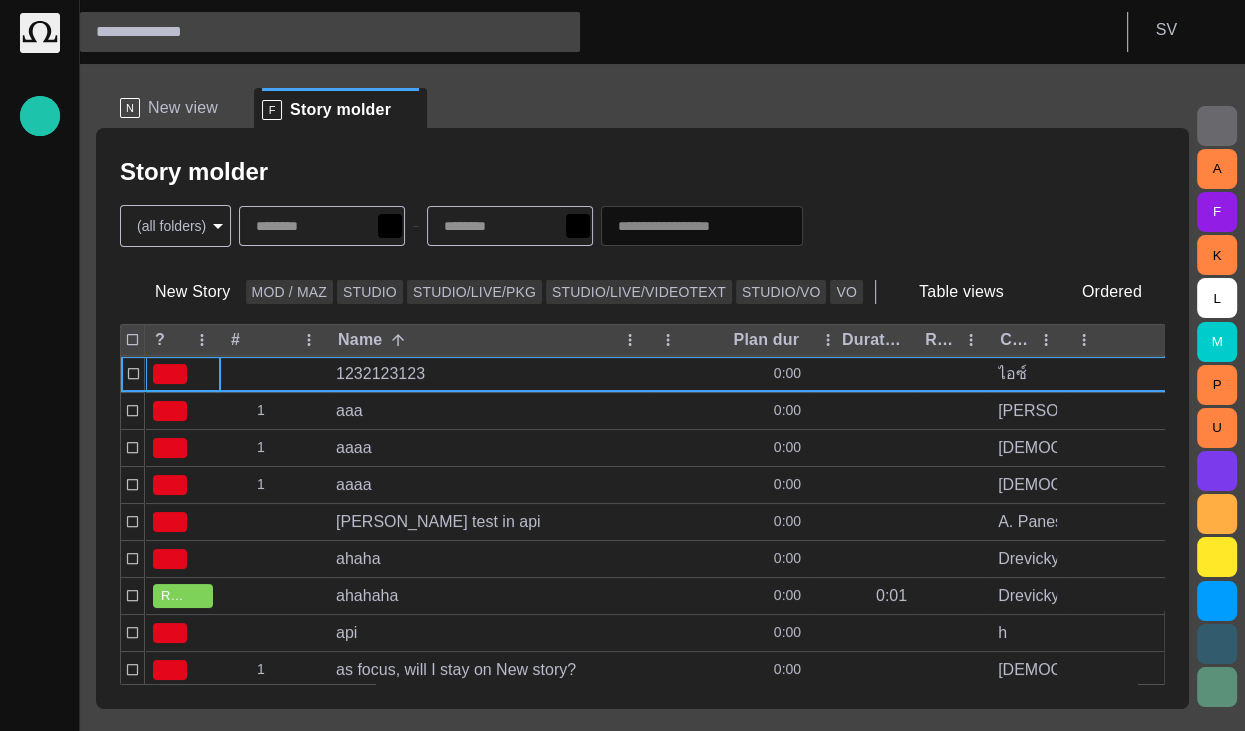 scroll, scrollTop: 90, scrollLeft: 0, axis: vertical 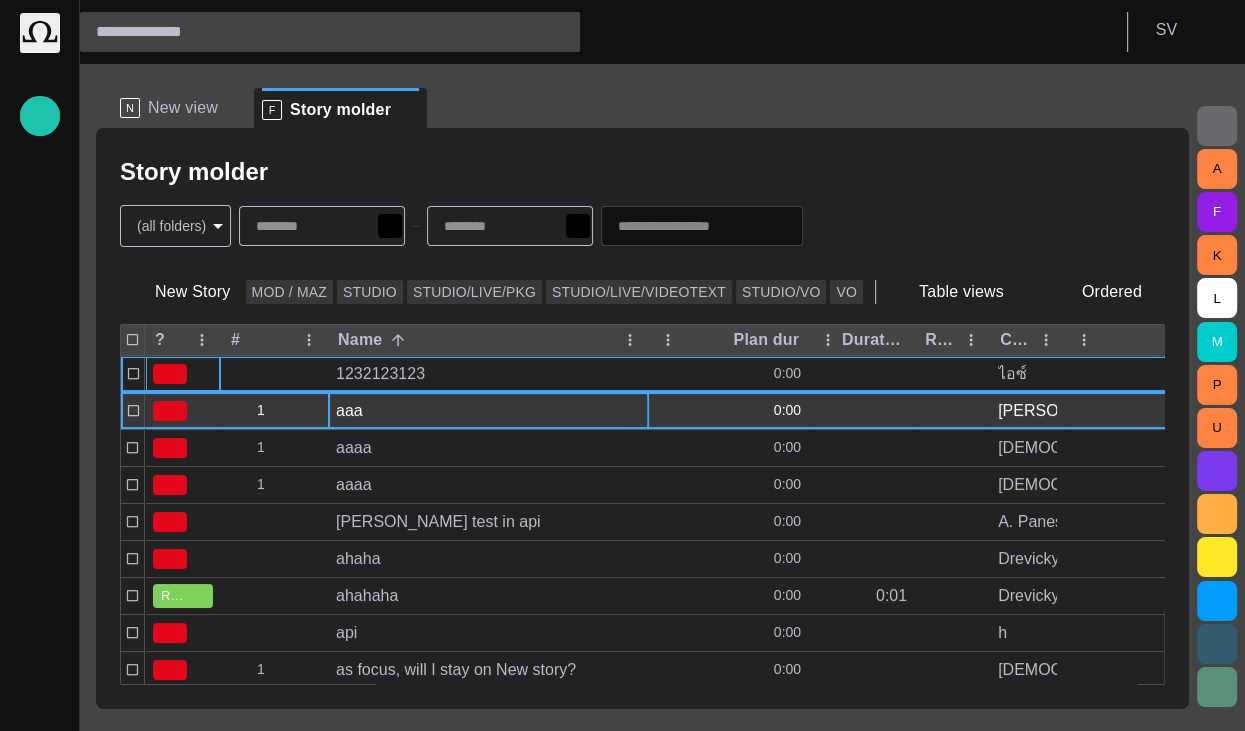 click on "aaa" at bounding box center [488, 411] 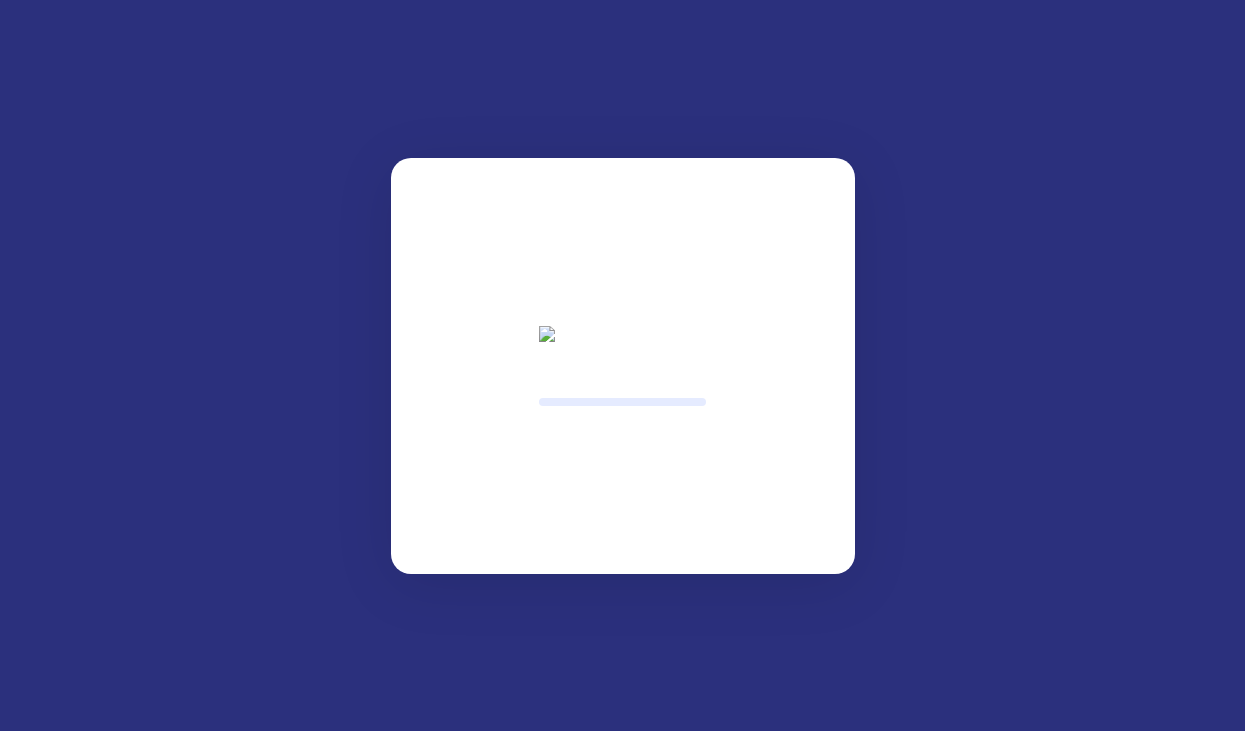 scroll, scrollTop: 0, scrollLeft: 0, axis: both 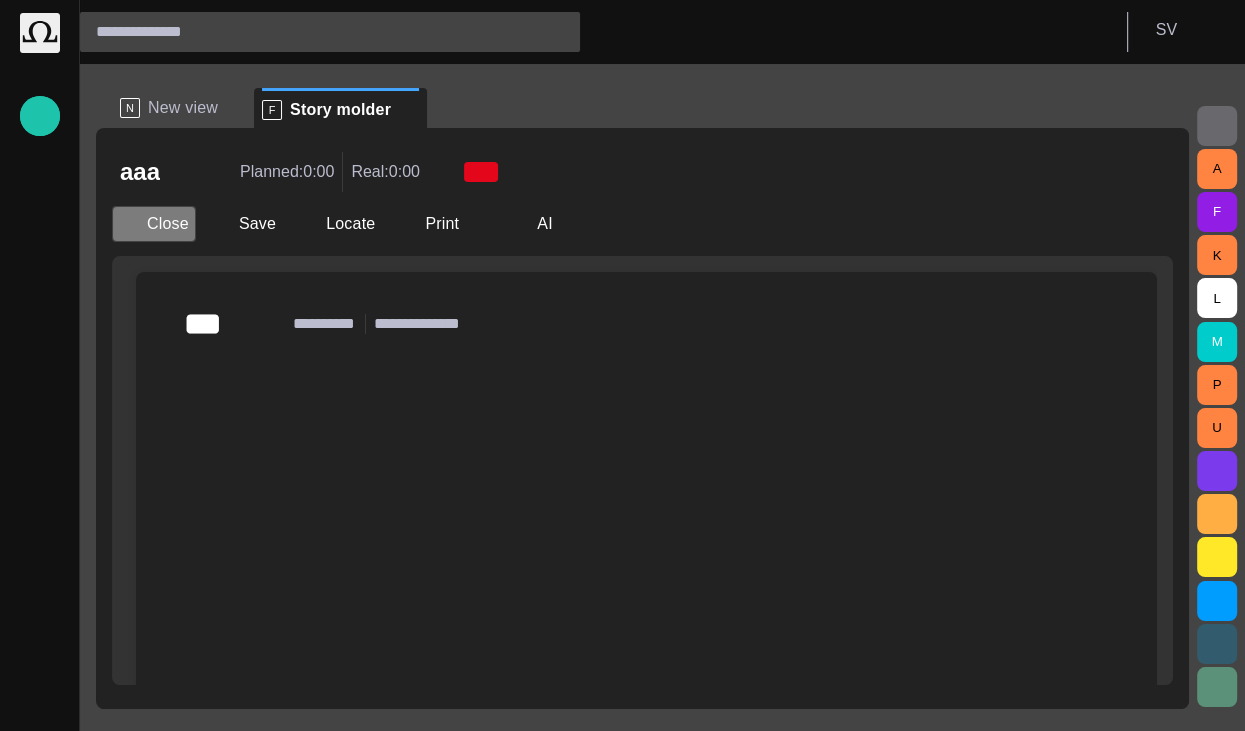 click on "Close" at bounding box center [154, 224] 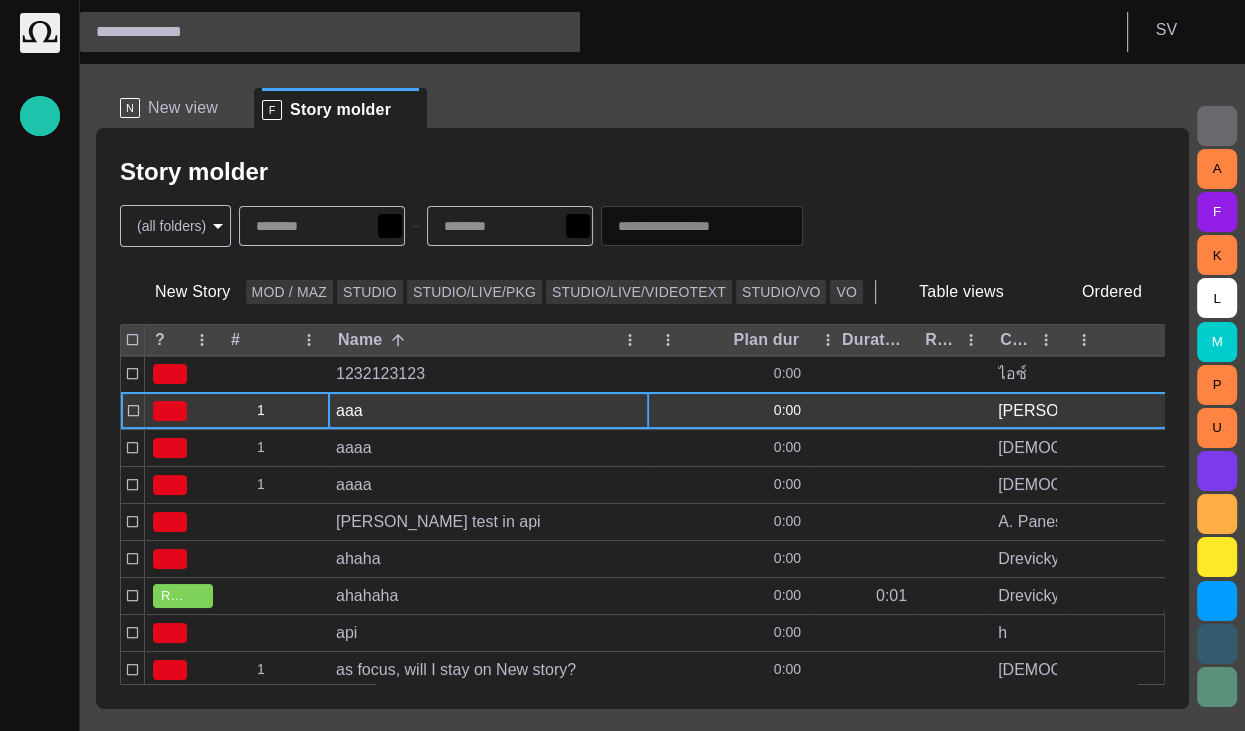 click on "aaa" at bounding box center [488, 411] 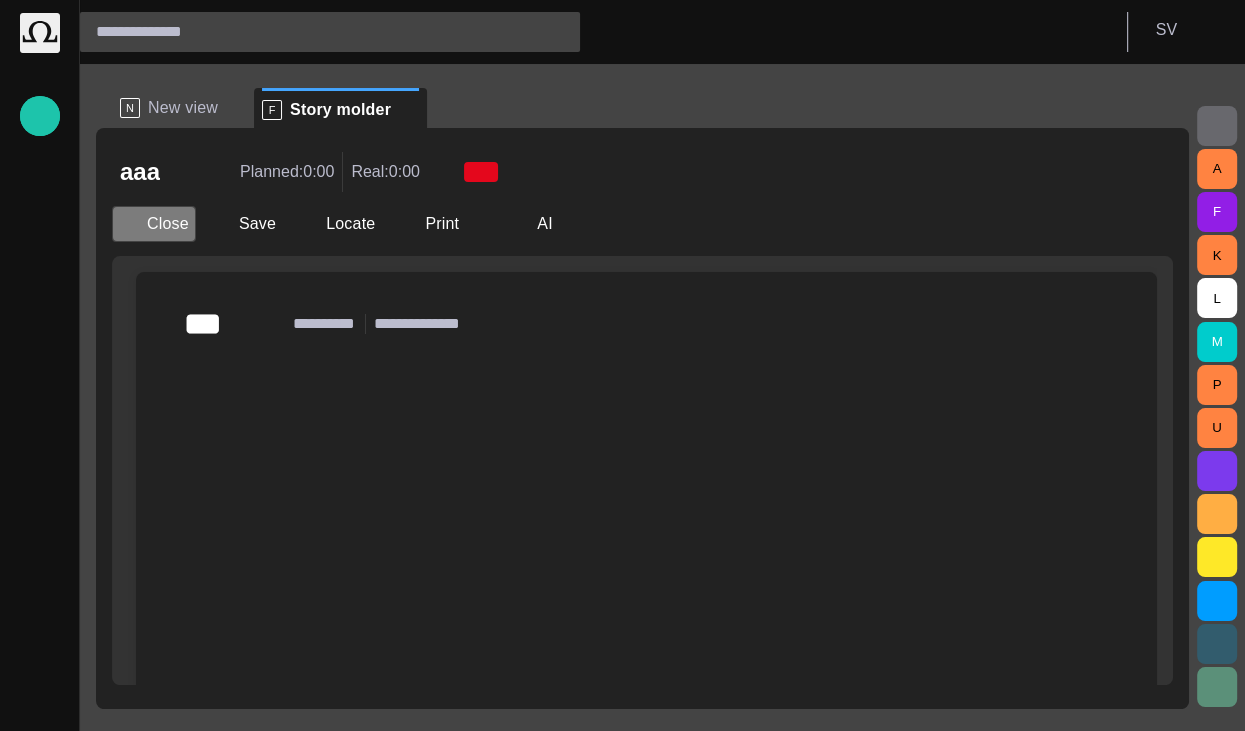 click on "Close" at bounding box center [154, 224] 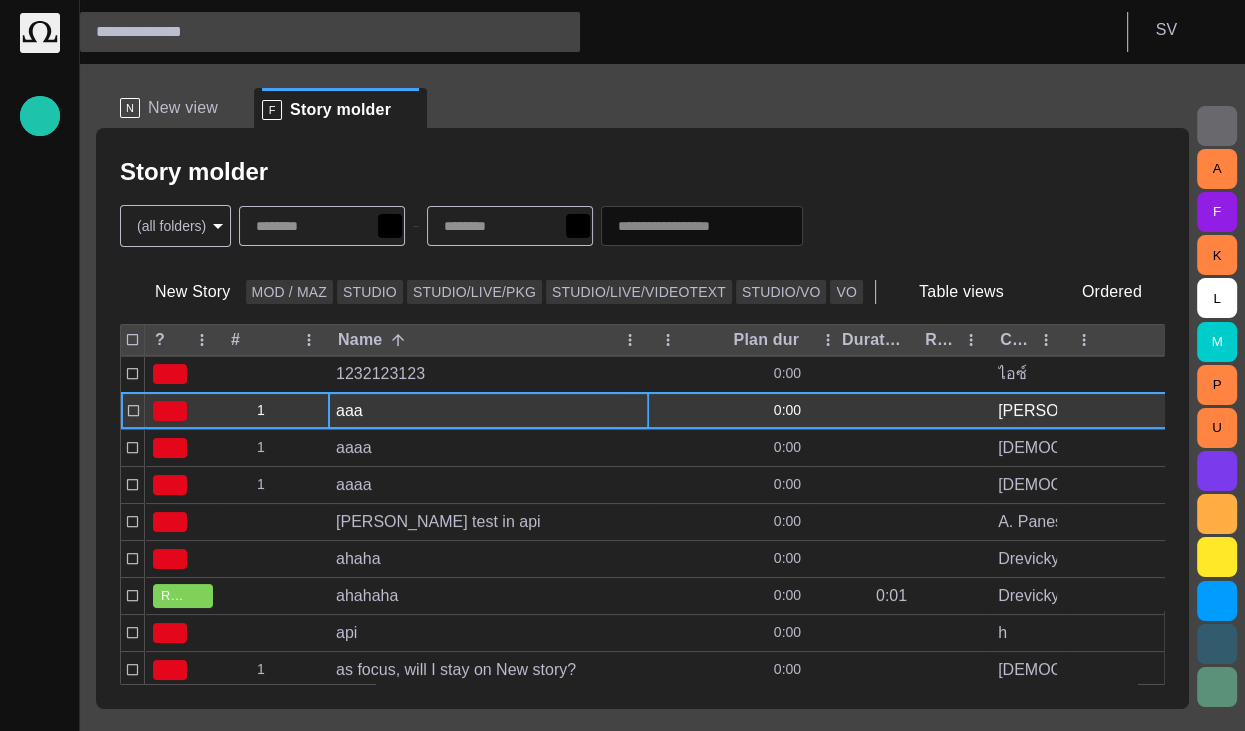 click on "aaa" at bounding box center [488, 411] 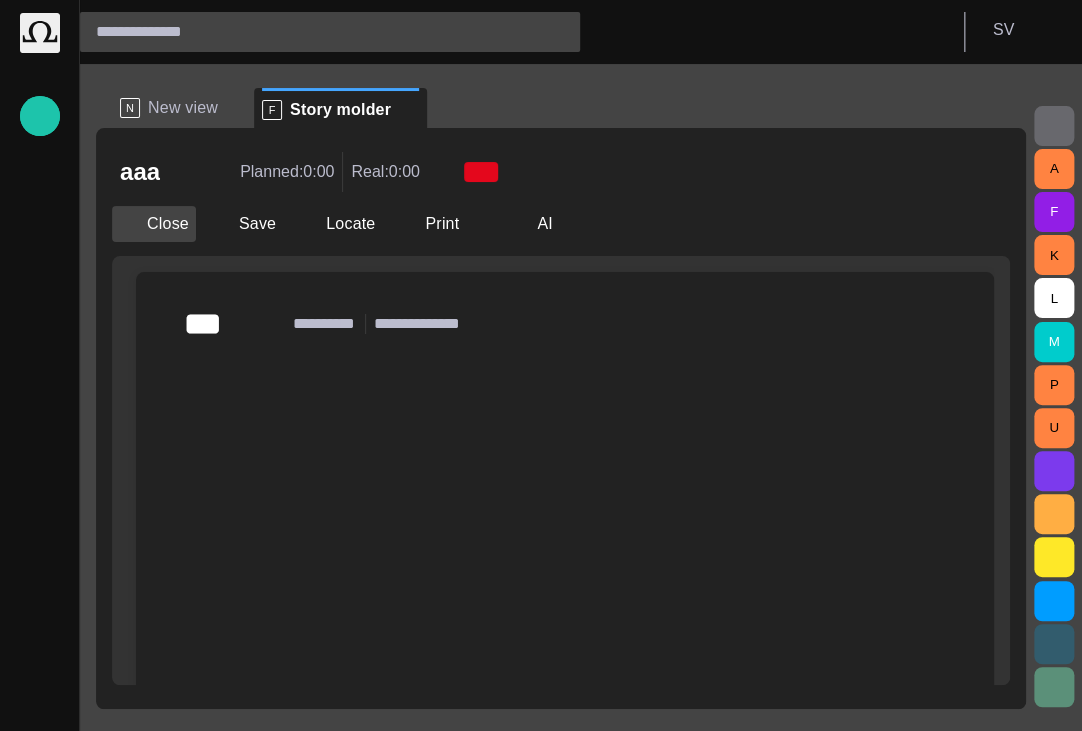 click on "Close" at bounding box center [154, 224] 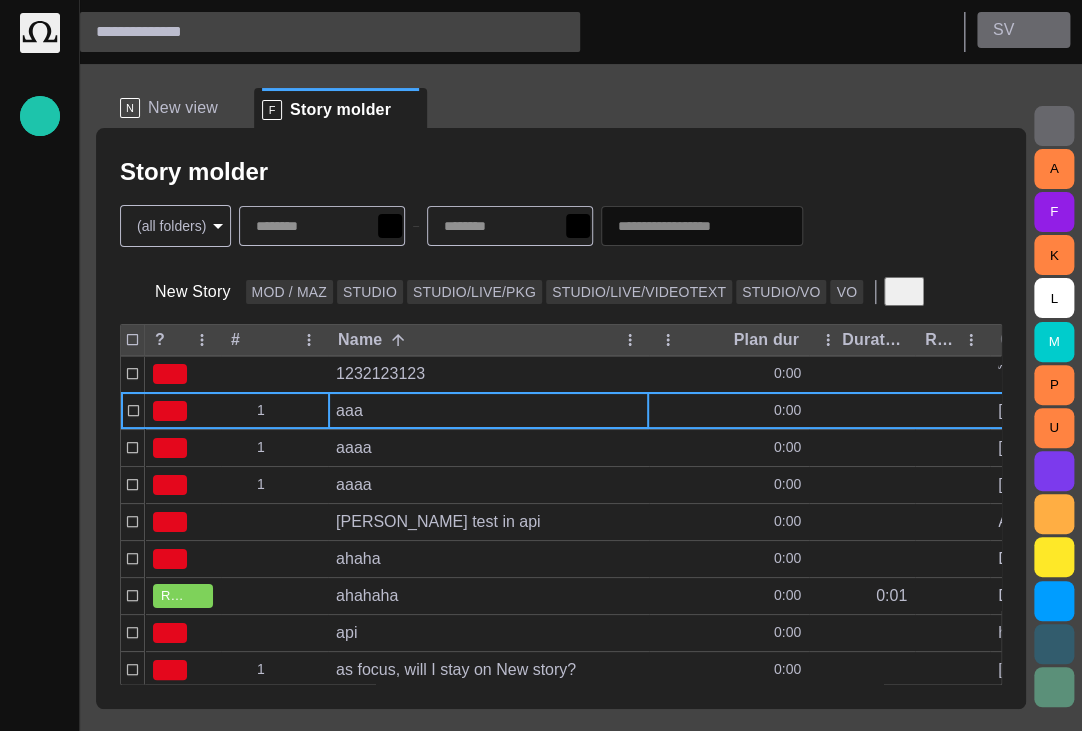 click at bounding box center (1046, 30) 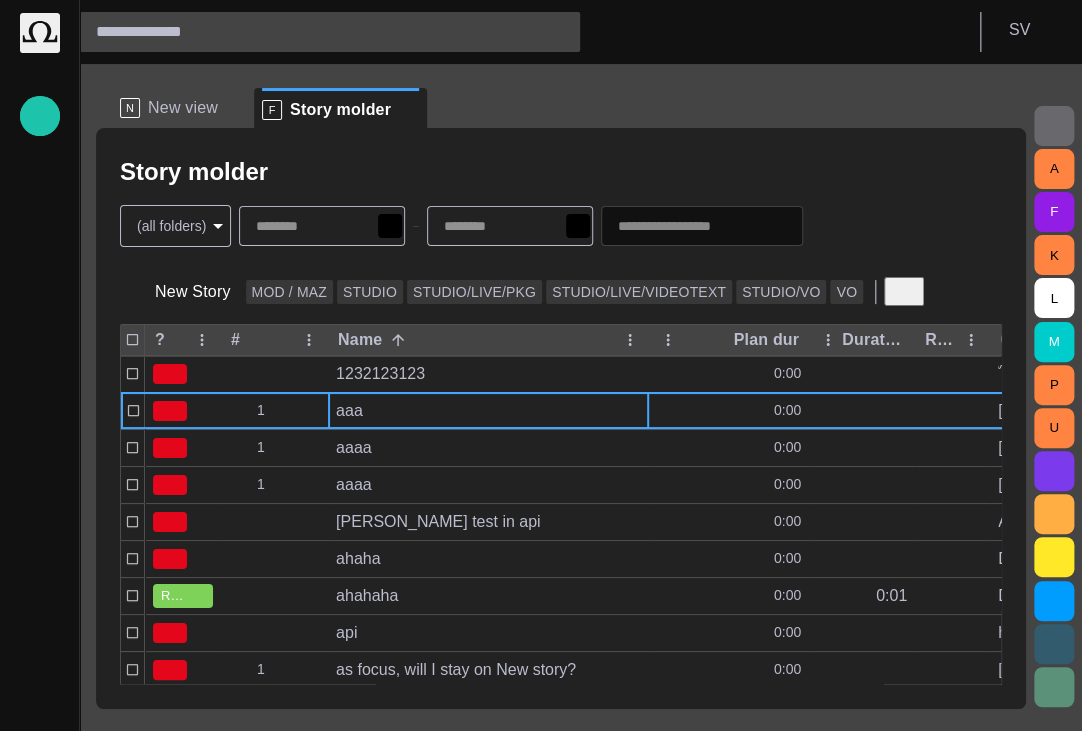 click on "Clear user settings (dev only)" at bounding box center [561, 831] 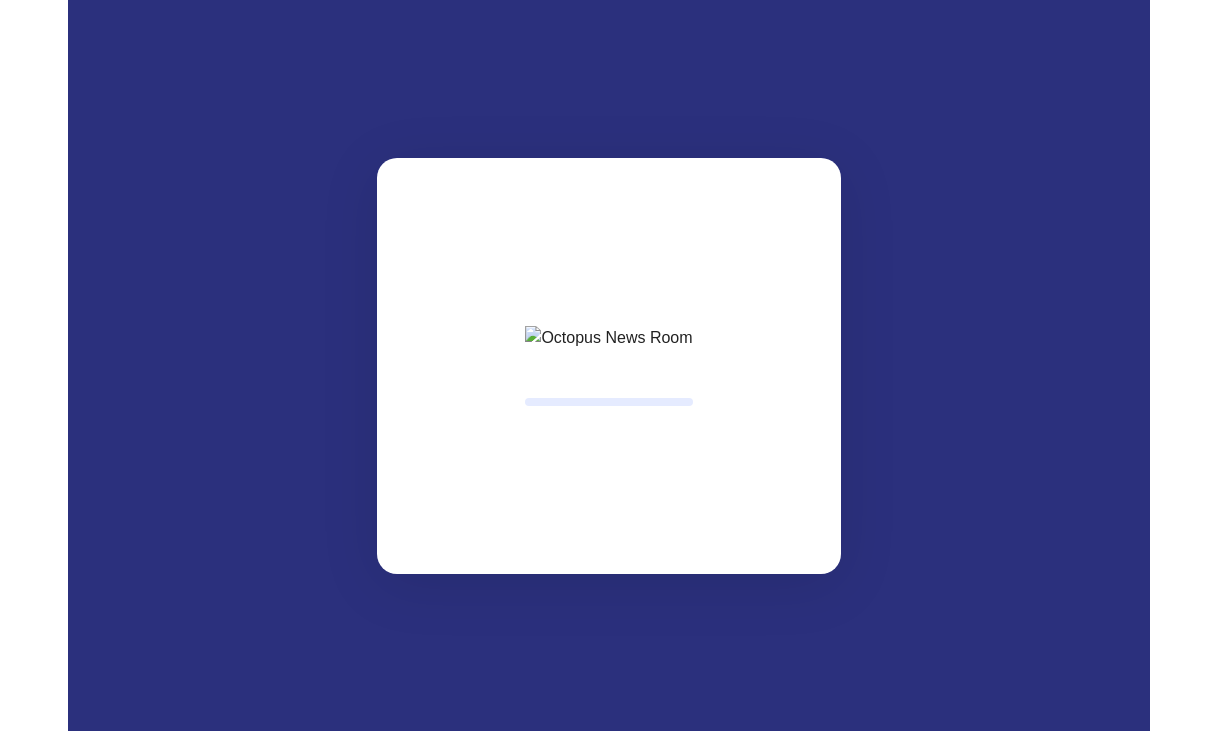 scroll, scrollTop: 0, scrollLeft: 0, axis: both 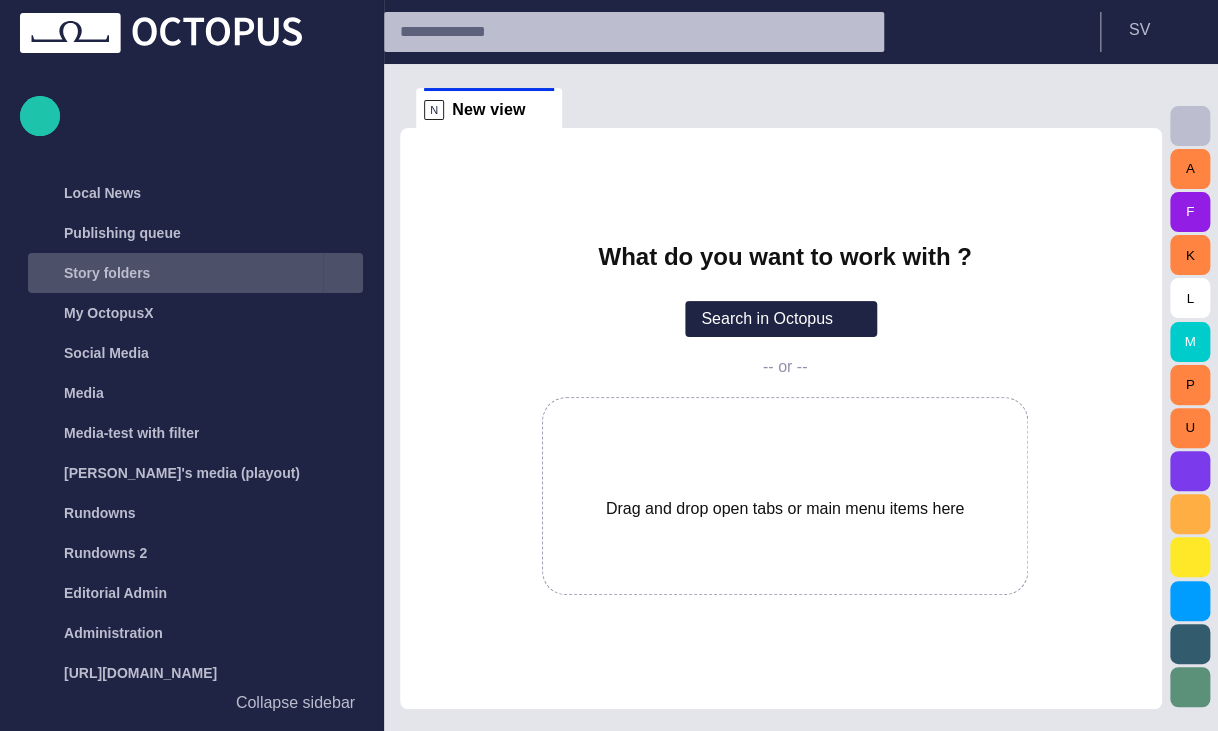 click on "Story folders" at bounding box center [177, 273] 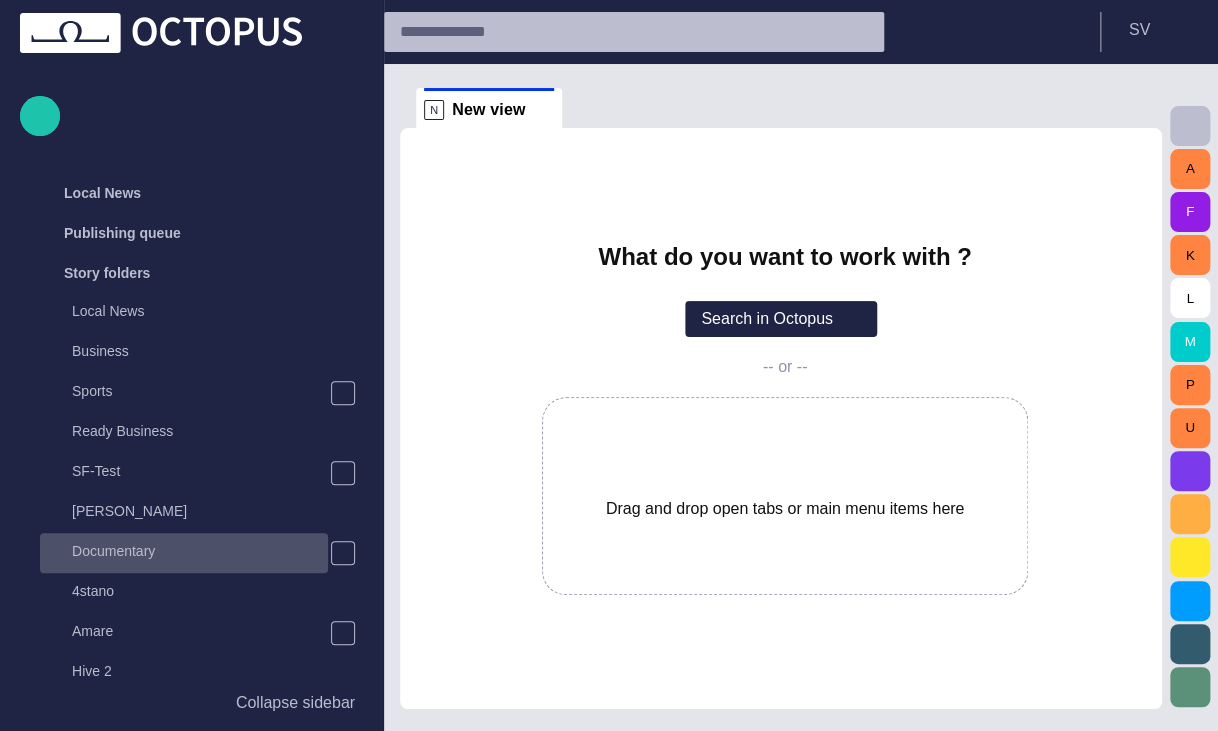 scroll, scrollTop: 240, scrollLeft: 0, axis: vertical 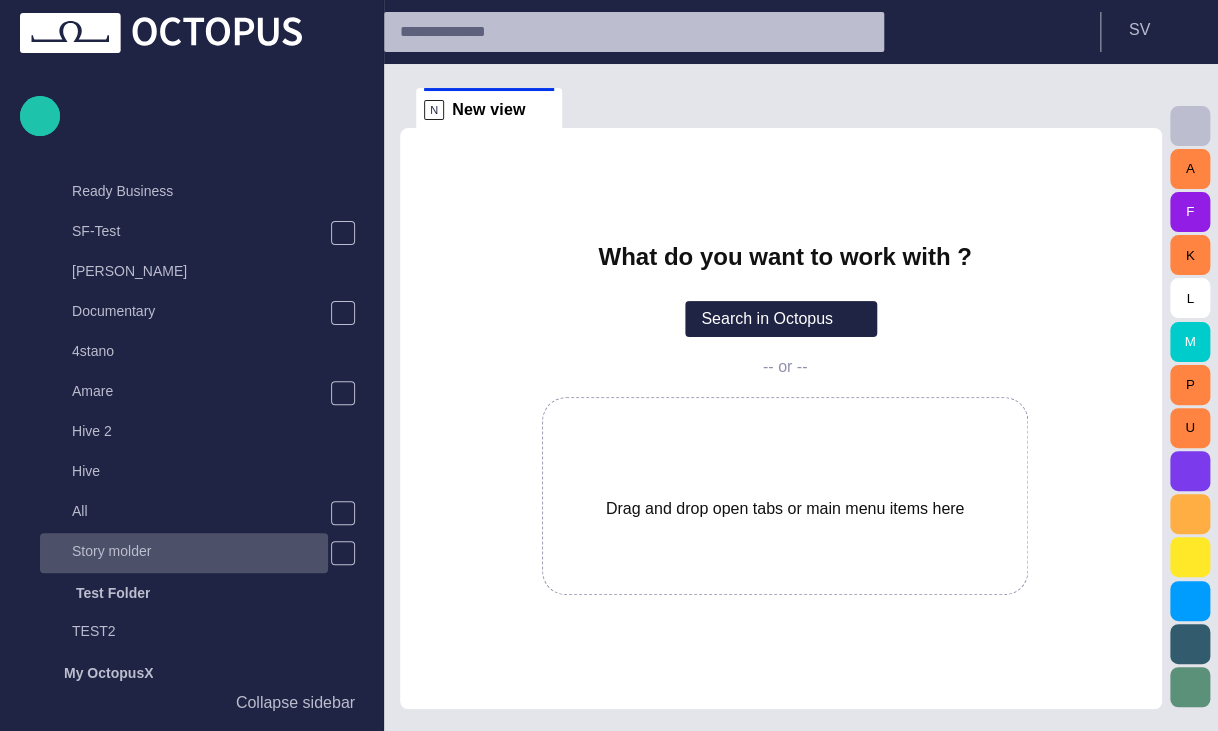 click on "Story molder" at bounding box center (184, 553) 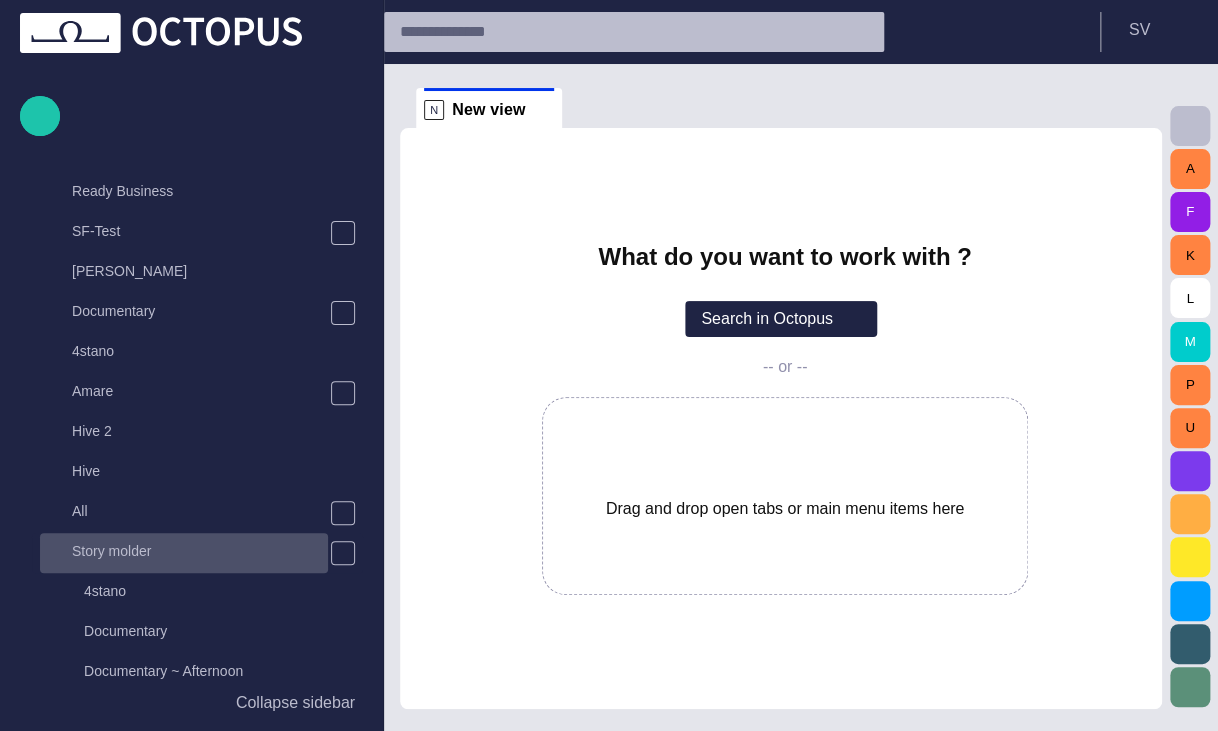 click on "Story molder" at bounding box center (200, 551) 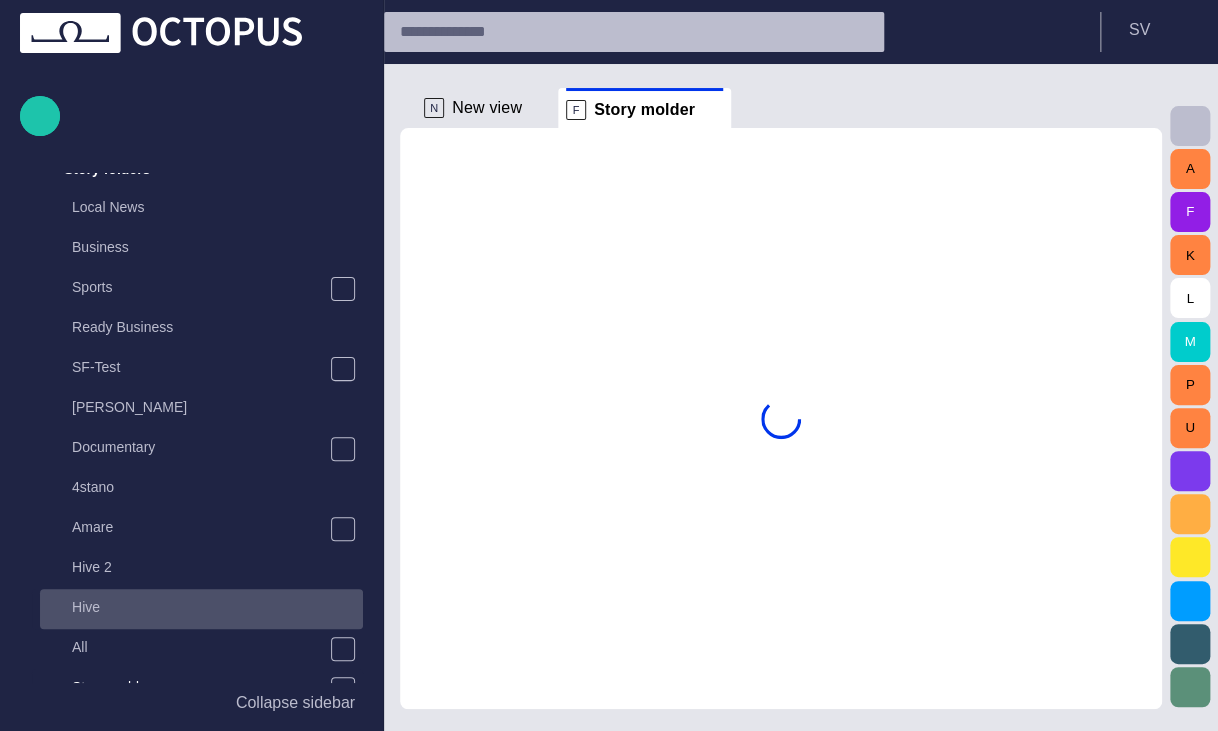 scroll, scrollTop: 84, scrollLeft: 0, axis: vertical 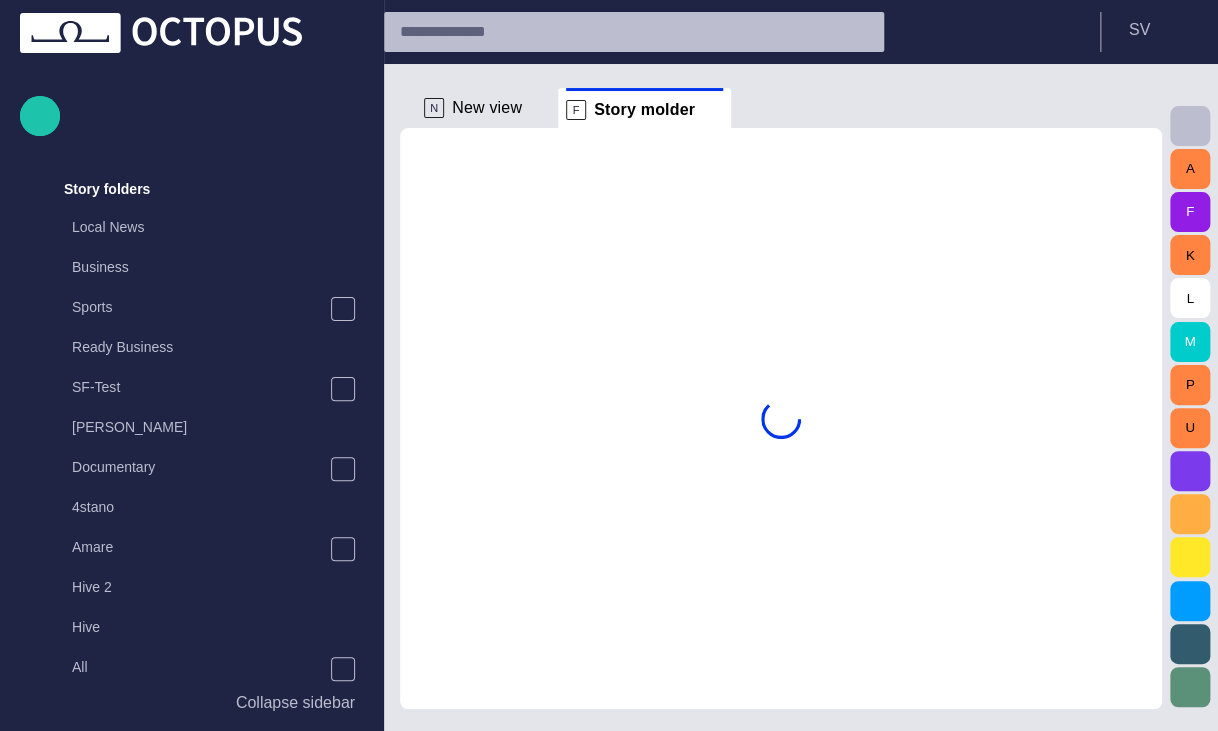 click on "Collapse sidebar" at bounding box center (295, 703) 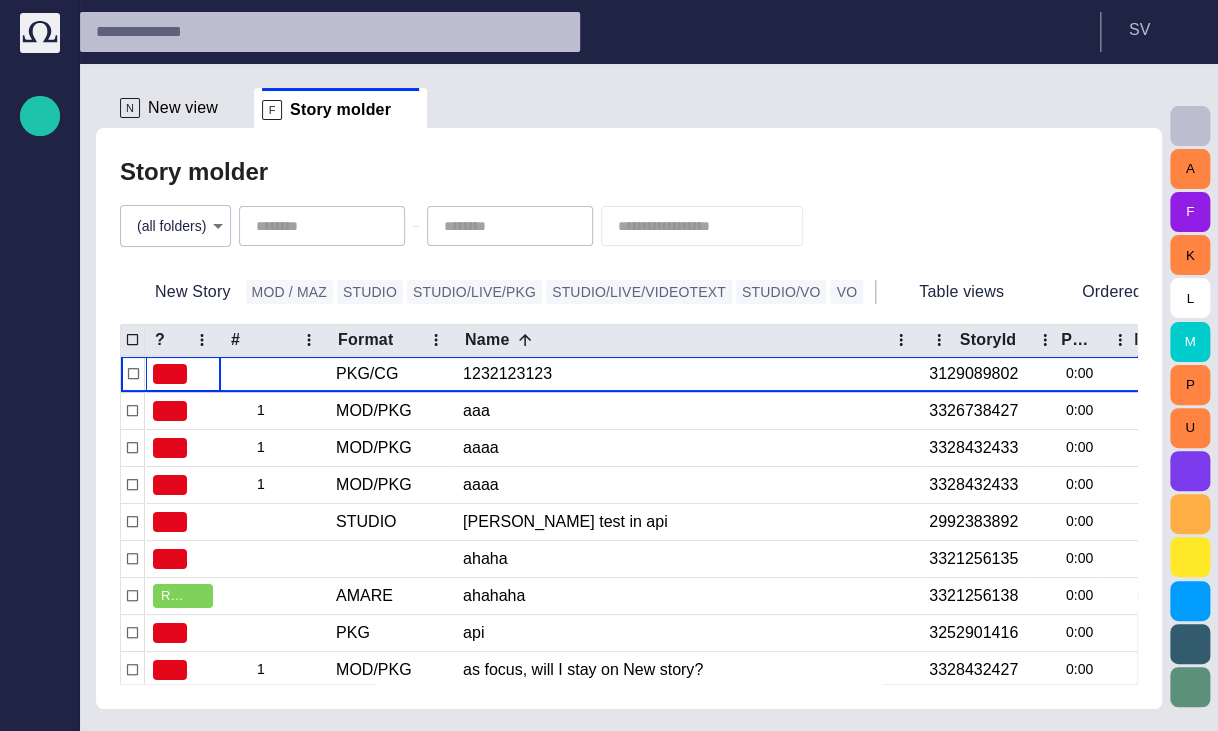 scroll, scrollTop: 80, scrollLeft: 0, axis: vertical 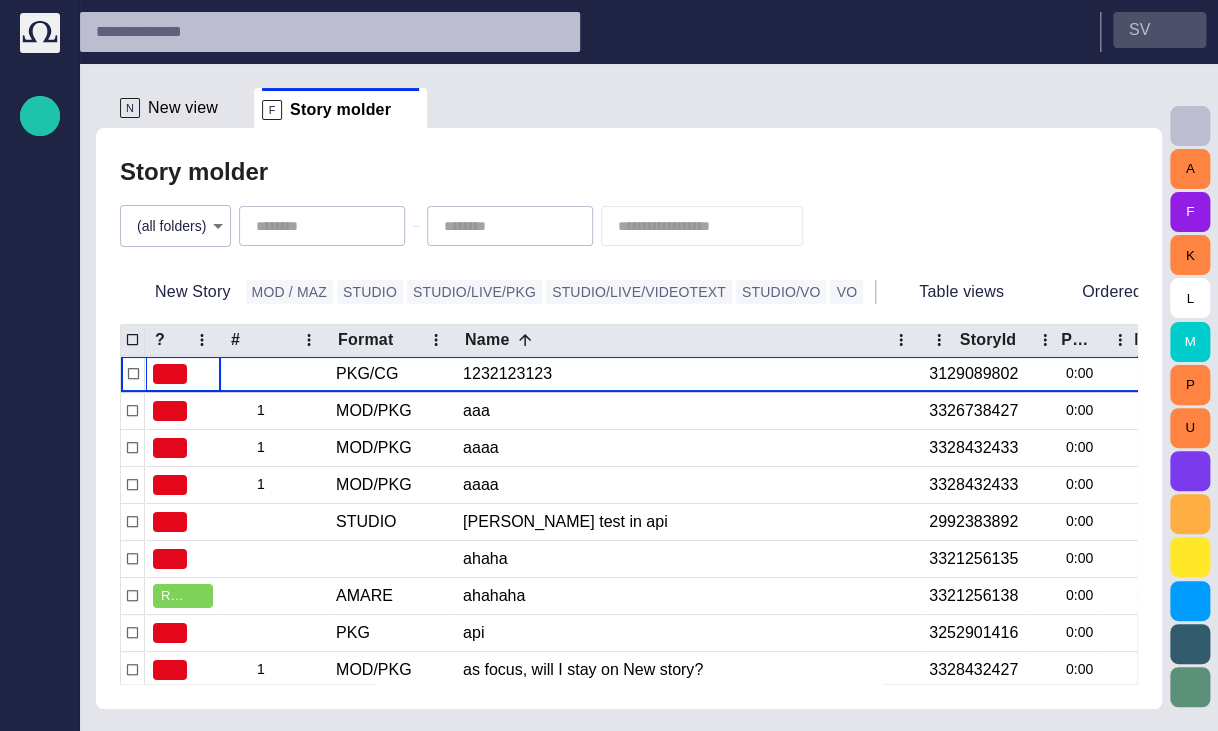 click on "S V" at bounding box center [1159, 30] 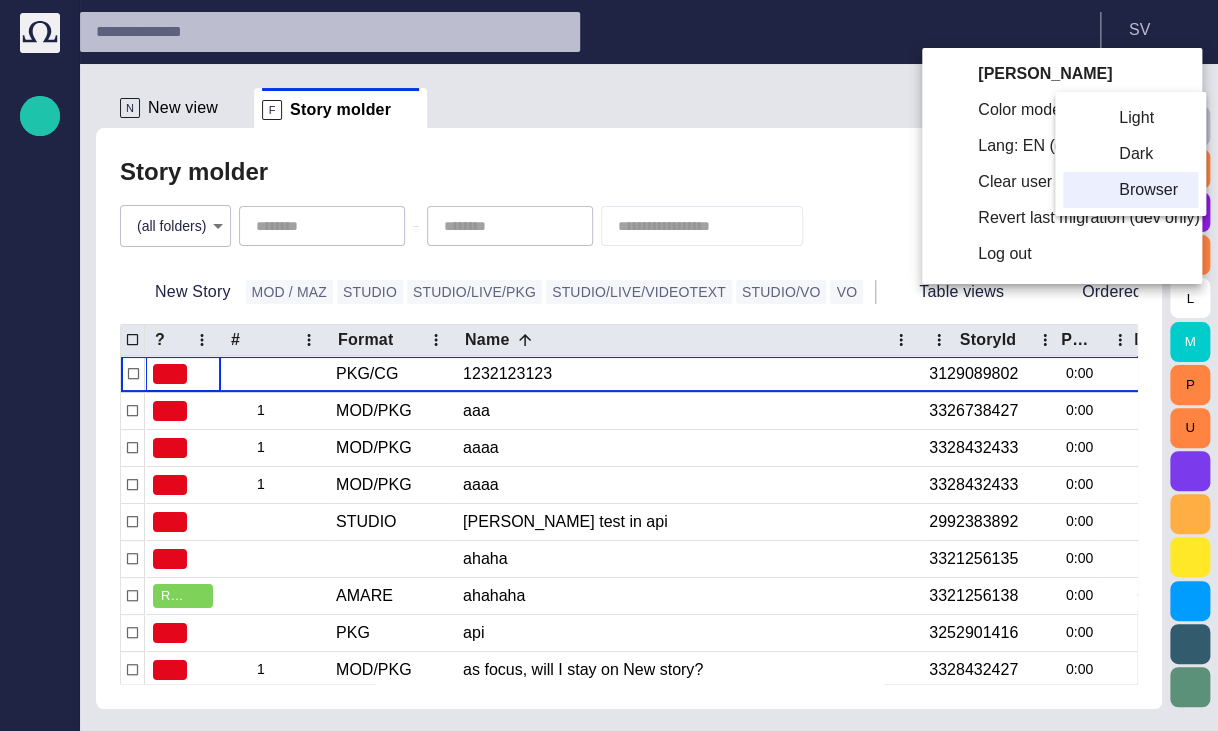 click on "Dark" at bounding box center (1130, 154) 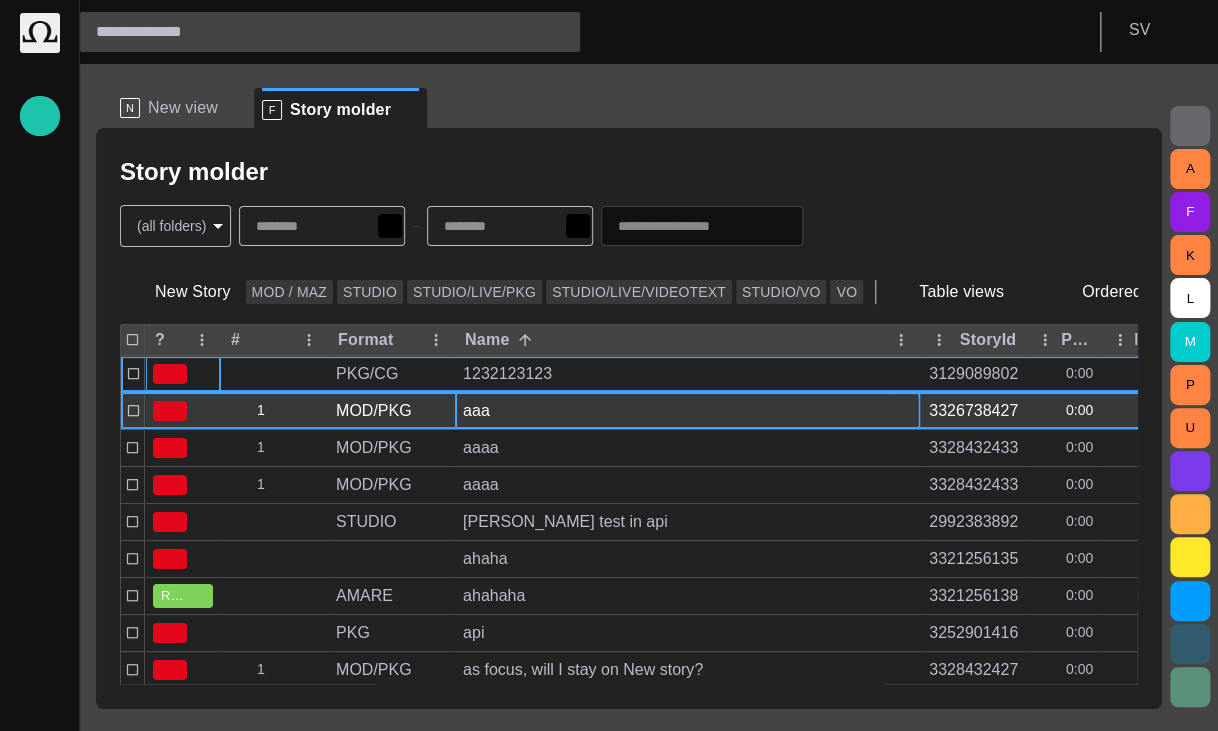 click on "aaa" at bounding box center (687, 411) 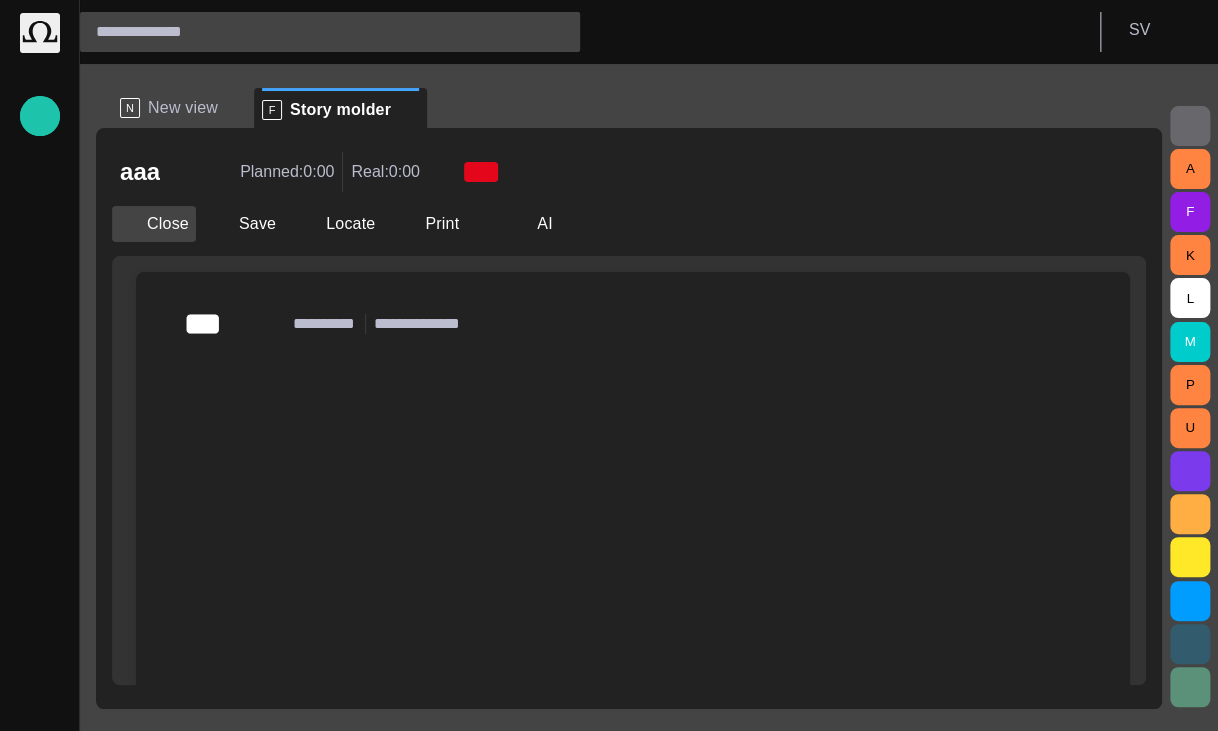 click on "Close" at bounding box center [154, 224] 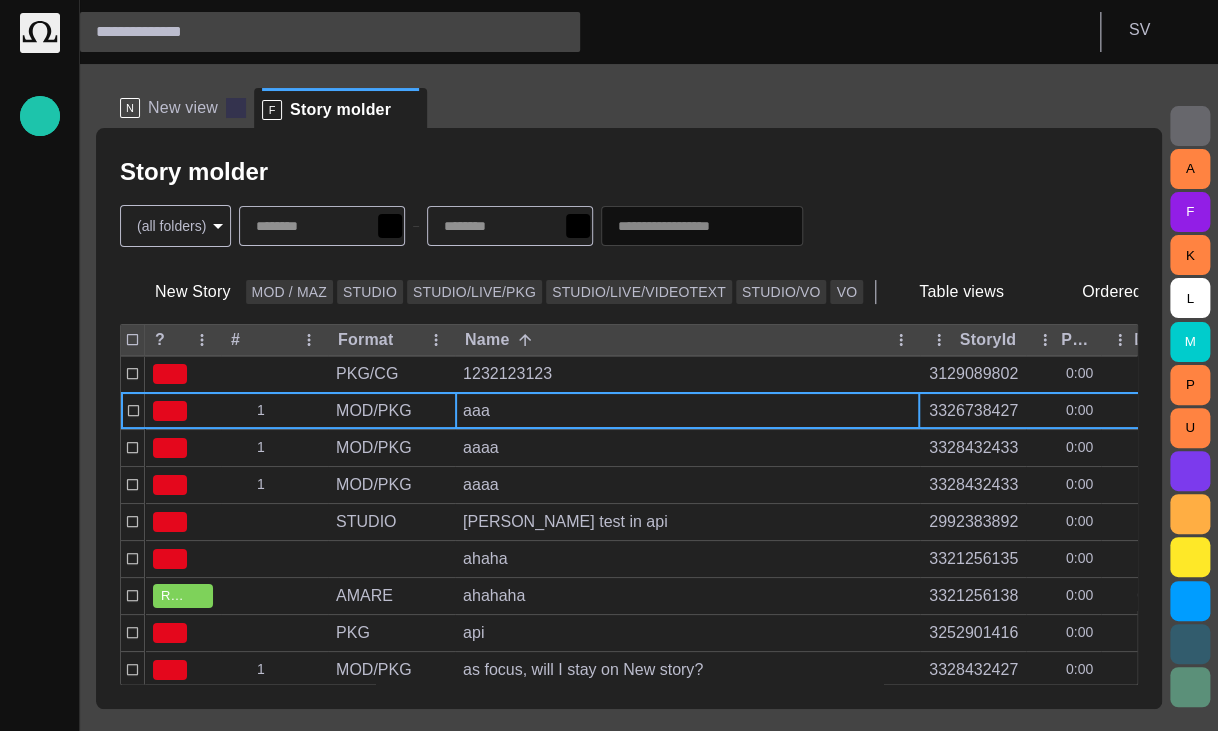 click at bounding box center (236, 108) 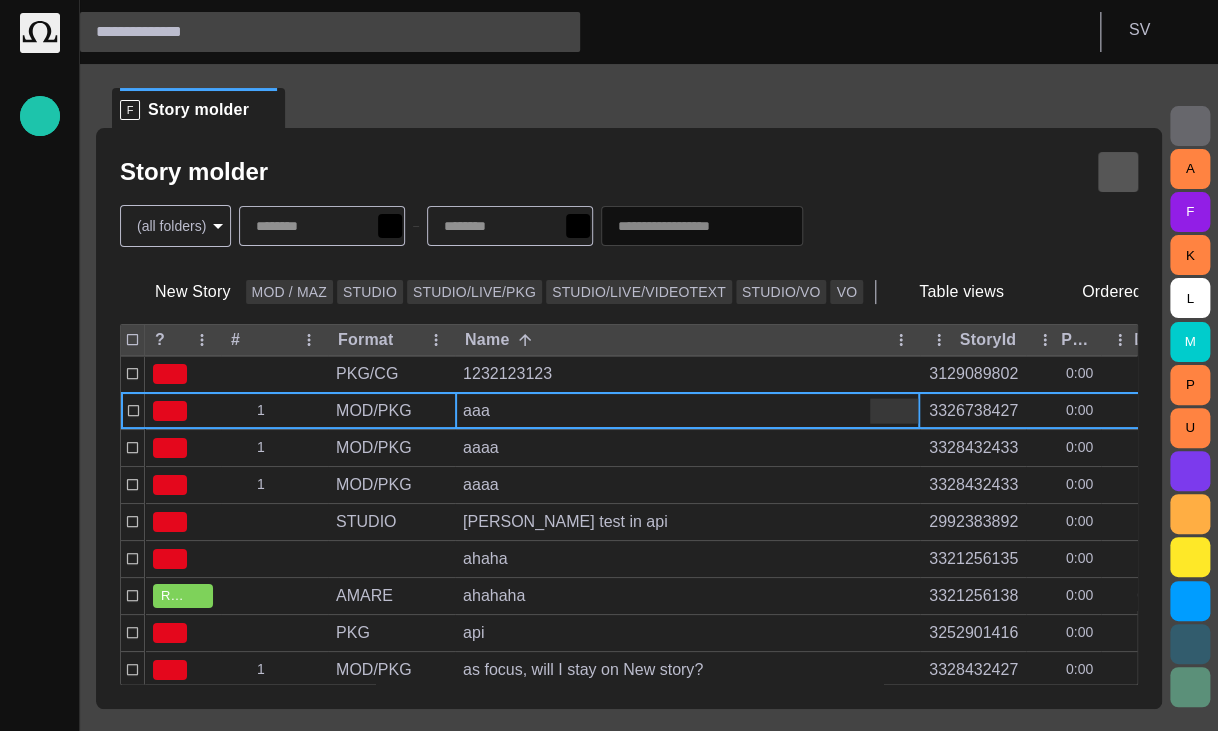 click at bounding box center (1118, 172) 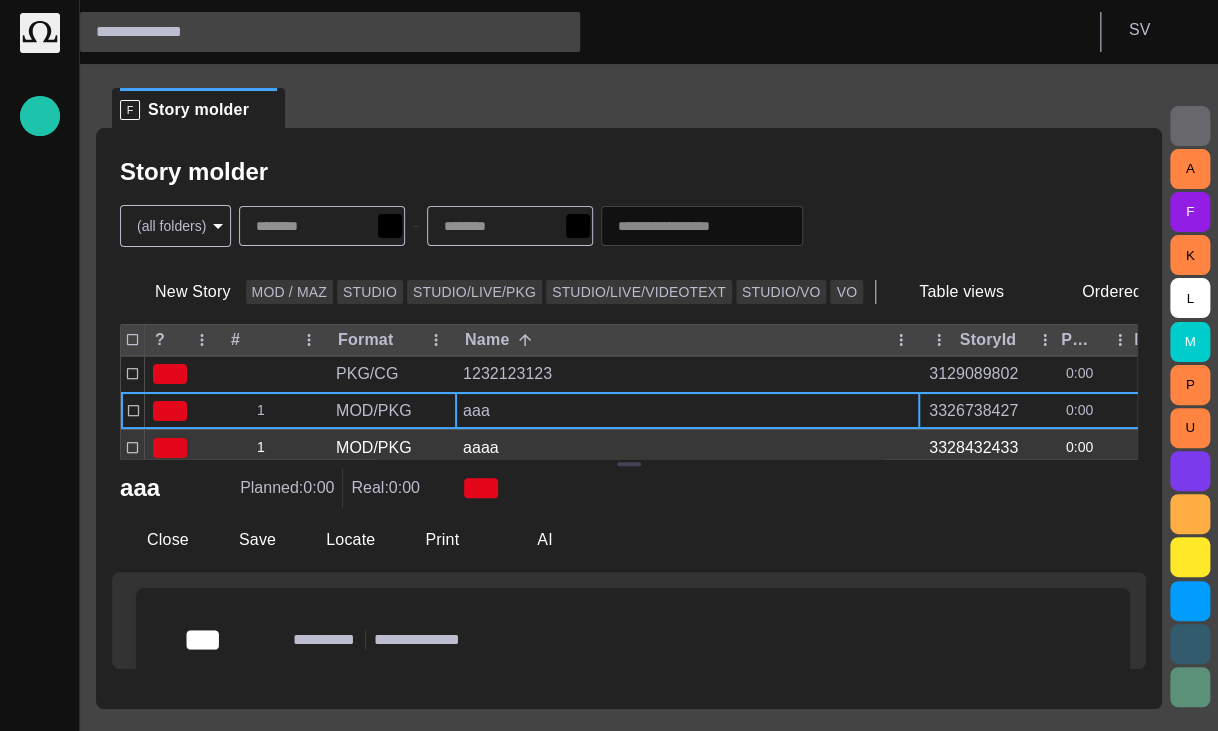 click on "MOD/PKG" at bounding box center [374, 448] 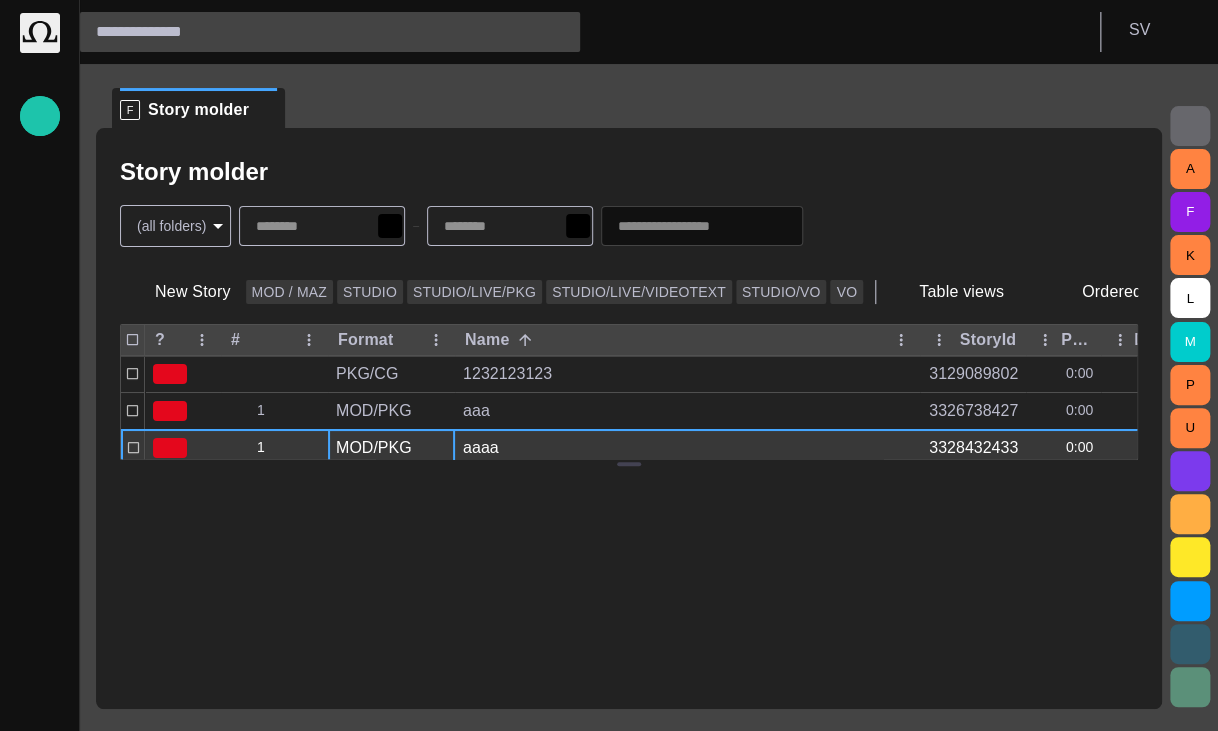 click on "MOD/PKG" at bounding box center [374, 448] 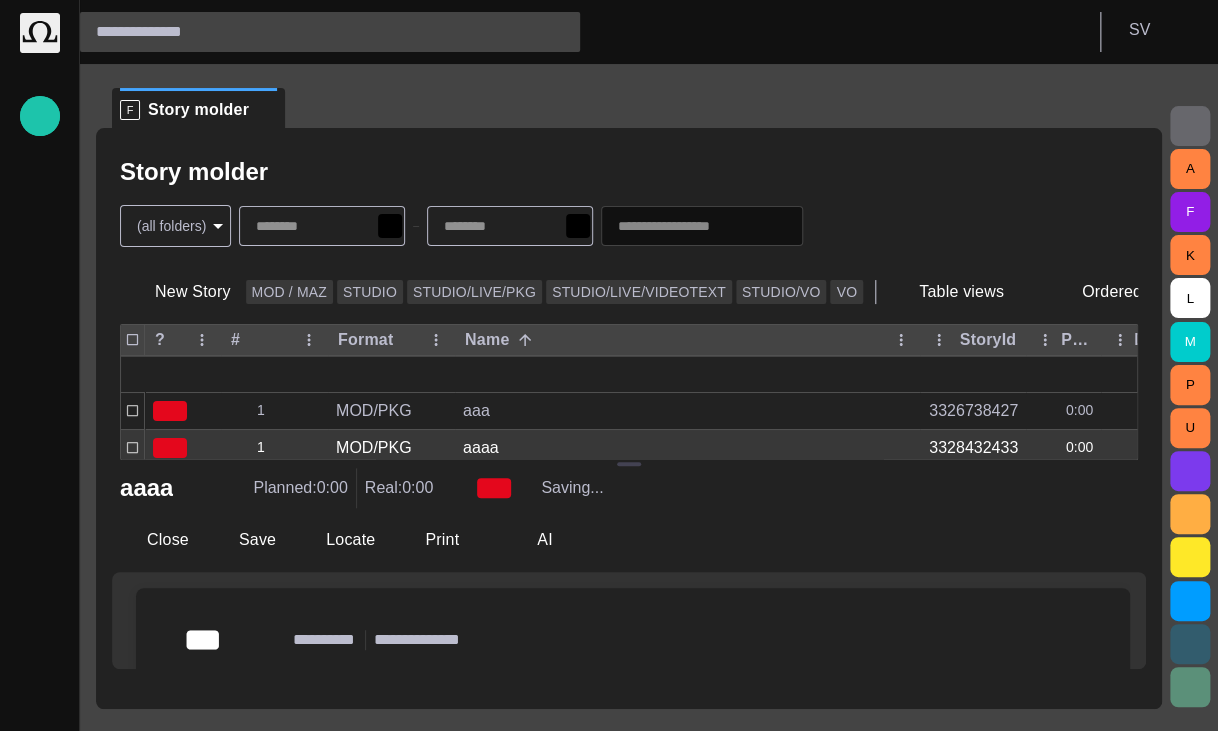 scroll, scrollTop: 43, scrollLeft: 0, axis: vertical 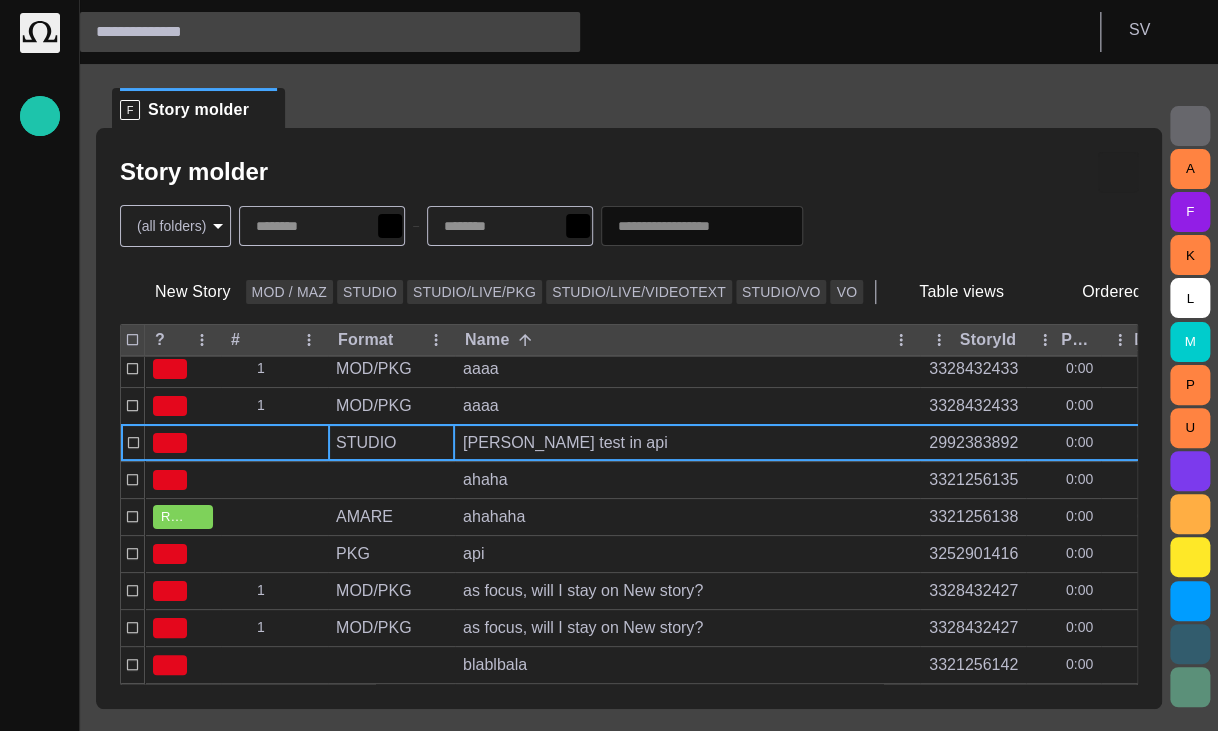 click at bounding box center [1118, 172] 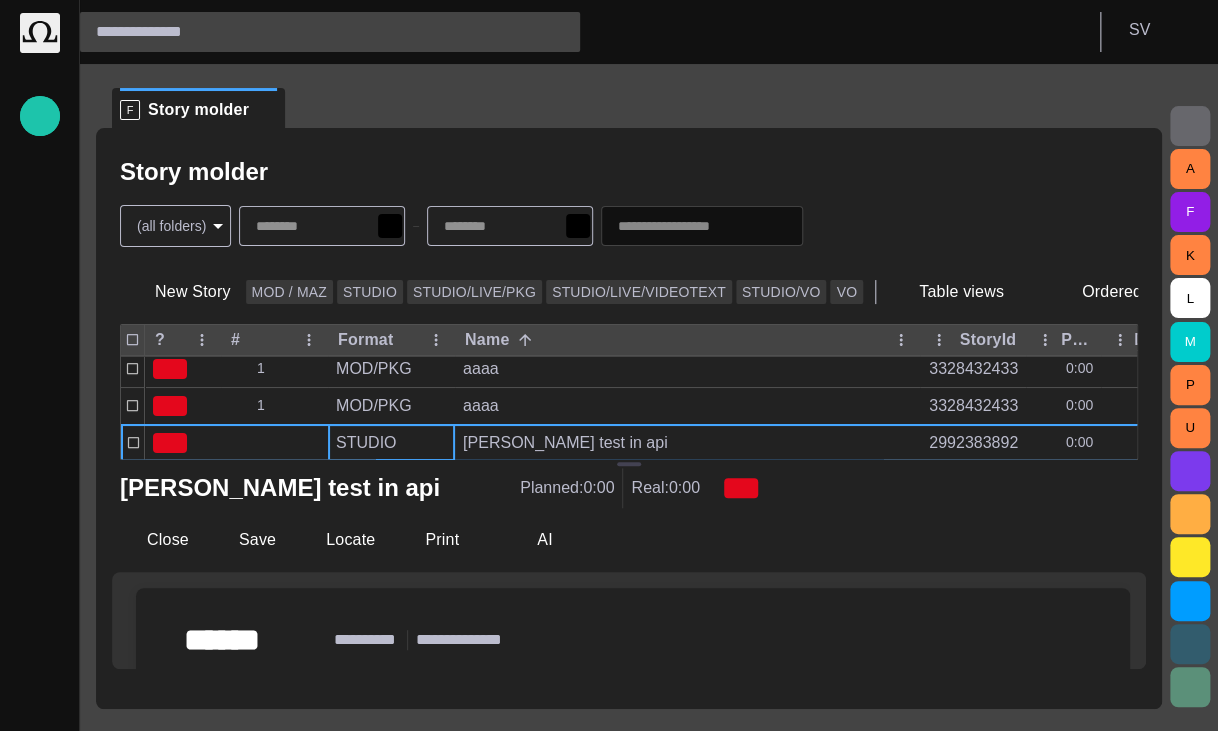 type 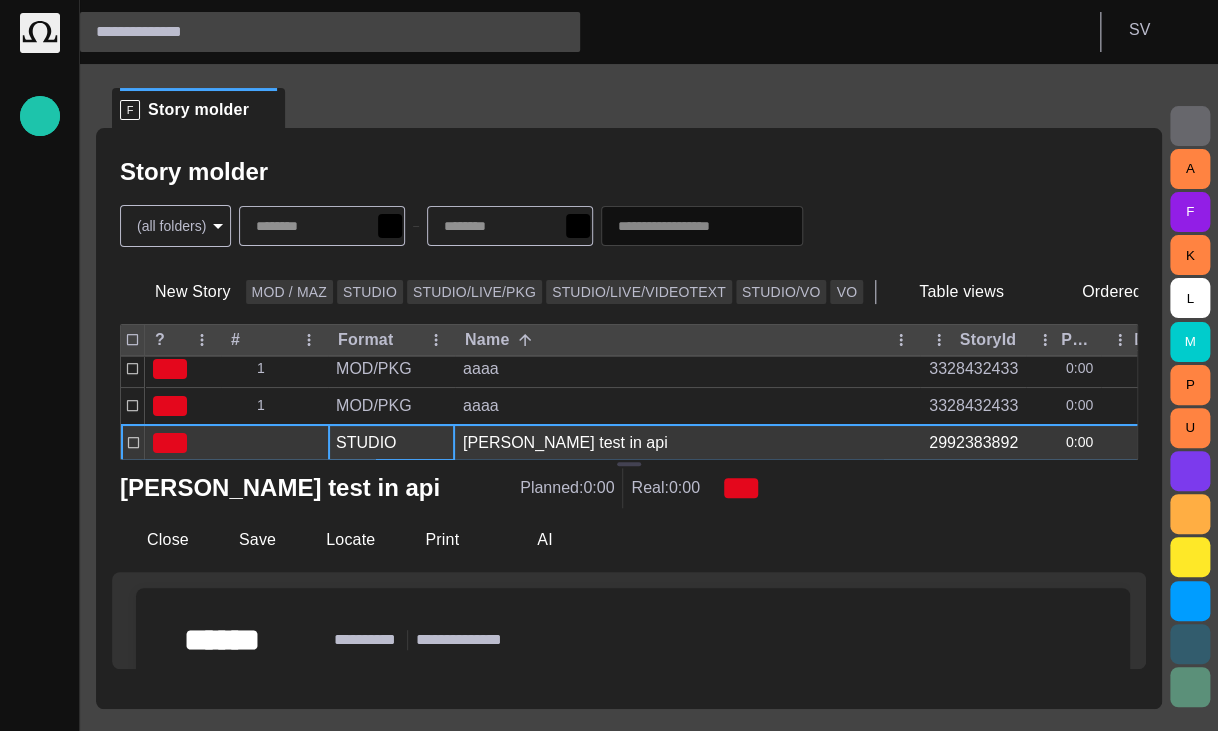 click on "STUDIO" at bounding box center [391, 443] 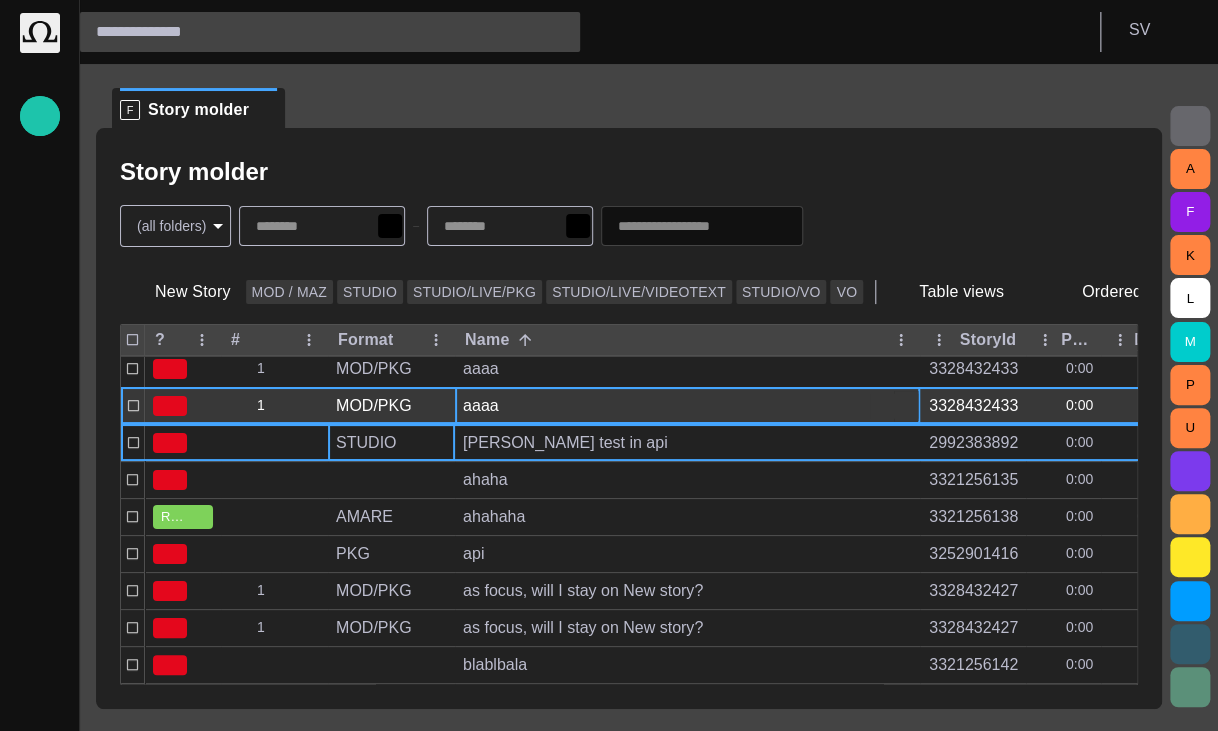 click on "aaaa" at bounding box center (687, 406) 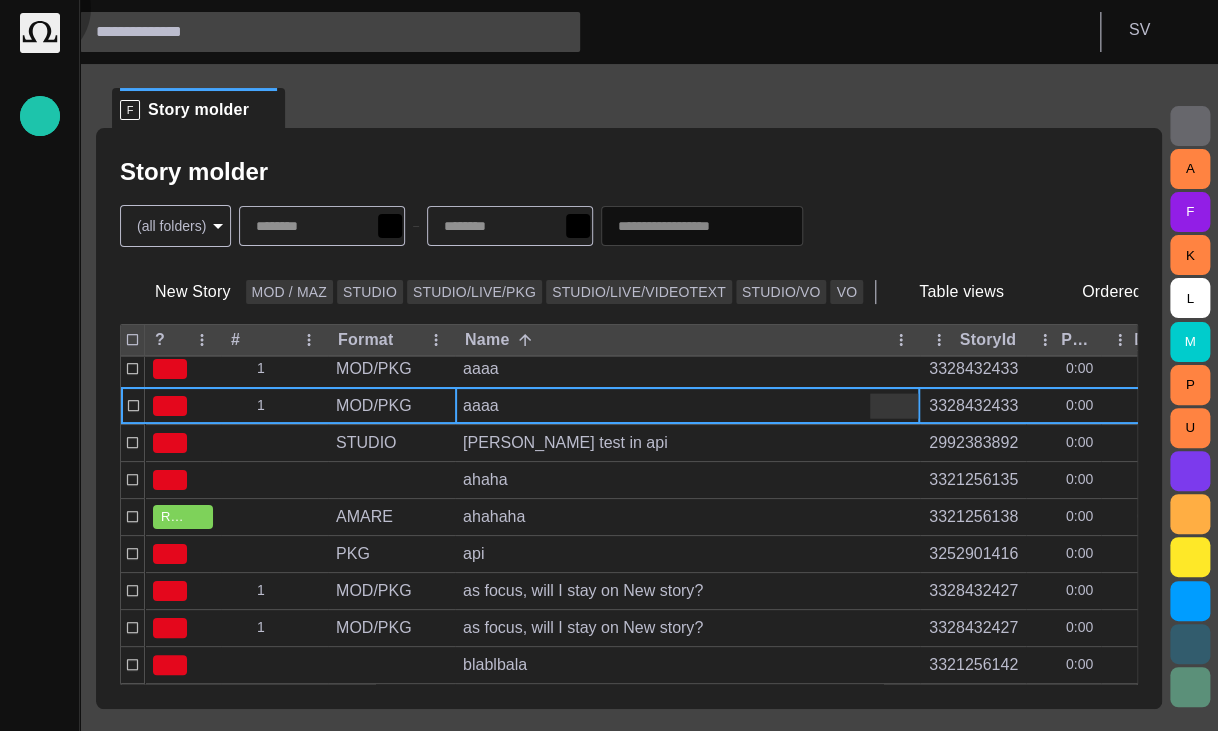 click on "Yes" at bounding box center (21, 845) 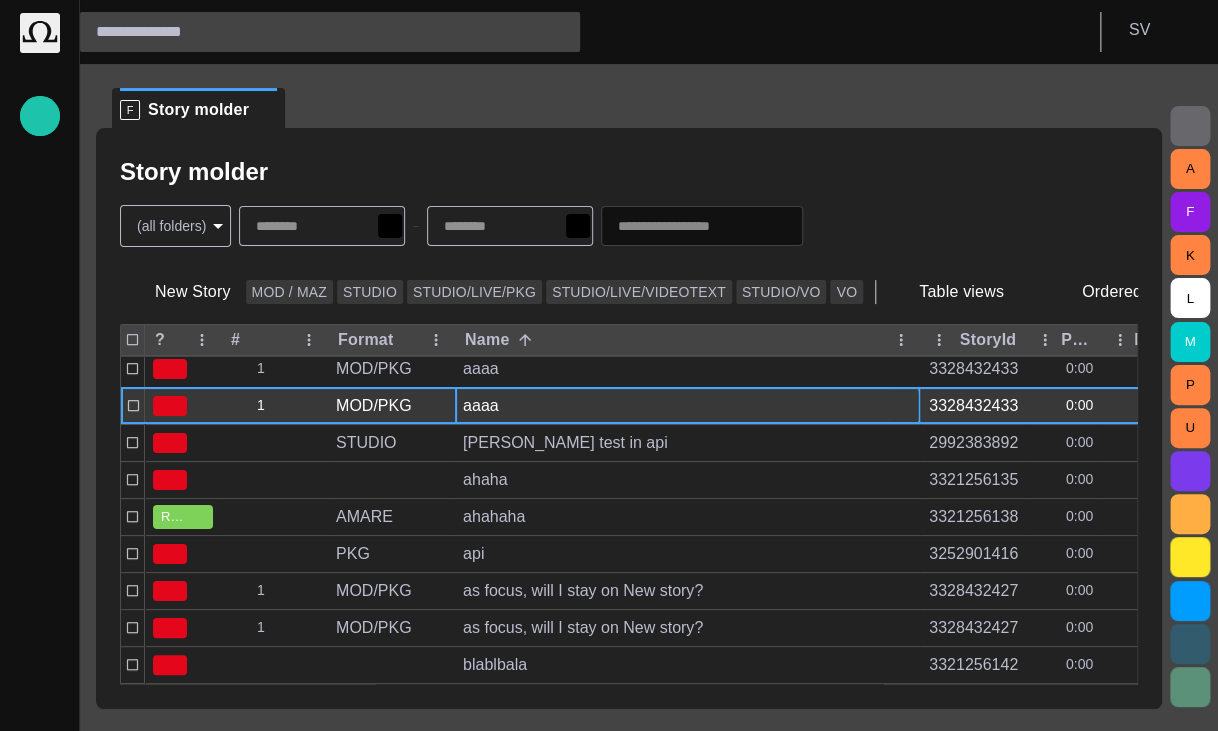 click on "aaaa" at bounding box center (687, 406) 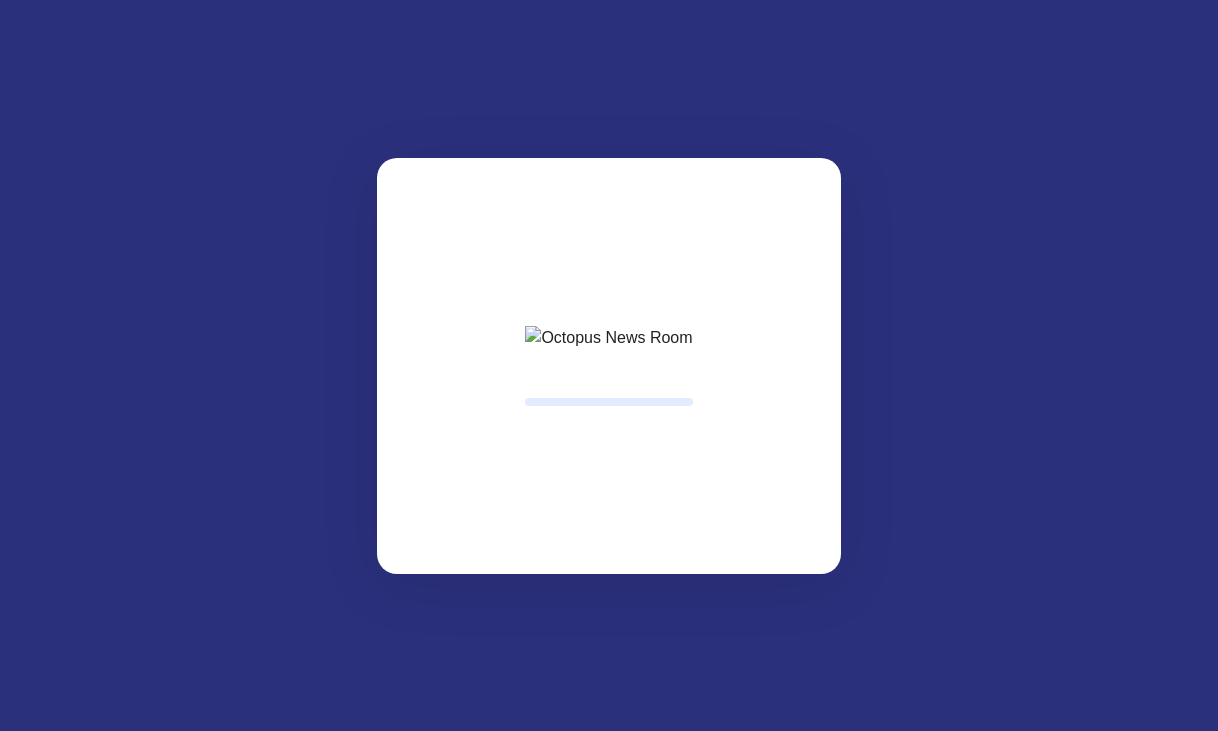 scroll, scrollTop: 0, scrollLeft: 0, axis: both 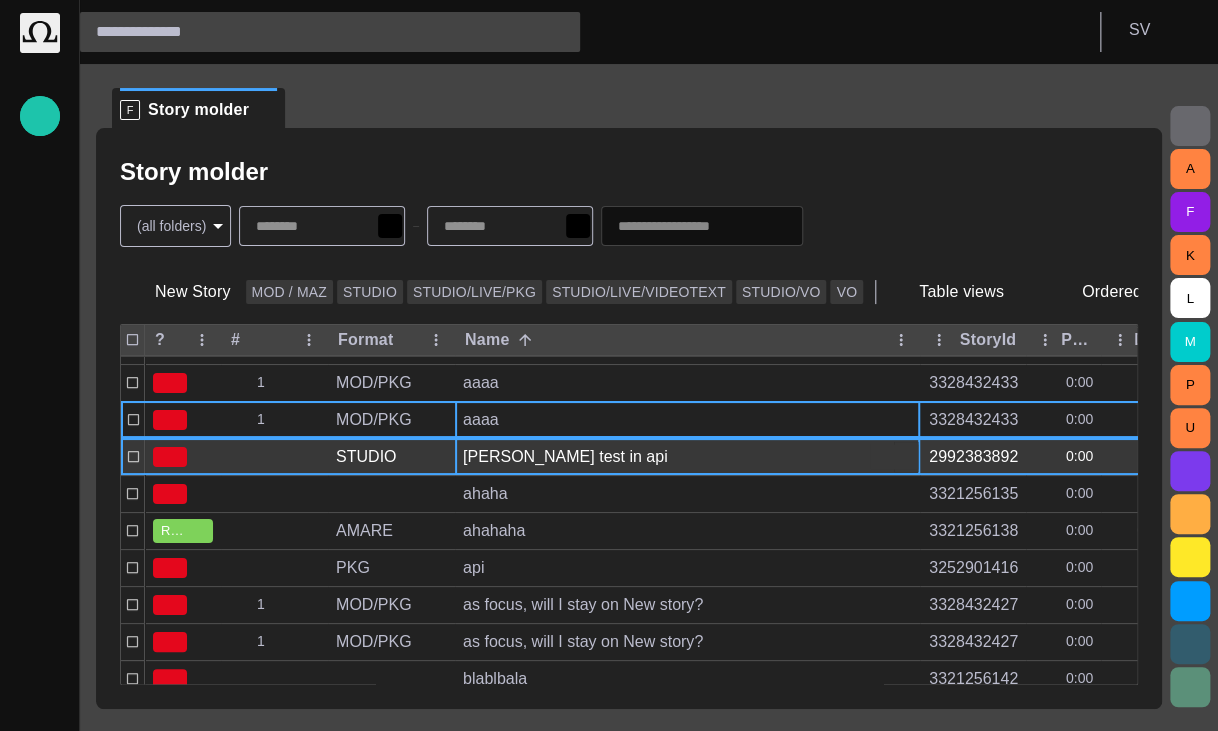 click on "[PERSON_NAME] test in api" at bounding box center [687, 457] 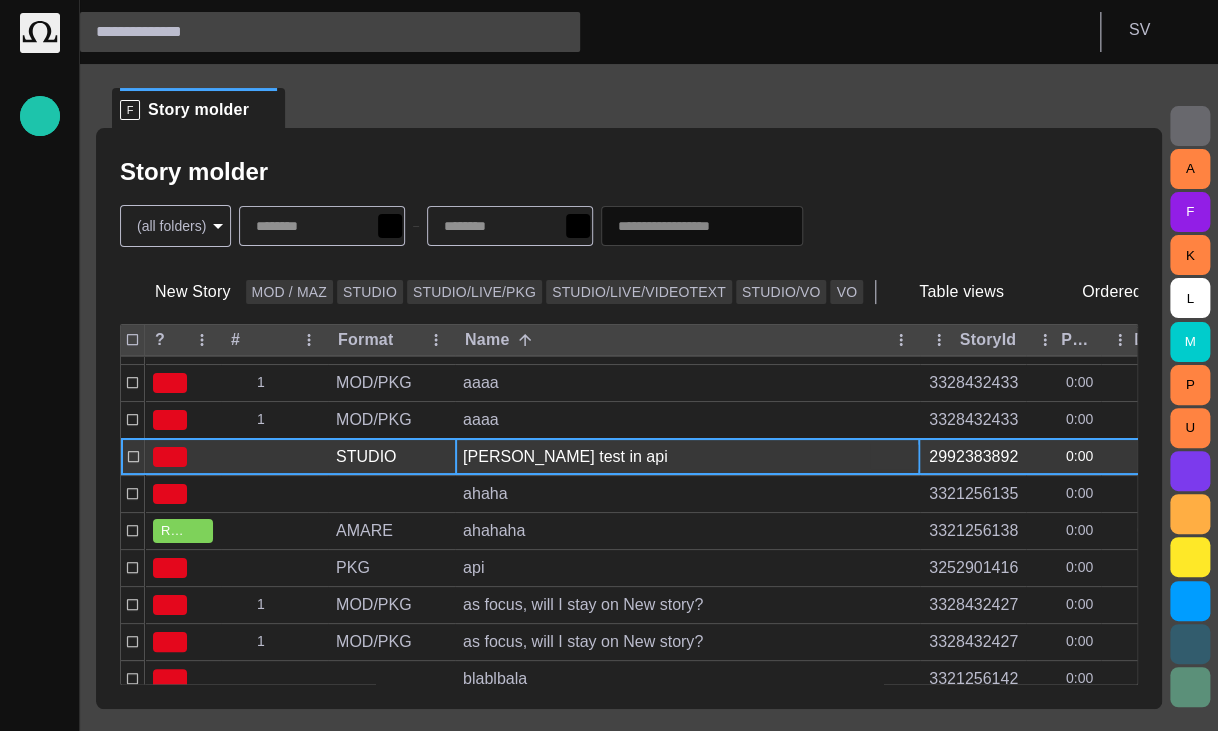 click at bounding box center [882, 457] 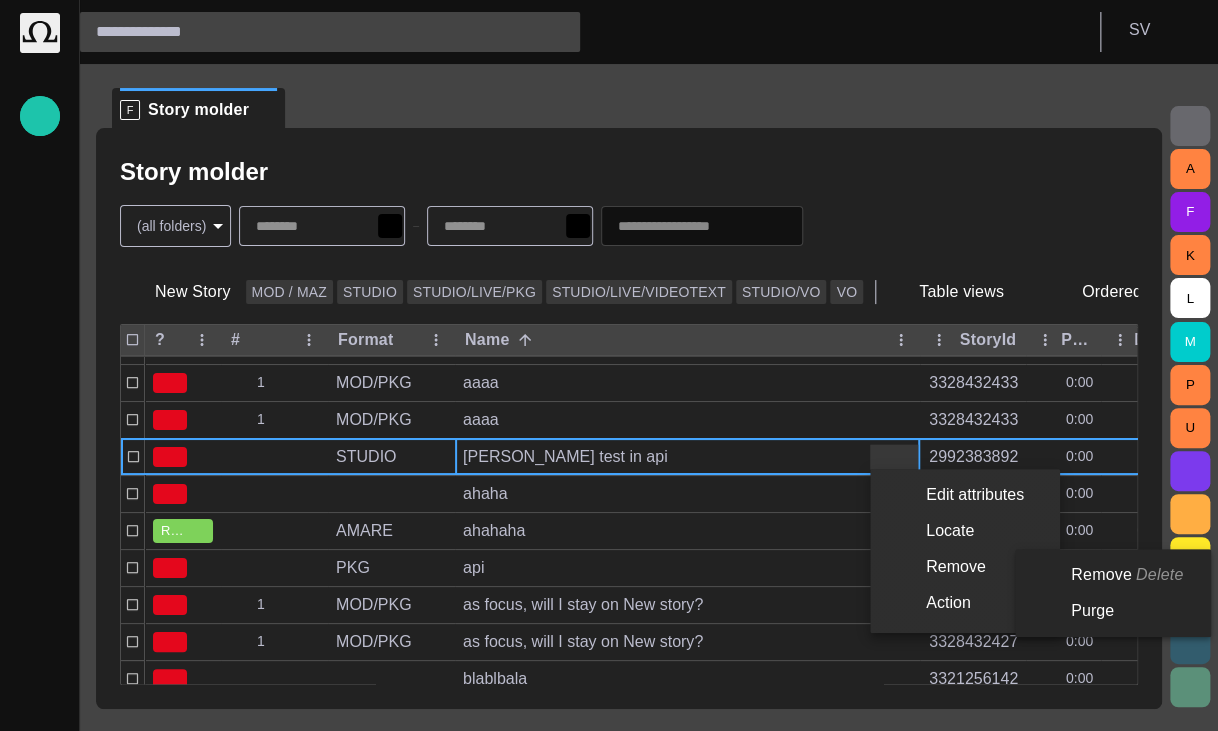 click on "Remove" at bounding box center [965, 567] 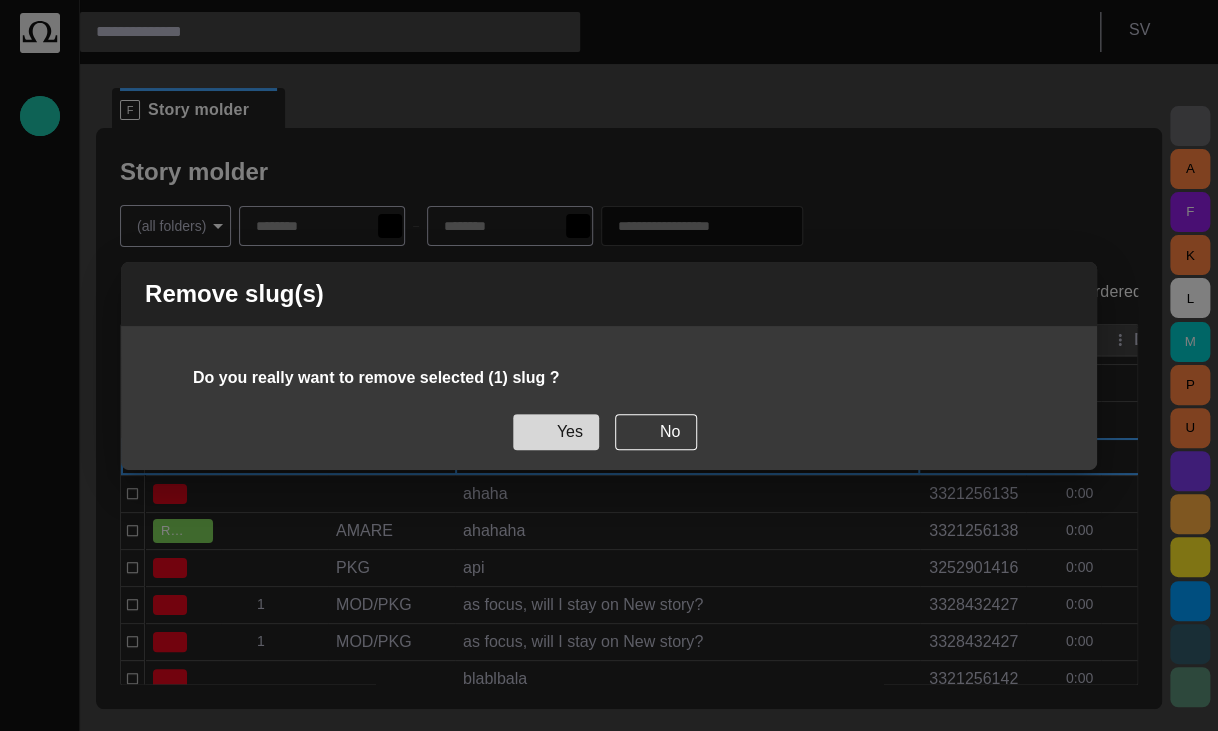 click at bounding box center (533, 432) 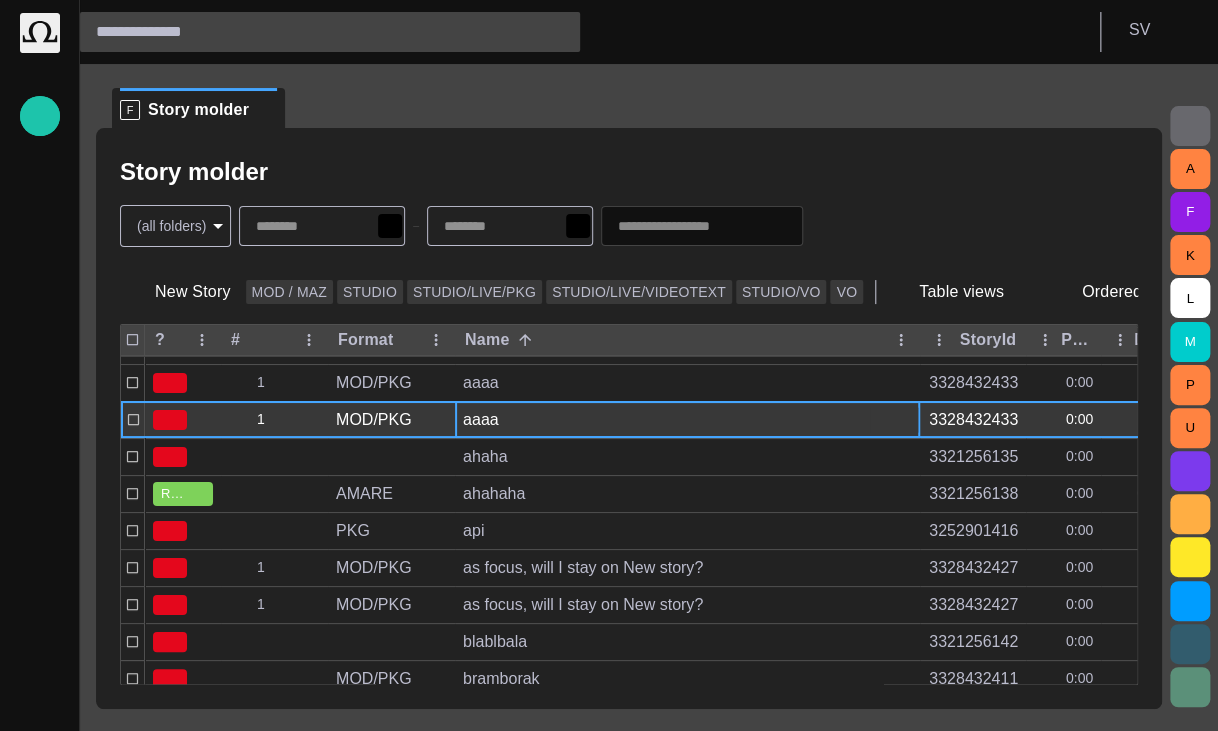 click at bounding box center (882, 420) 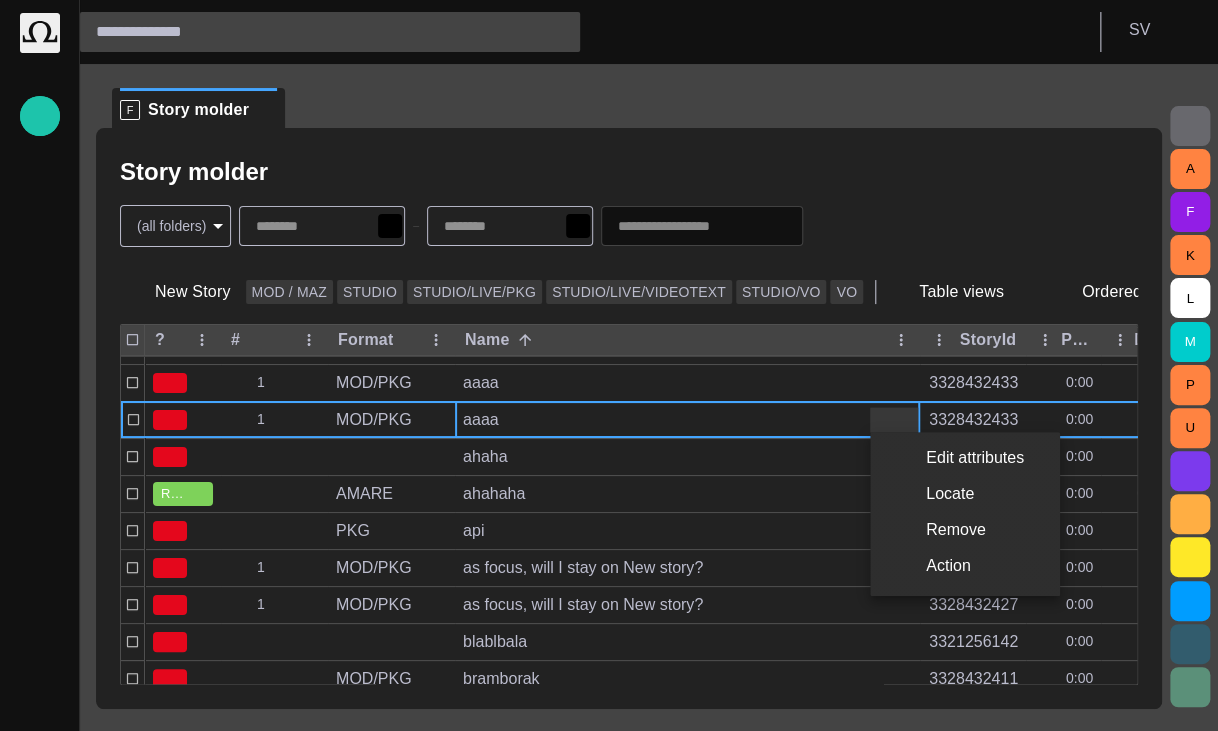 click on "Remove" at bounding box center [965, 530] 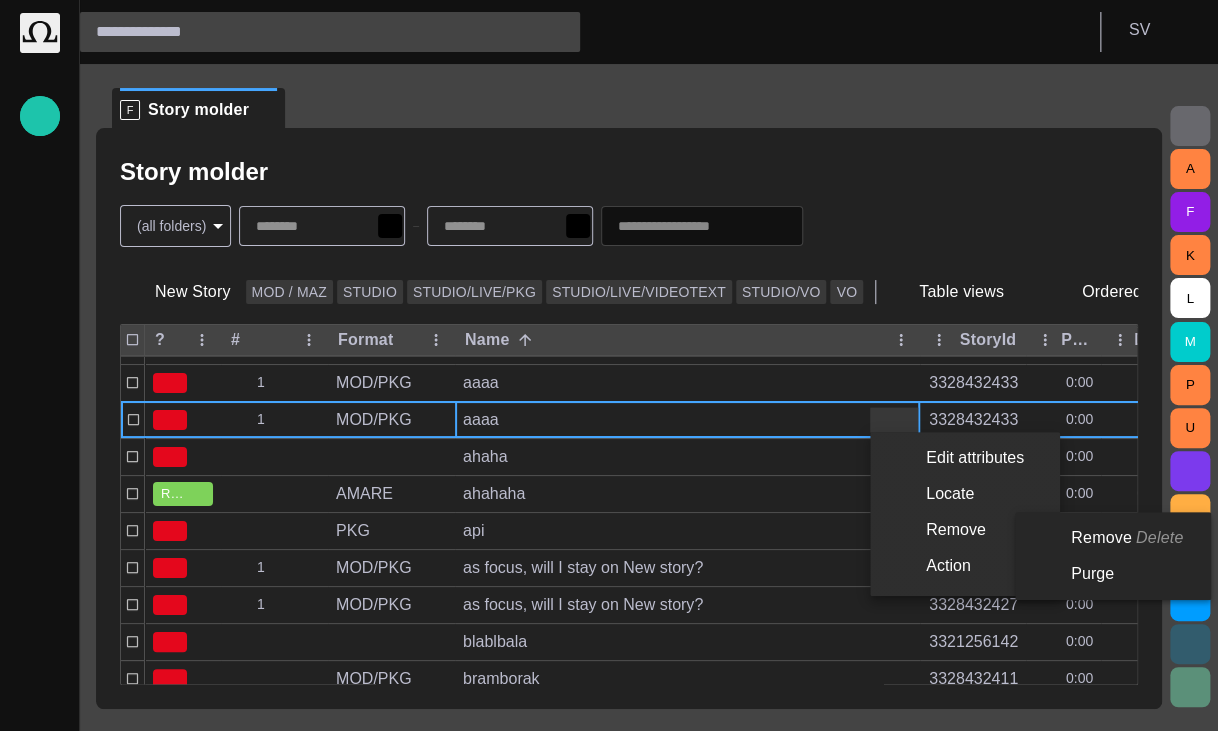 click on "Remove Delete" at bounding box center (1109, 538) 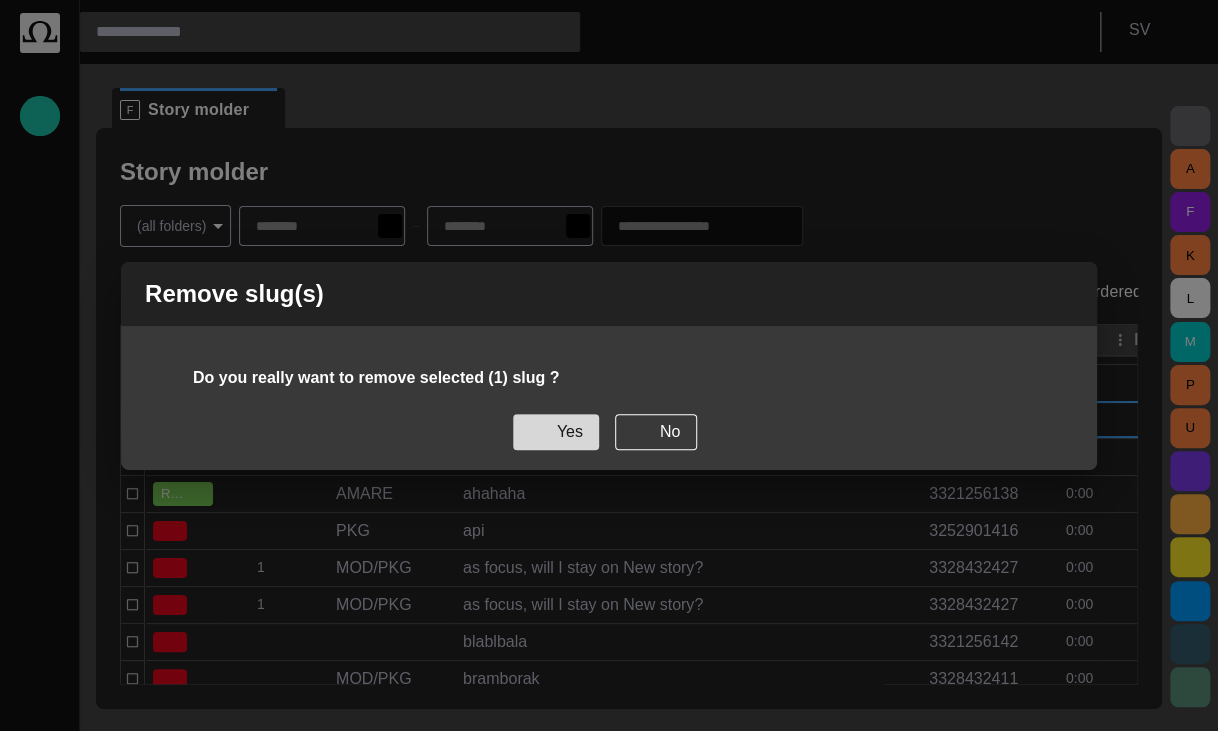 click on "Yes" at bounding box center (556, 432) 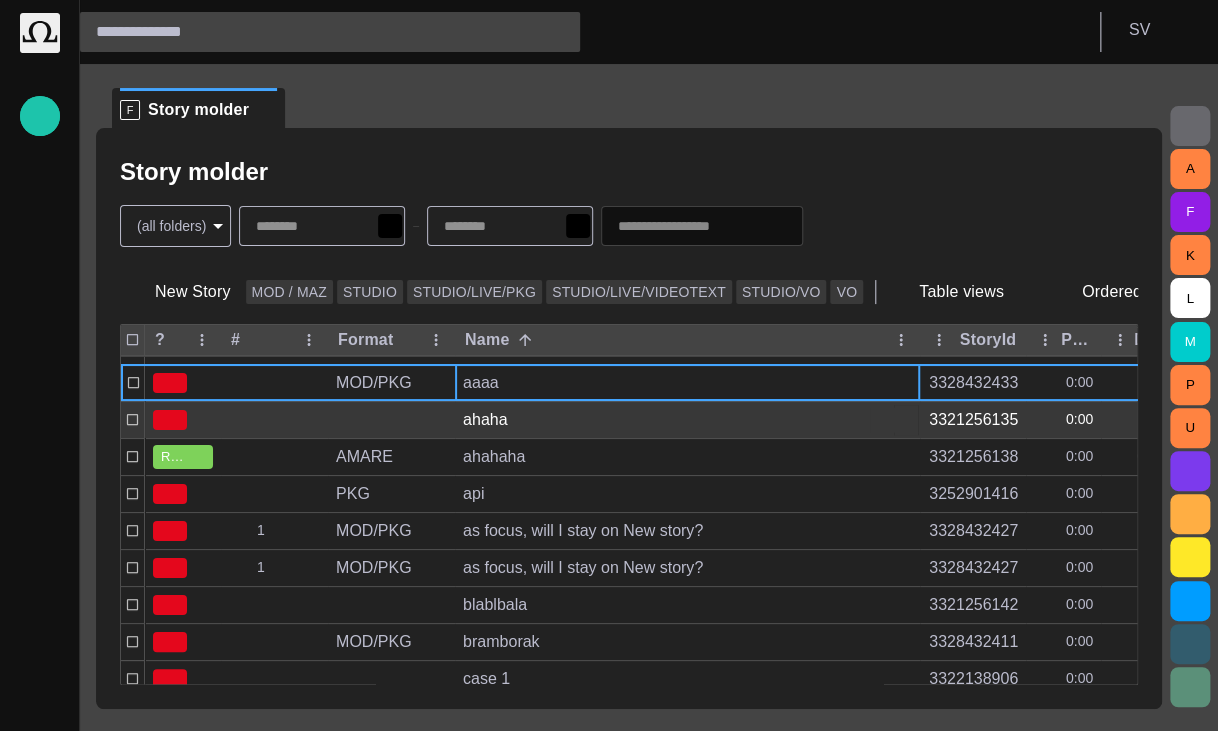 scroll, scrollTop: 7, scrollLeft: 0, axis: vertical 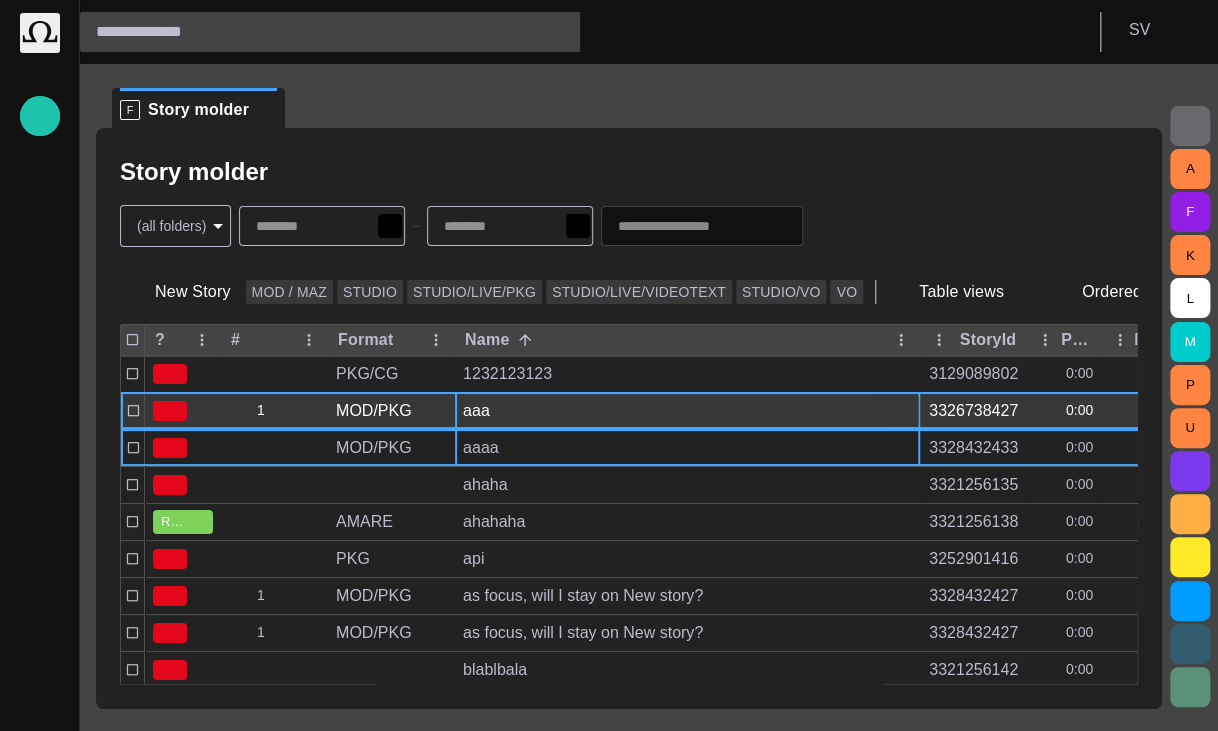 click on "aaa" at bounding box center (687, 411) 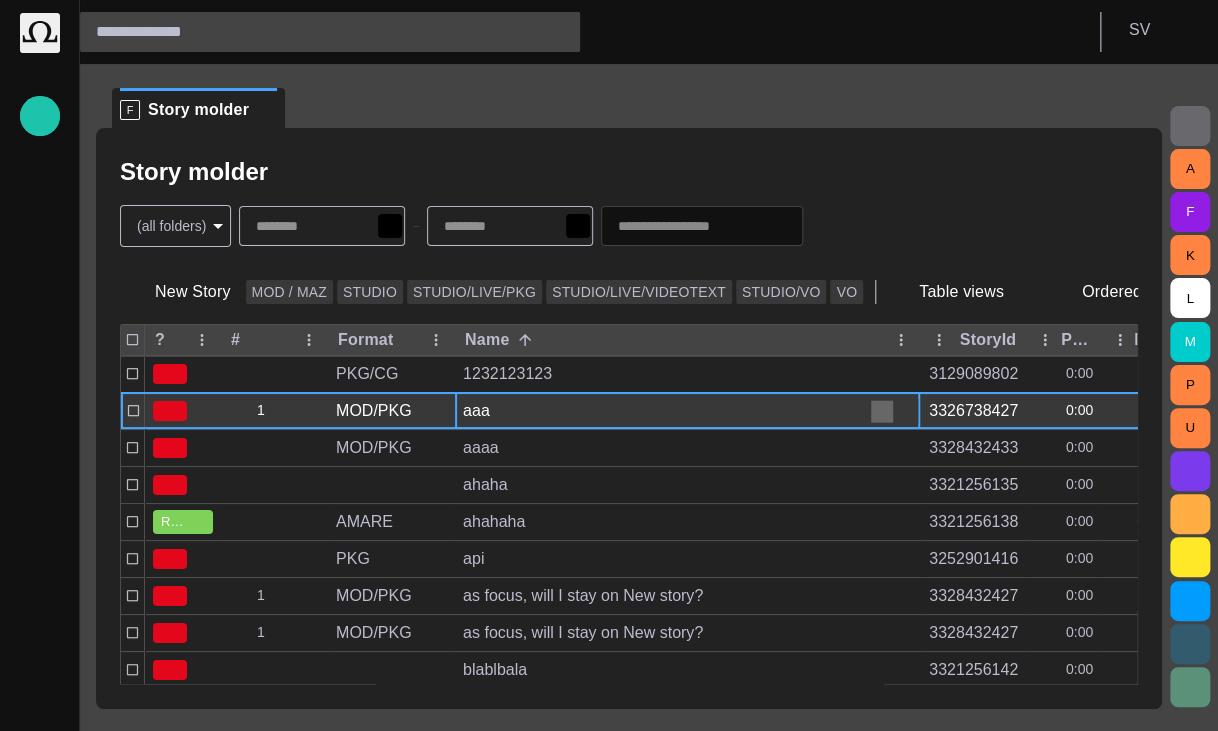 click at bounding box center [882, 411] 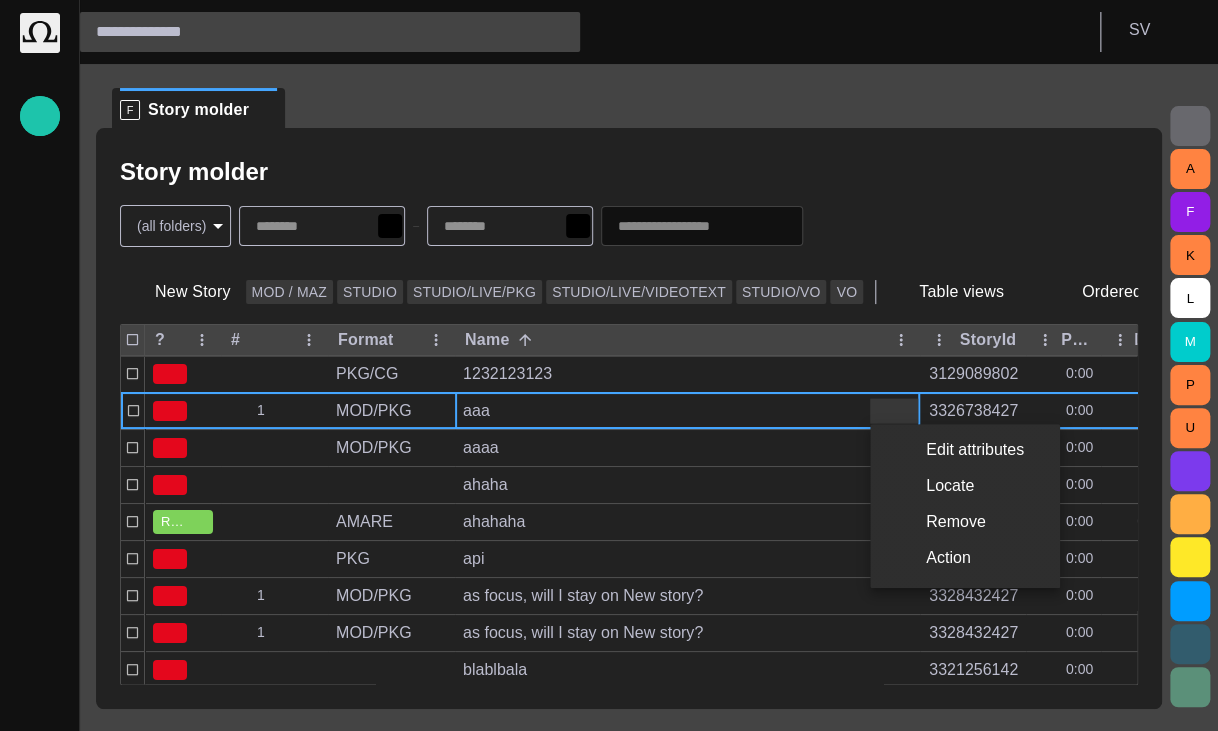 click at bounding box center (609, 365) 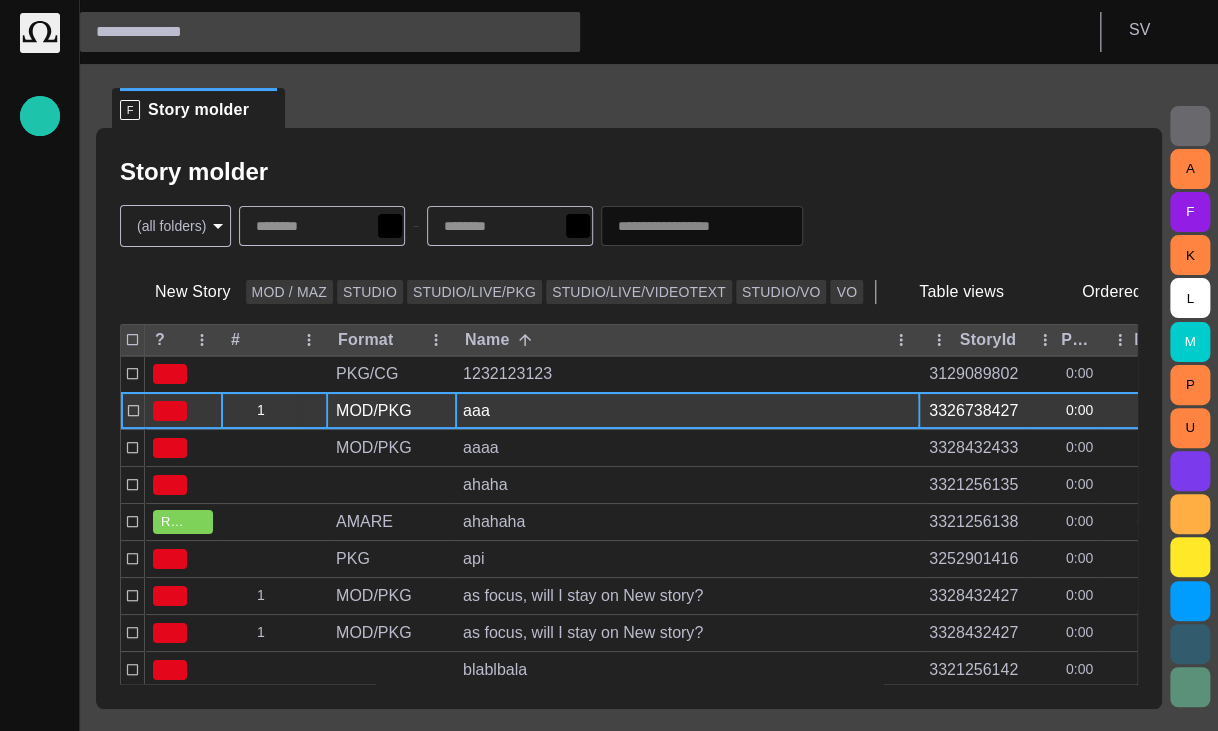 click at bounding box center (314, 411) 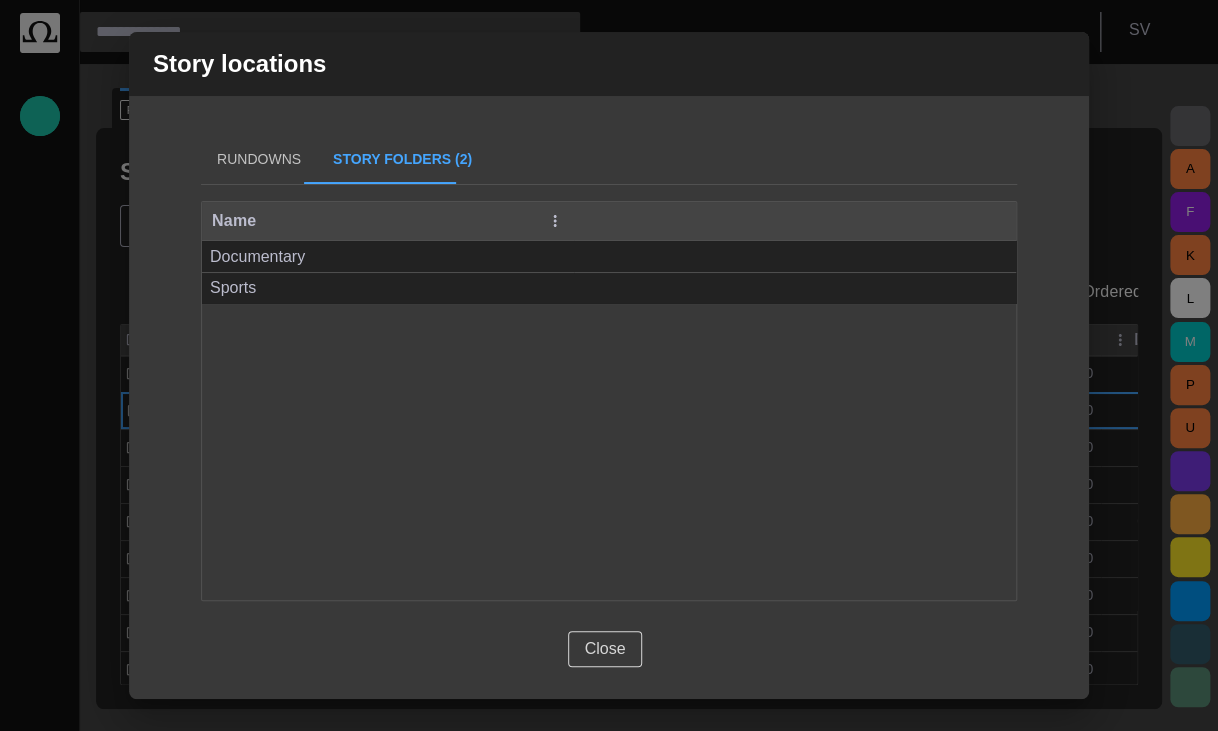 click on "Close" at bounding box center [605, 649] 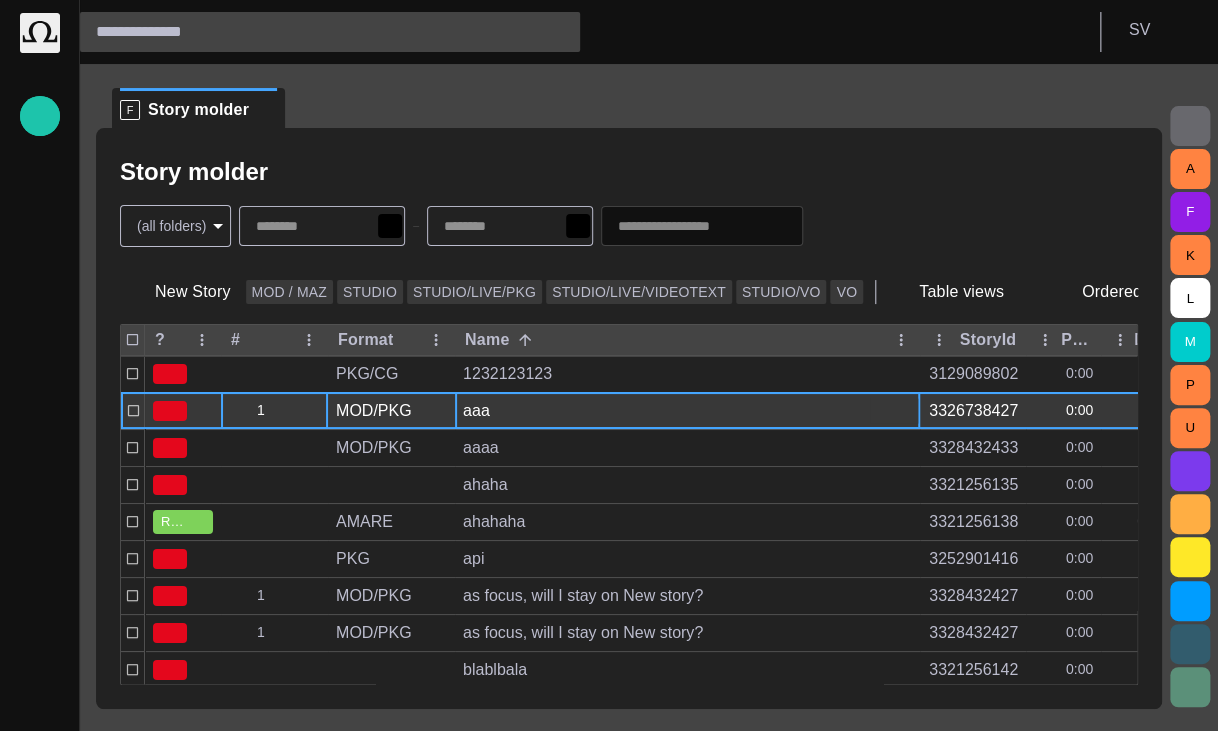 click at bounding box center (882, 411) 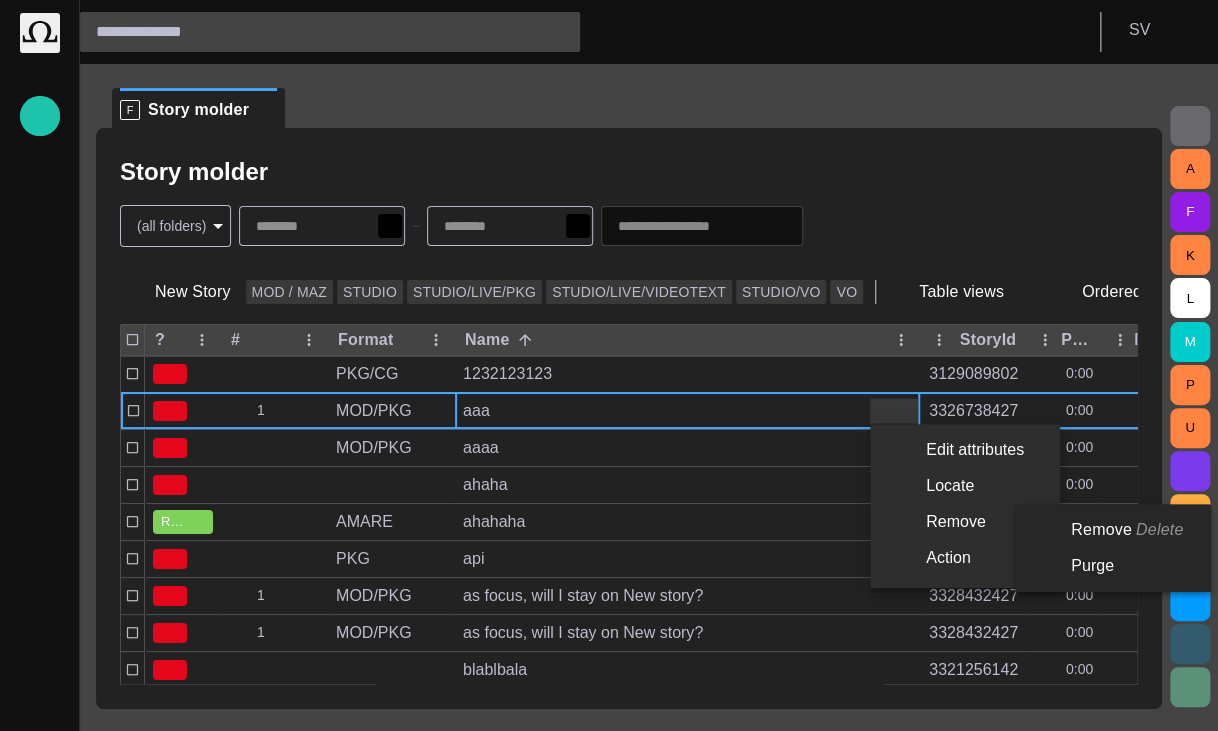 click on "Remove" at bounding box center (965, 522) 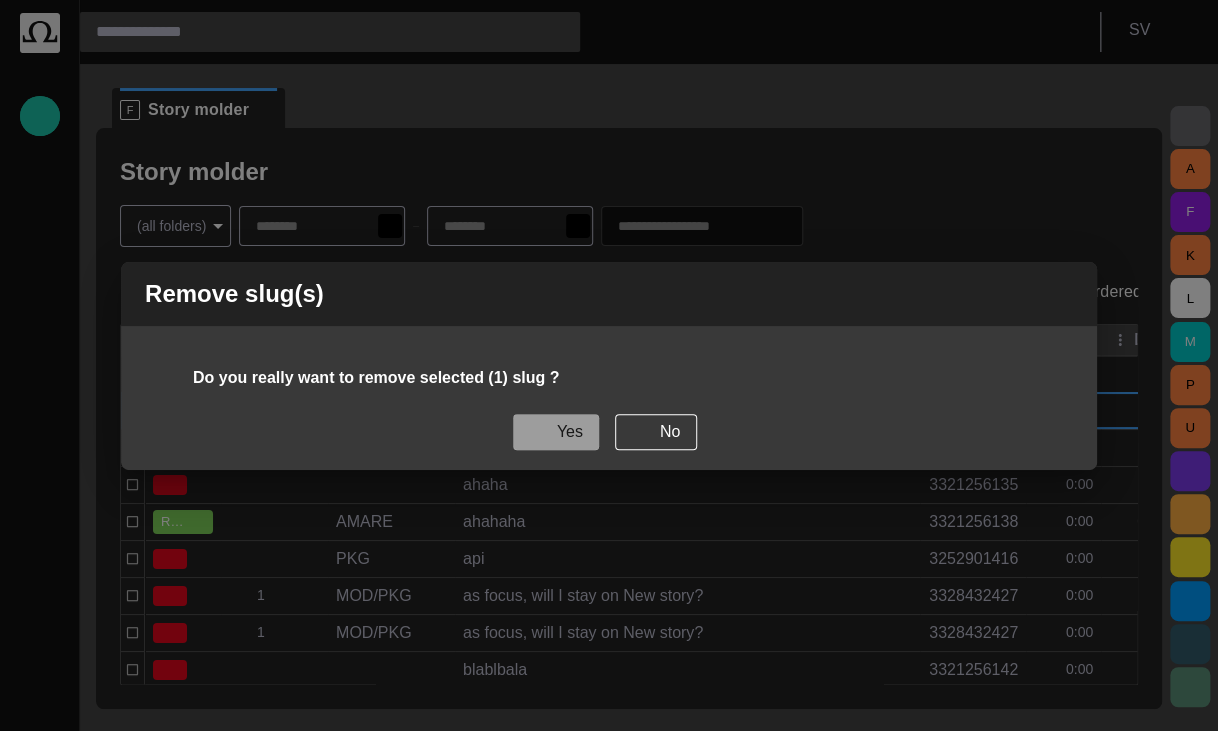 click on "Yes" at bounding box center (556, 432) 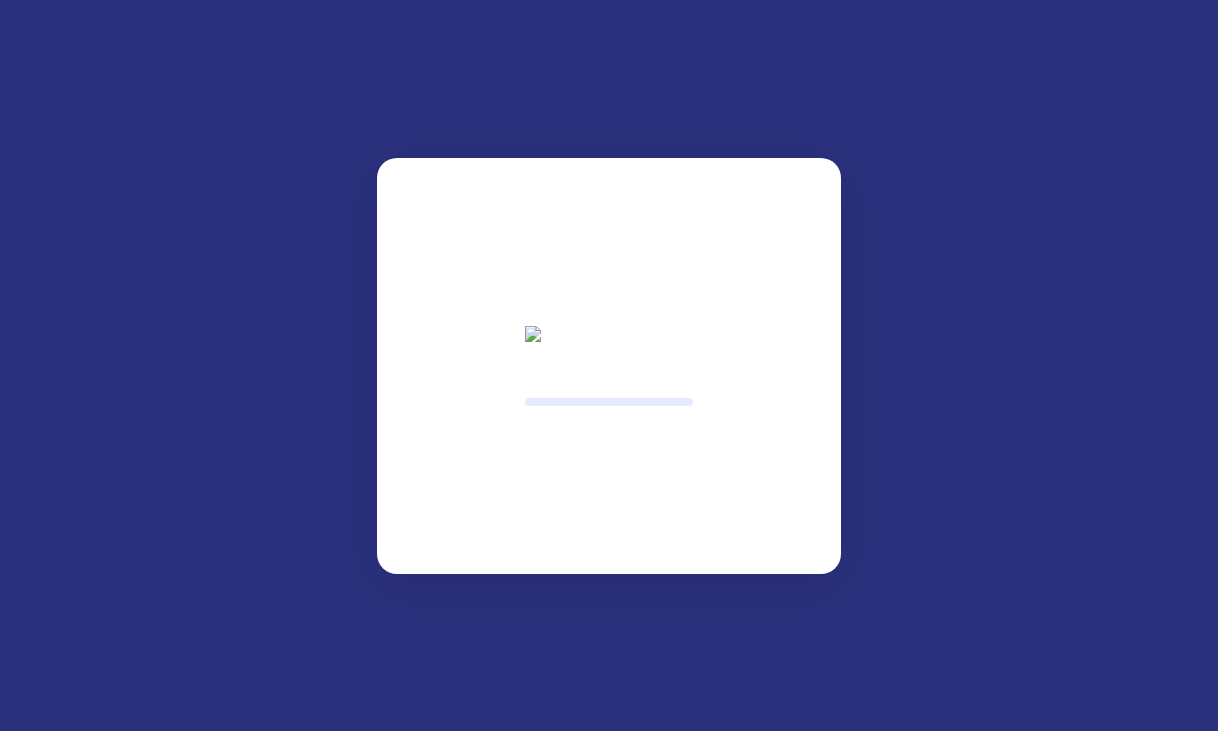 scroll, scrollTop: 0, scrollLeft: 0, axis: both 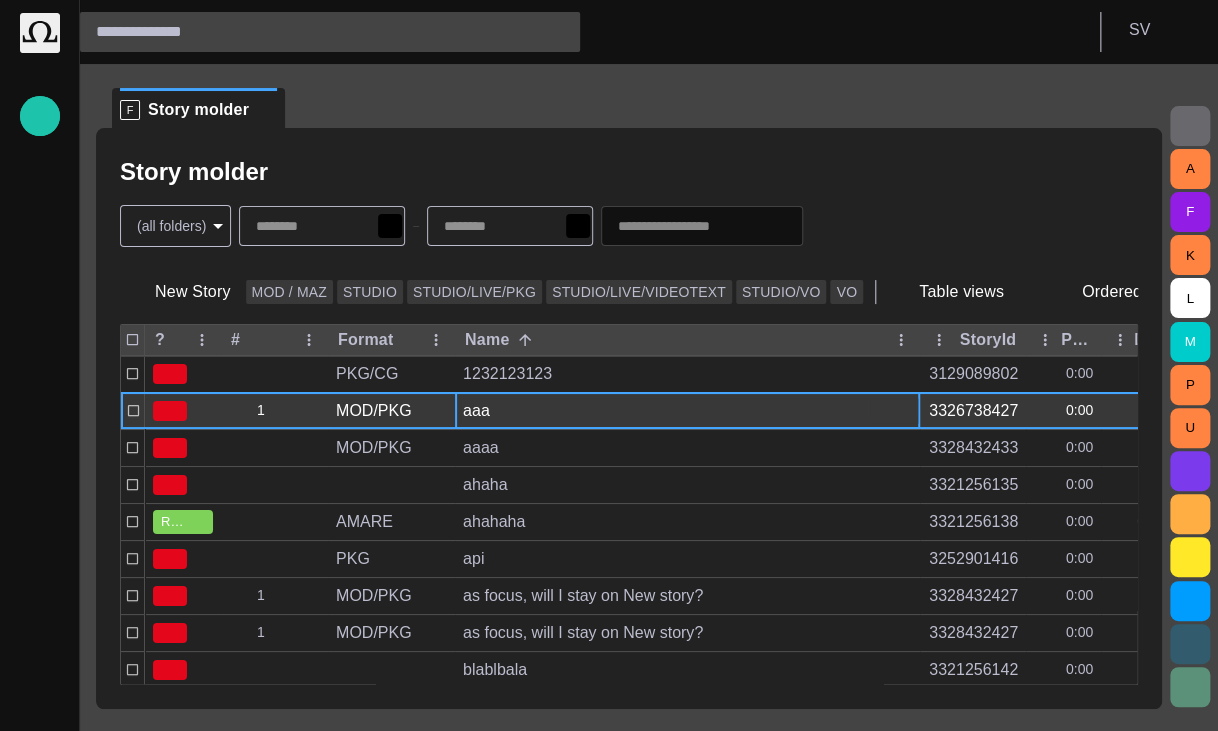 click at bounding box center [882, 411] 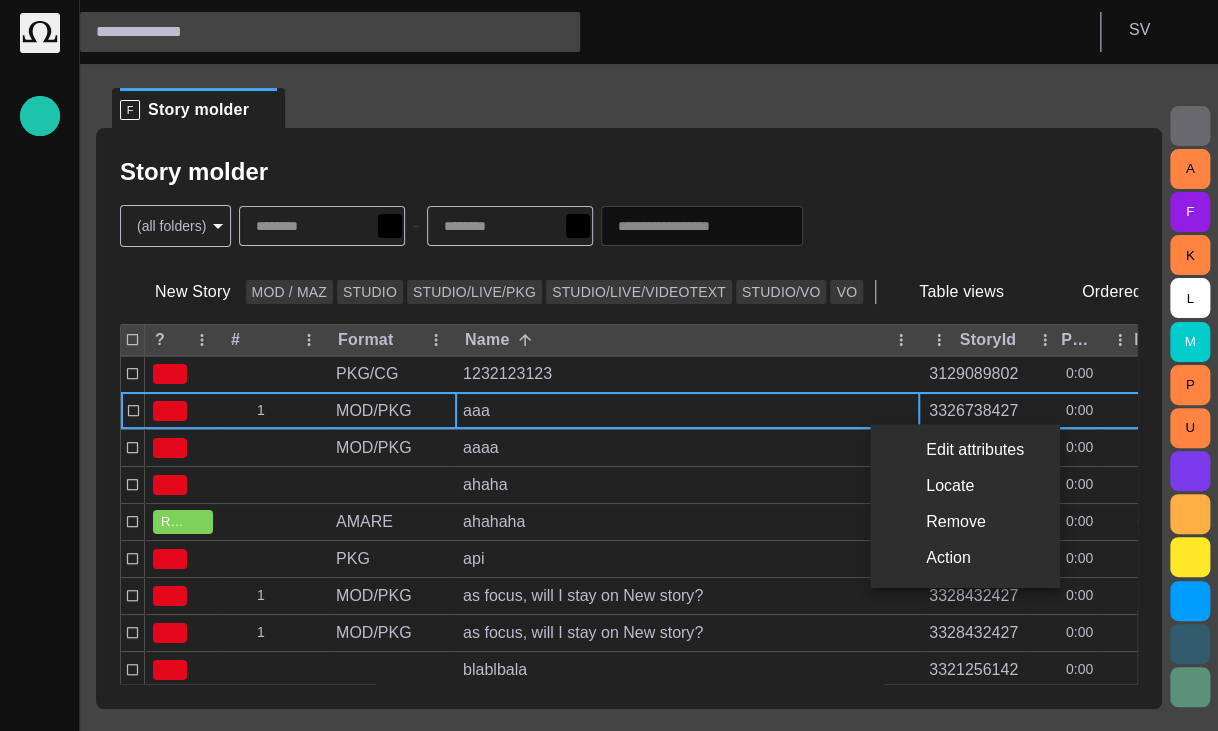 click on "Remove" at bounding box center [965, 522] 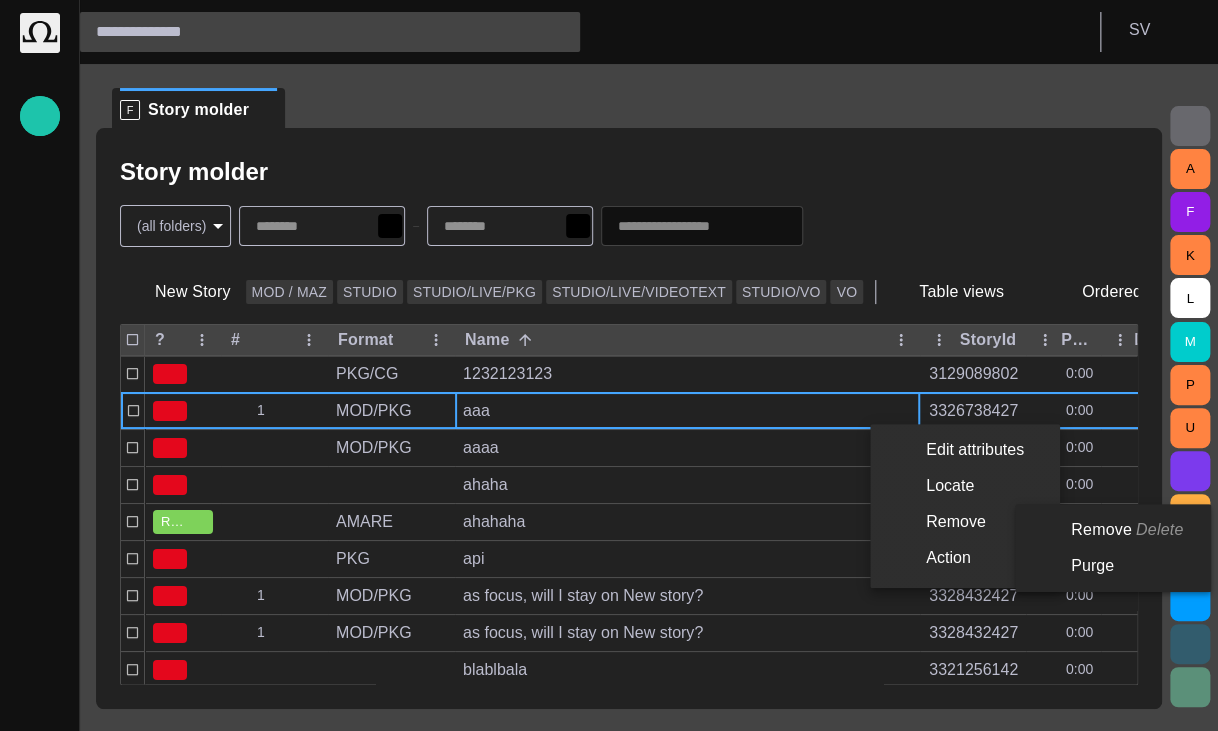 click on "Remove Delete" at bounding box center [1109, 530] 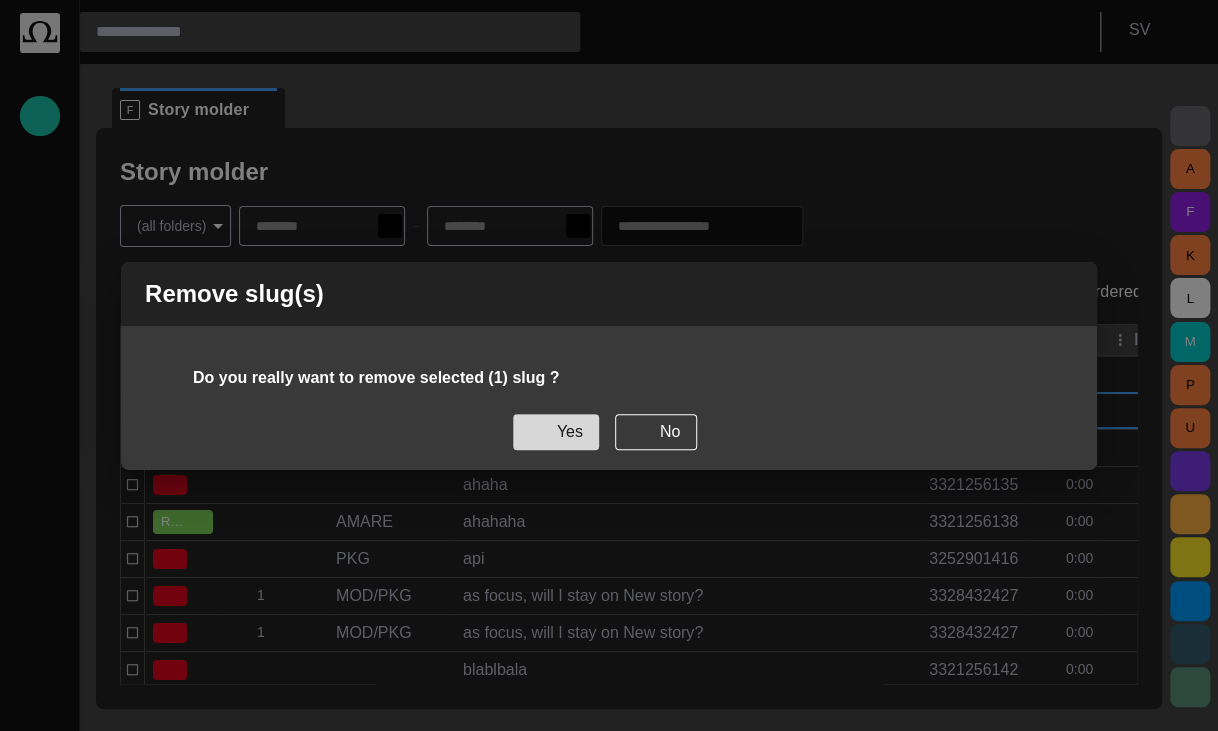 click on "Yes" at bounding box center [556, 432] 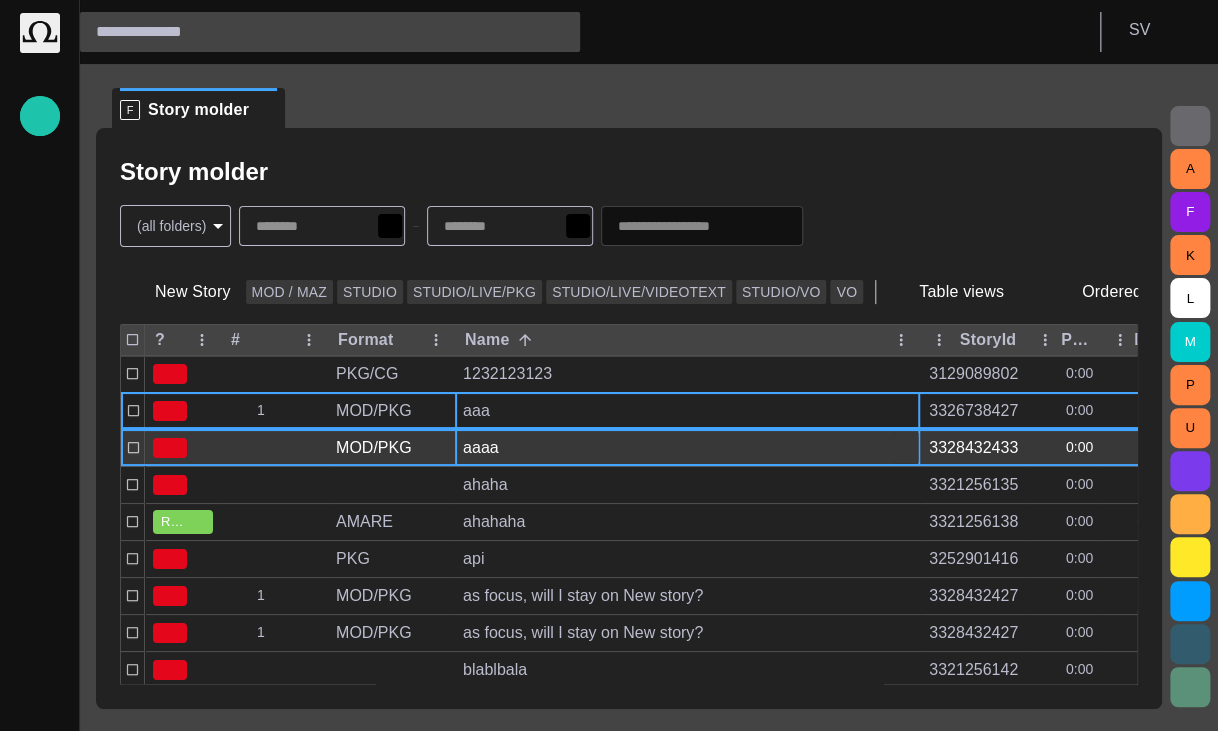 click on "aaaa" at bounding box center [687, 448] 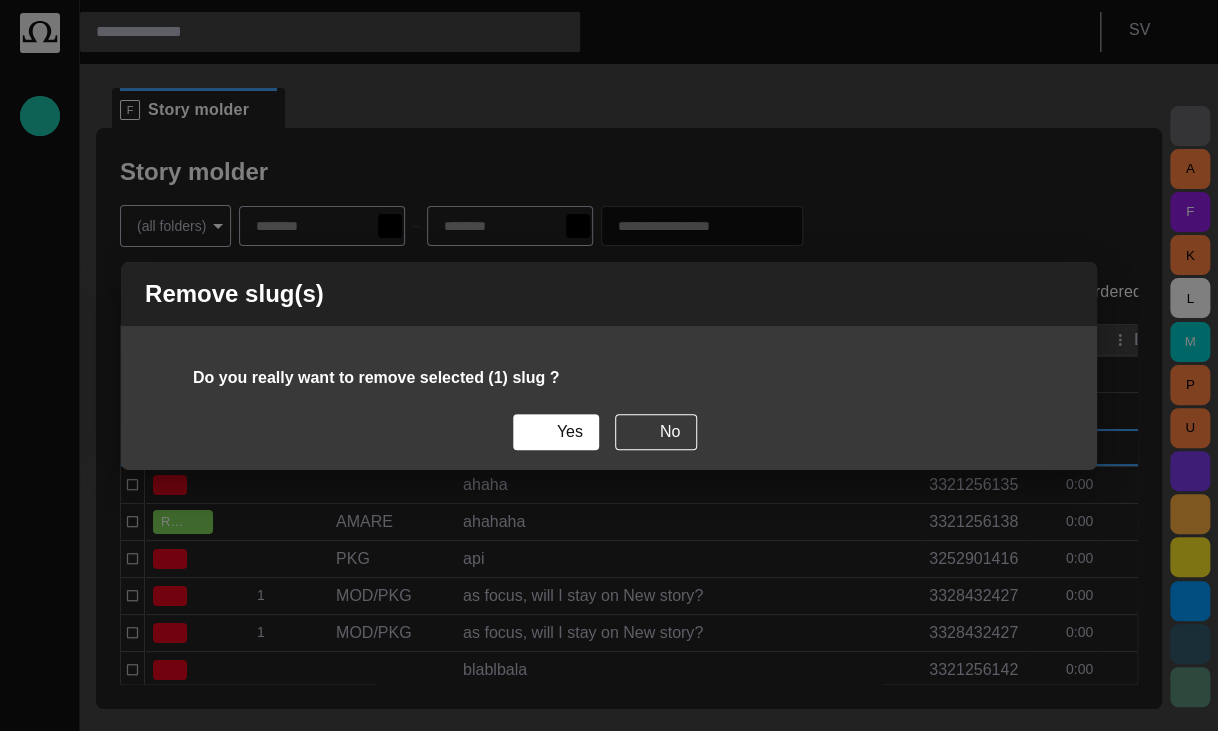 click on "Do you really want to remove selected (1) slug ? Yes No" at bounding box center [609, 418] 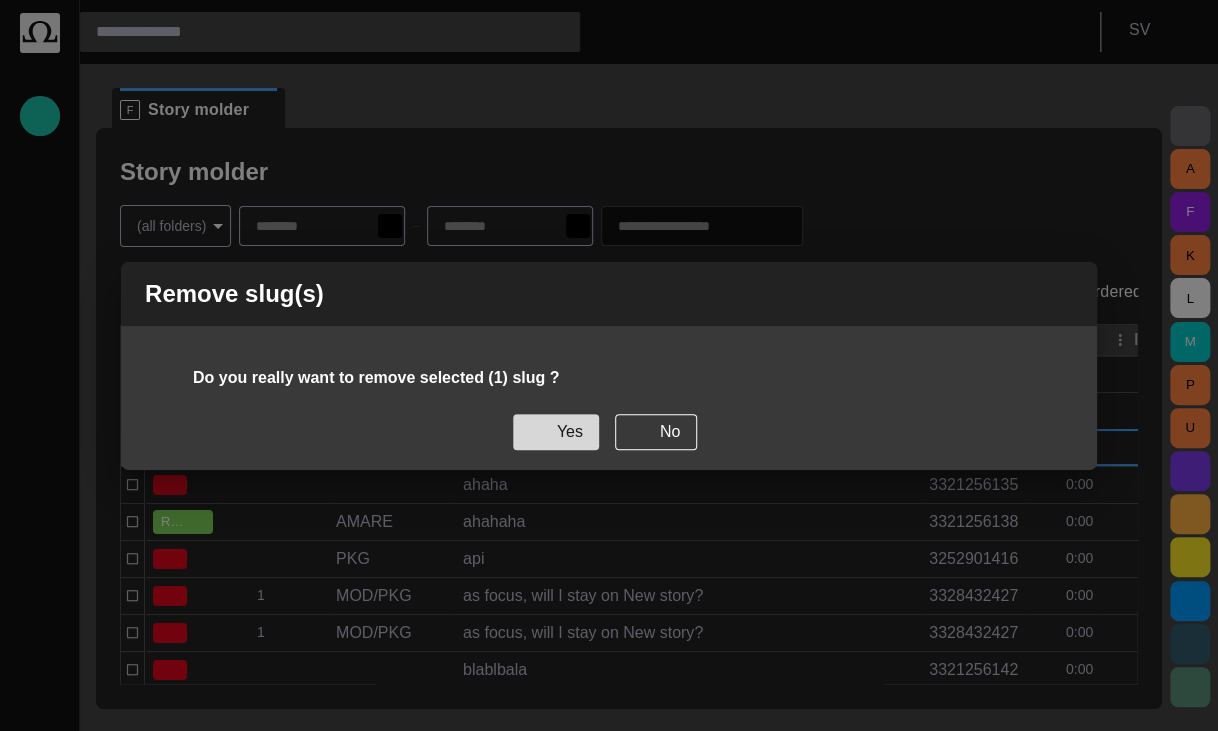 click on "Yes" at bounding box center (556, 432) 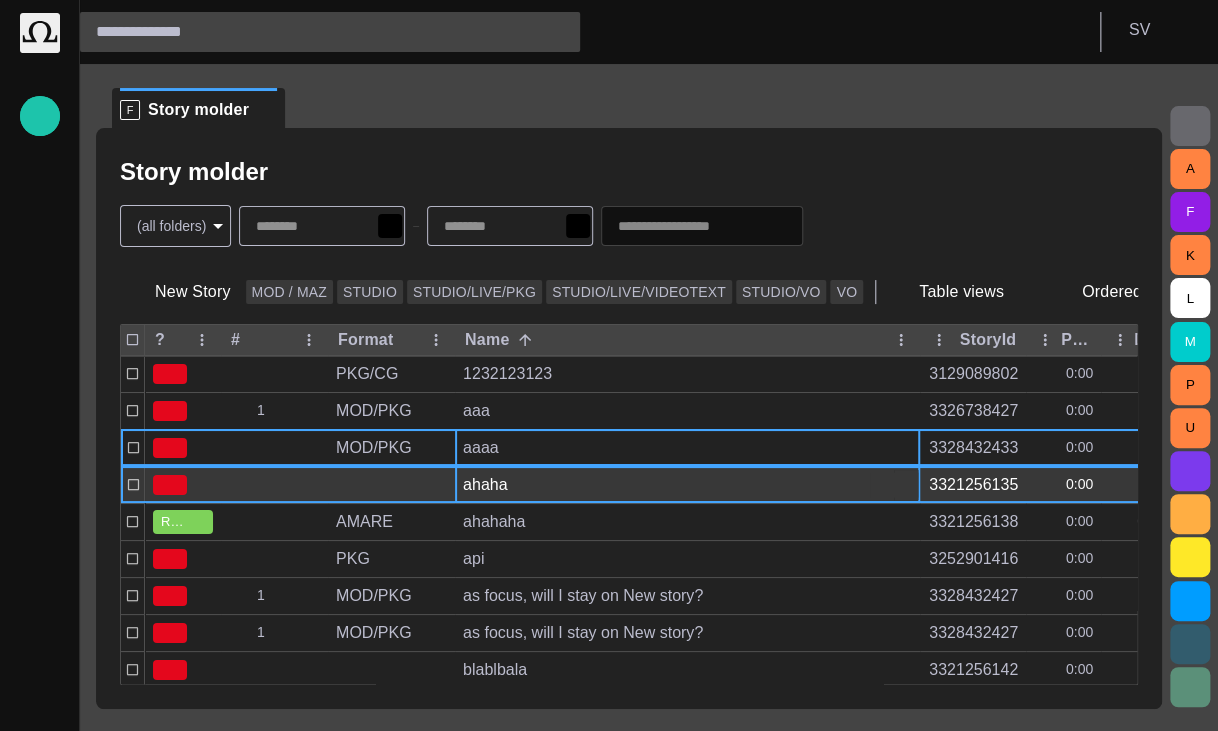 click on "ahaha" at bounding box center [687, 485] 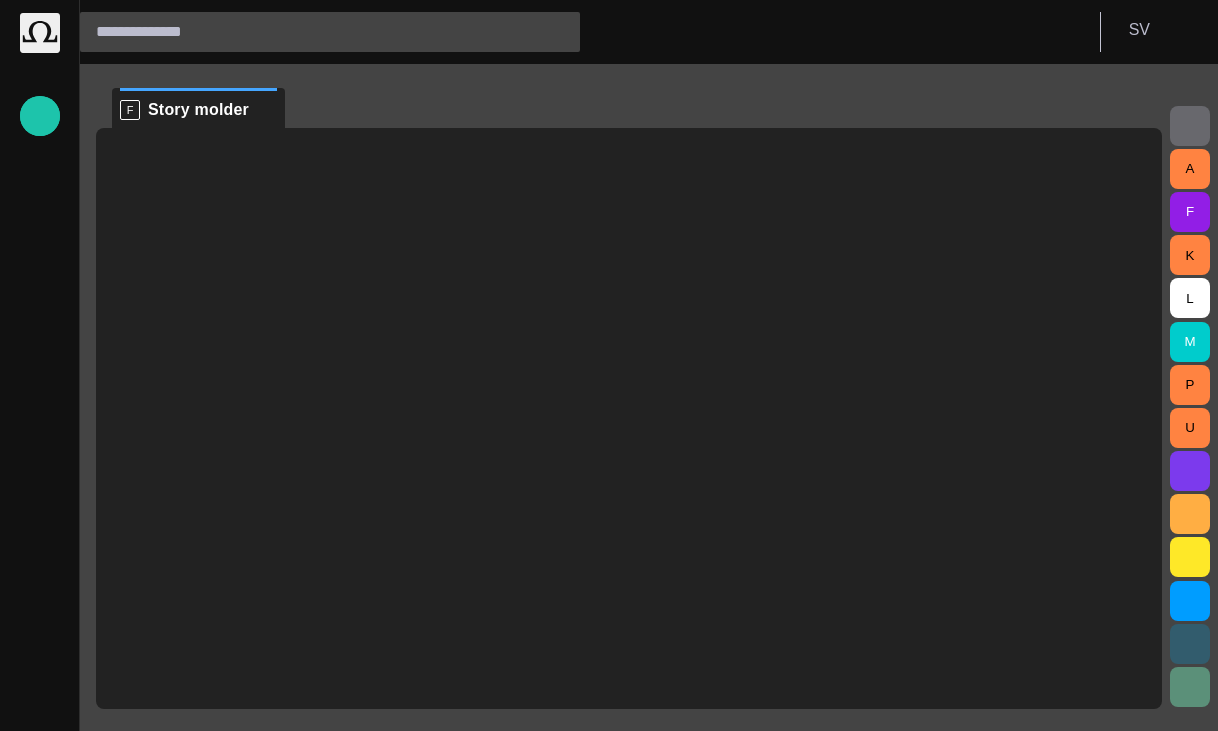 scroll, scrollTop: 0, scrollLeft: 0, axis: both 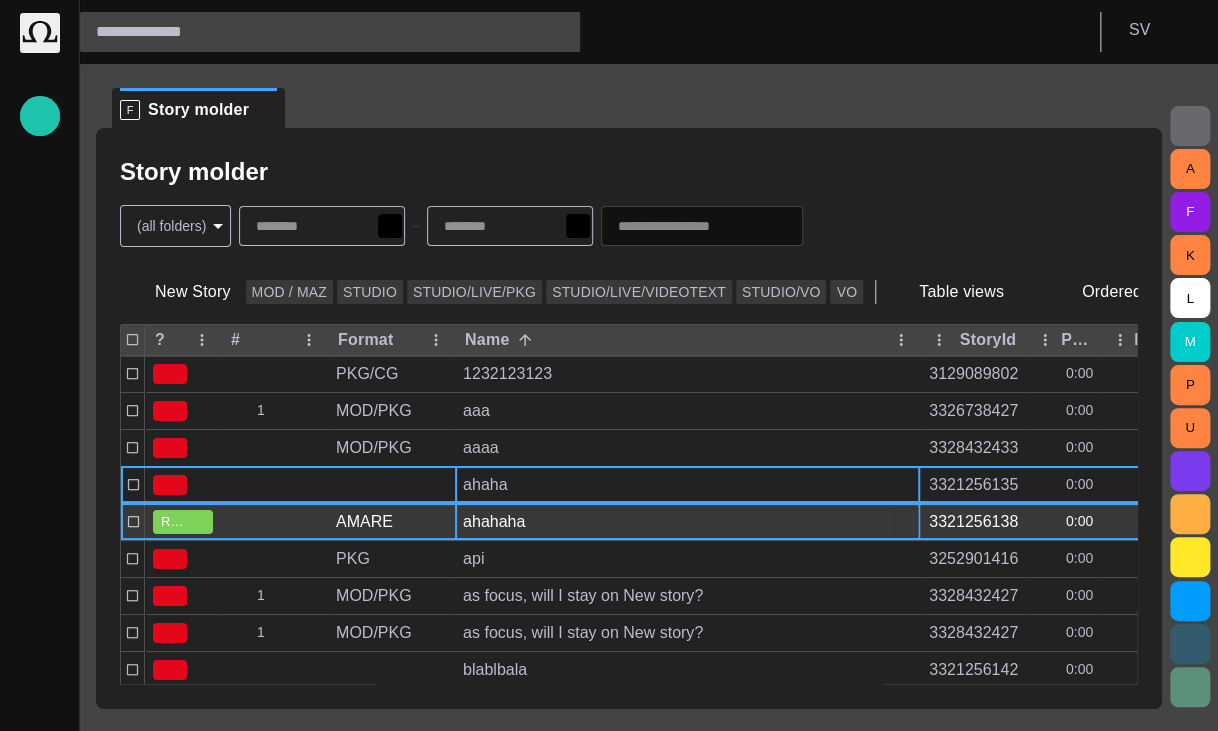 click on "ahahaha" at bounding box center (687, 522) 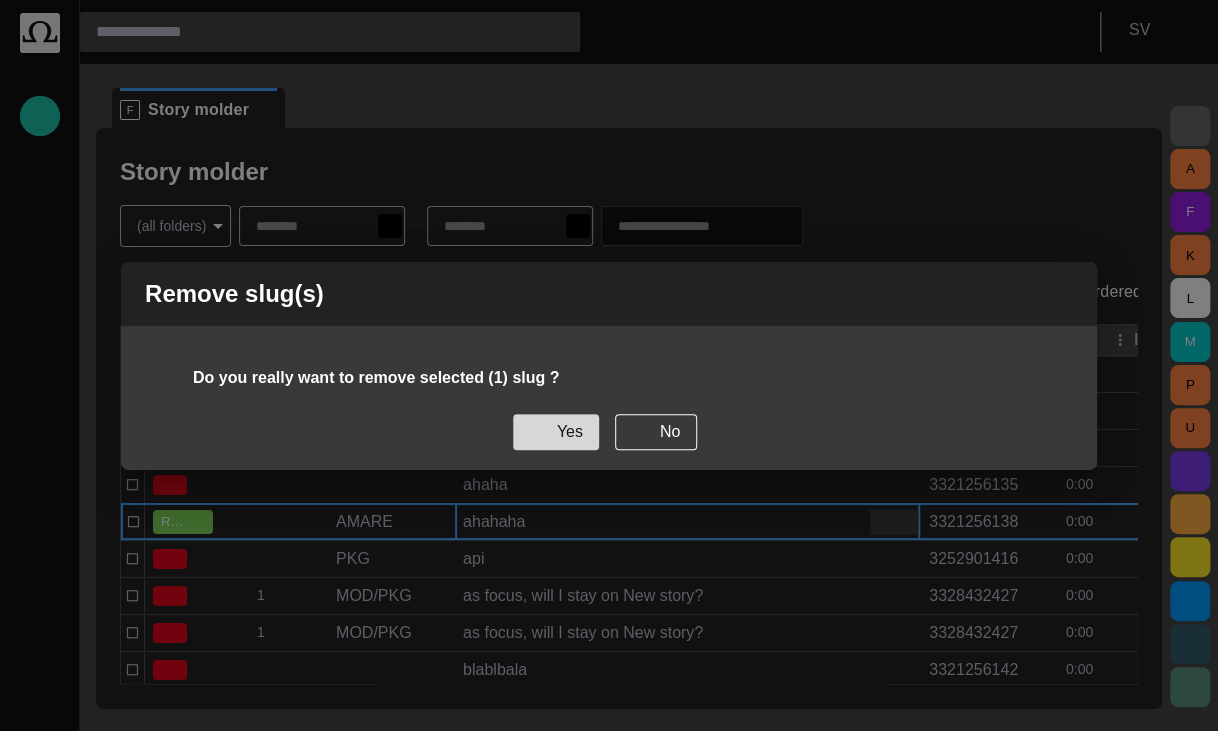 click on "Yes" at bounding box center (556, 432) 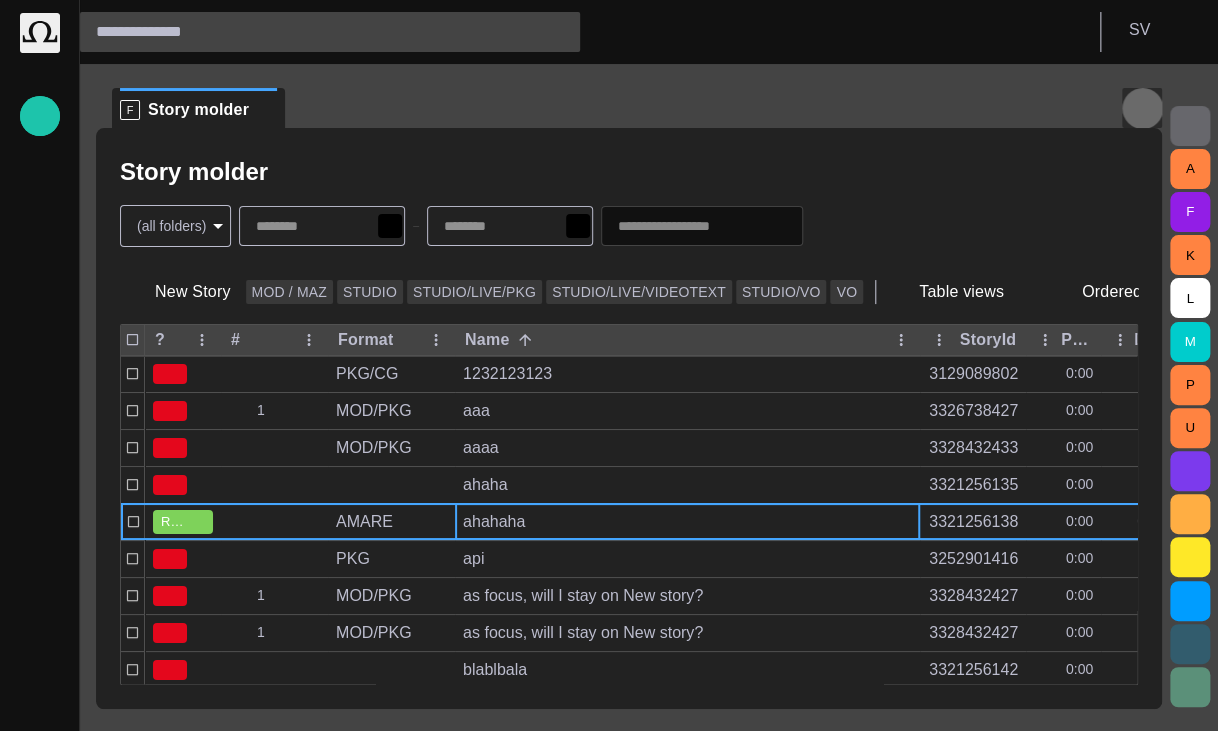 click at bounding box center [1142, 108] 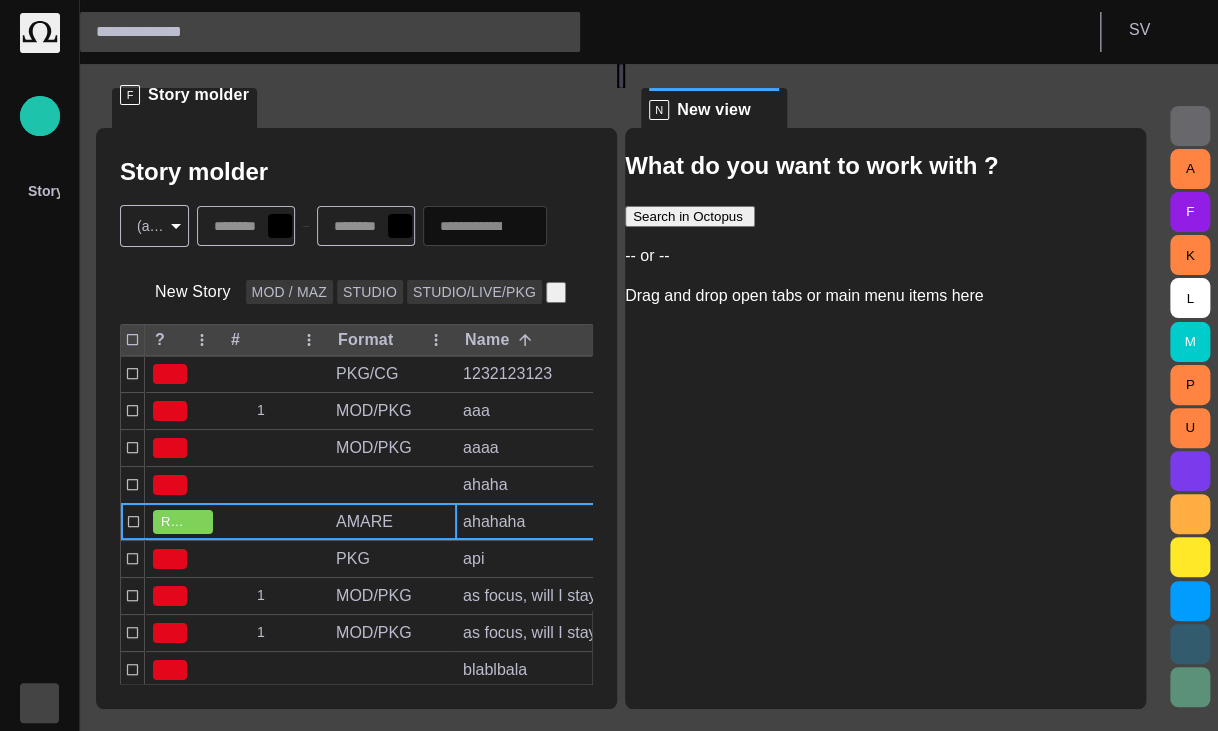 click at bounding box center [40, 703] 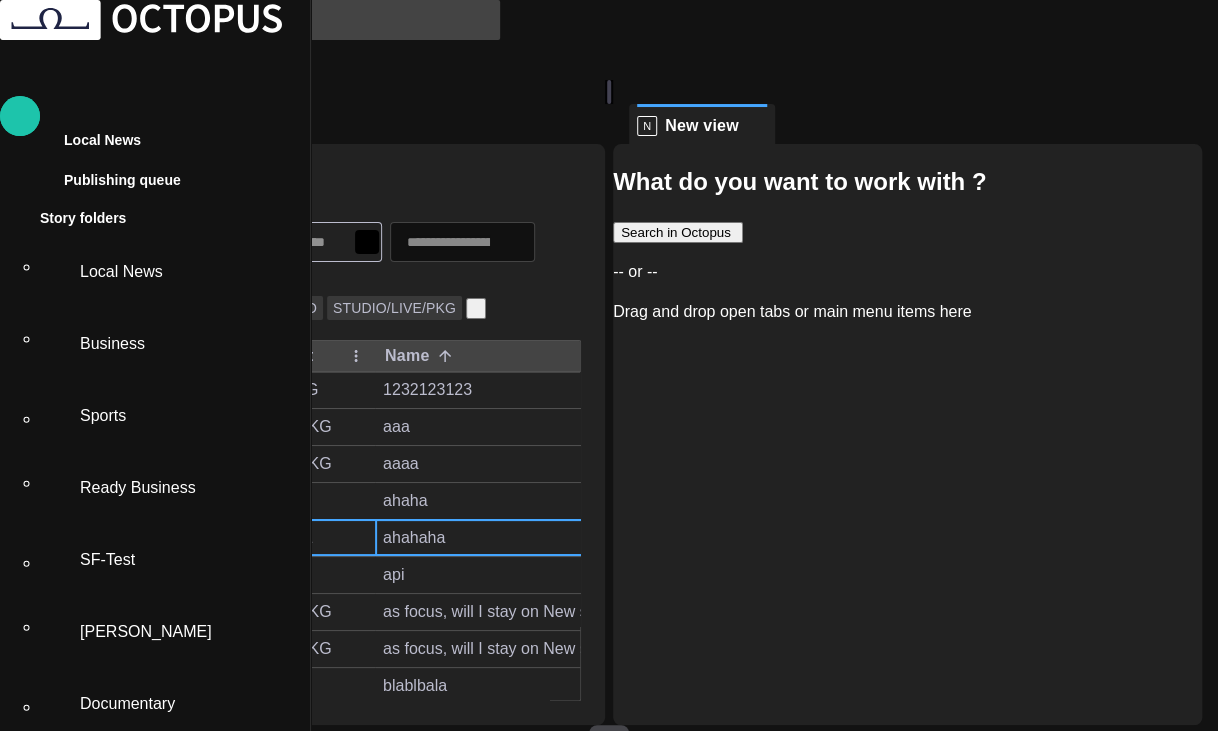 scroll, scrollTop: 80, scrollLeft: 0, axis: vertical 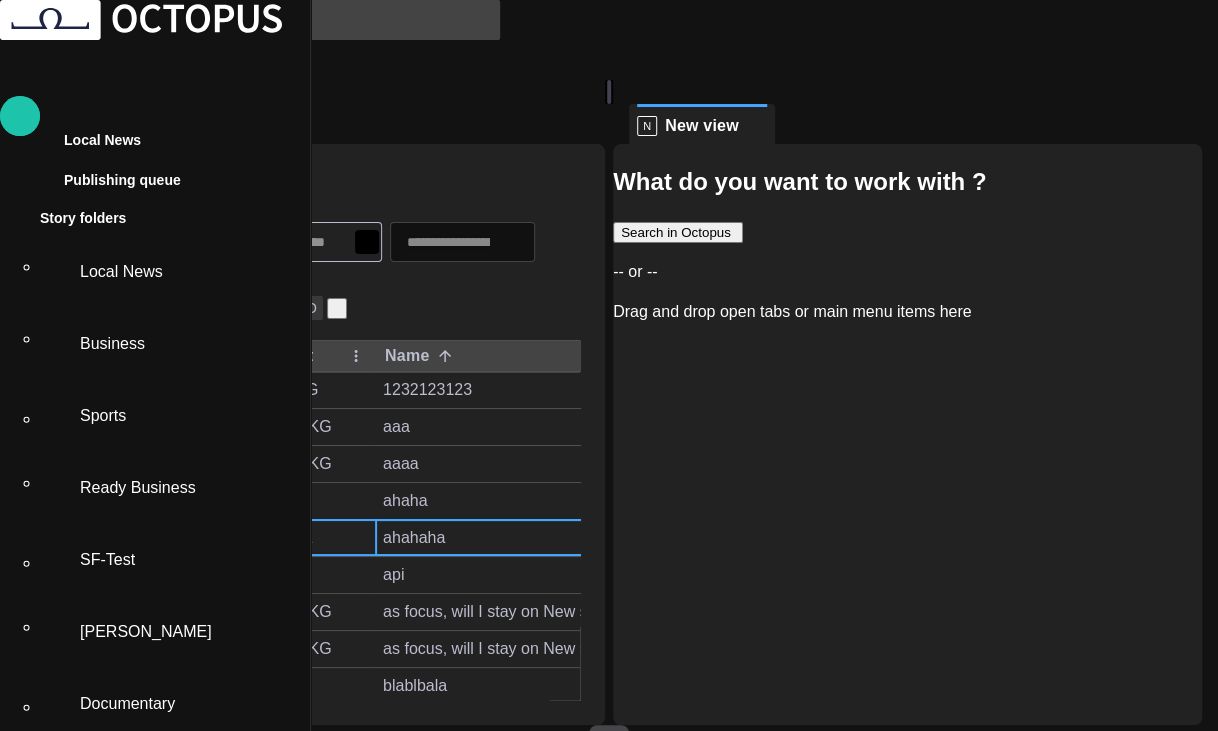 click on "Sports" at bounding box center (187, 416) 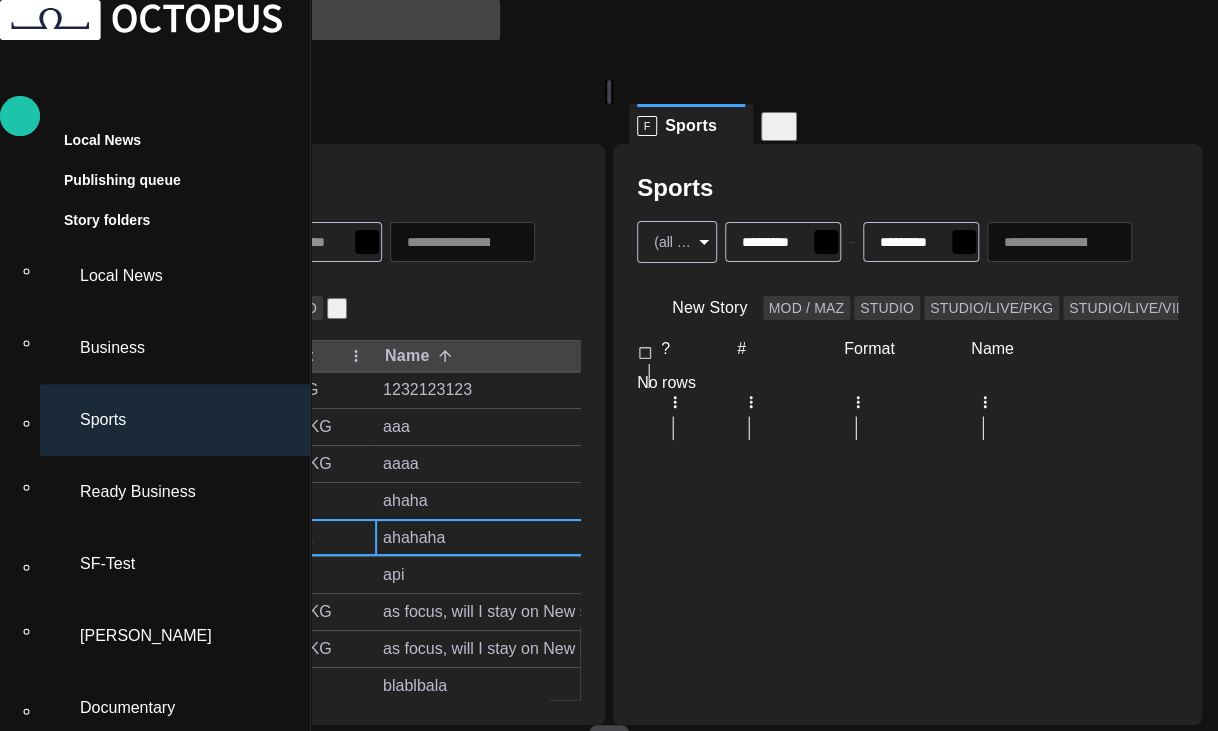 scroll, scrollTop: 200, scrollLeft: 0, axis: vertical 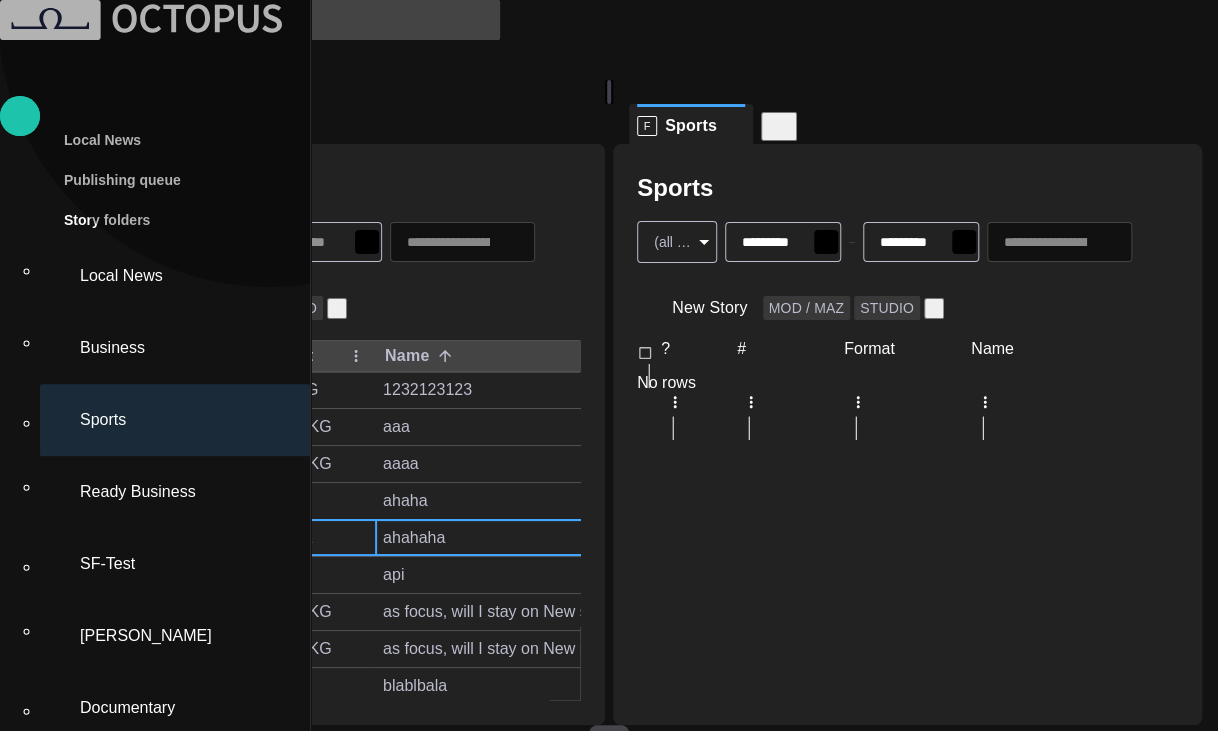 click on "Collapse sidebar" at bounding box center (155, 2335) 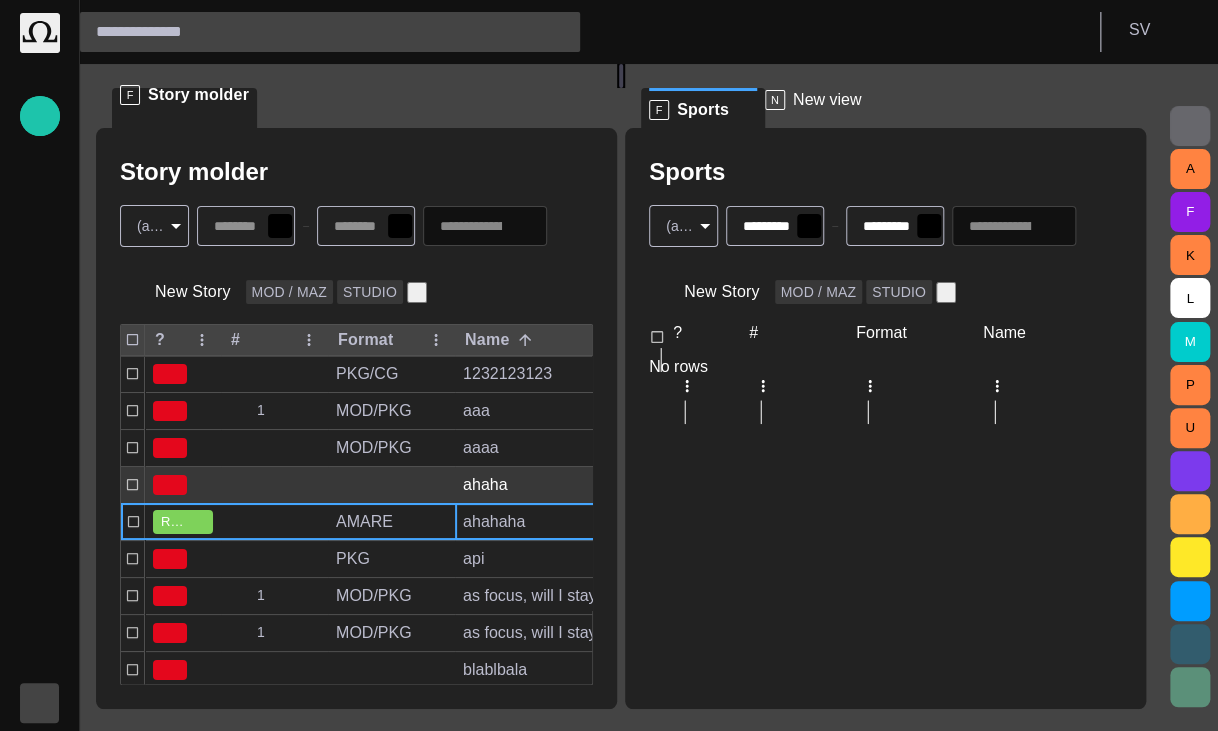 scroll, scrollTop: 90, scrollLeft: 0, axis: vertical 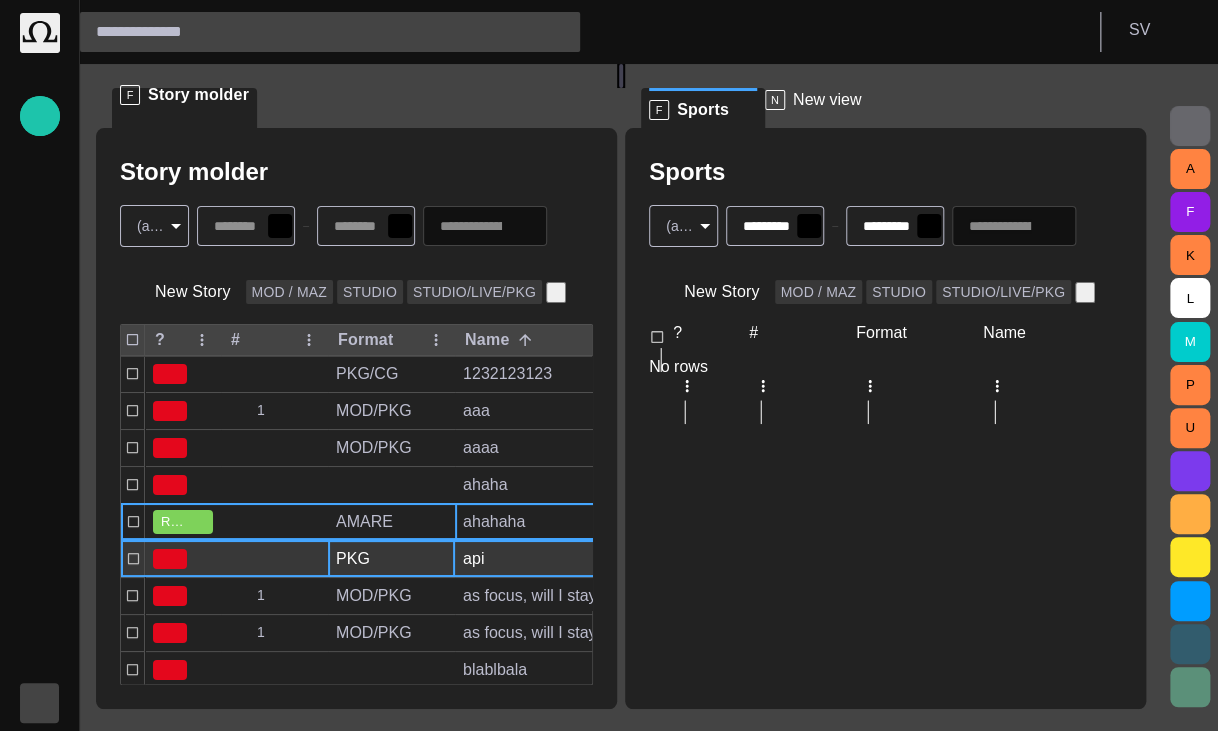 click on "PKG" at bounding box center [391, 559] 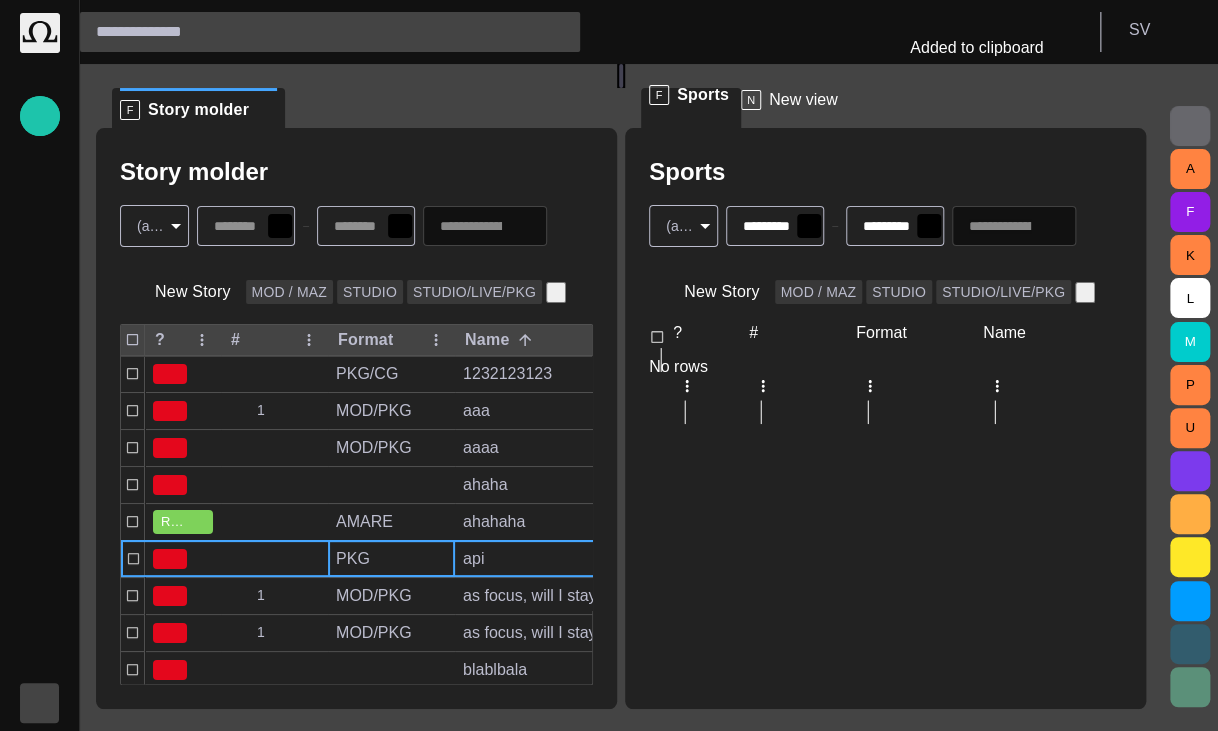 click on "No rows" at bounding box center [884, 367] 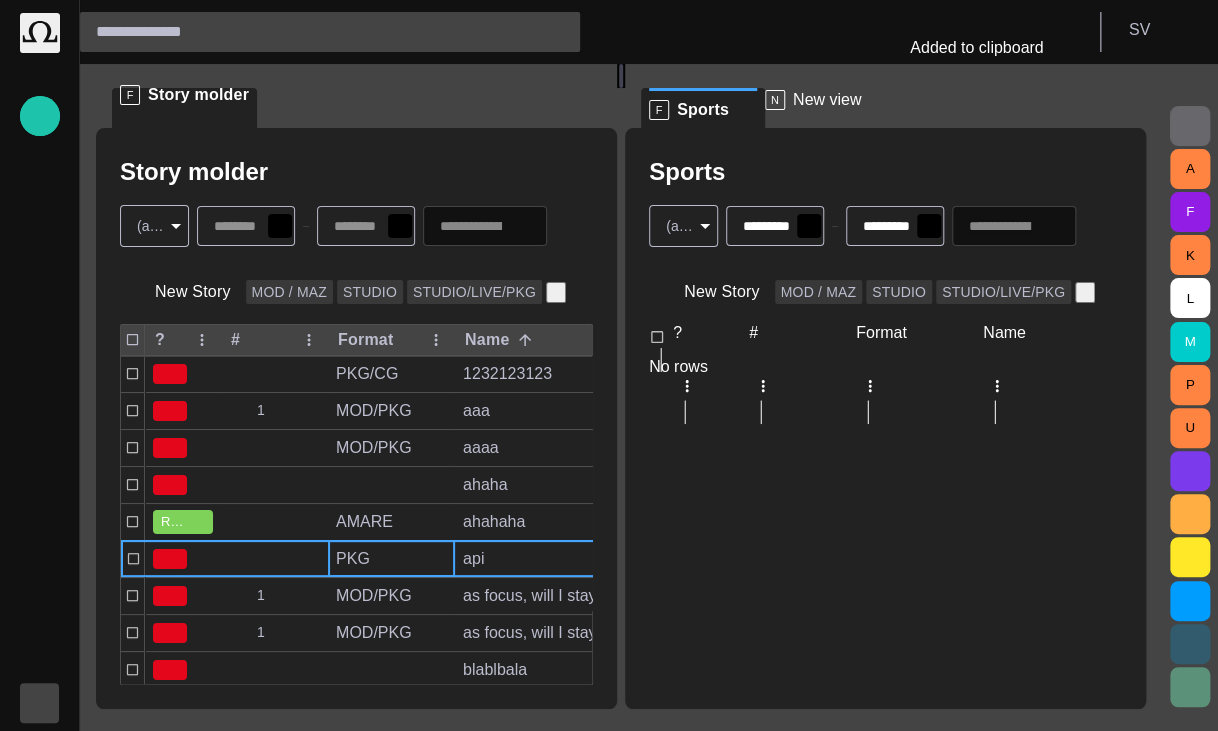click at bounding box center (910, 76) 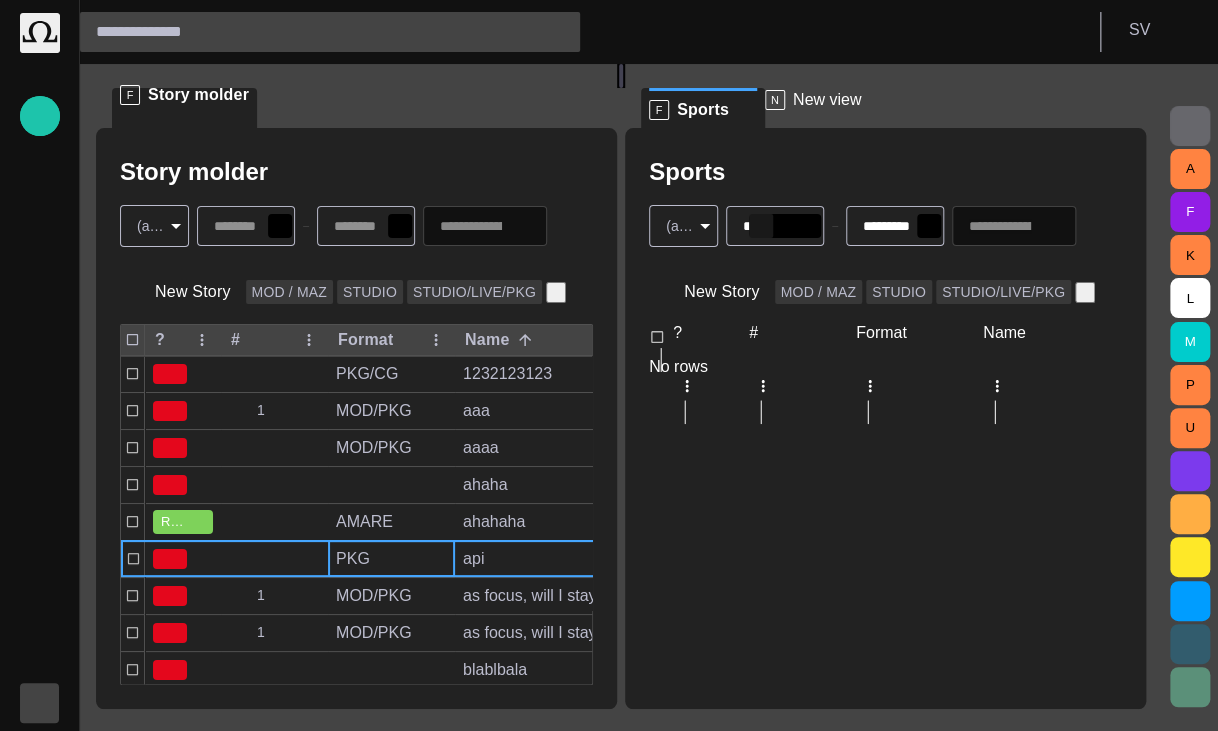click at bounding box center (761, 226) 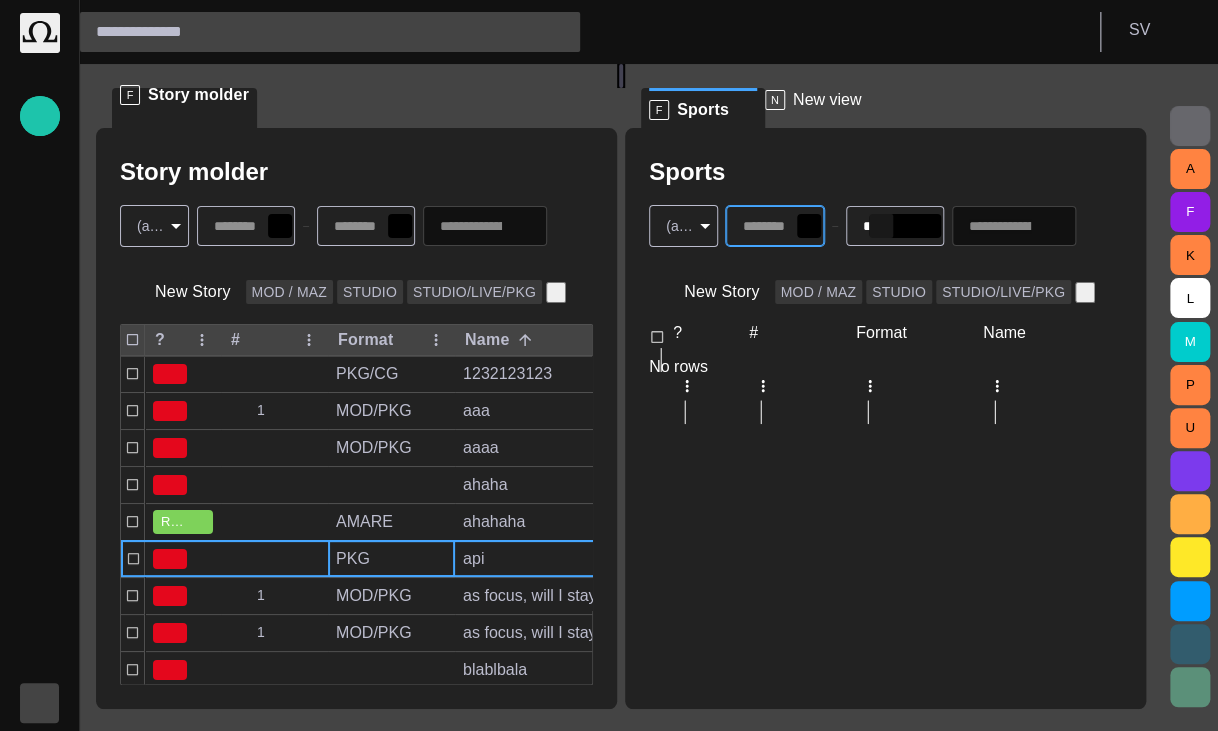 click at bounding box center [881, 226] 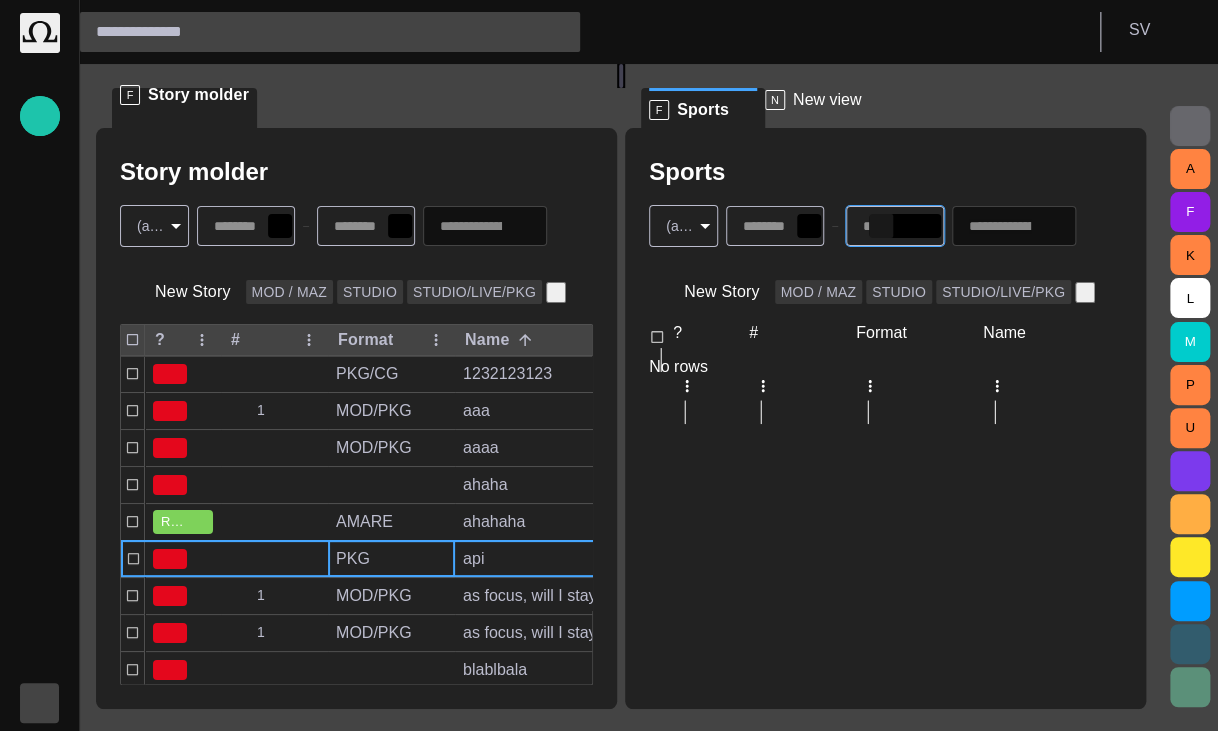 type 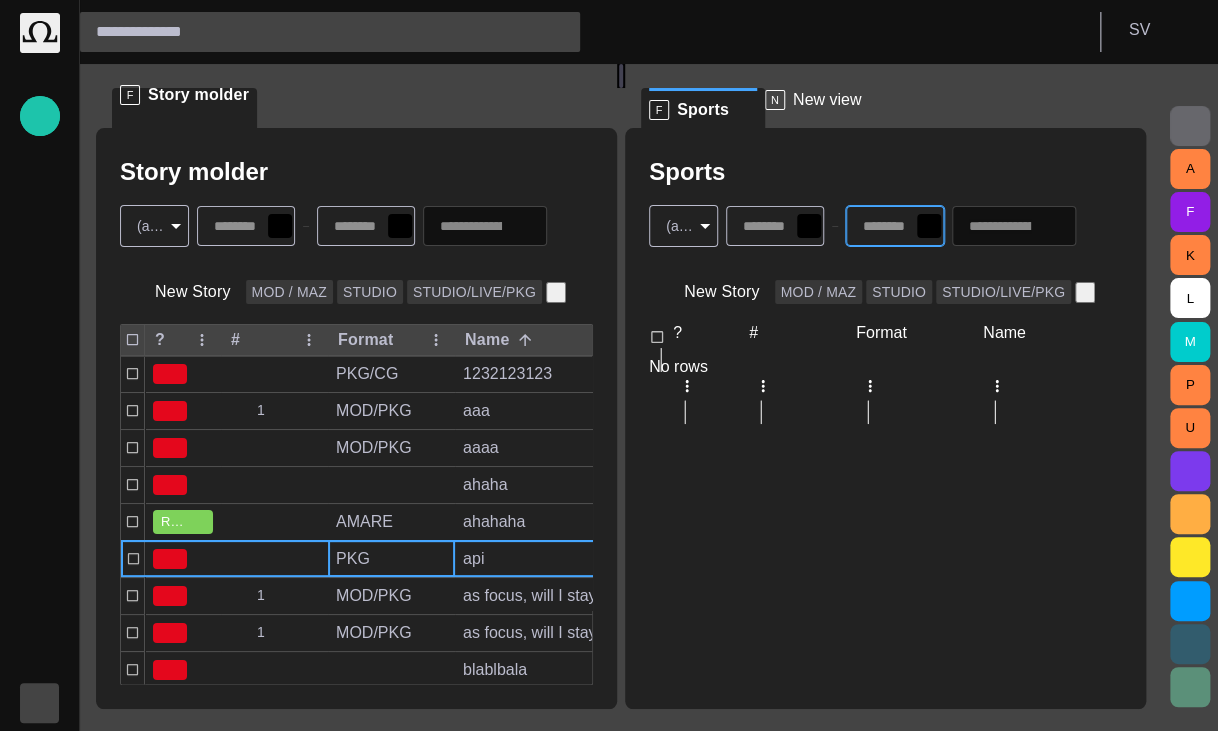 click on "Sports" at bounding box center (885, 172) 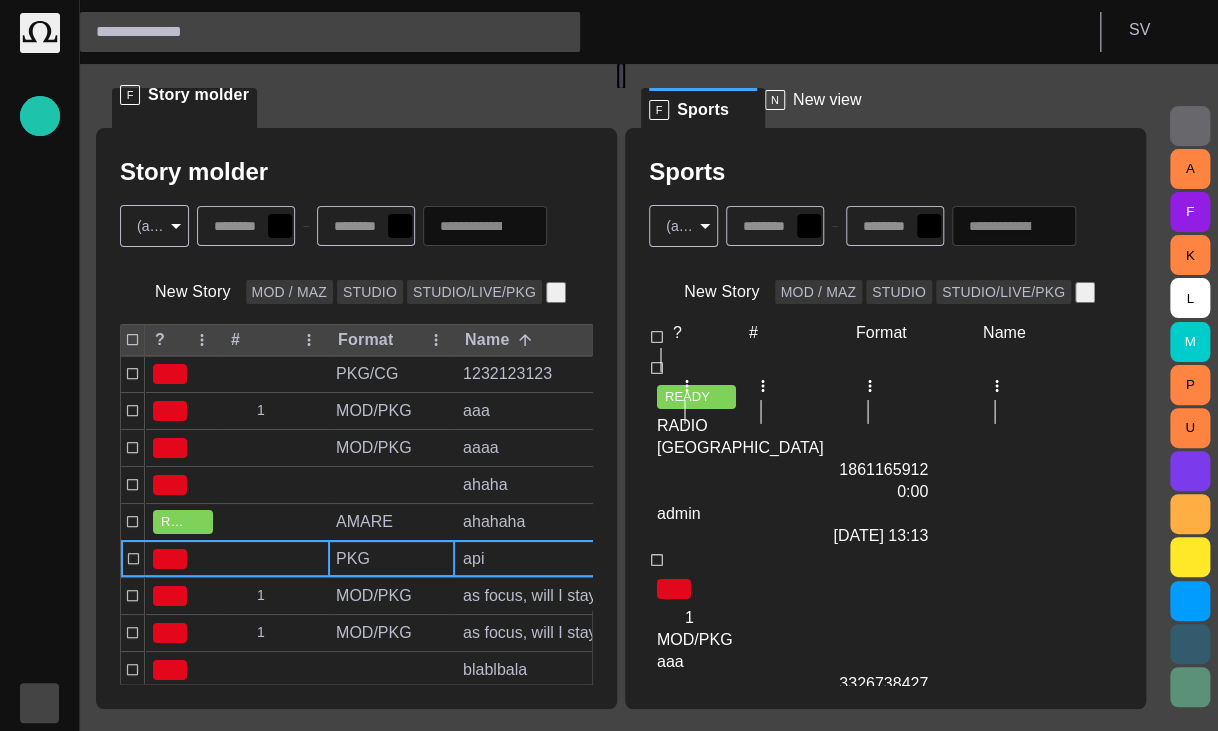 click at bounding box center [1000, 226] 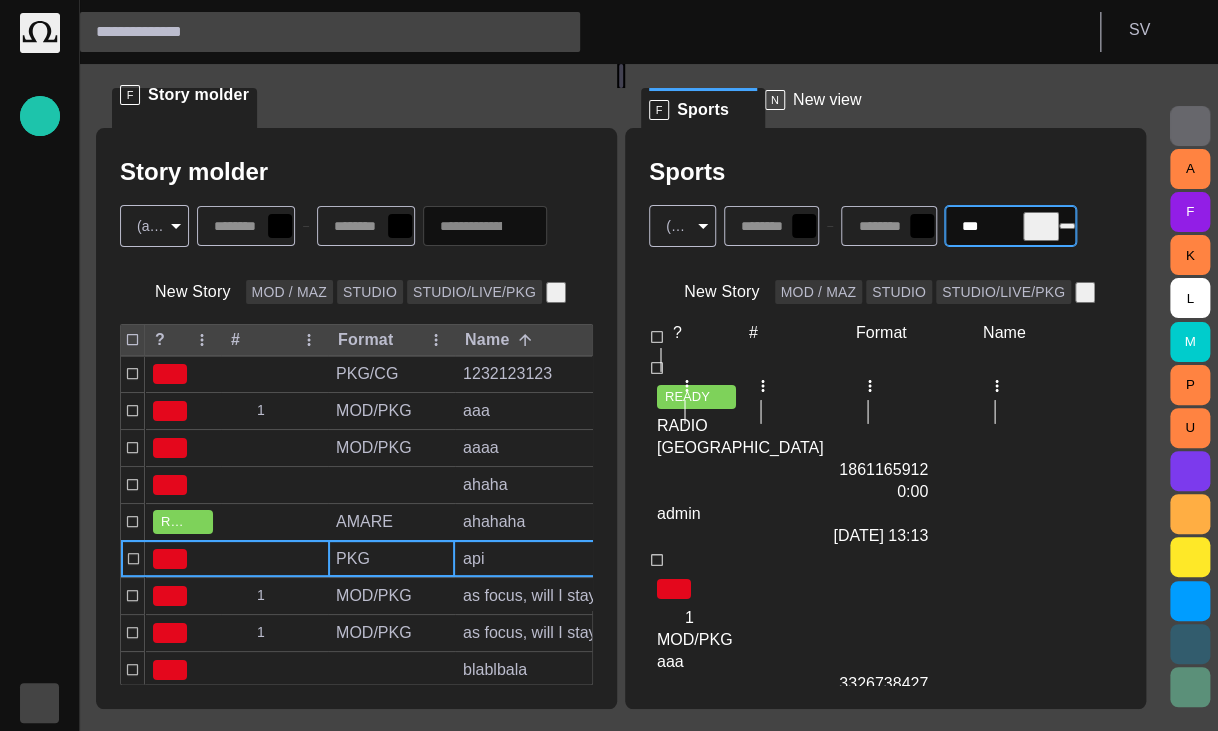 type on "***" 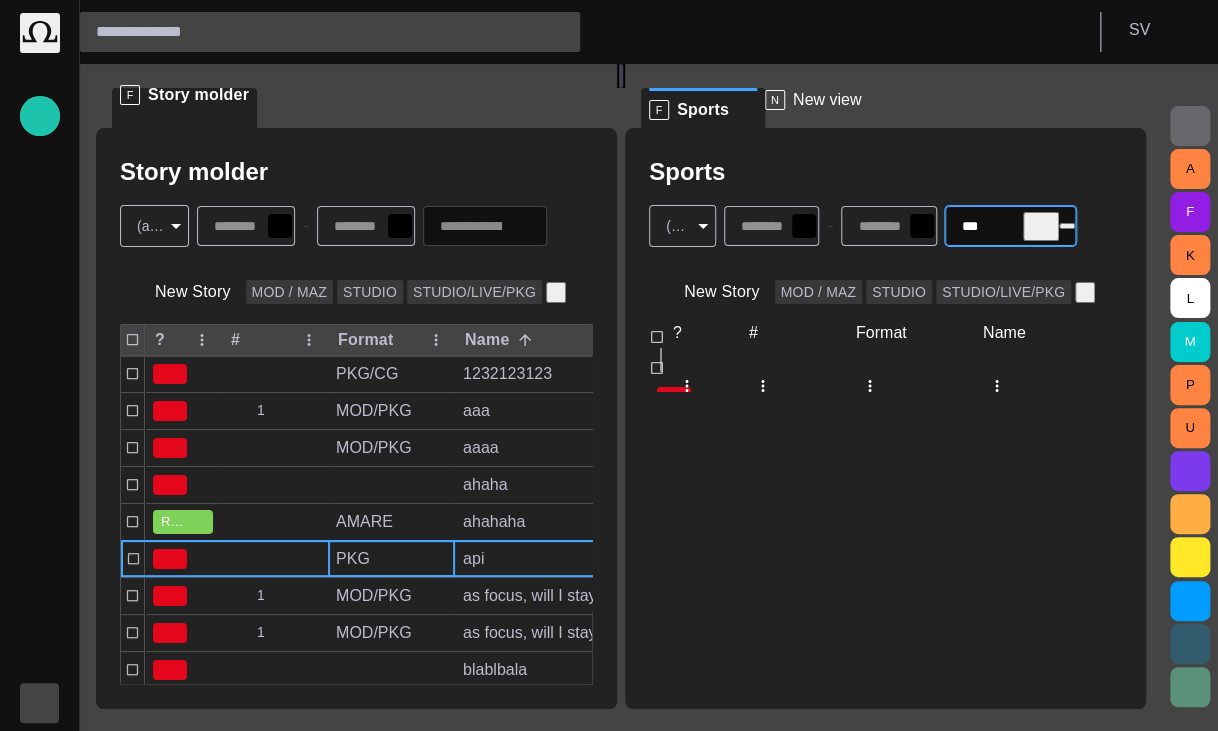 click at bounding box center [1067, 226] 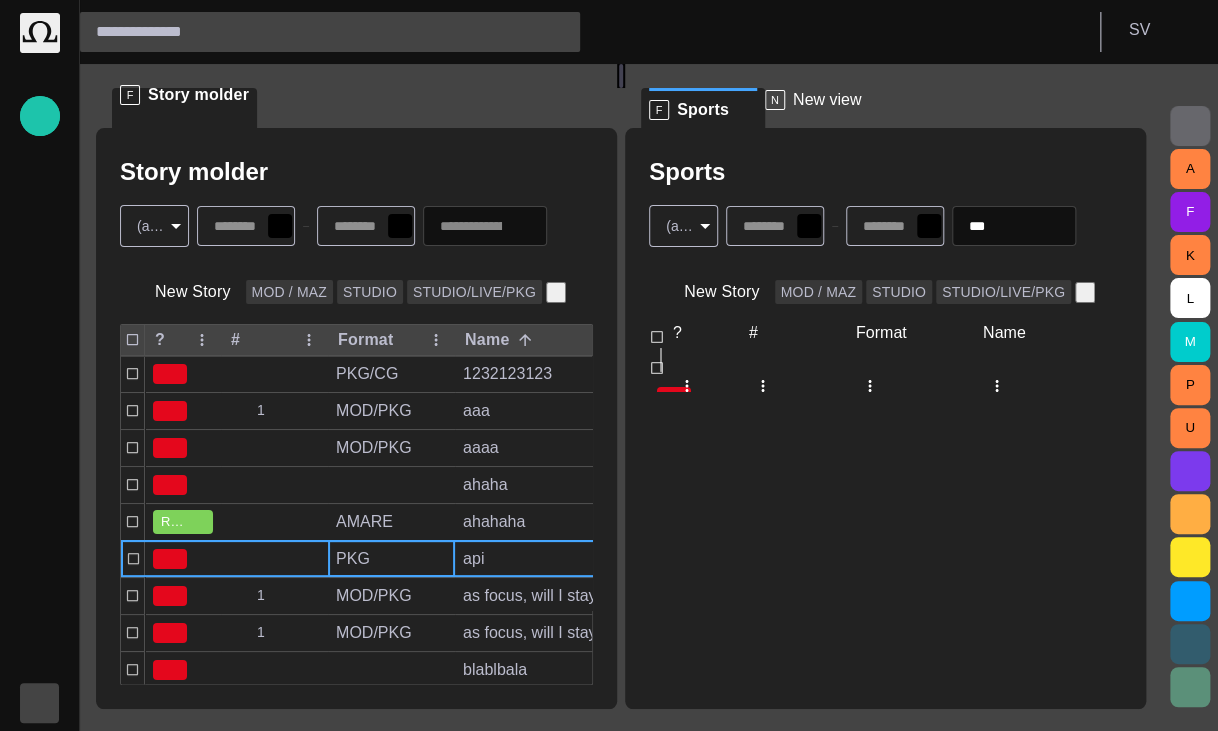 type 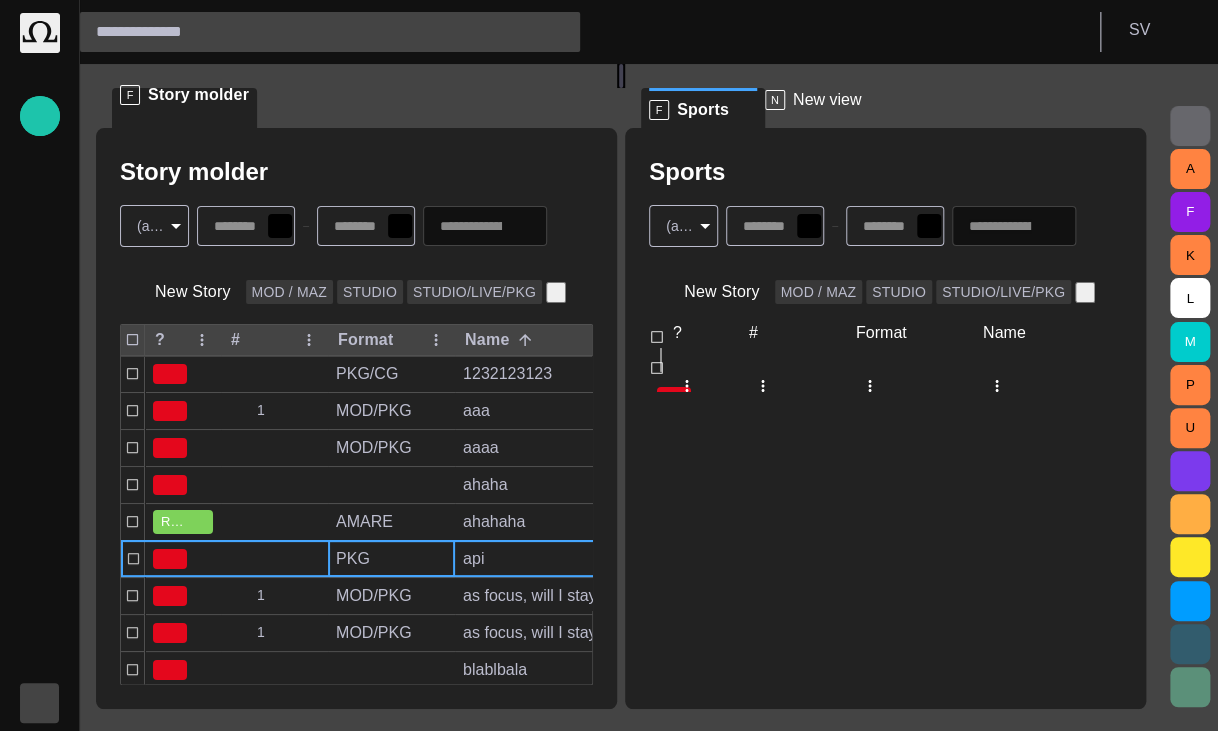 click on "Sports" at bounding box center [885, 172] 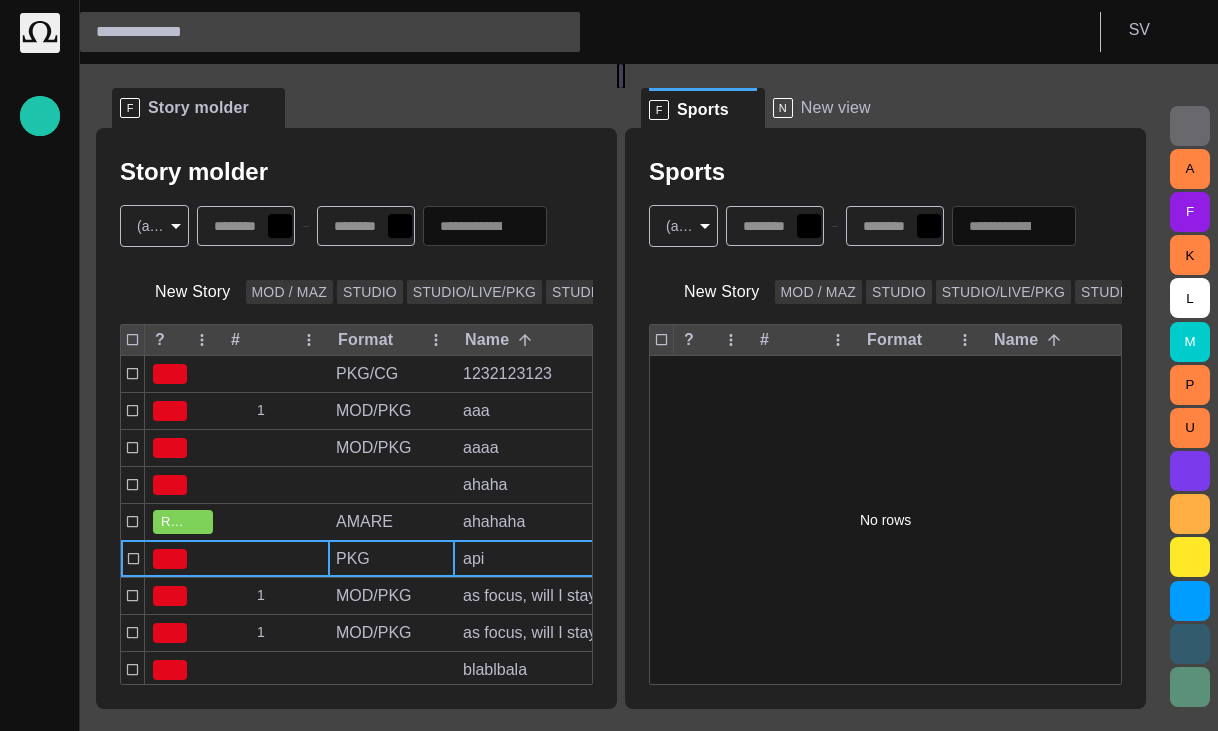 scroll, scrollTop: 0, scrollLeft: 0, axis: both 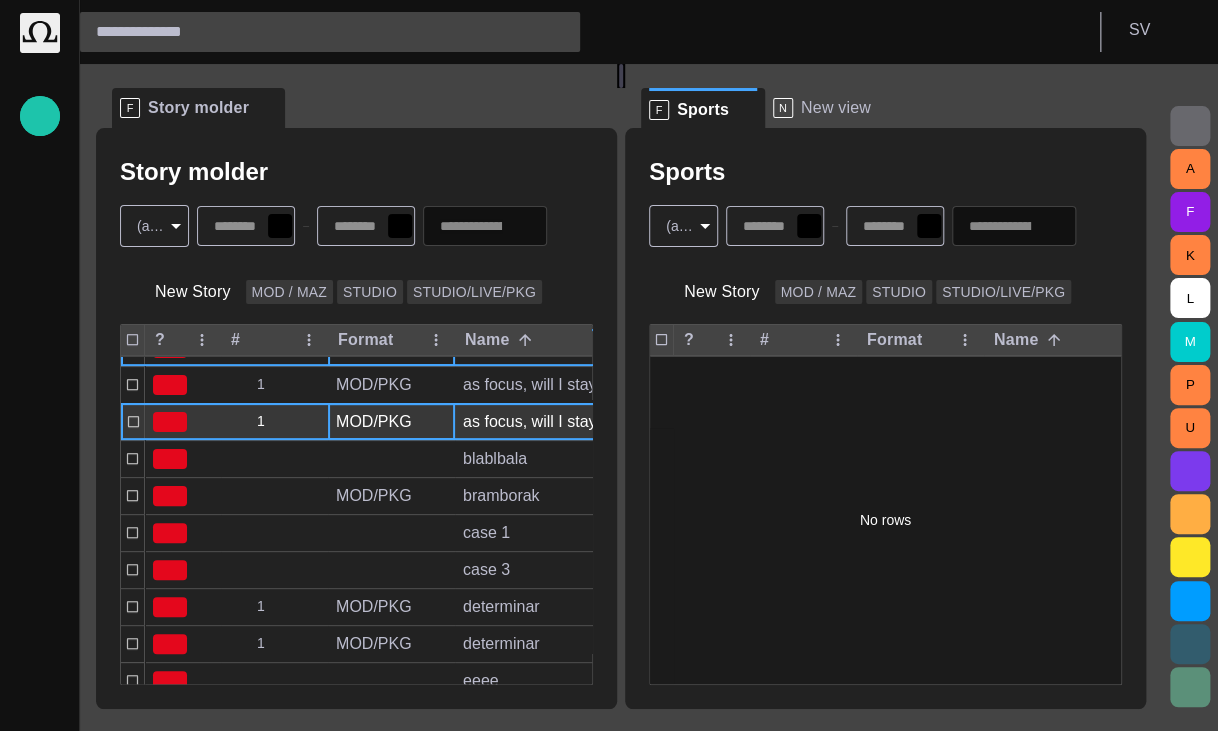 click on "MOD/PKG" at bounding box center [391, 422] 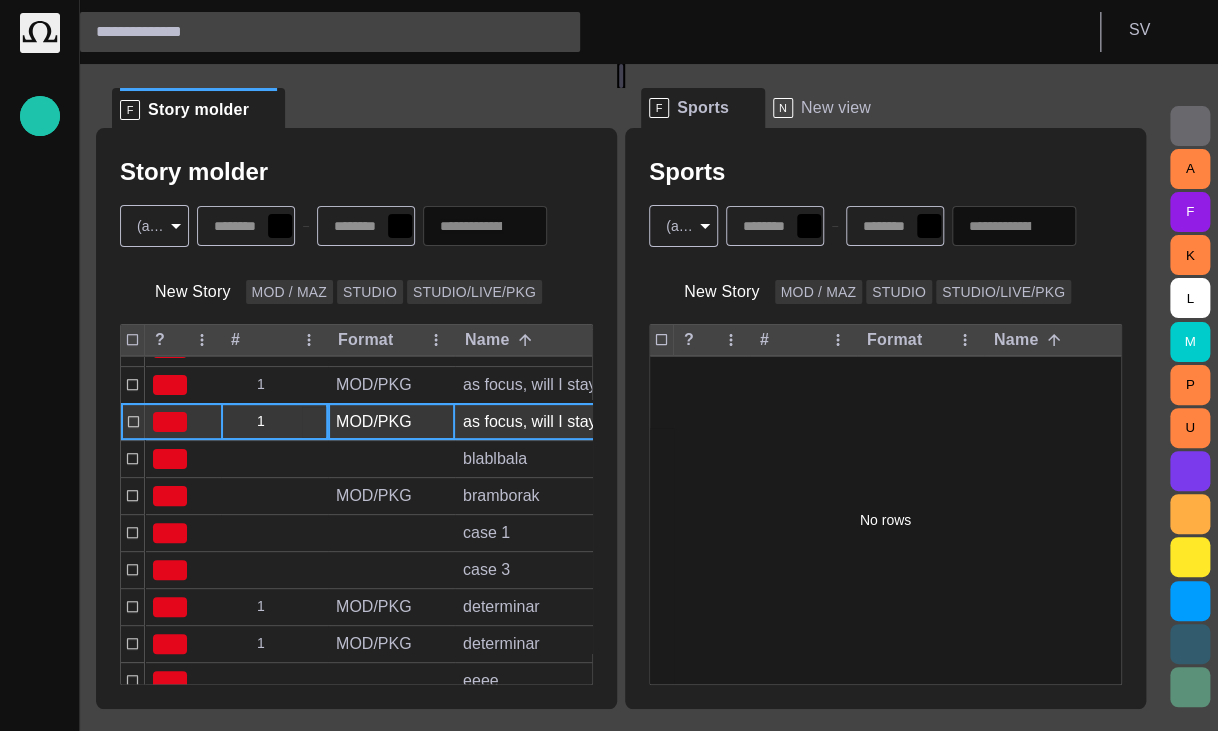 click at bounding box center (314, 422) 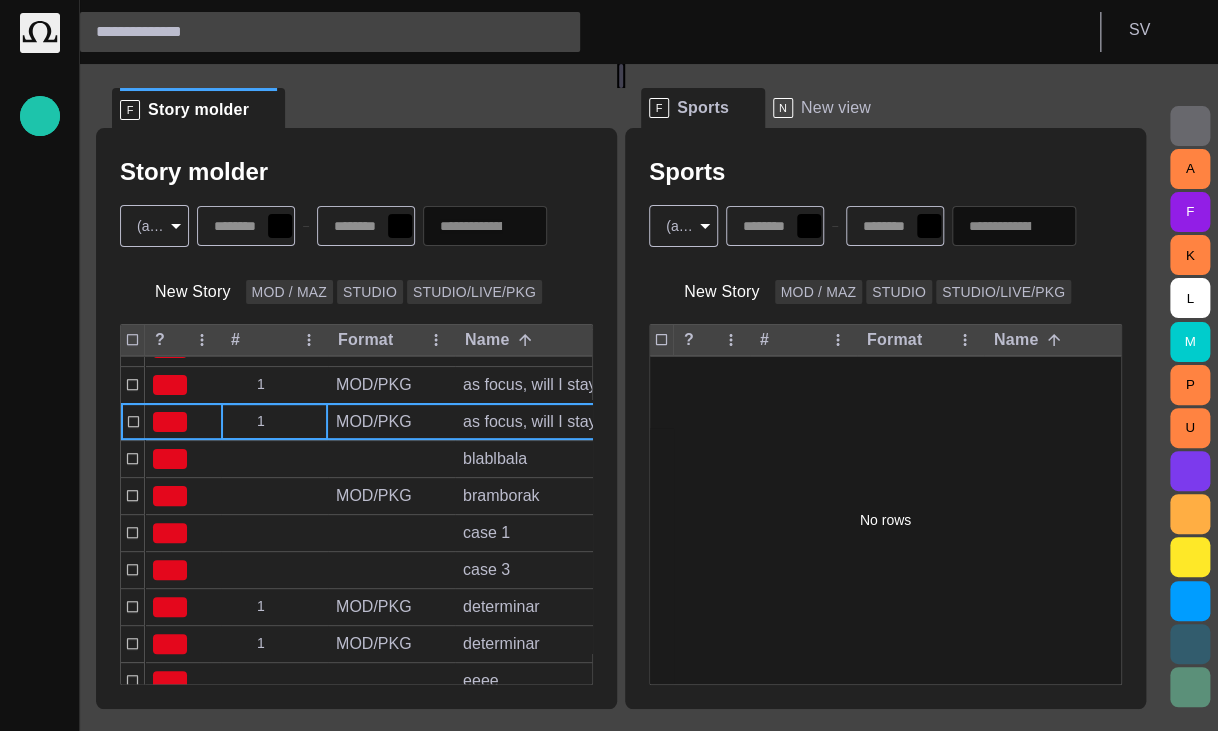 click on "Story Rundown Local News Publishing queue Story folders My OctopusX Social Media Media Media-test with filter [PERSON_NAME]'s media (playout) Rundowns Rundowns 2 Editorial Admin Administration [URL][DOMAIN_NAME] AI Assistant Octopus S V F Story molder Story molder (all folders) * New Story MOD / MAZ STUDIO STUDIO/LIVE/PKG ? # Format Name StoryId Plan dur Duration Reporters names Created by Modified PKG/CG 1232123123 3129089802 0:00 ไอซ์ [DATE] 16:33 1 MOD/PKG aaa 3326738427 0:00 [PERSON_NAME] 16:24 MOD/PKG aaaa 3328432433 0:00 Vedra 16:25 ahaha 3321256135 0:00 Drevicky [DATE] 14:37 READY AMARE ahahaha 3321256138 0:00 0:01 Drevicky [DATE] 14:29 PKG api 3252901416 0:00 h [DATE] 06:06 1 MOD/PKG as focus, will I stay on New story? 3328432427 0:00 Vedra 14:24 1 MOD/PKG as focus, will I stay on New story? 3328432427 0:00 Vedra 14:24 blablbala 3321256142 0:00 Drevicky [DATE] 09:59 MOD/PKG bramborak 3328432411 0:00 Vedra 14:19 case 1 3322138906 0:00 Amare [DATE] 09:59 case 3 3322138907 0:00 Amare [DATE] 13:07 1 MOD/PKG" at bounding box center [609, 365] 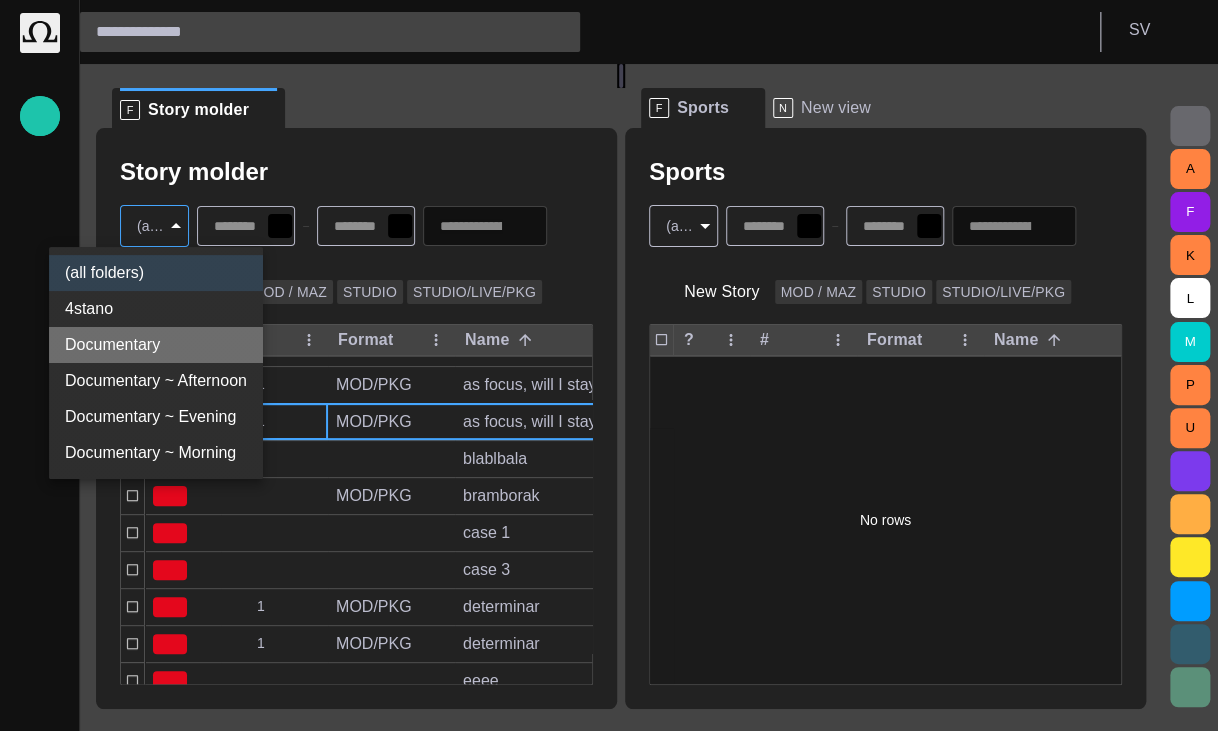 click on "Documentary" at bounding box center (156, 345) 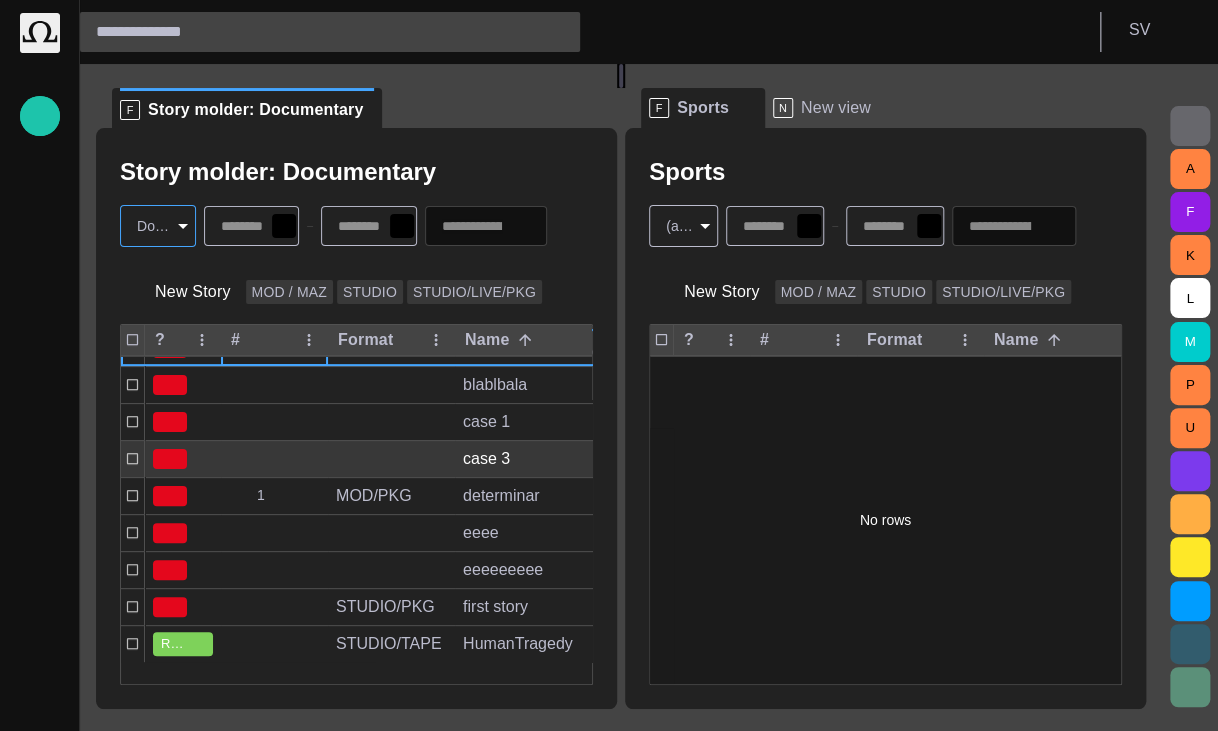 scroll, scrollTop: 174, scrollLeft: 0, axis: vertical 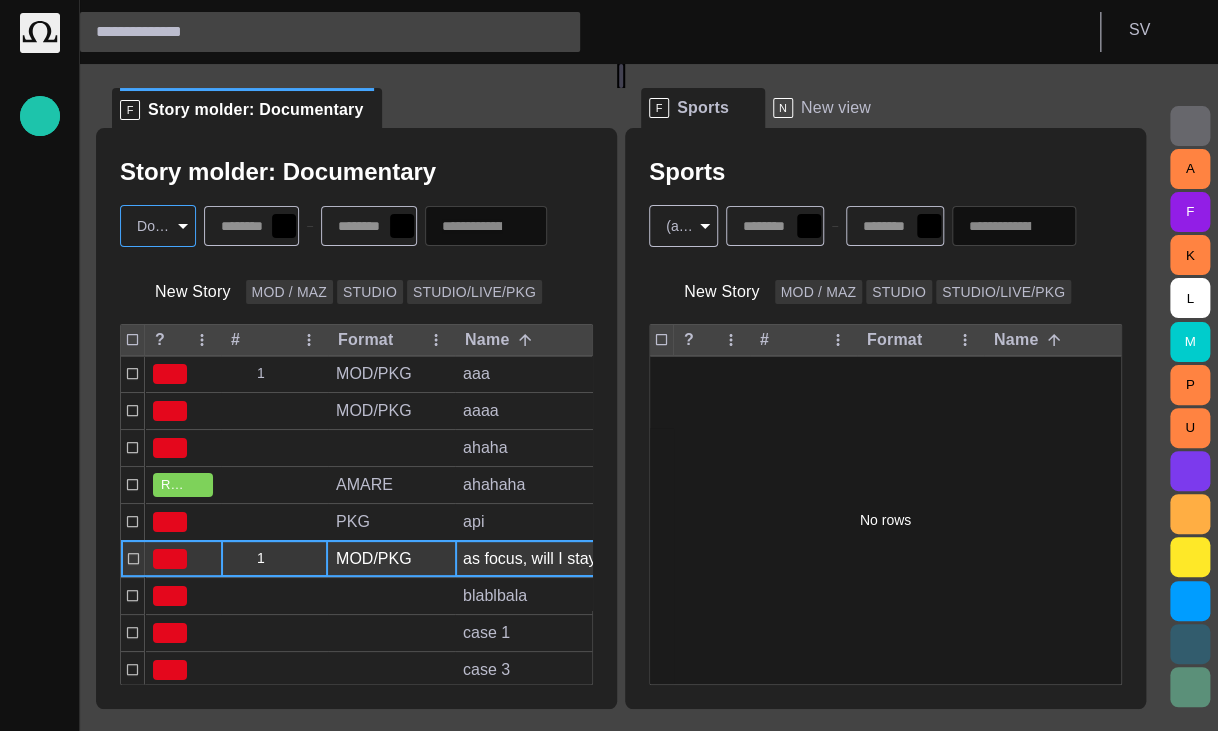 click on "as focus, will I stay on New story?" at bounding box center [687, 559] 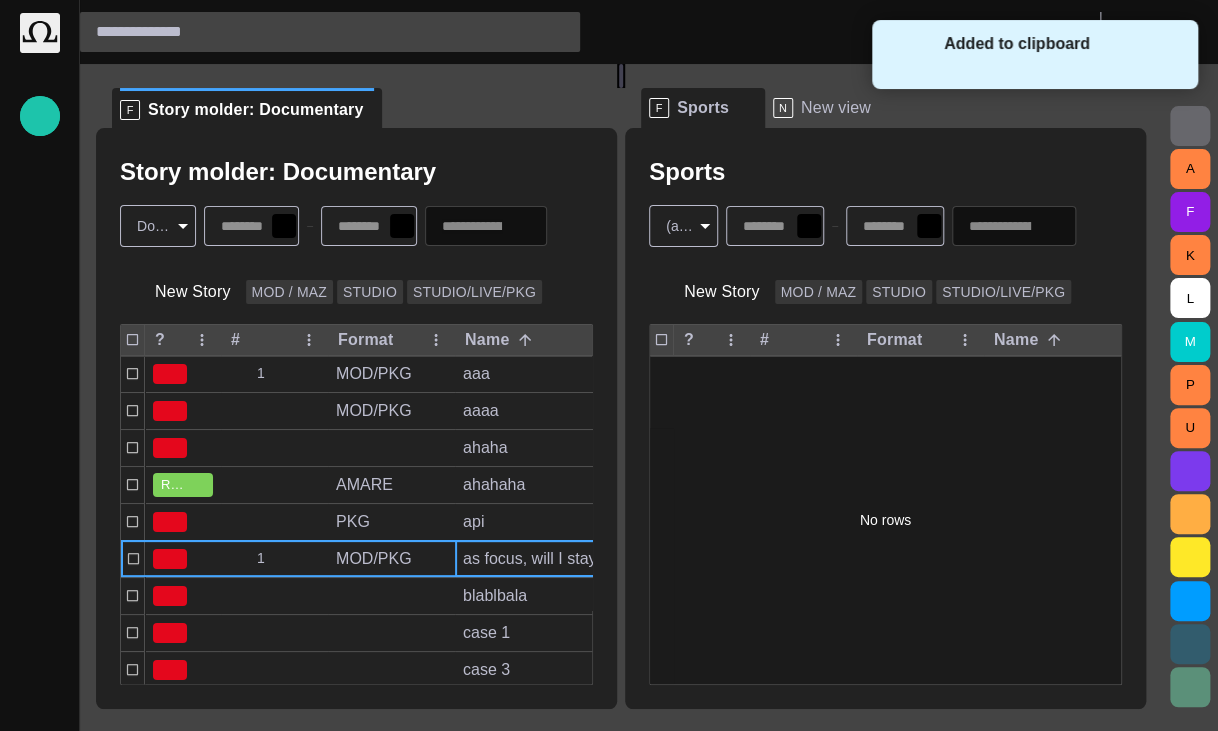 click on "No rows" at bounding box center (885, 520) 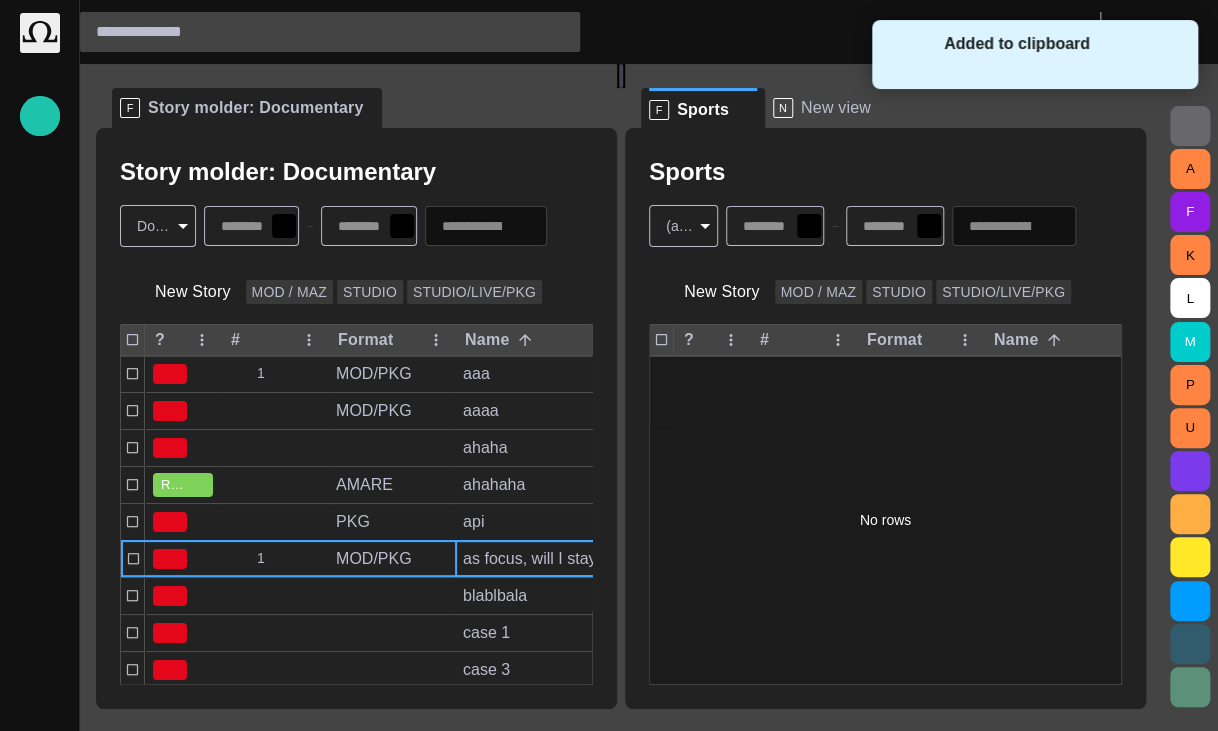 click on "No rows" at bounding box center [885, 520] 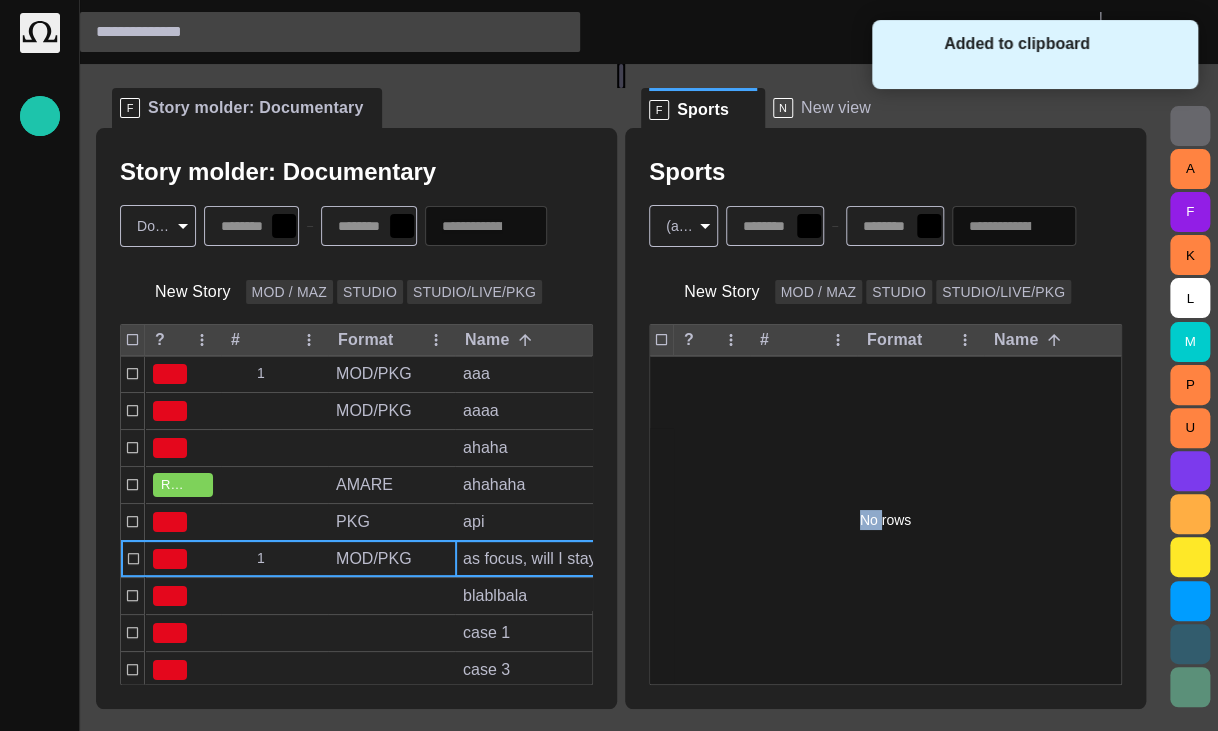 click on "No rows" at bounding box center [885, 520] 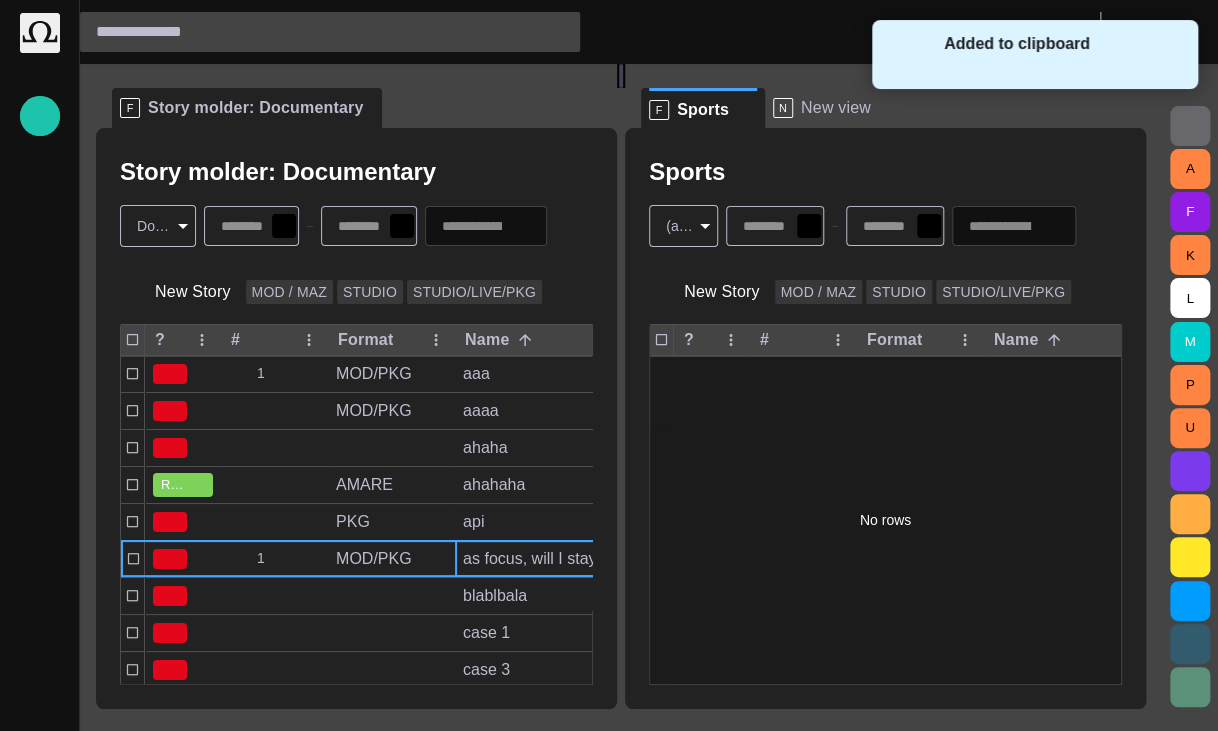 click on "No rows" at bounding box center (885, 520) 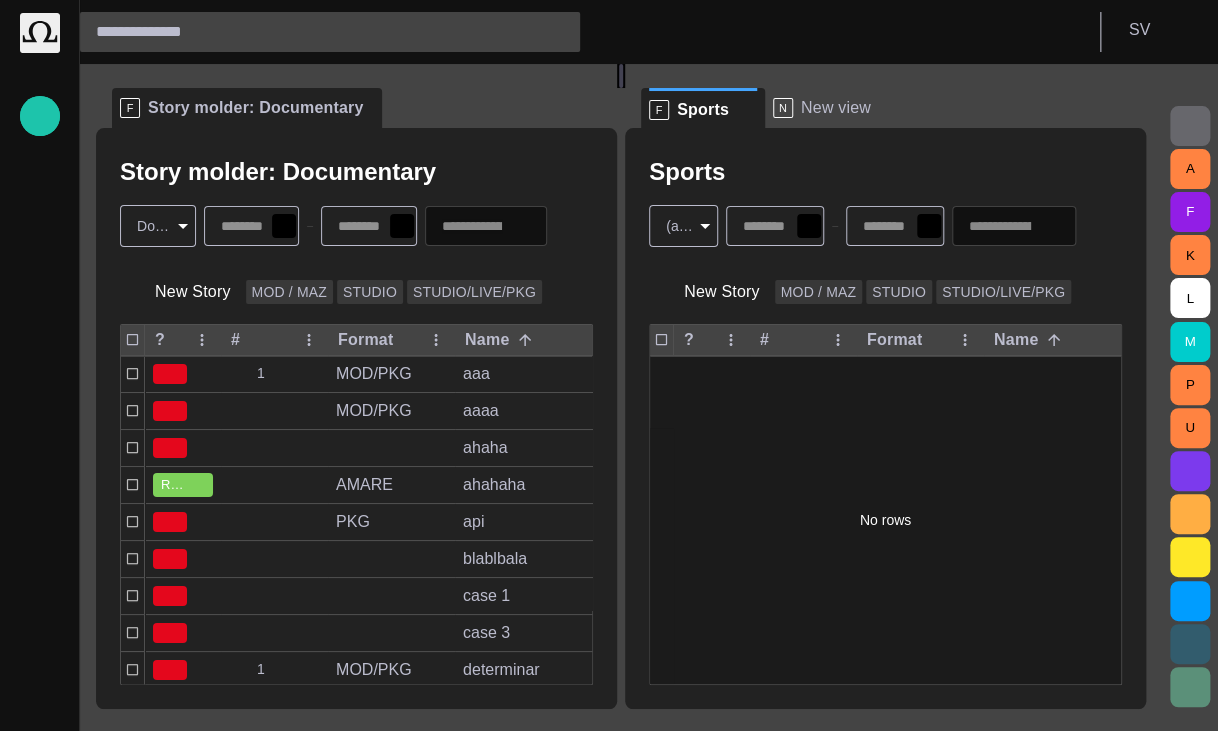 click at bounding box center [1014, 226] 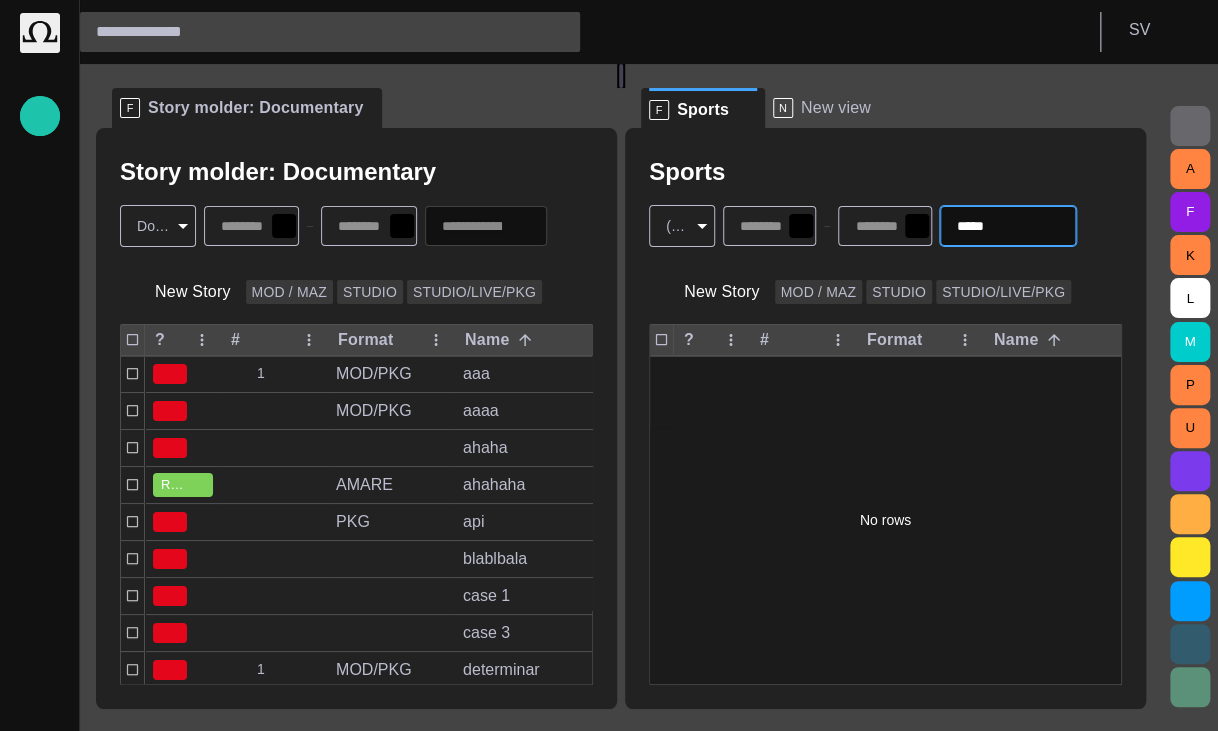 type on "*****" 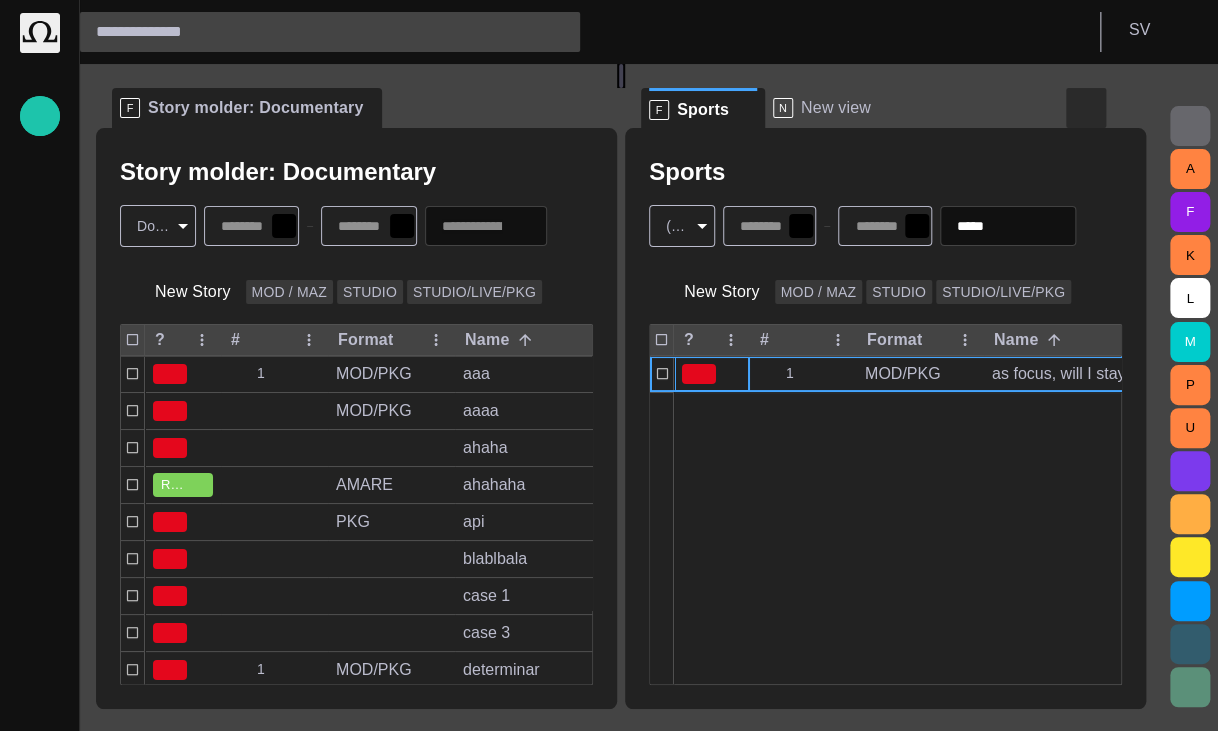 click at bounding box center (1086, 108) 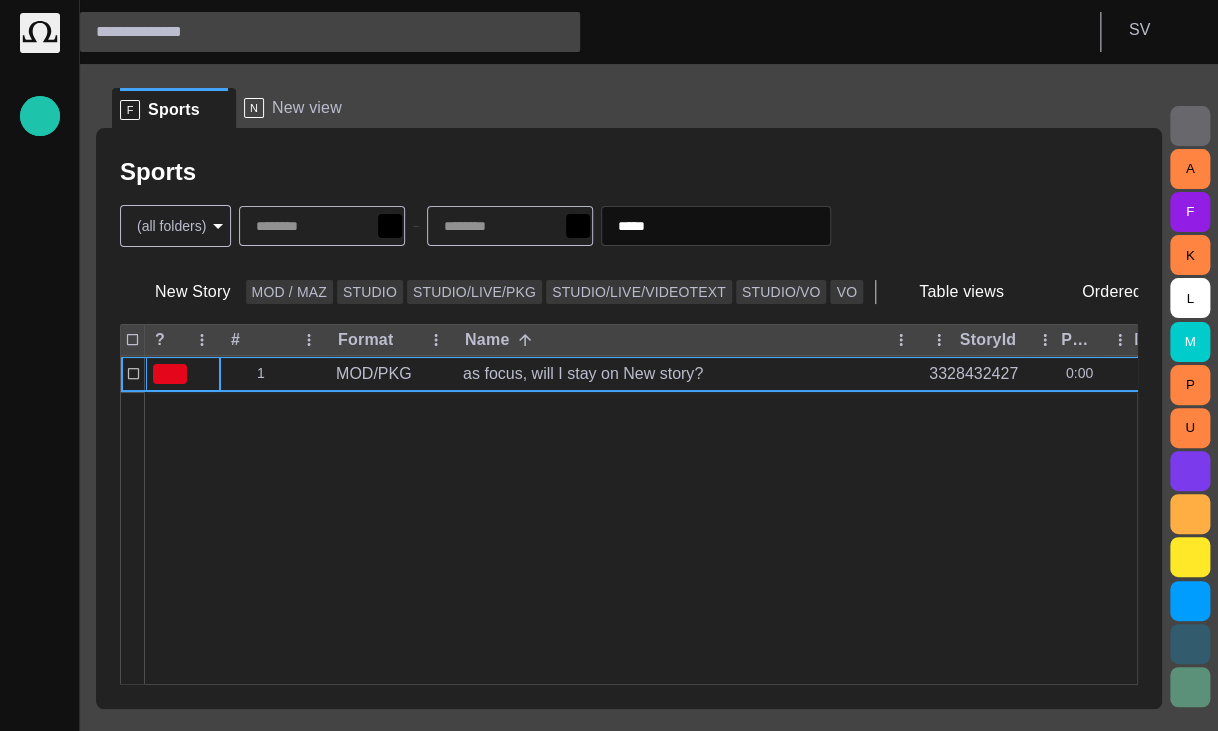 click on "Story Rundown Local News Publishing queue Story folders My OctopusX Social Media Media Media-test with filter Karel's media (playout) Rundowns Rundowns 2 Editorial Admin Administration https://apnews.com/ AI Assistant Octopus S V F Sports N New view Sports (all folders) * ***** New Story MOD / MAZ STUDIO STUDIO/LIVE/PKG STUDIO/LIVE/VIDEOTEXT STUDIO/VO VO Table views Ordered ? # Format Name StoryId Plan dur Duration Reporters names 1 MOD/PKG as focus, will I stay on New story? 3328432427 0:00 A F K L M P U
Press space bar to start a drag.
When dragging you can use the arrow keys to move the item around and escape to cancel.
Some screen readers may require you to be in focus mode or to use your pass through key" at bounding box center [609, 365] 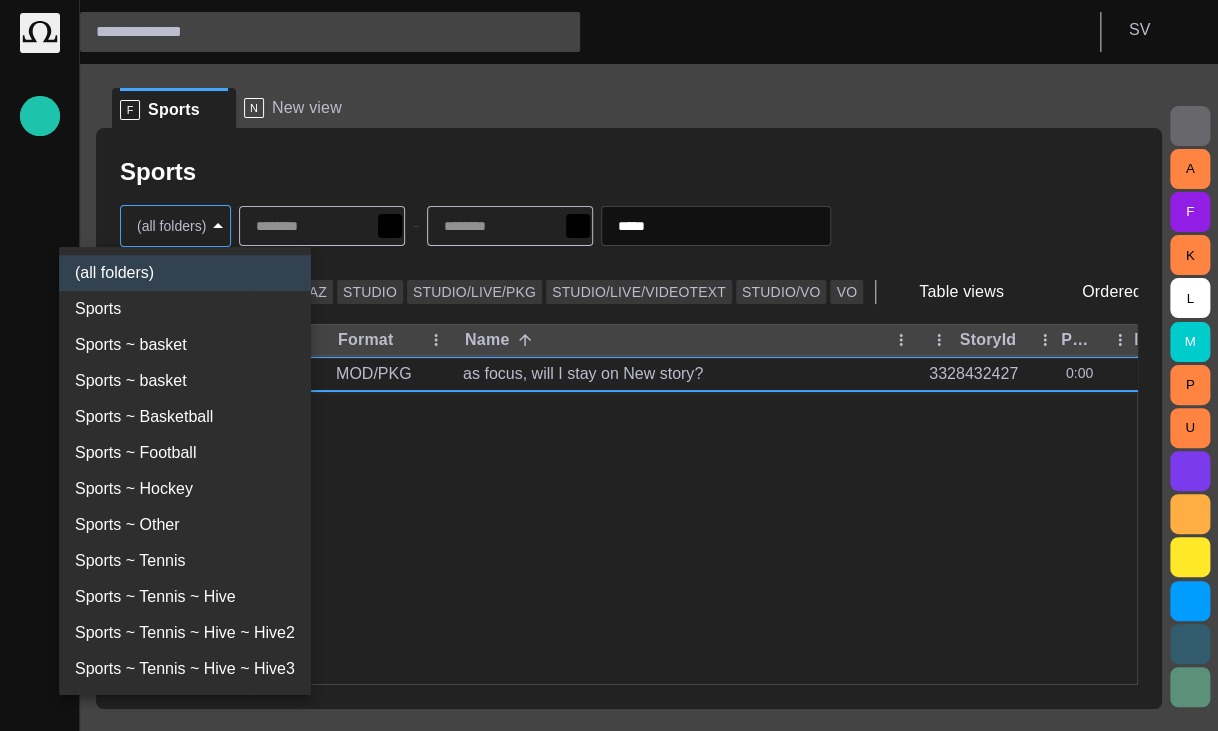 click at bounding box center [609, 365] 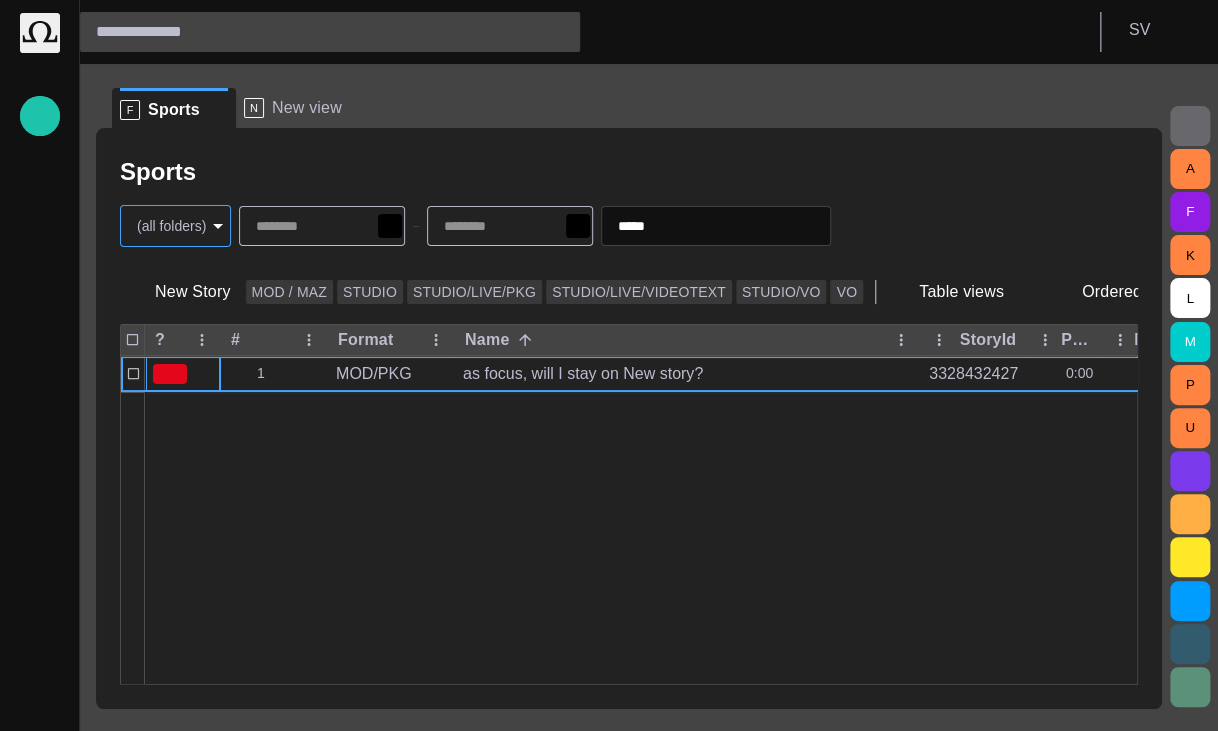 click at bounding box center (812, 226) 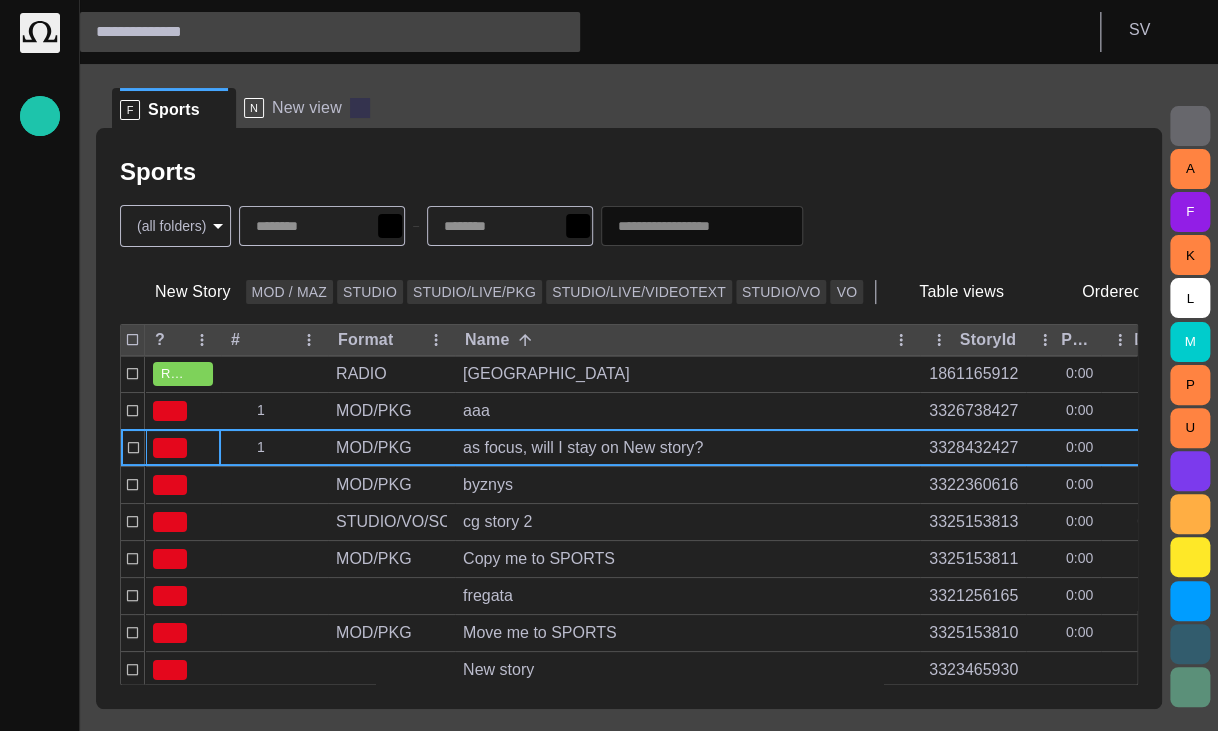 click at bounding box center [360, 108] 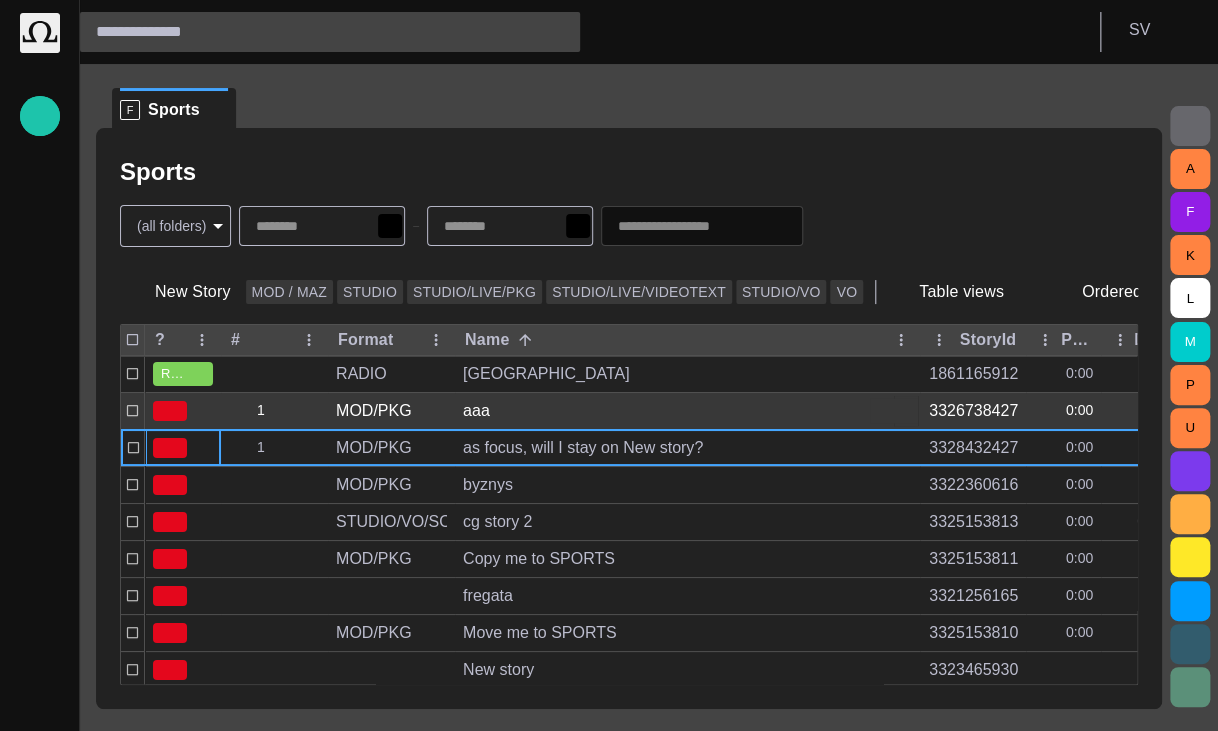 click on "aaa" at bounding box center (687, 411) 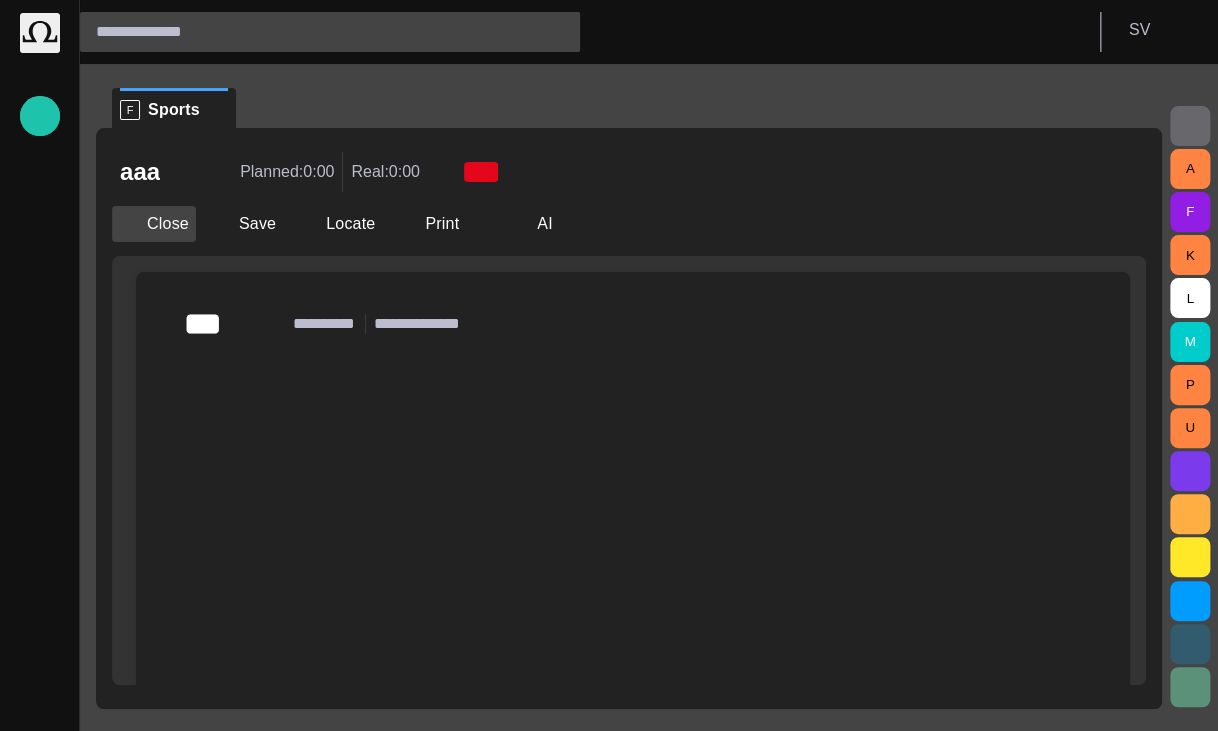 click on "Close" at bounding box center (154, 224) 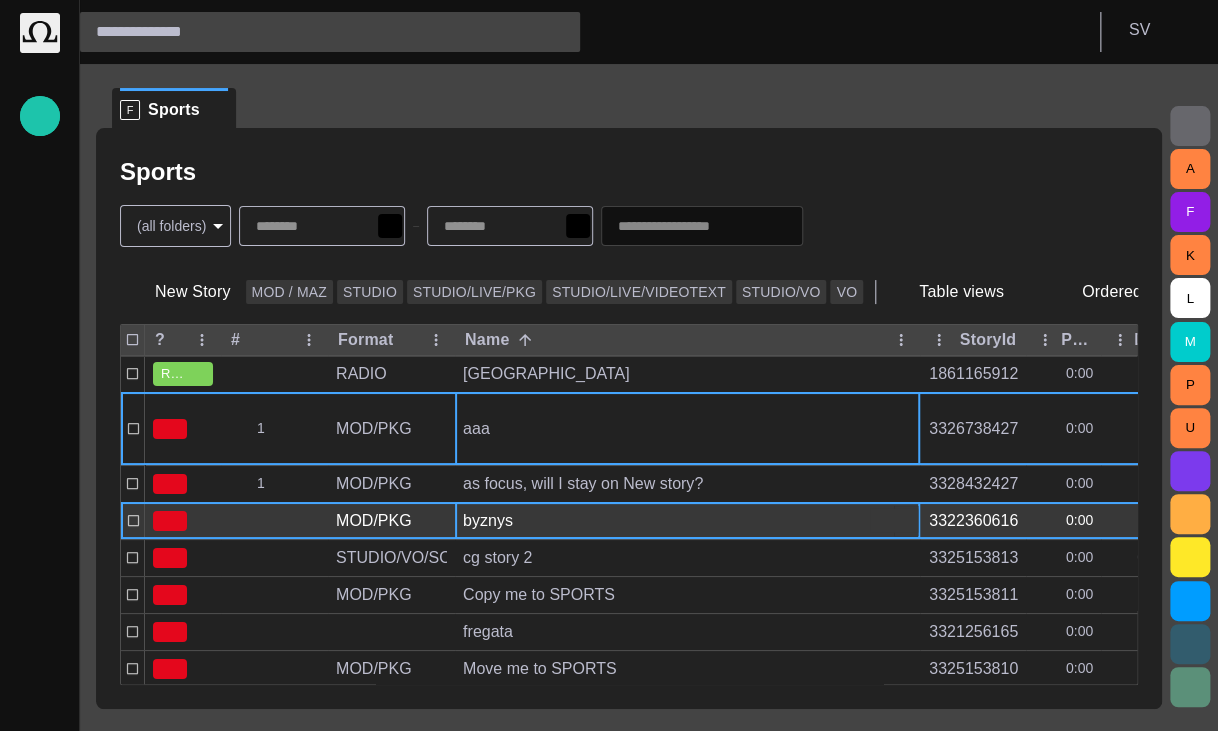 click on "byznys" at bounding box center [687, 521] 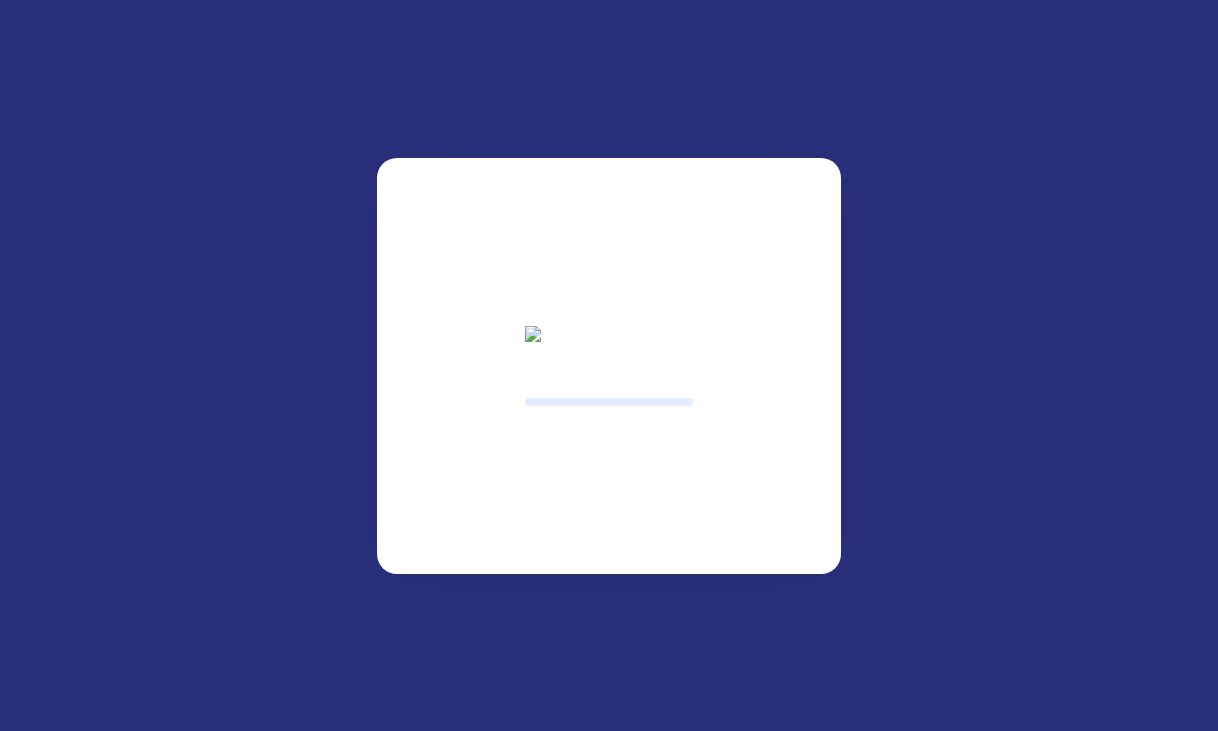scroll, scrollTop: 0, scrollLeft: 0, axis: both 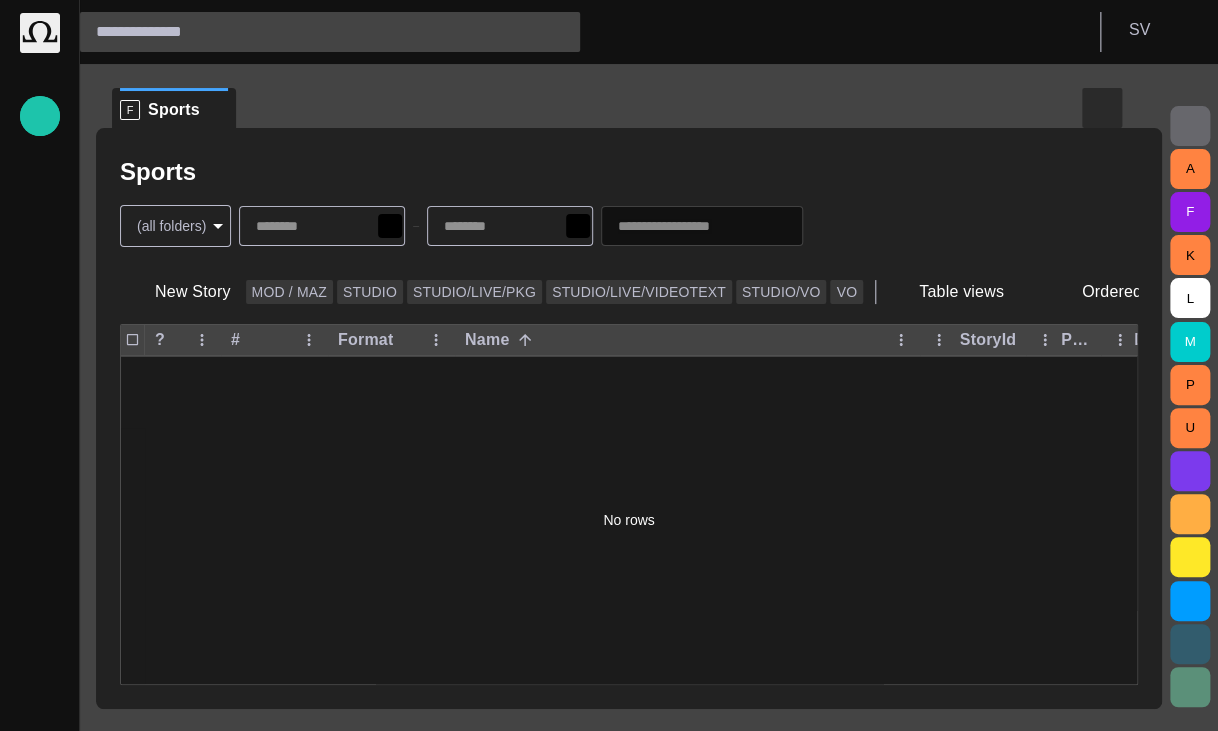 type 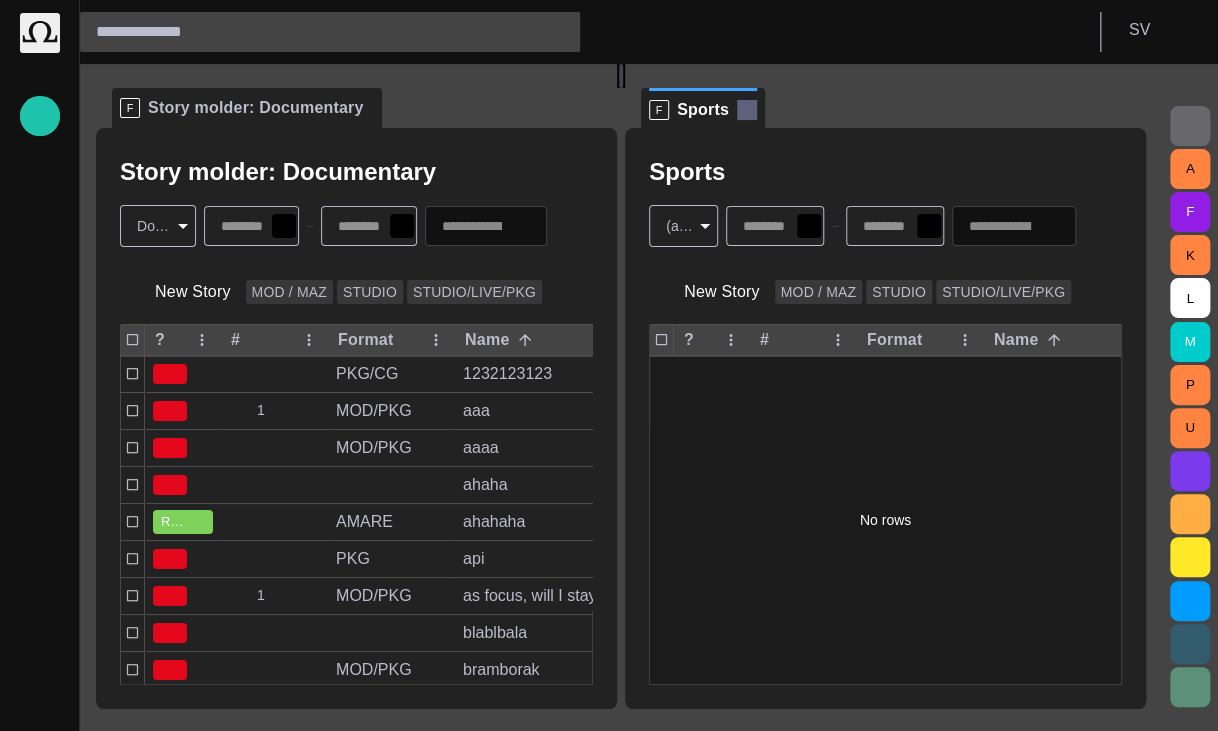 click at bounding box center (747, 110) 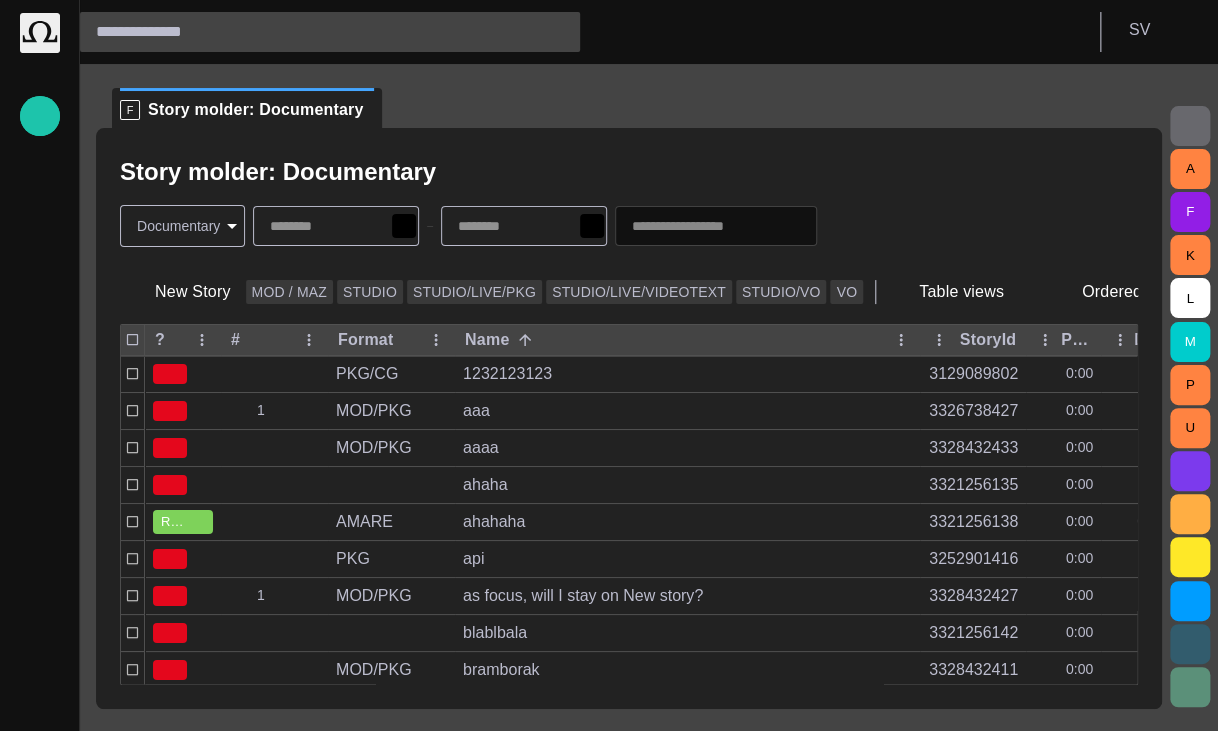 click on "Story Rundown Local News Publishing queue Story folders My OctopusX Social Media Media Media-test with filter [PERSON_NAME]'s media (playout) Rundowns Rundowns 2 Editorial Admin Administration [URL][DOMAIN_NAME] AI Assistant Octopus S V F Story molder: Documentary Story molder: Documentary Documentary ******** New Story MOD / MAZ STUDIO STUDIO/LIVE/PKG STUDIO/LIVE/VIDEOTEXT STUDIO/[PERSON_NAME] Table views Ordered ? # Format Name StoryId Plan dur Duration Reporters names Created by Modified PKG/CG 1232123123 3129089802 0:00 ไอซ์ [DATE] 16:33 1 MOD/PKG aaa 3326738427 0:00 [PERSON_NAME] 16:24 MOD/PKG aaaa 3328432433 0:00 Vedra 16:25 ahaha 3321256135 0:00 Drevicky [DATE] 14:37 READY AMARE ahahaha 3321256138 0:00 0:01 Drevicky [DATE] 14:29 PKG api 3252901416 0:00 h [DATE] 06:06 1 MOD/PKG as focus, will I stay on New story? 3328432427 0:00 Vedra 16:28 blablbala 3321256142 0:00 Drevicky [DATE] 09:59 MOD/PKG bramborak 3328432411 0:00 Vedra 14:19 case 1 3322138906 0:00 Amare [DATE] 09:59 case 3 3322138907 0:00 Amare 1 MOD/PKG" at bounding box center (609, 365) 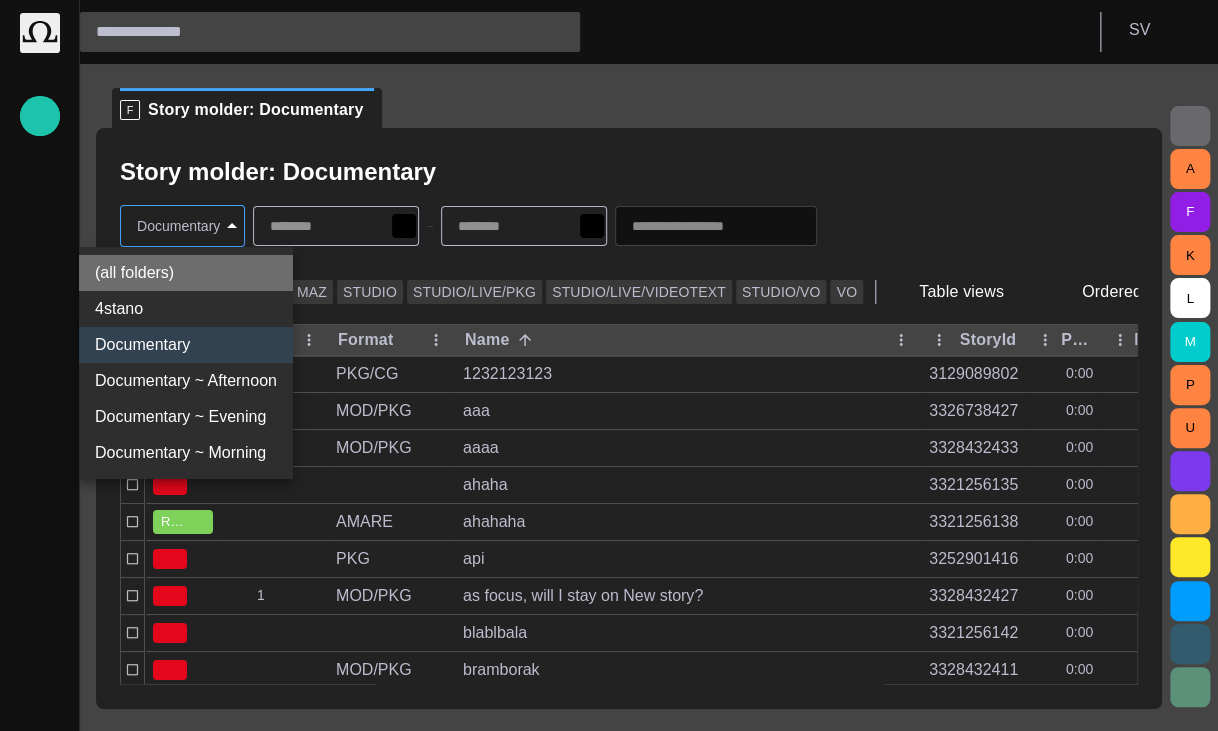 click on "(all folders)" at bounding box center [186, 273] 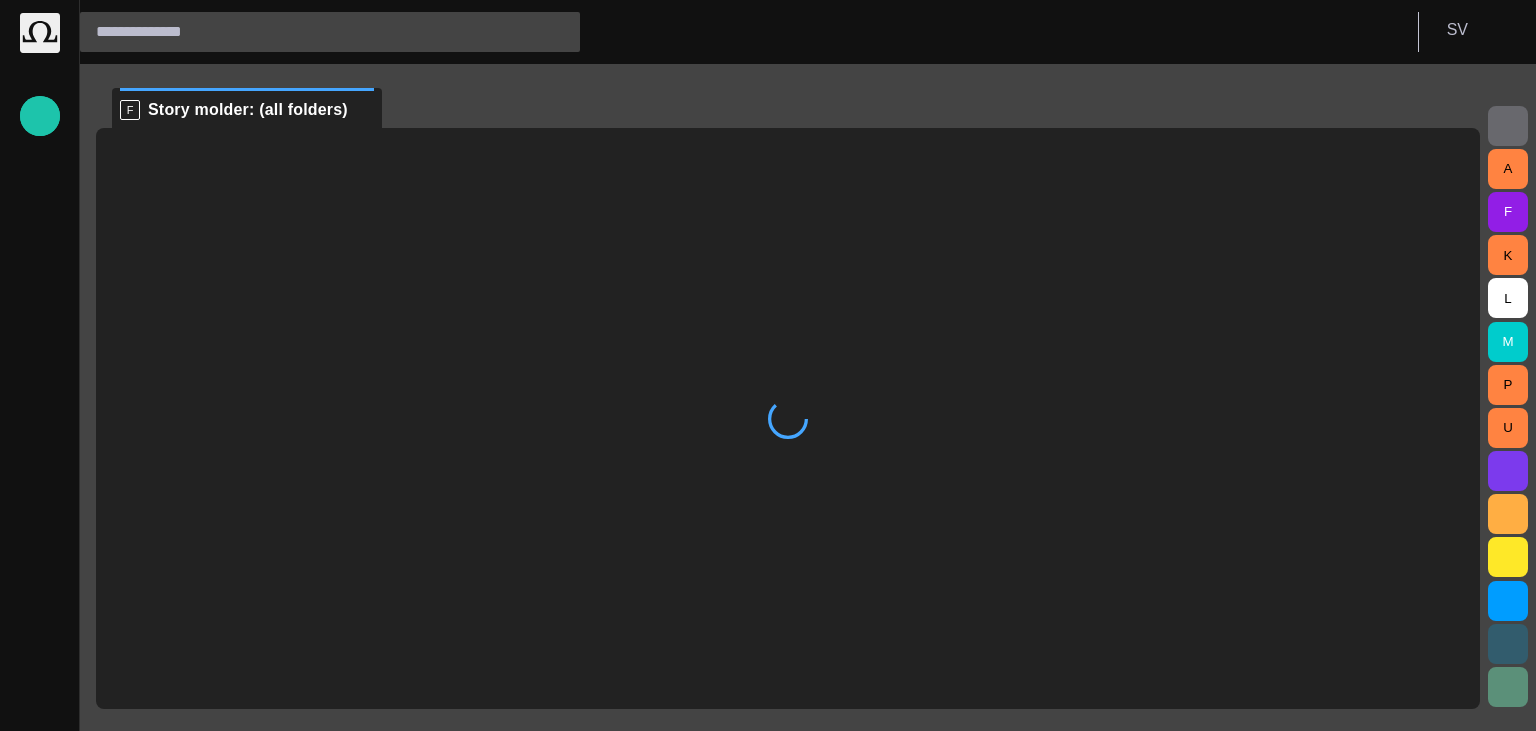 scroll, scrollTop: 0, scrollLeft: 0, axis: both 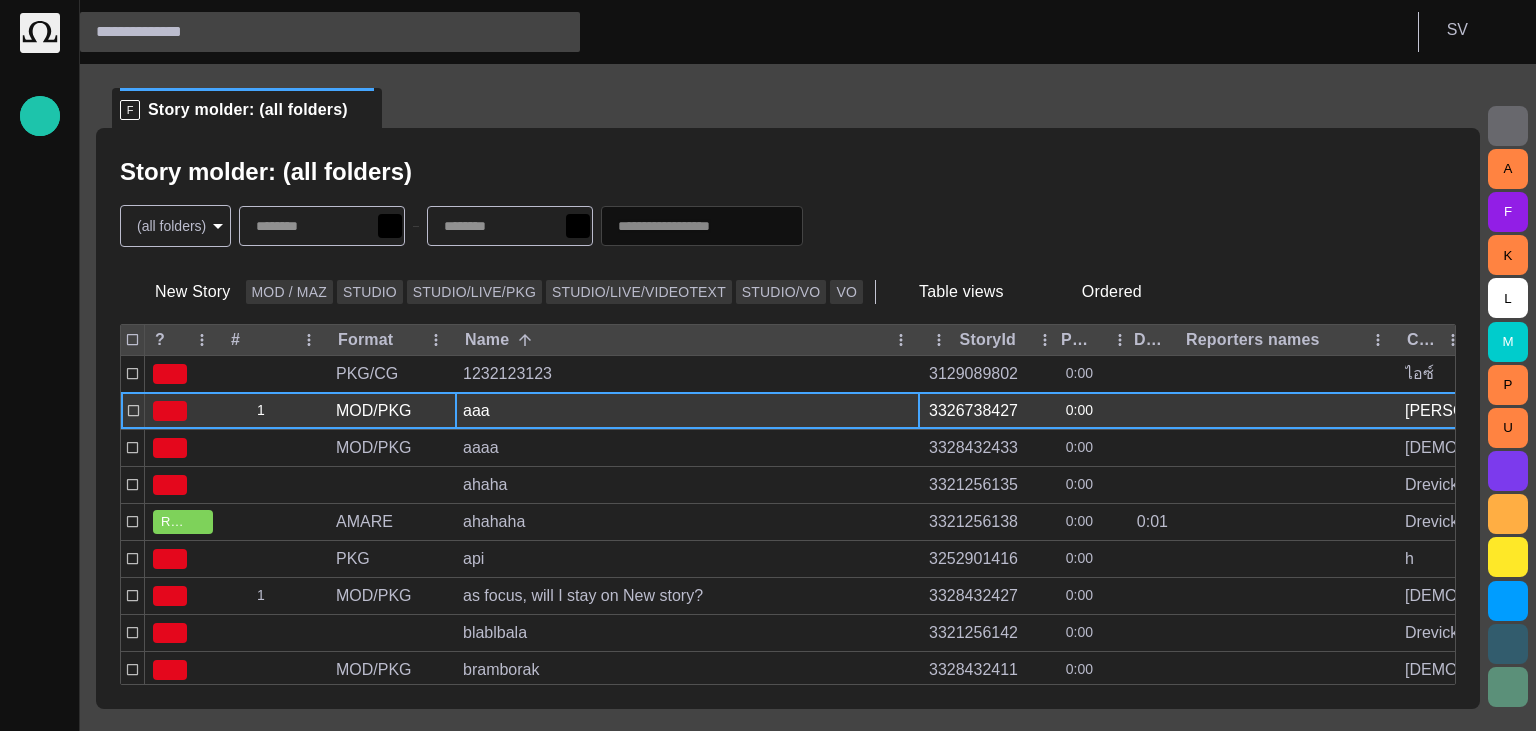 click on "aaa" at bounding box center [687, 411] 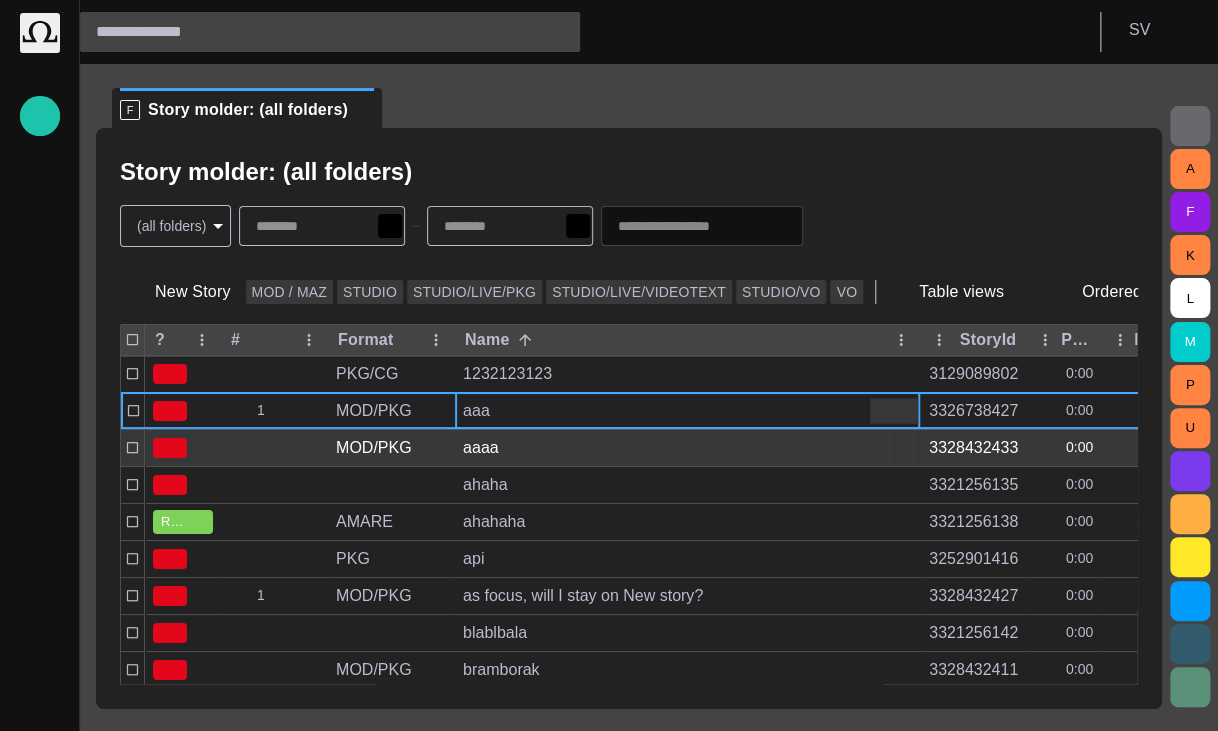 click on "aaaa" at bounding box center [687, 448] 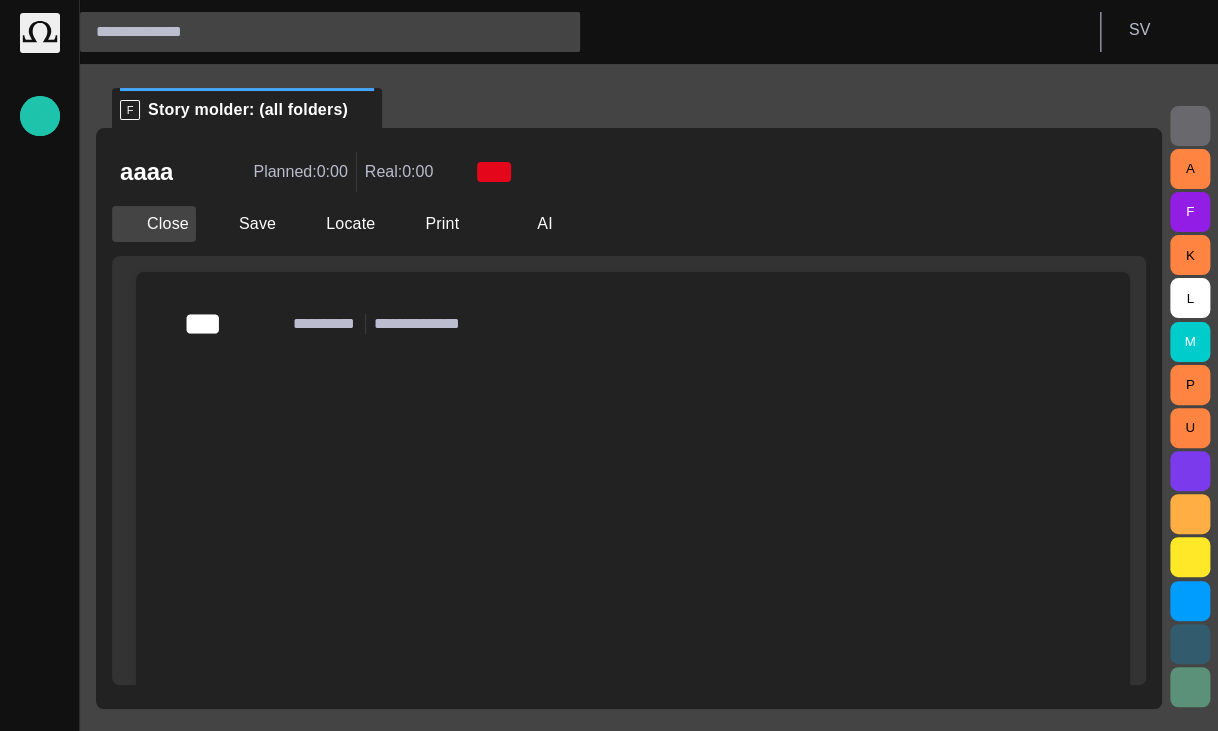 click on "Close" at bounding box center (154, 224) 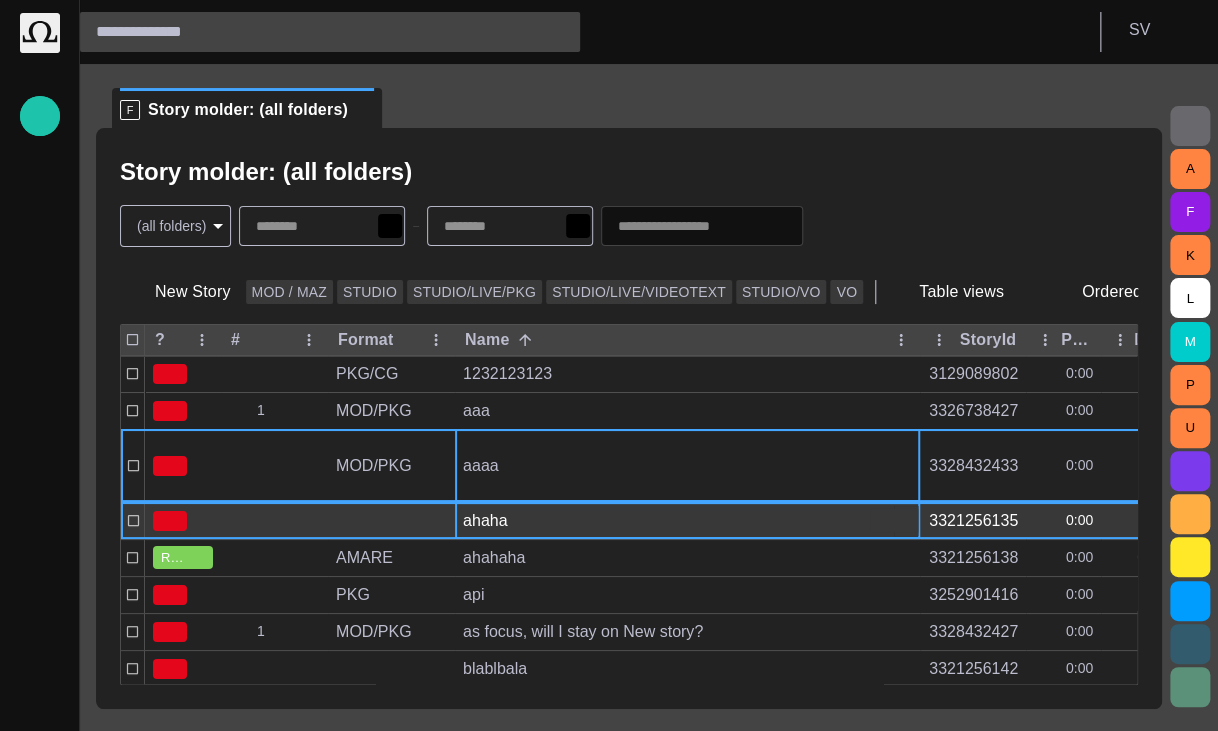 click on "ahaha" at bounding box center [687, 521] 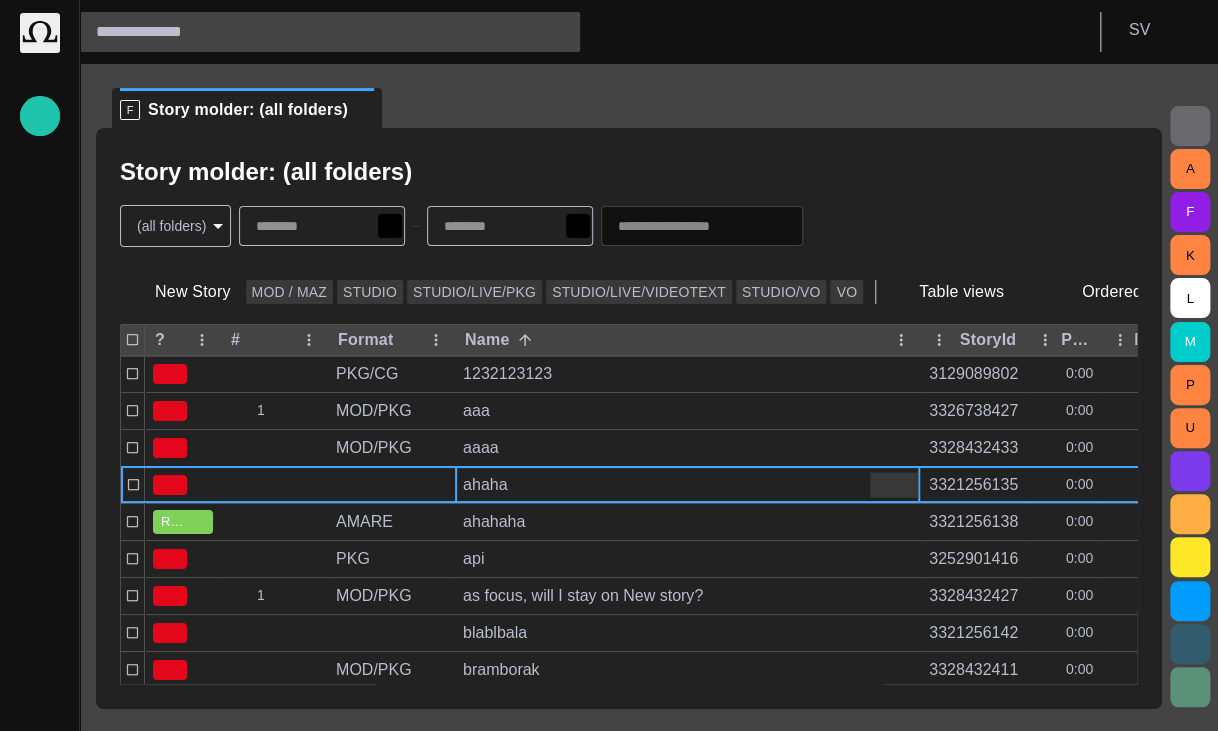 click on "Yes" at bounding box center (21, 845) 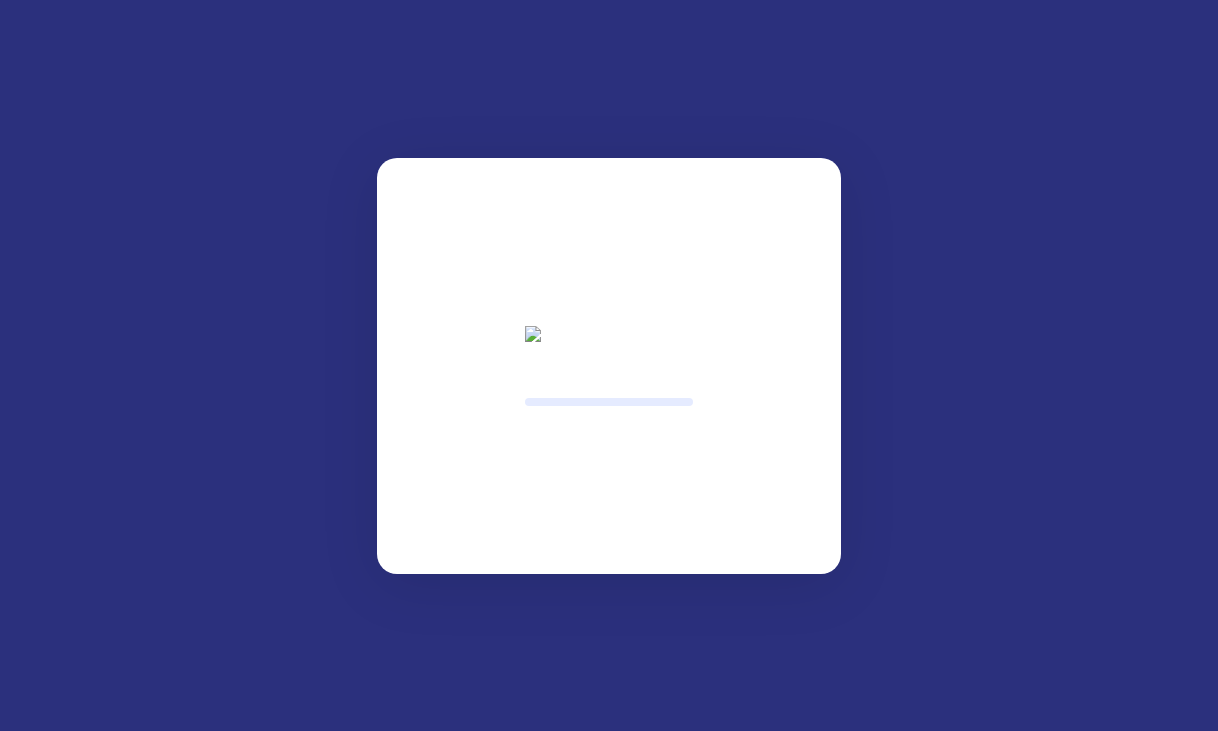 scroll, scrollTop: 0, scrollLeft: 0, axis: both 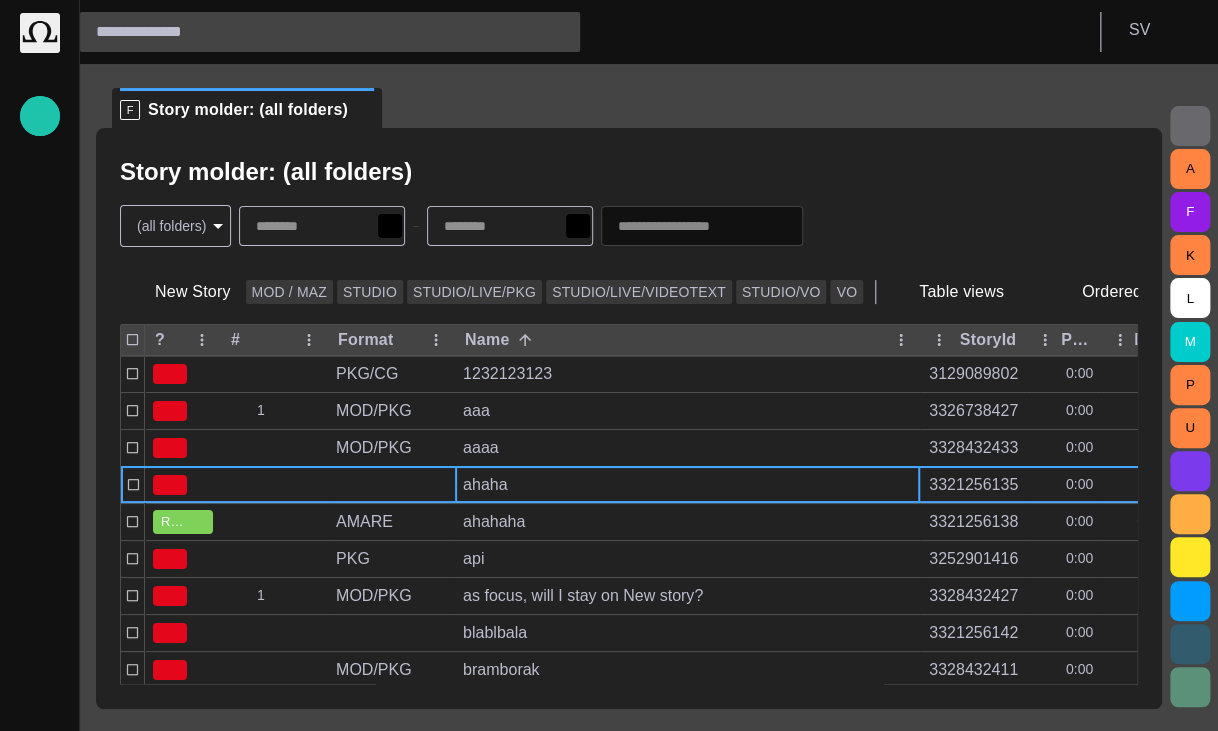 click at bounding box center [426, 172] 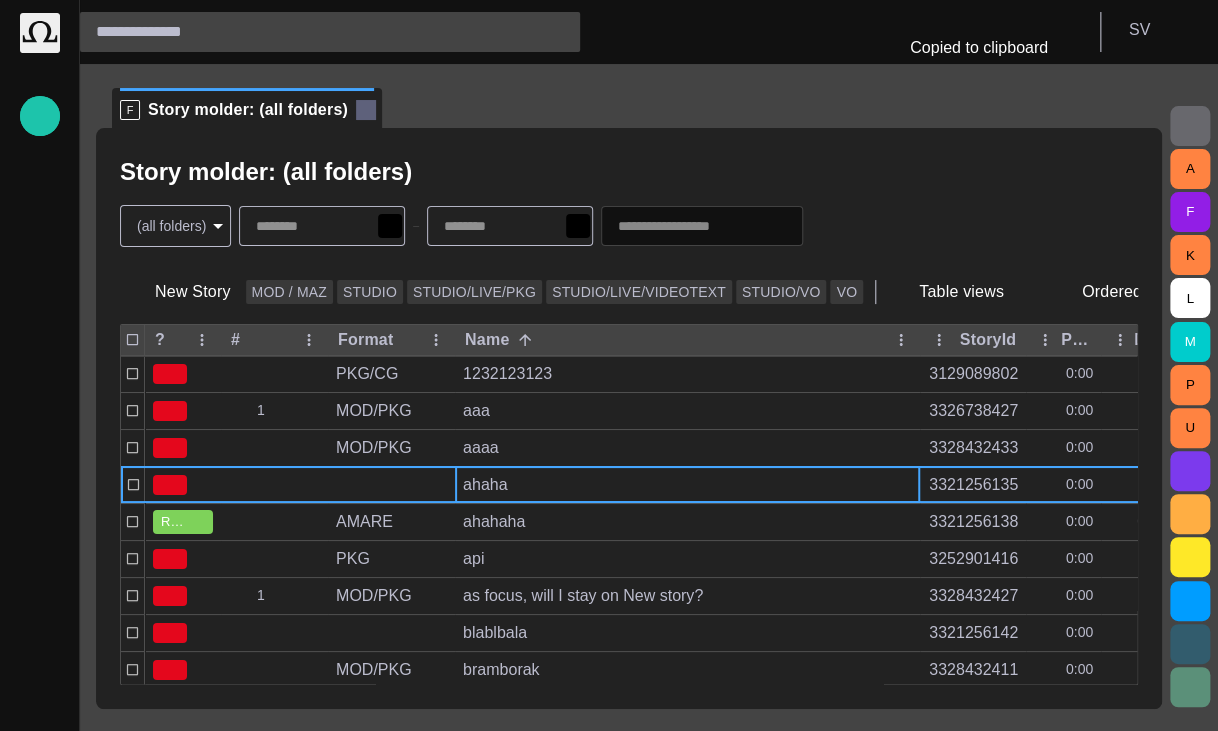 click at bounding box center [366, 110] 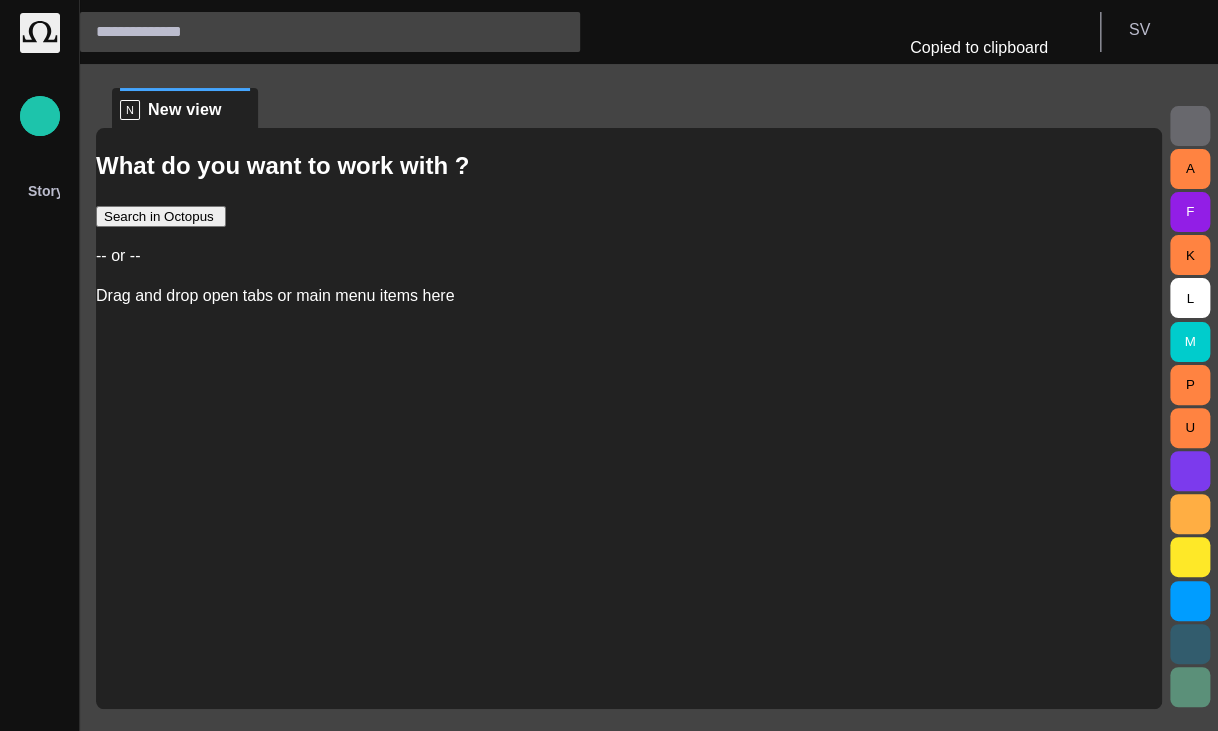 click at bounding box center [910, 76] 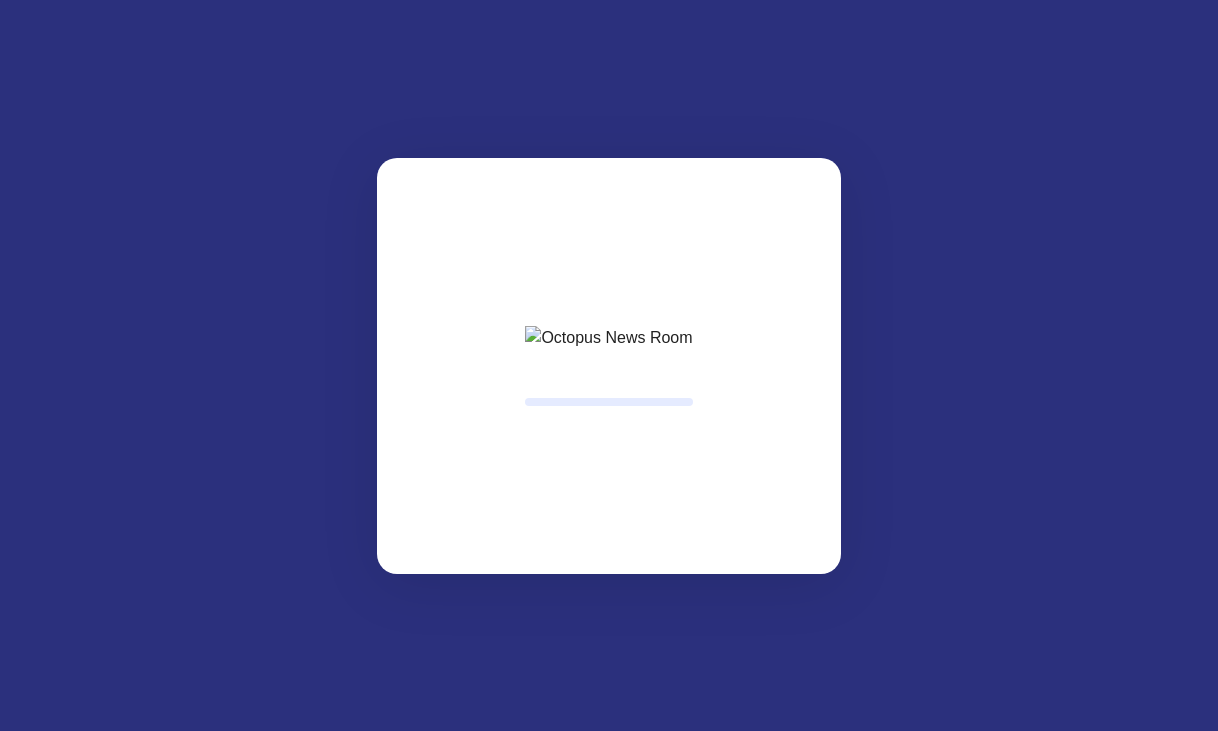 scroll, scrollTop: 0, scrollLeft: 0, axis: both 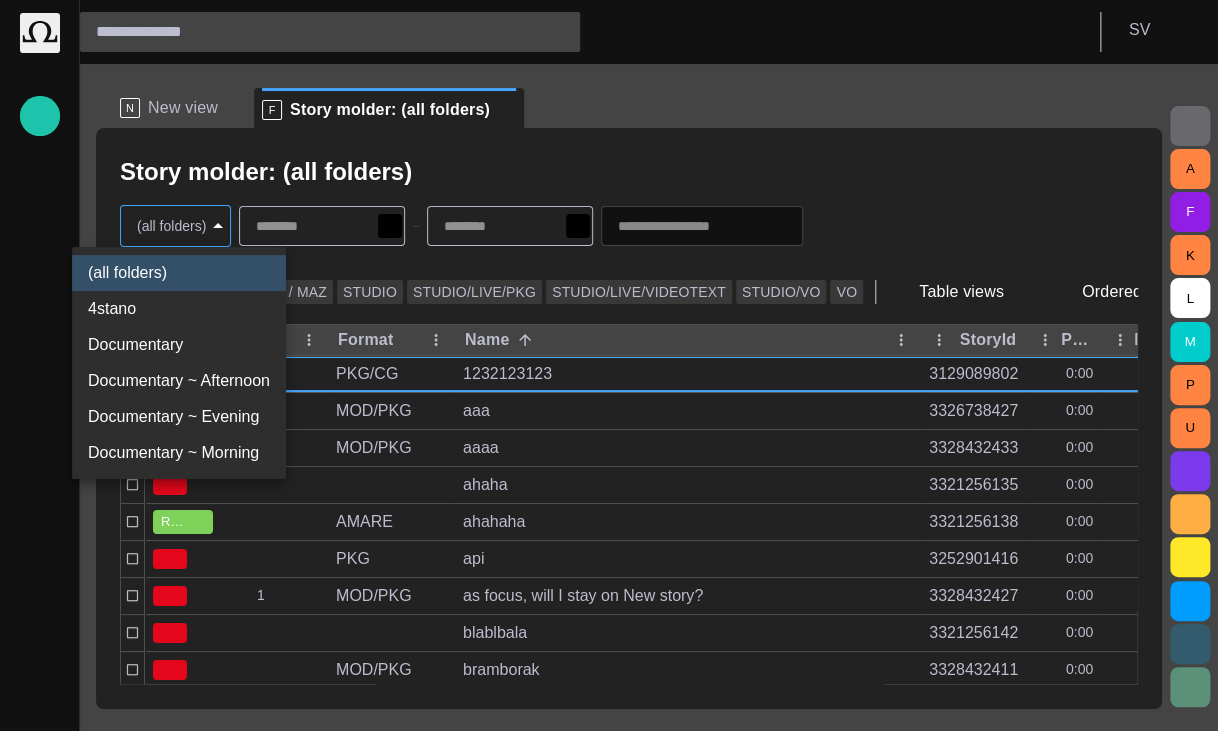 click on "Story Rundown Local News Publishing queue Story folders My OctopusX Social Media Media Media-test with filter [PERSON_NAME]'s media (playout) Rundowns Rundowns 2 Editorial Admin Administration [URL][DOMAIN_NAME] AI Assistant Octopus S V N New view F Story molder: (all folders) Story molder: (all folders) (all folders) * New Story MOD / MAZ STUDIO STUDIO/LIVE/PKG STUDIO/LIVE/VIDEOTEXT STUDIO/[PERSON_NAME] Table views Ordered ? # Format Name StoryId Plan dur Duration Reporters names Created by Modified PKG/CG 1232123123 3129089802 0:00 ไอซ์ [DATE] 16:33 1 MOD/PKG aaa 3326738427 0:00 [PERSON_NAME] 16:24 MOD/PKG aaaa 3328432433 0:00 Vedra 16:34 ahaha 3321256135 0:00 Drevicky [DATE] 14:37 READY AMARE ahahaha 3321256138 0:00 0:01 Drevicky [DATE] 14:29 PKG api 3252901416 0:00 h [DATE] 06:06 1 MOD/PKG as focus, will I stay on New story? 3328432427 0:00 Vedra 16:28 blablbala 3321256142 0:00 Drevicky [DATE] 09:59 MOD/PKG bramborak 3328432411 0:00 Vedra 14:19 case 1 3322138906 0:00 Amare [DATE] 09:59 case 3 3322138907 0:00 Amare" at bounding box center [609, 365] 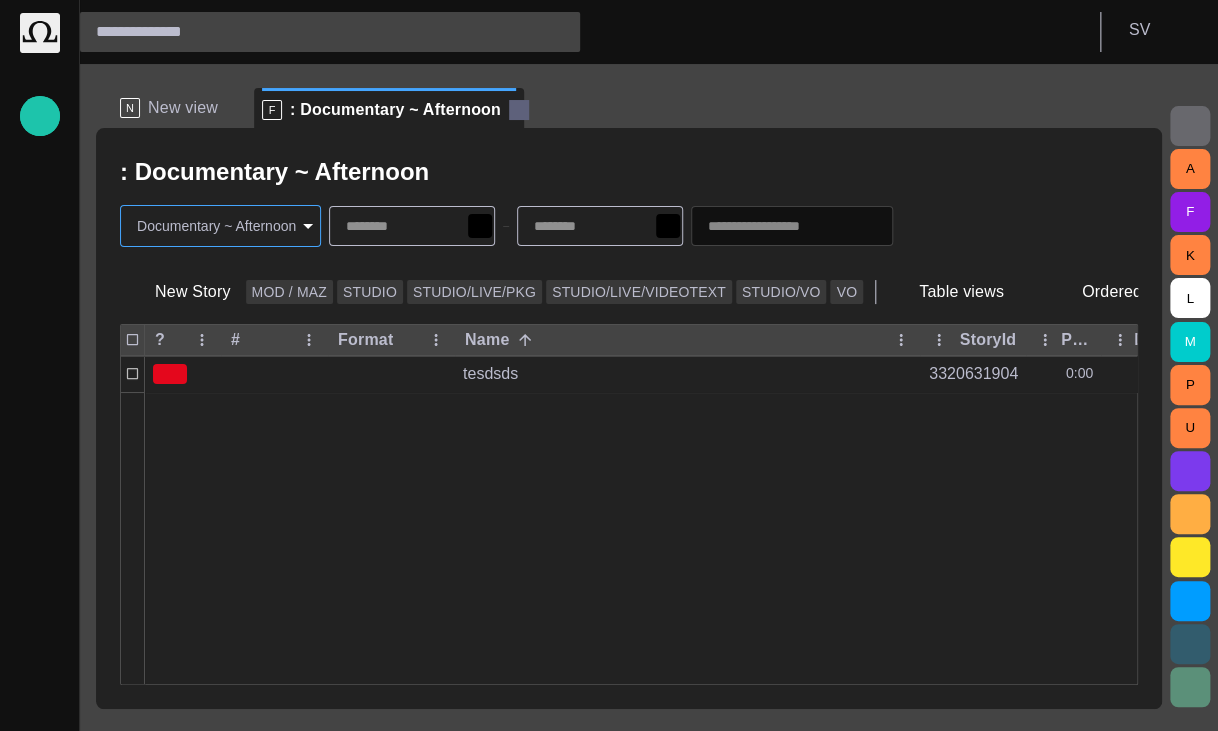 click at bounding box center (519, 110) 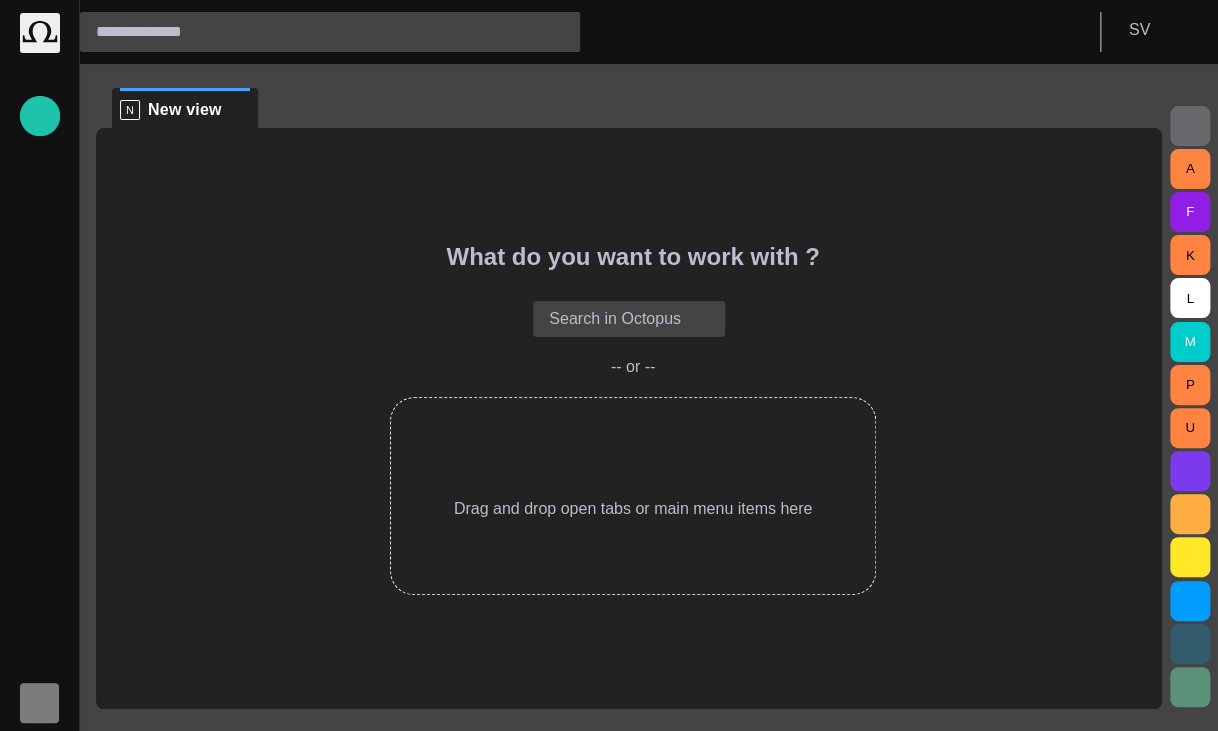 click at bounding box center (40, 703) 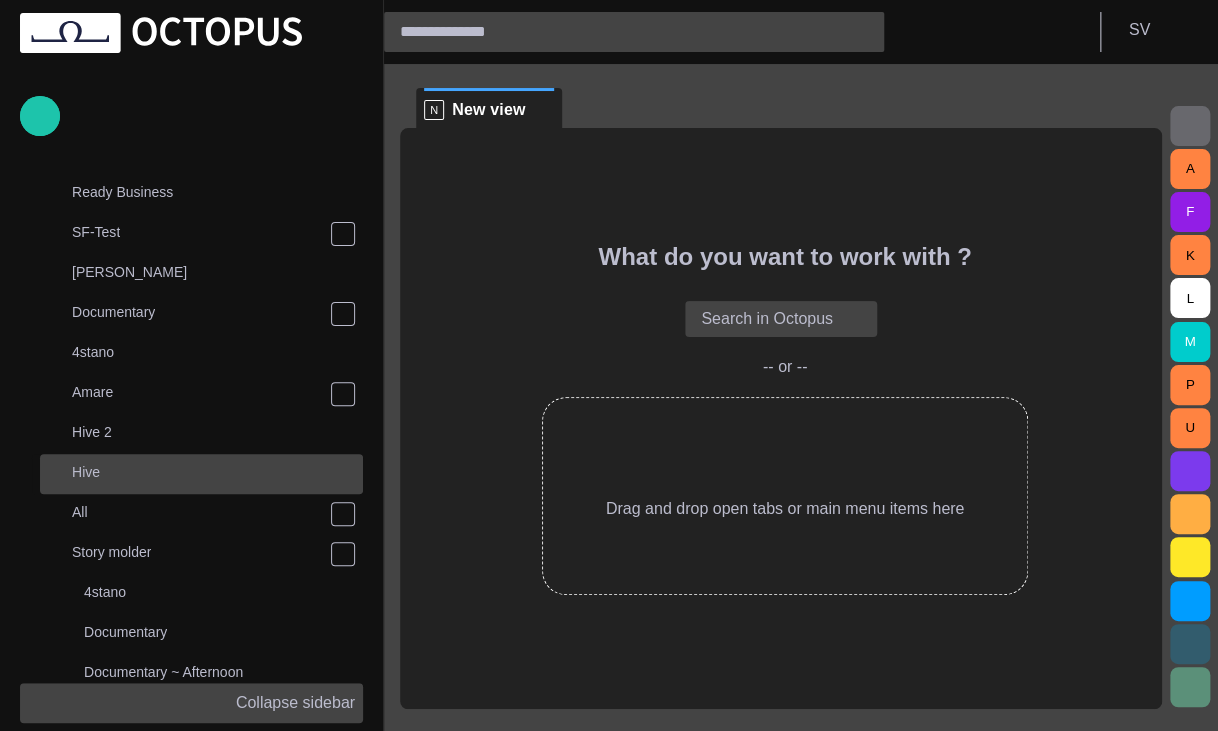scroll, scrollTop: 240, scrollLeft: 0, axis: vertical 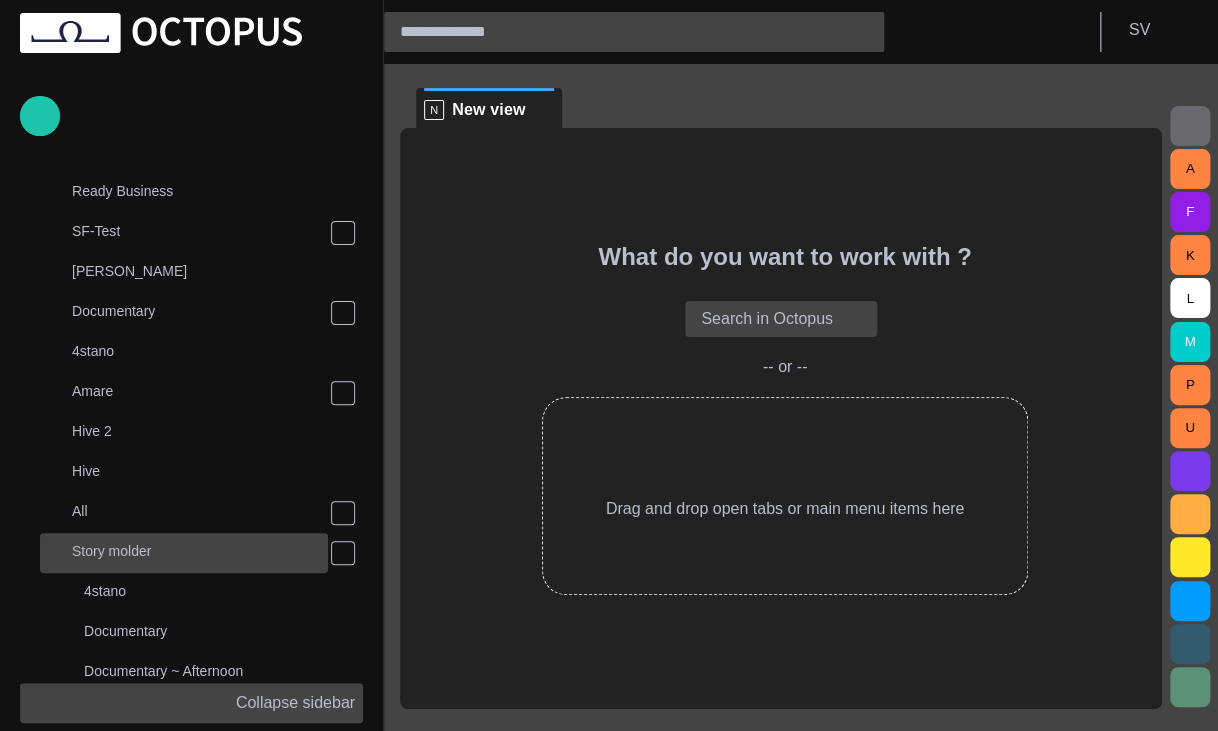 click on "Story molder" at bounding box center [184, 553] 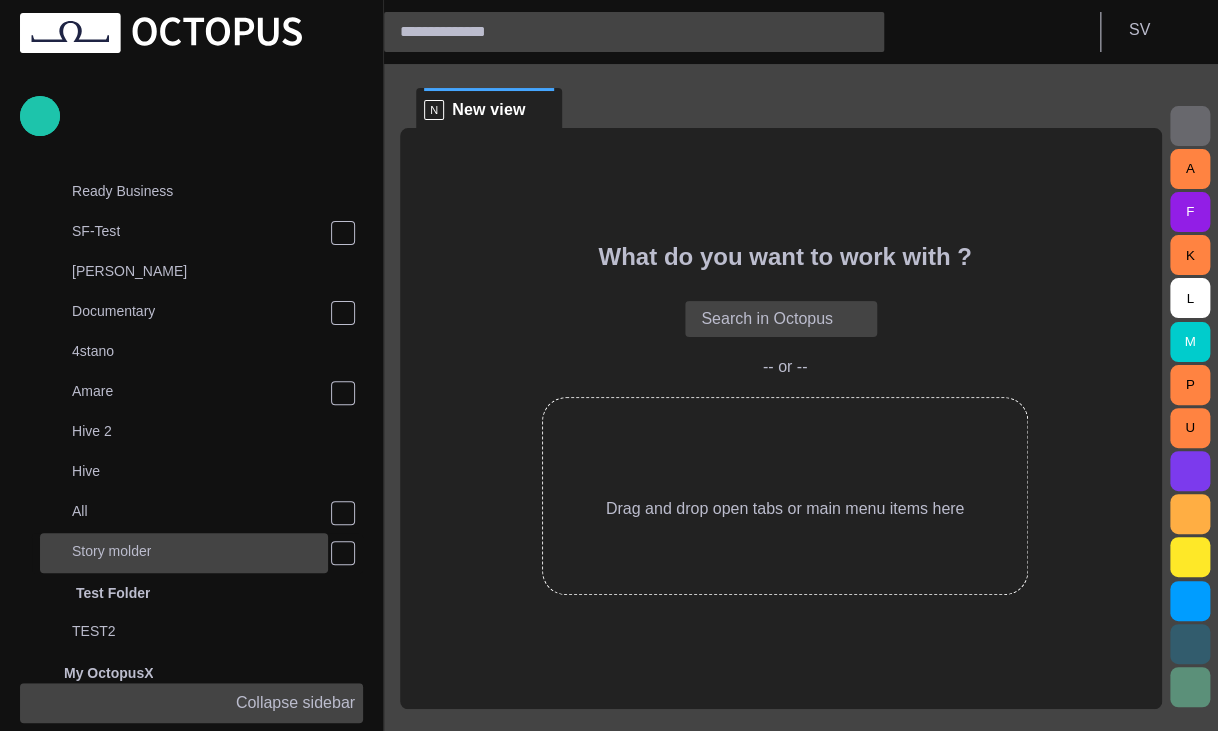 click on "Story molder" at bounding box center [186, 551] 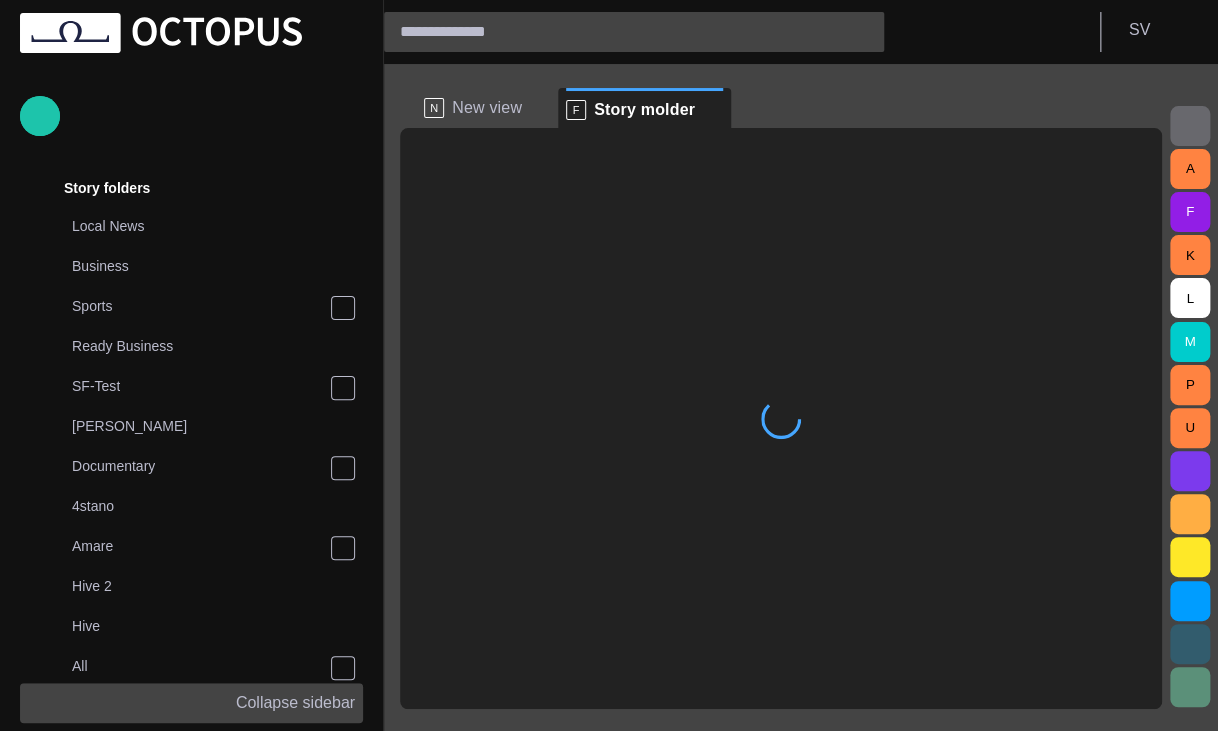 click on "Collapse sidebar" at bounding box center [191, 703] 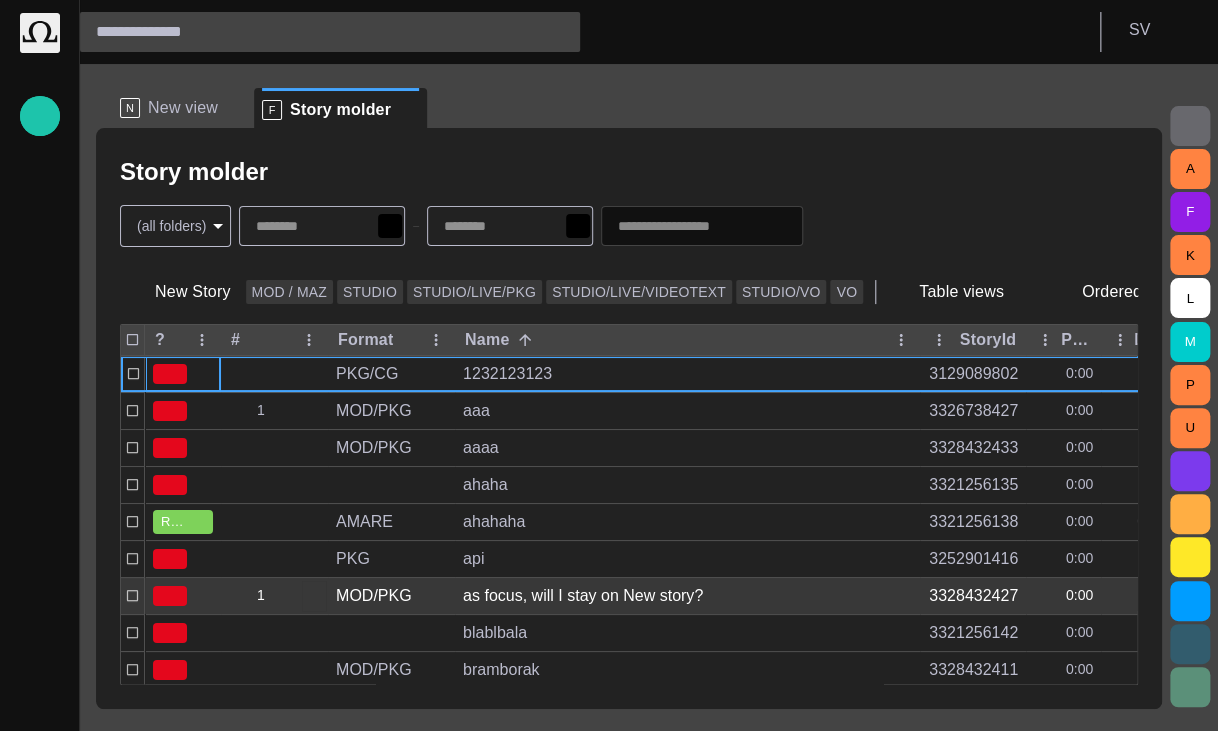 scroll, scrollTop: 80, scrollLeft: 0, axis: vertical 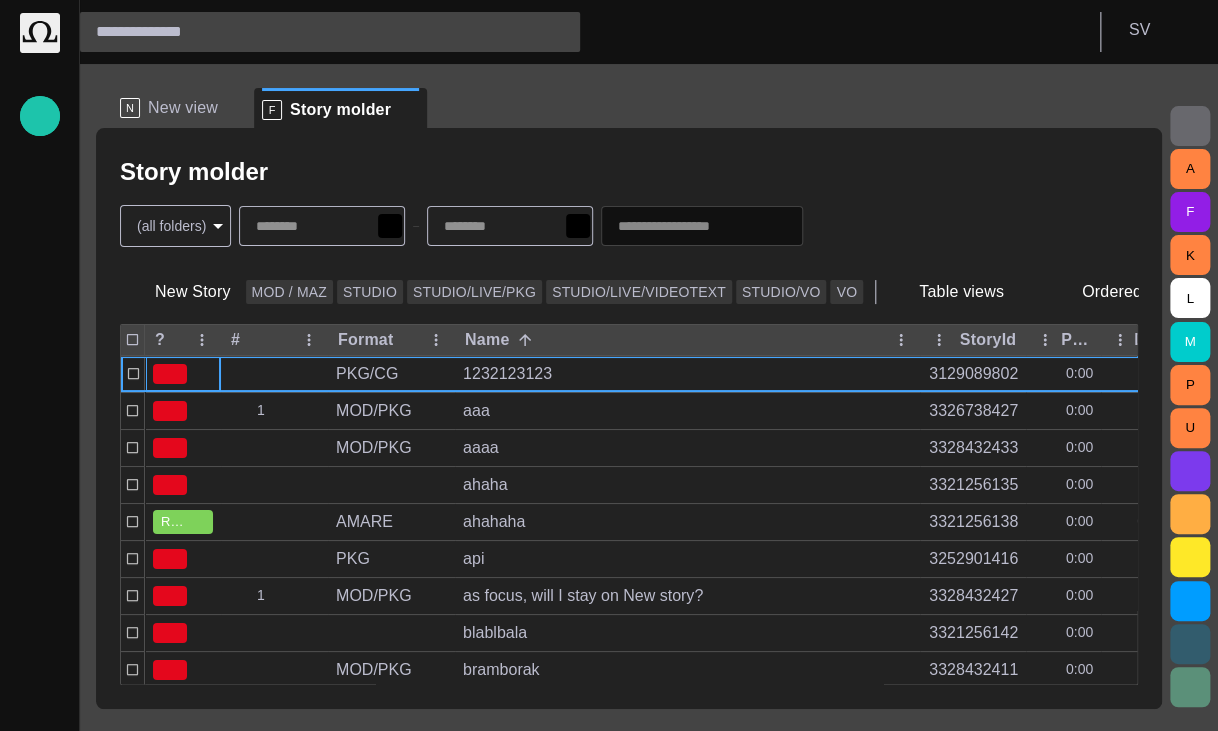 click on "Story Rundown Local News Publishing queue Story folders My OctopusX Social Media Media Media-test with filter Karel's media (playout) Rundowns Rundowns 2 Editorial Admin Administration https://apnews.com/ AI Assistant Octopus S V N New view F Story molder Story molder (all folders) * New Story MOD / MAZ STUDIO STUDIO/LIVE/PKG STUDIO/LIVE/VIDEOTEXT STUDIO/VO VO Table views Ordered ? # Format Name StoryId Plan dur Duration Reporters names Created by Modified PKG/CG 1232123123 3129089802 0:00 ไอซ์ 12/16/2024 16:33 1 MOD/PKG aaa 3326738427 0:00 Nedbal 16:24 MOD/PKG aaaa 3328432433 0:00 Vedra 16:34 ahaha 3321256135 0:00 Drevicky 6/23 14:37 READY AMARE ahahaha 3321256138 0:00 0:01 Drevicky 6/23 14:29 PKG api 3252901416 0:00 h 9/17/2024 06:06 1 MOD/PKG as focus, will I stay on New story? 3328432427 0:00 Vedra 16:28 blablbala 3321256142 0:00 Drevicky 6/13 09:59 MOD/PKG bramborak 3328432411 0:00 Vedra 14:19 case 1 3322138906 0:00 Amare 6/13 09:59 case 3 3322138907 0:00 Amare 6/11 13:07 1 MOD/PKG 0:00 1 A" at bounding box center (609, 365) 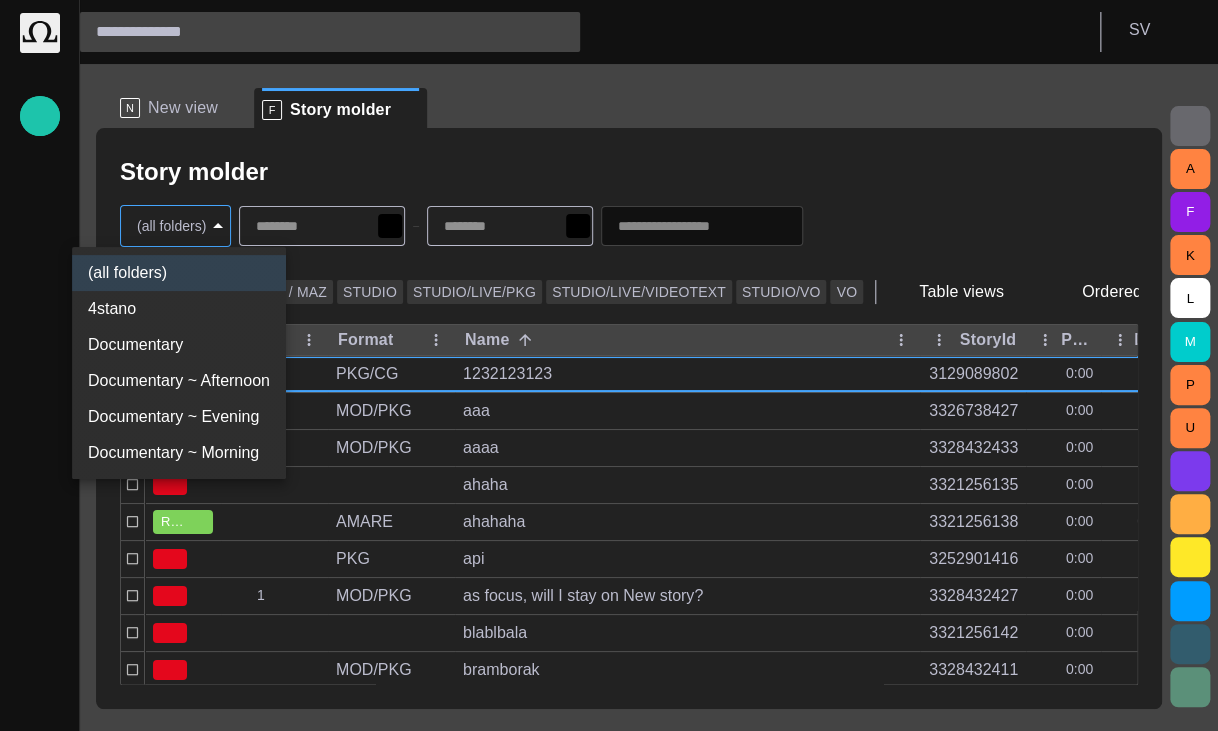 click at bounding box center (609, 365) 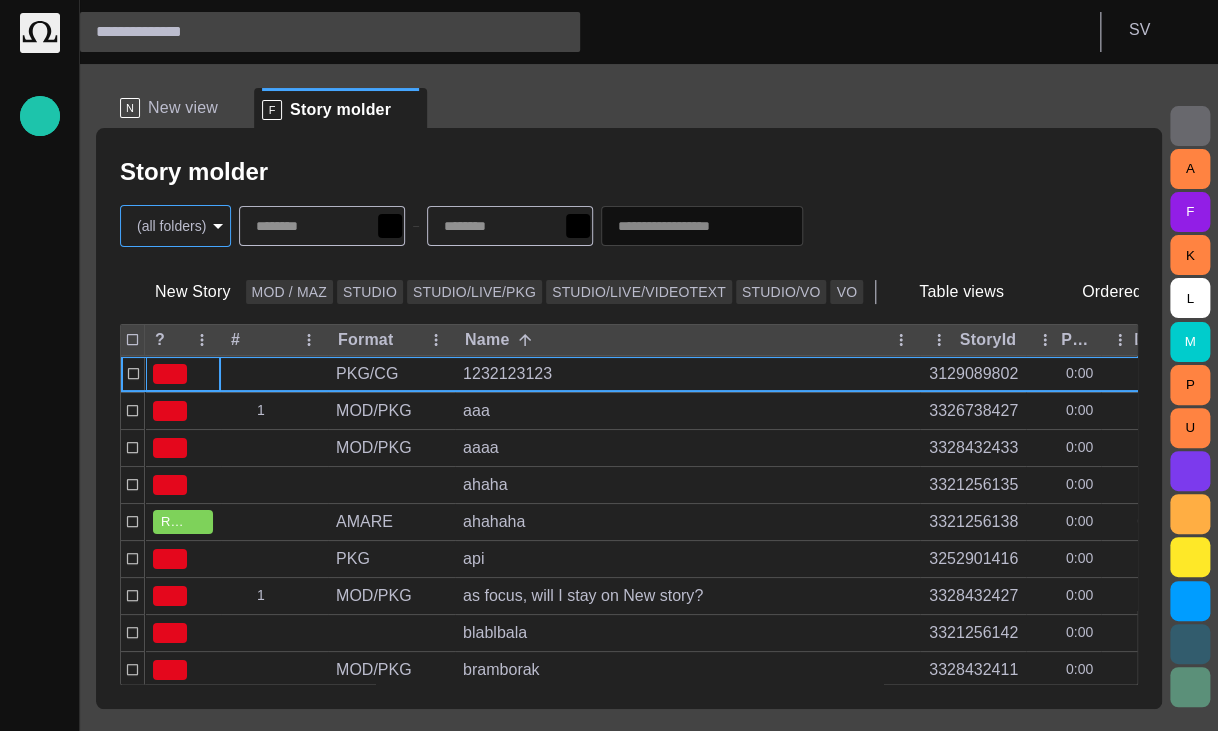 click on "Story Rundown Local News Publishing queue Story folders My OctopusX Social Media Media Media-test with filter Karel's media (playout) Rundowns Rundowns 2 Editorial Admin Administration https://apnews.com/ AI Assistant Octopus S V N New view F Story molder Story molder (all folders) * New Story MOD / MAZ STUDIO STUDIO/LIVE/PKG STUDIO/LIVE/VIDEOTEXT STUDIO/VO VO Table views Ordered ? # Format Name StoryId Plan dur Duration Reporters names Created by Modified PKG/CG 1232123123 3129089802 0:00 ไอซ์ 12/16/2024 16:33 1 MOD/PKG aaa 3326738427 0:00 Nedbal 16:24 MOD/PKG aaaa 3328432433 0:00 Vedra 16:34 ahaha 3321256135 0:00 Drevicky 6/23 14:37 READY AMARE ahahaha 3321256138 0:00 0:01 Drevicky 6/23 14:29 PKG api 3252901416 0:00 h 9/17/2024 06:06 1 MOD/PKG as focus, will I stay on New story? 3328432427 0:00 Vedra 16:28 blablbala 3321256142 0:00 Drevicky 6/13 09:59 MOD/PKG bramborak 3328432411 0:00 Vedra 14:19 case 1 3322138906 0:00 Amare 6/13 09:59 case 3 3322138907 0:00 Amare 6/11 13:07 1 MOD/PKG 0:00 1 A" at bounding box center [609, 365] 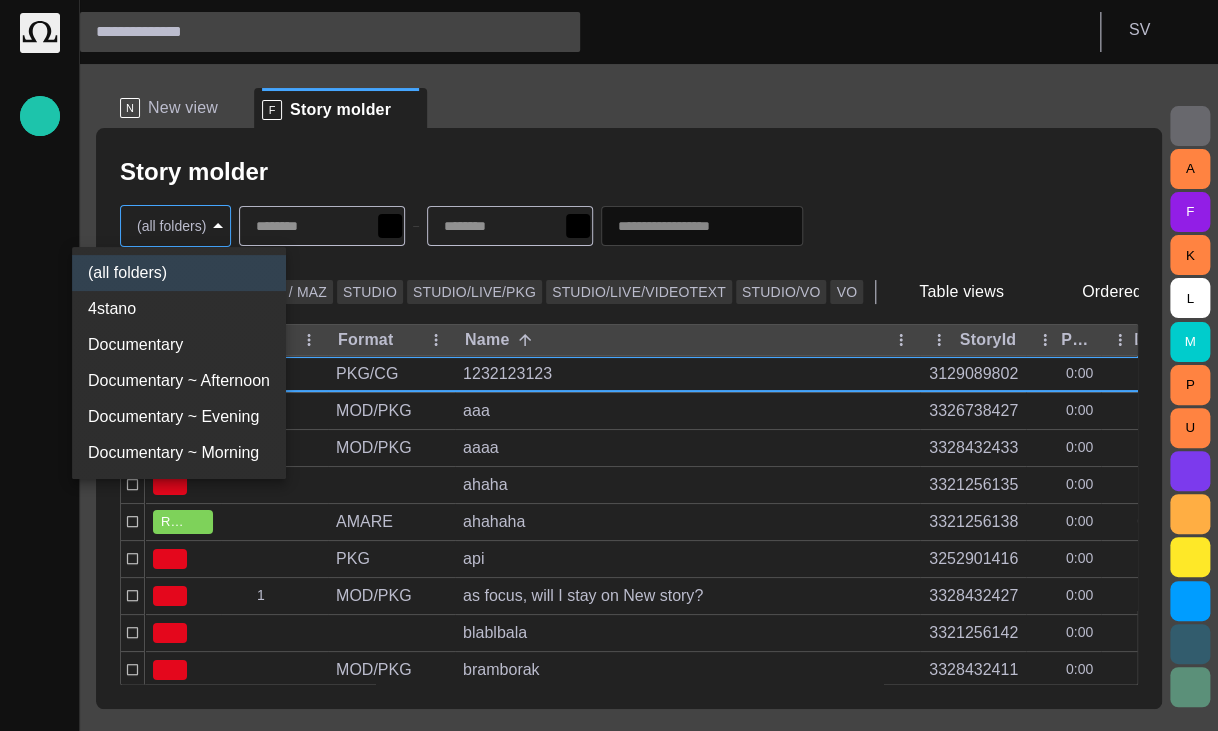 click on "Documentary ~ Evening" at bounding box center (179, 417) 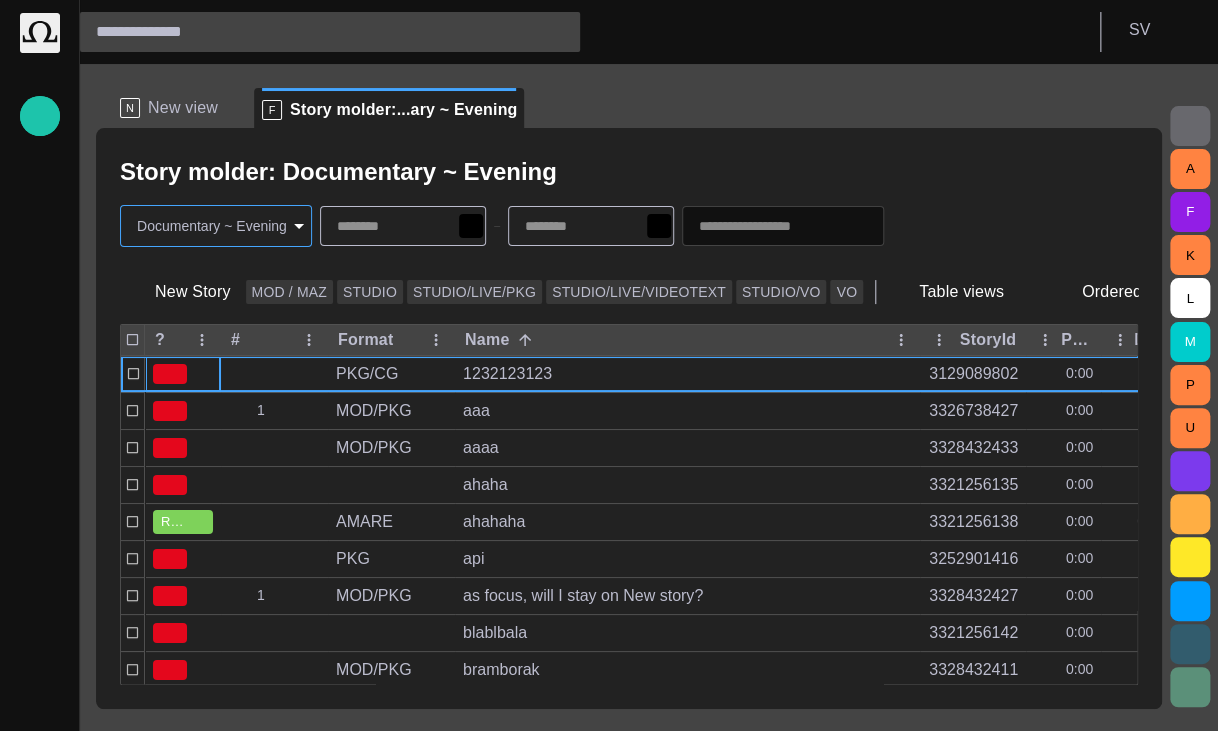 type on "********" 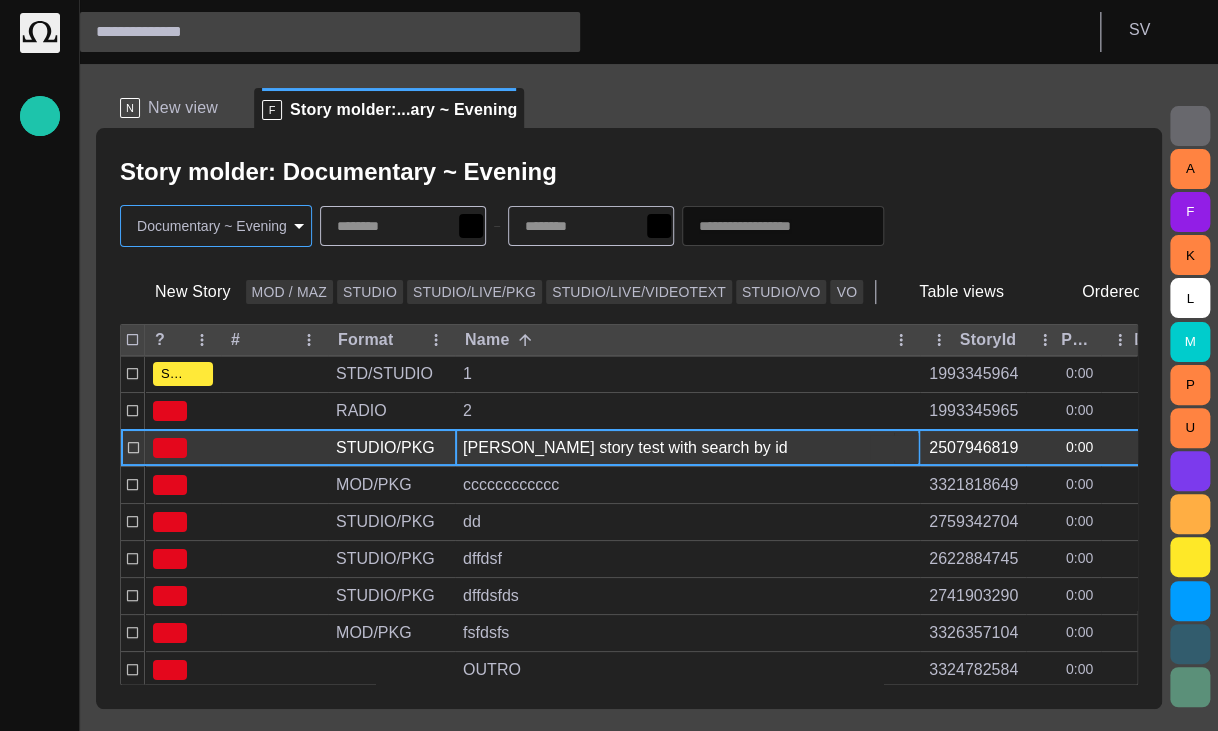 click on "[PERSON_NAME] story test with search by id" at bounding box center (687, 448) 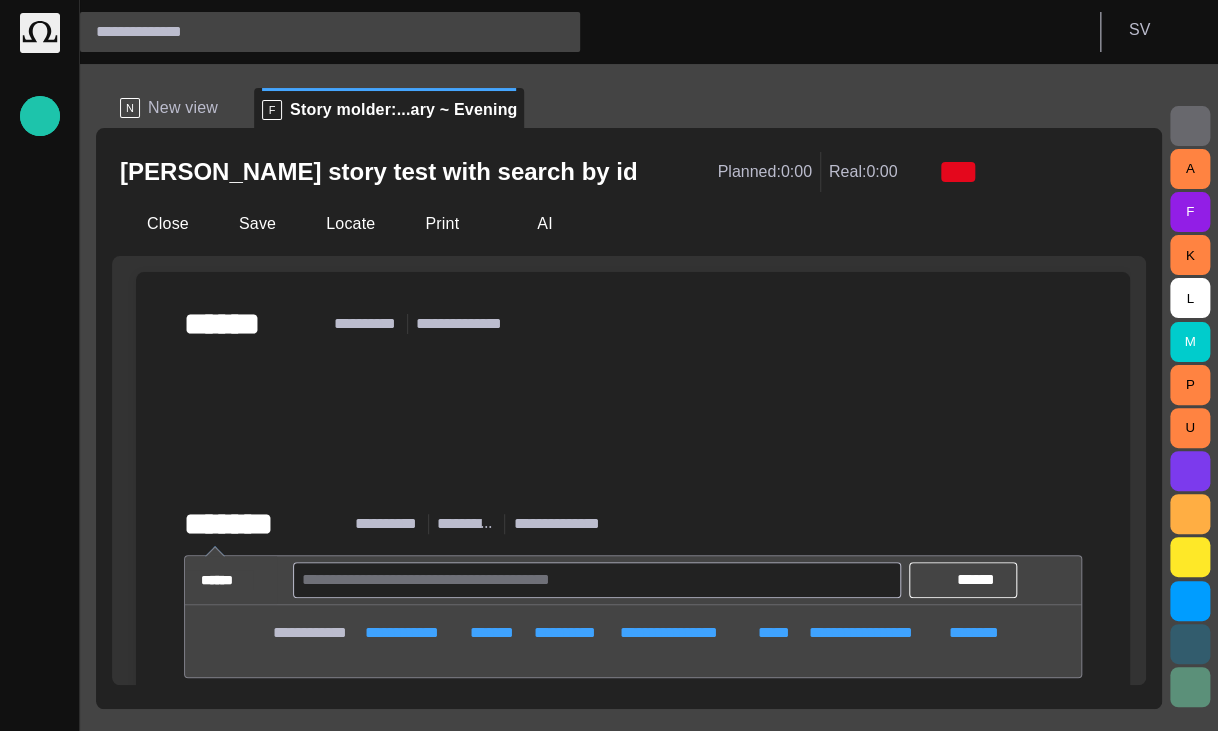 click at bounding box center (663, 172) 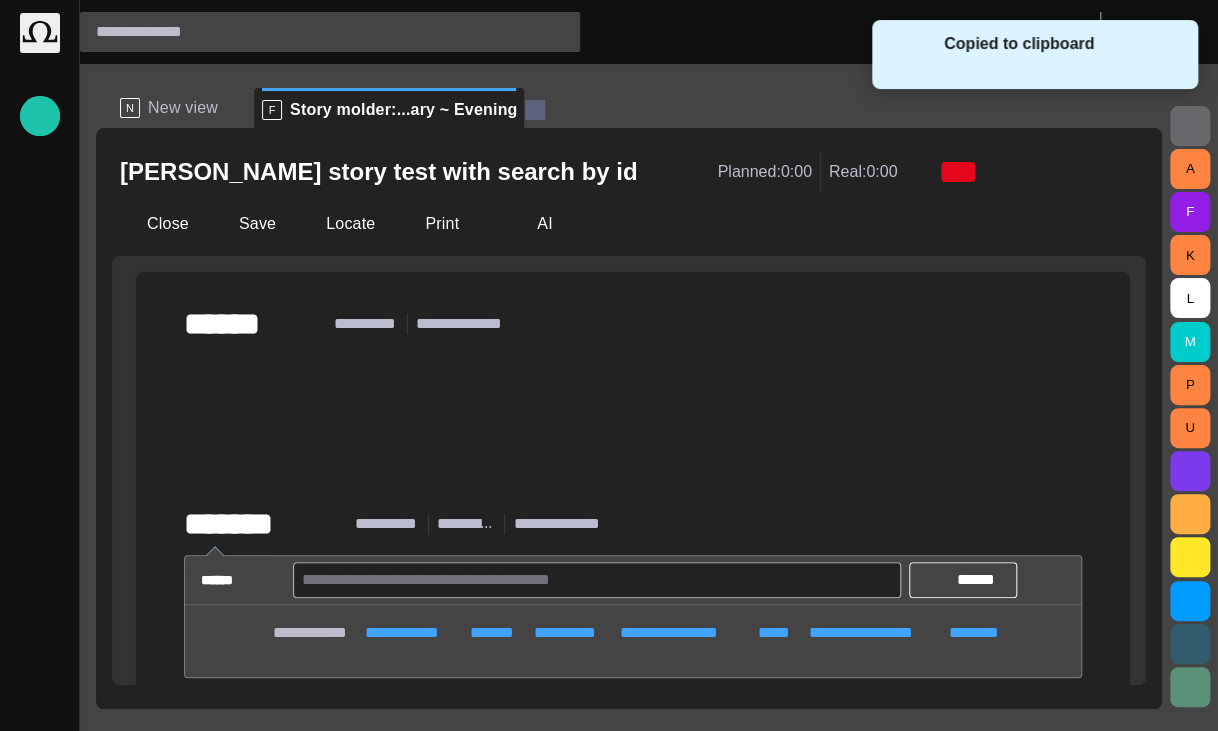 click at bounding box center (535, 110) 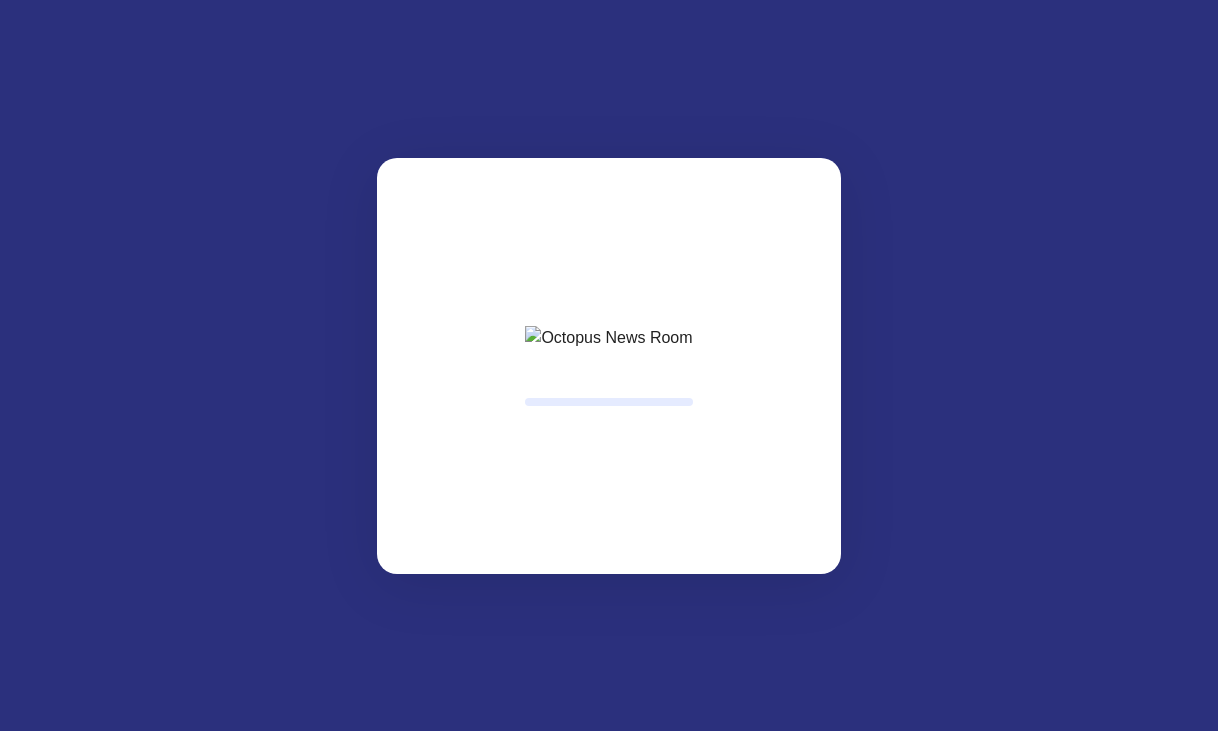 scroll, scrollTop: 0, scrollLeft: 0, axis: both 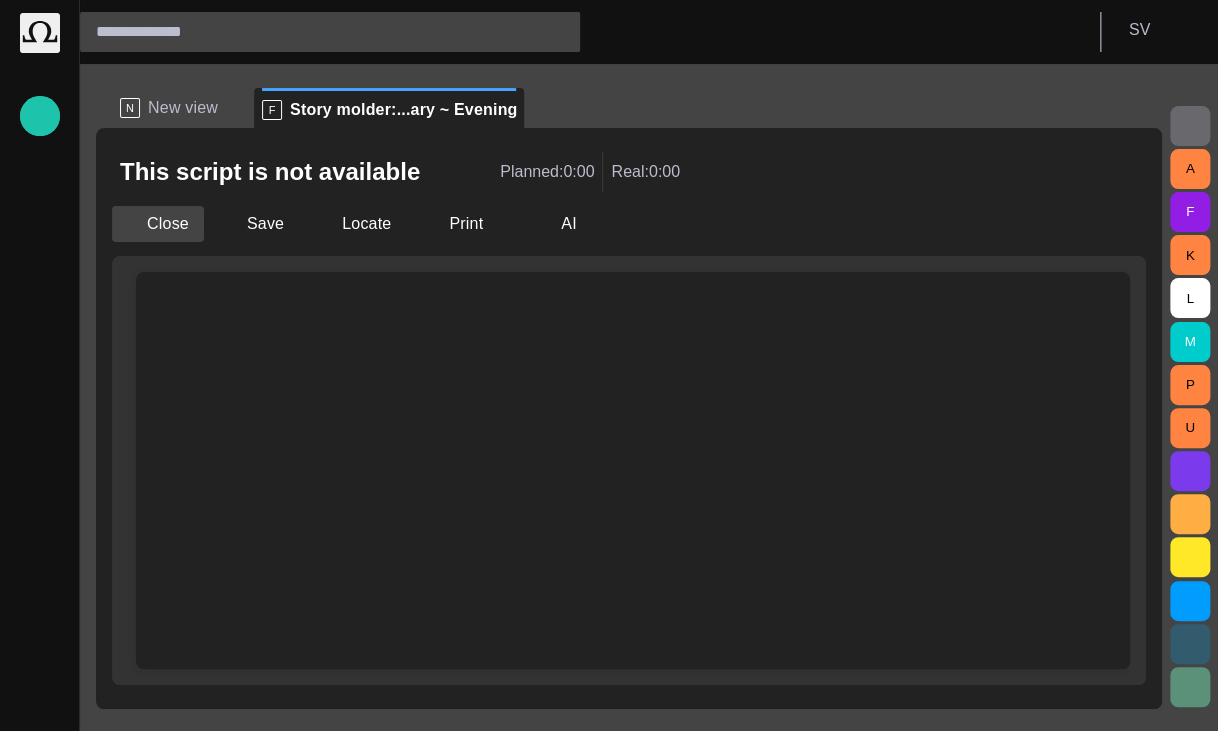 click on "Close" at bounding box center [158, 224] 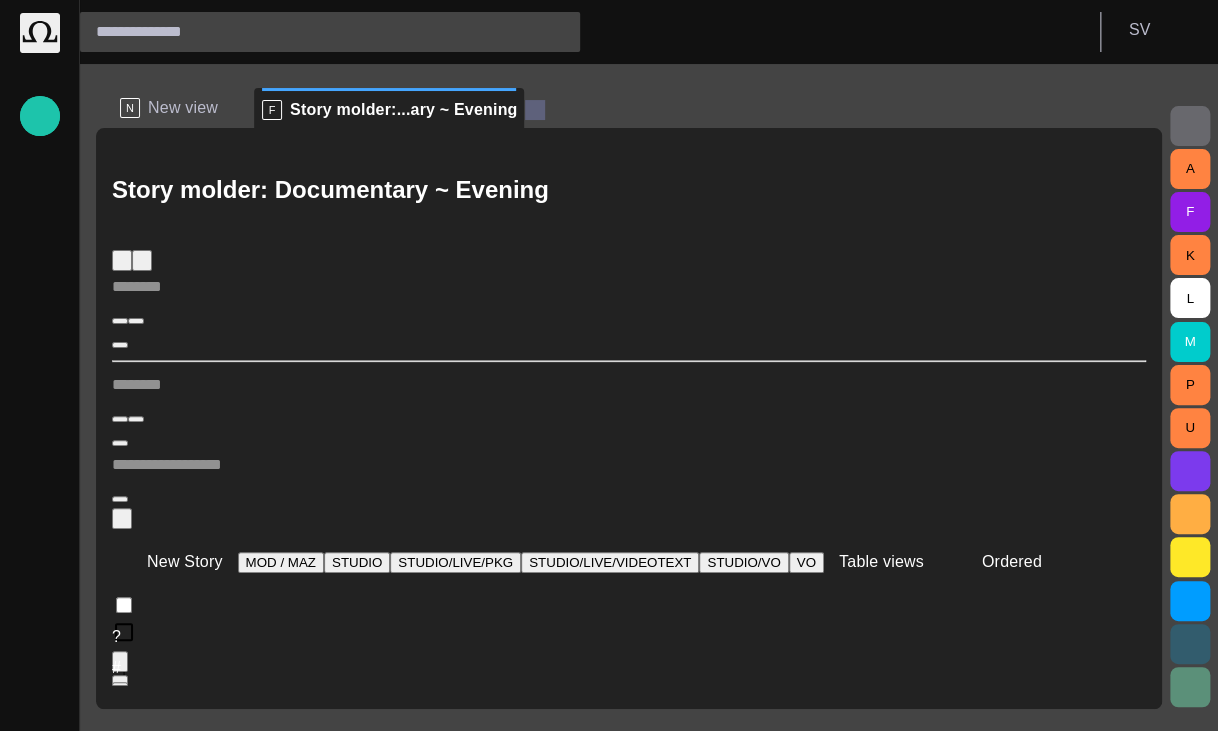 click at bounding box center (535, 110) 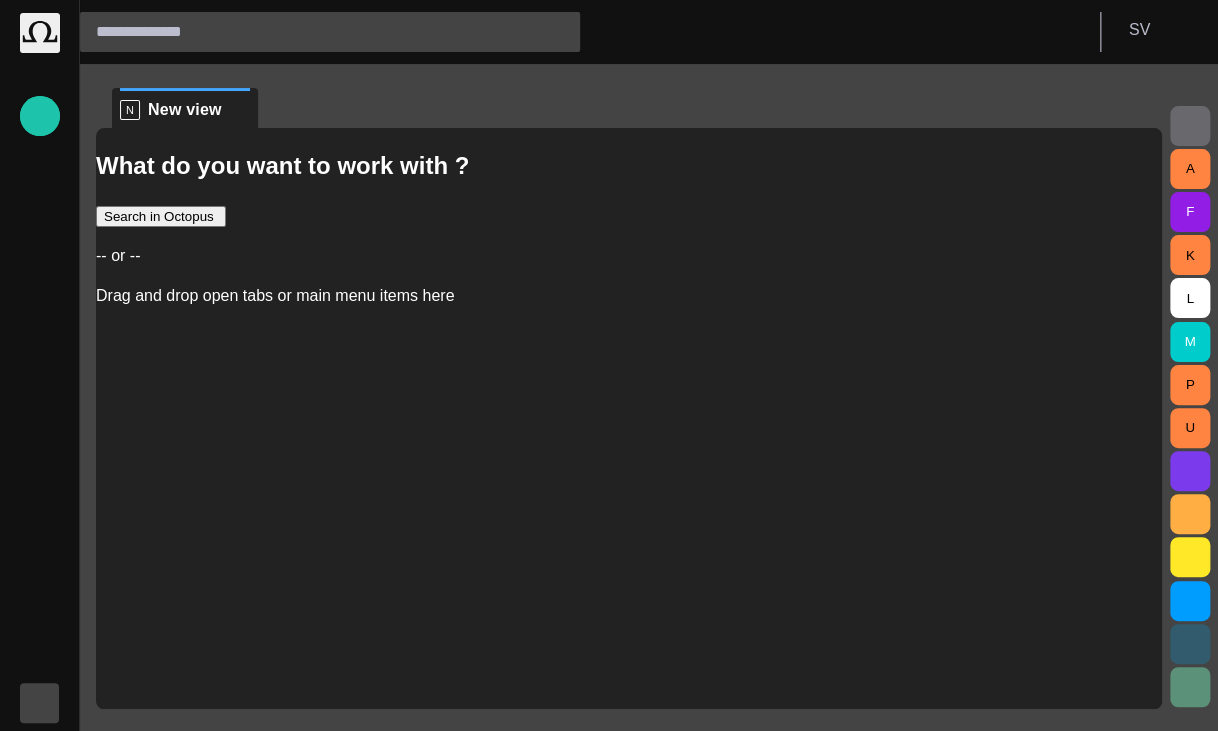 click at bounding box center [40, 703] 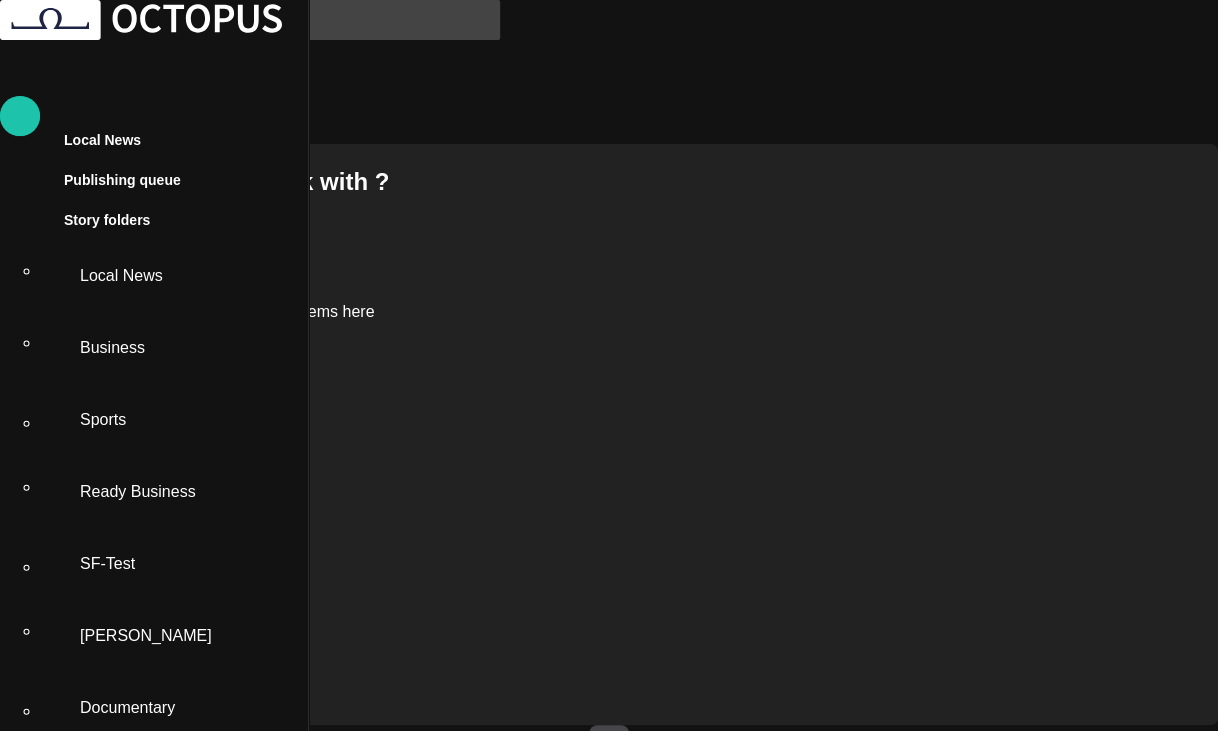 scroll, scrollTop: 120, scrollLeft: 0, axis: vertical 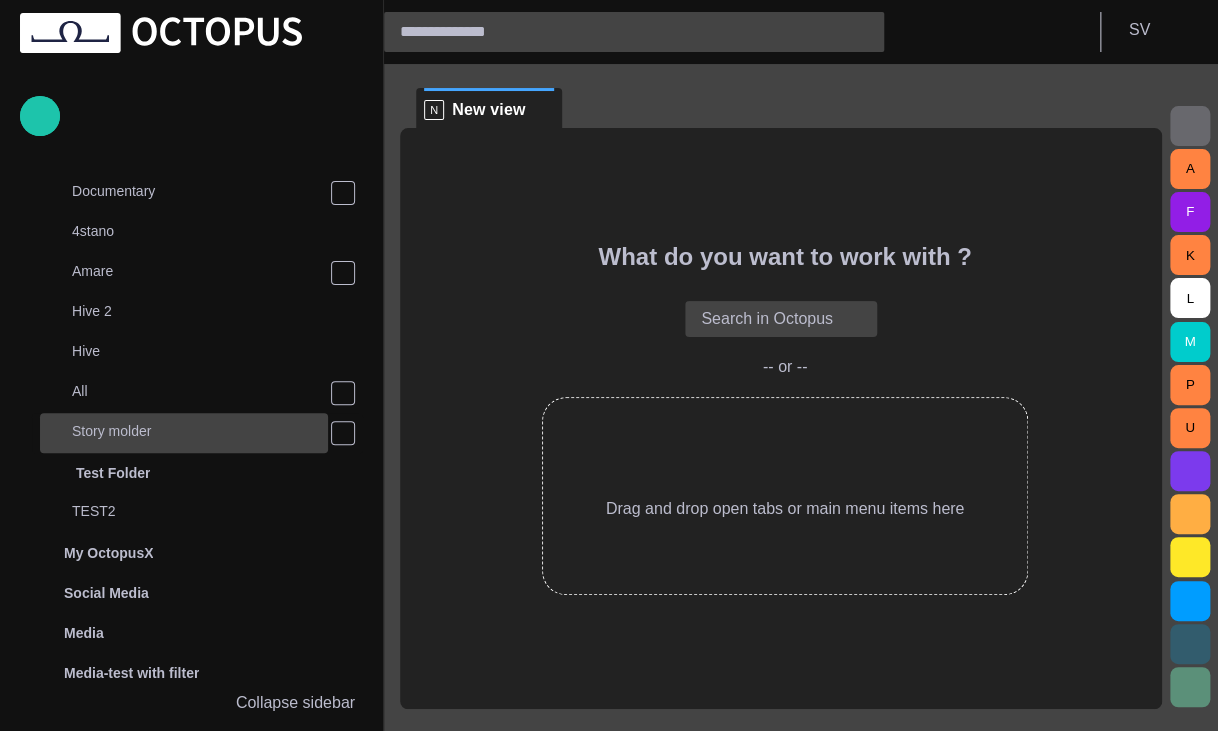 click on "Story molder" at bounding box center [200, 431] 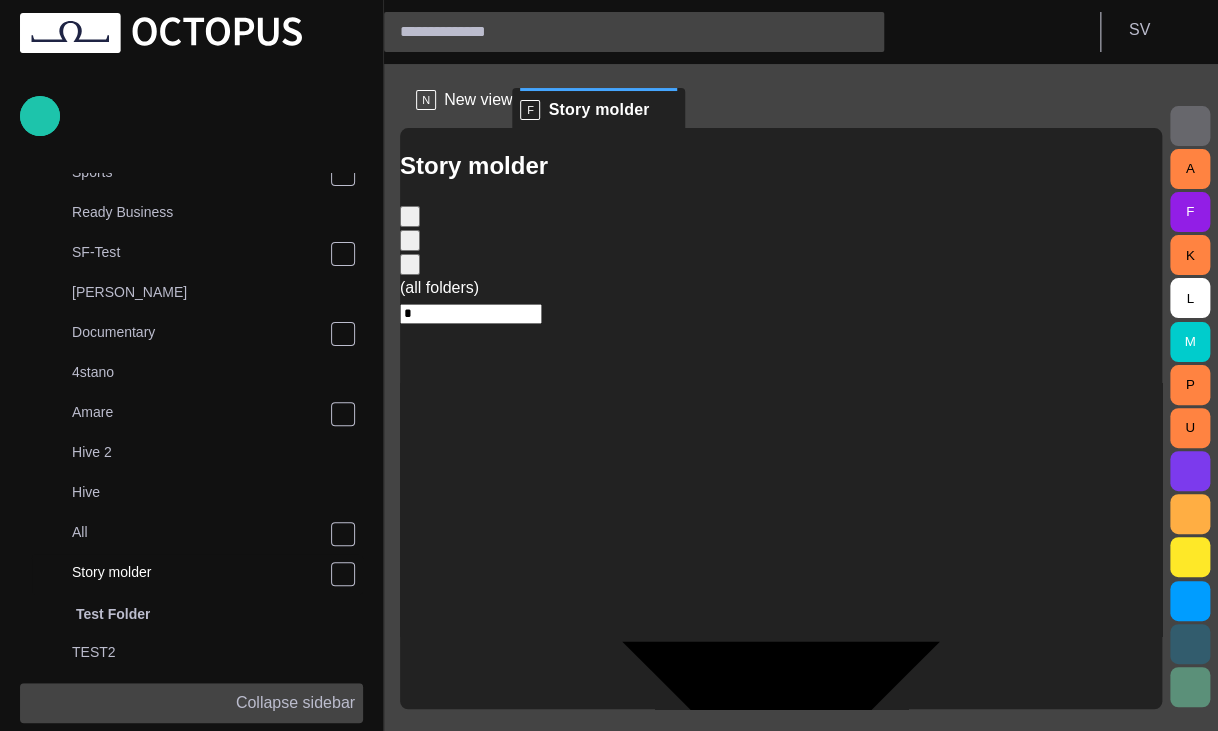 scroll, scrollTop: 80, scrollLeft: 0, axis: vertical 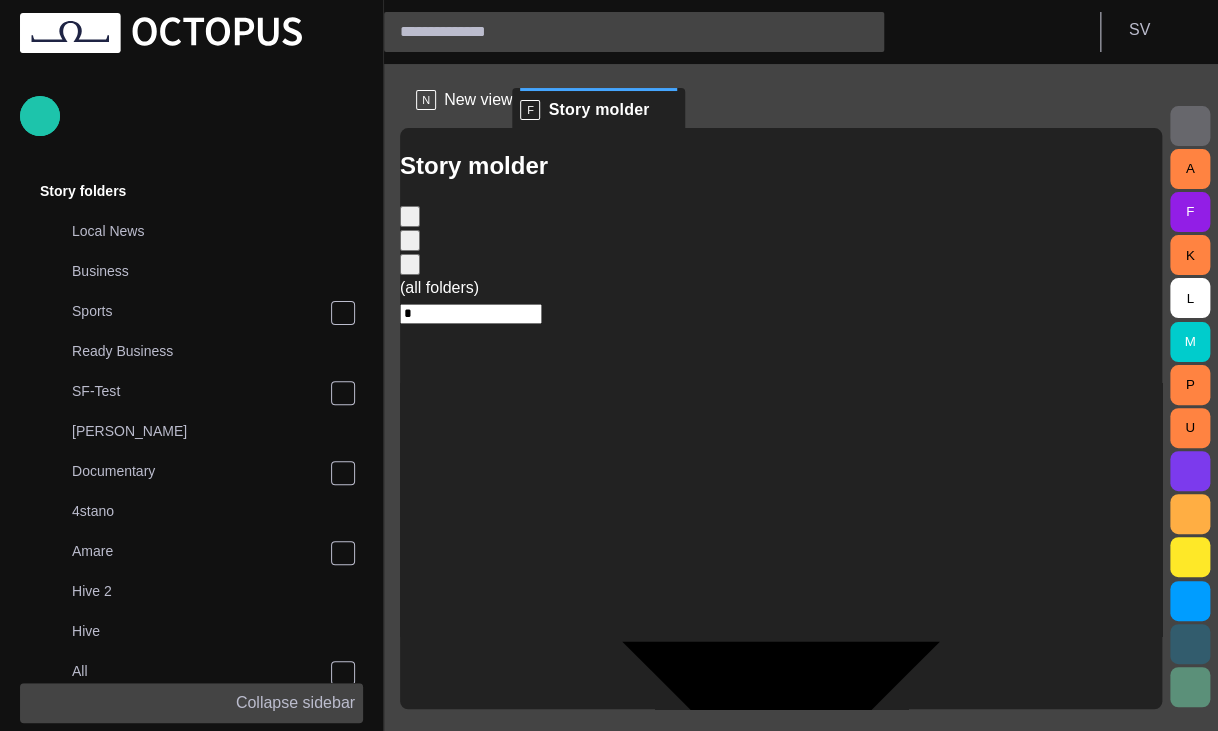 click on "Collapse sidebar" at bounding box center (295, 703) 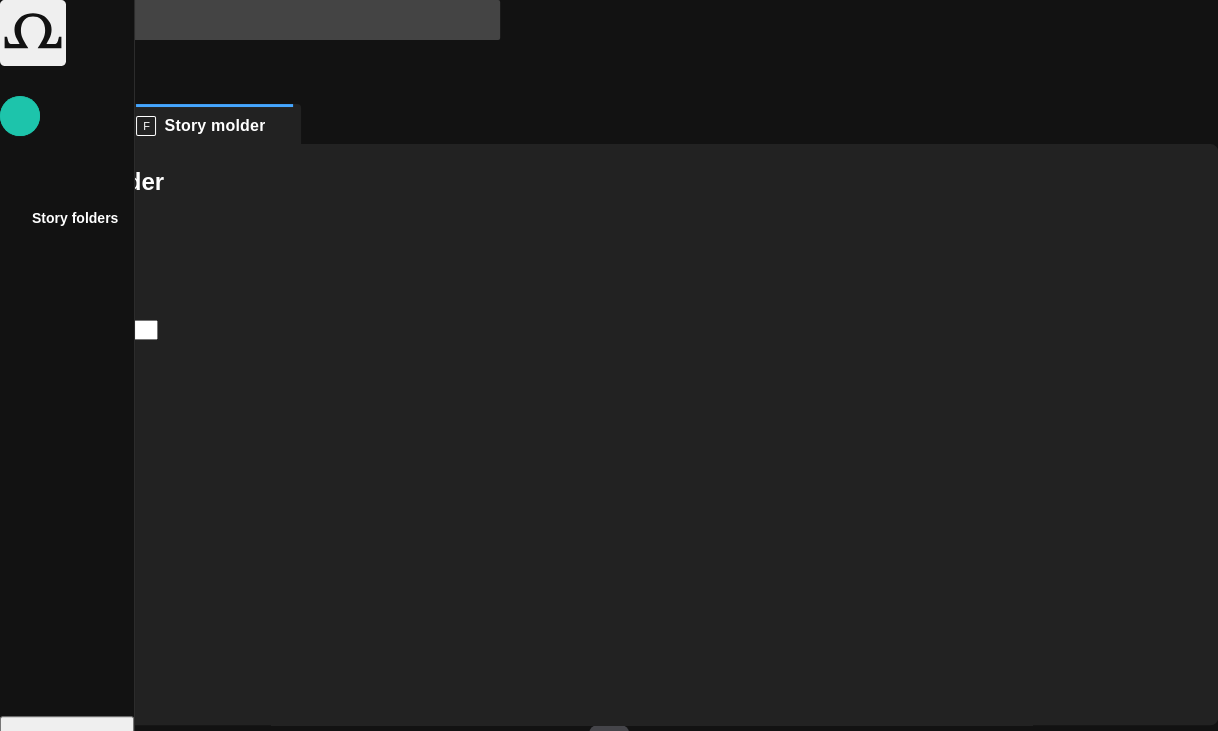 click on "Story Rundown Local News Publishing queue Story folders My OctopusX Social Media Media Media-test with filter Karel's media (playout) Rundowns Rundowns 2 Editorial Admin Administration https://apnews.com/ AI Assistant Octopus S V N New view F Story molder Story molder (all folders) * New Story MOD / MAZ STUDIO STUDIO/LIVE/PKG STUDIO/LIVE/VIDEOTEXT STUDIO/VO VO Table views Ordered ? # Format Name StoryId Plan dur Duration Reporters names Created by Modified PKG/CG 1232123123 3129089802 0:00 ไอซ์ 12/16/2024 16:33 1 MOD/PKG aaa 3326738427 0:00 Nedbal 16:24 MOD/PKG aaaa 3328432433 0:00 Vedra 16:34 ahaha 3321256135 0:00 Drevicky 6/23 14:37 READY AMARE ahahaha 3321256138 0:00 0:01 Drevicky 6/23 14:29 PKG api 3252901416 0:00 h 9/17/2024 06:06 1 MOD/PKG as focus, will I stay on New story? 3328432427 0:00 Vedra 16:28 blablbala 3321256142 0:00 Drevicky 6/13 09:59 MOD/PKG bramborak 3328432411 0:00 Vedra 14:19 case 1 3322138906 0:00 Amare 6/13 09:59 case 3 3322138907 0:00 Amare 6/11 13:07 1 MOD/PKG 0:00 1 A" at bounding box center [609, 675] 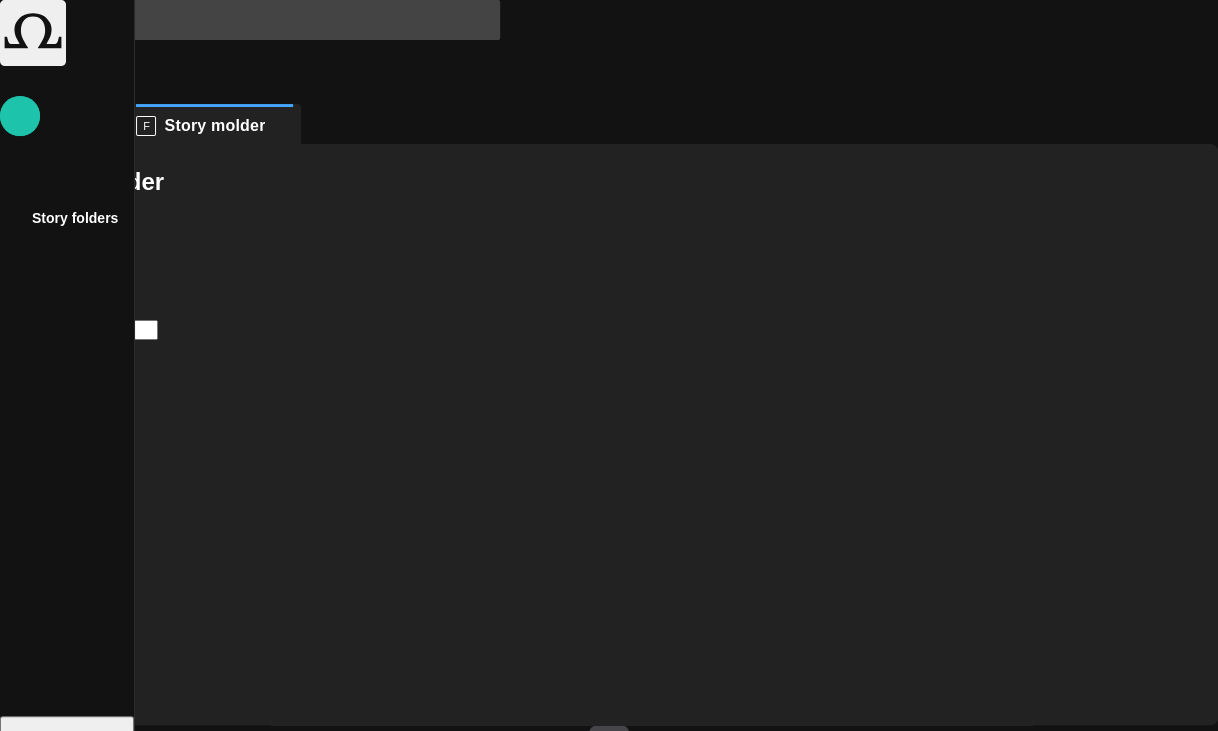 click on "Documentary ~ Evening" at bounding box center [629, 1474] 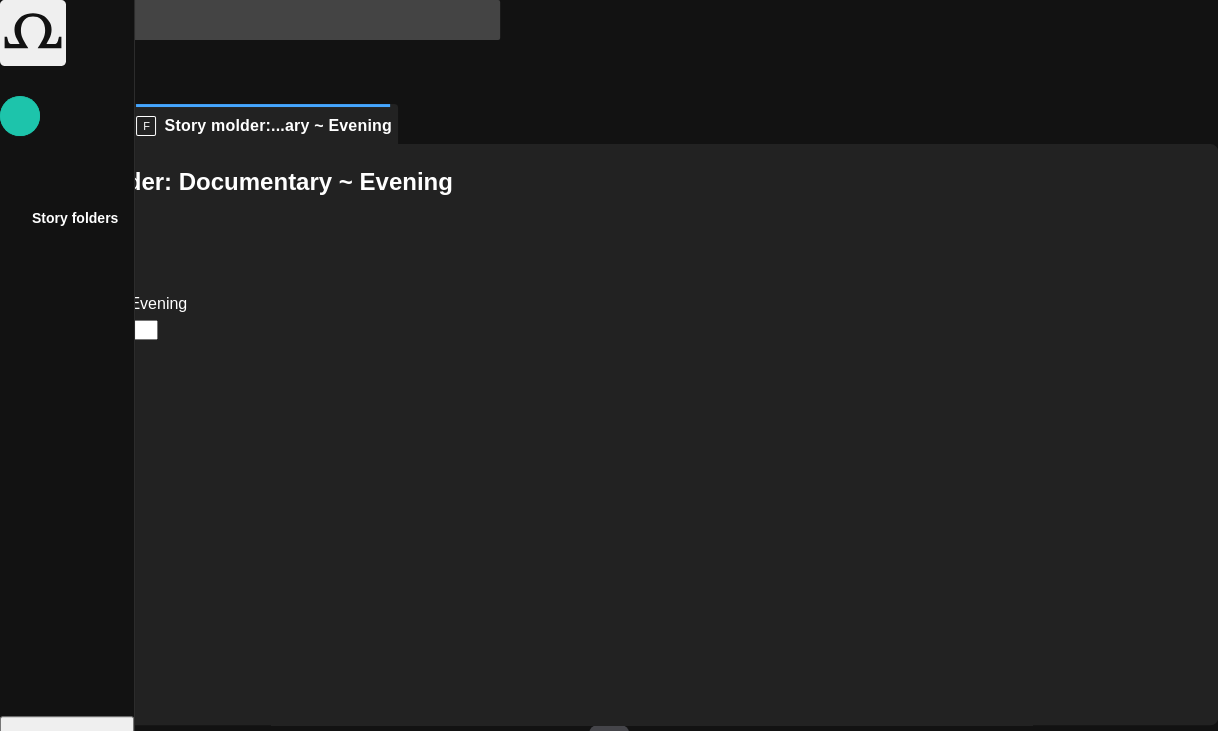 type on "********" 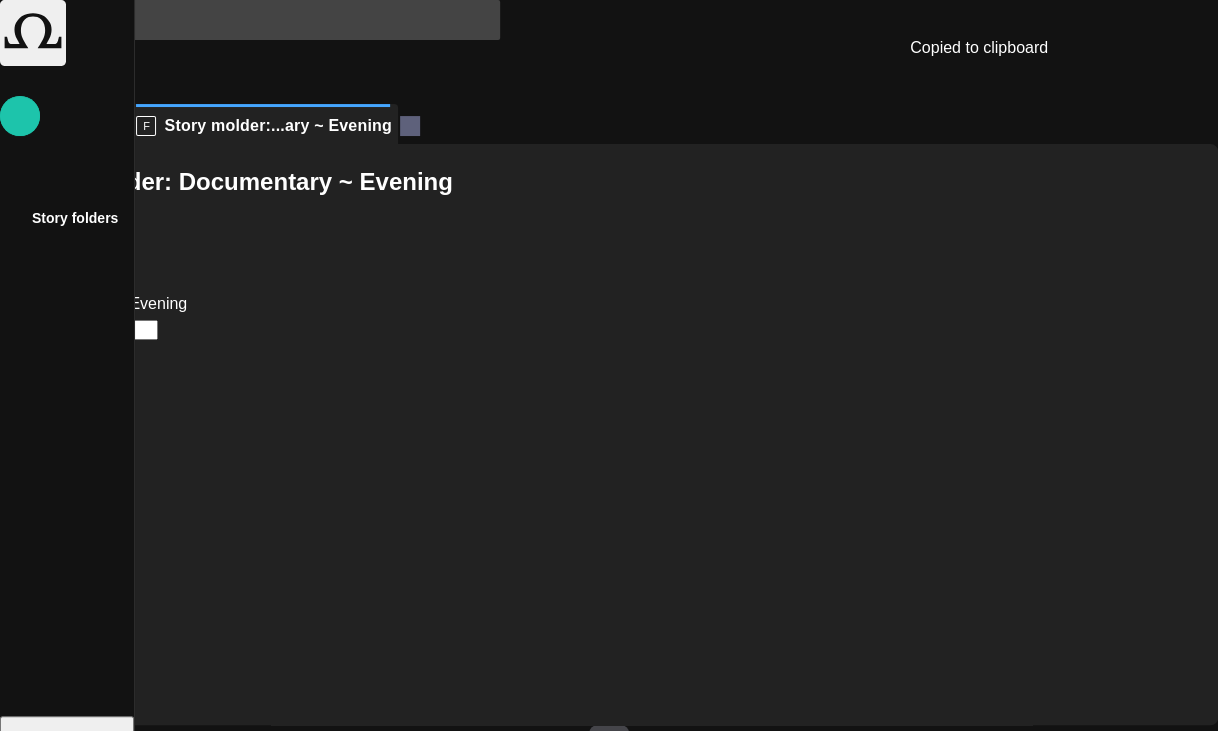 click at bounding box center [410, 126] 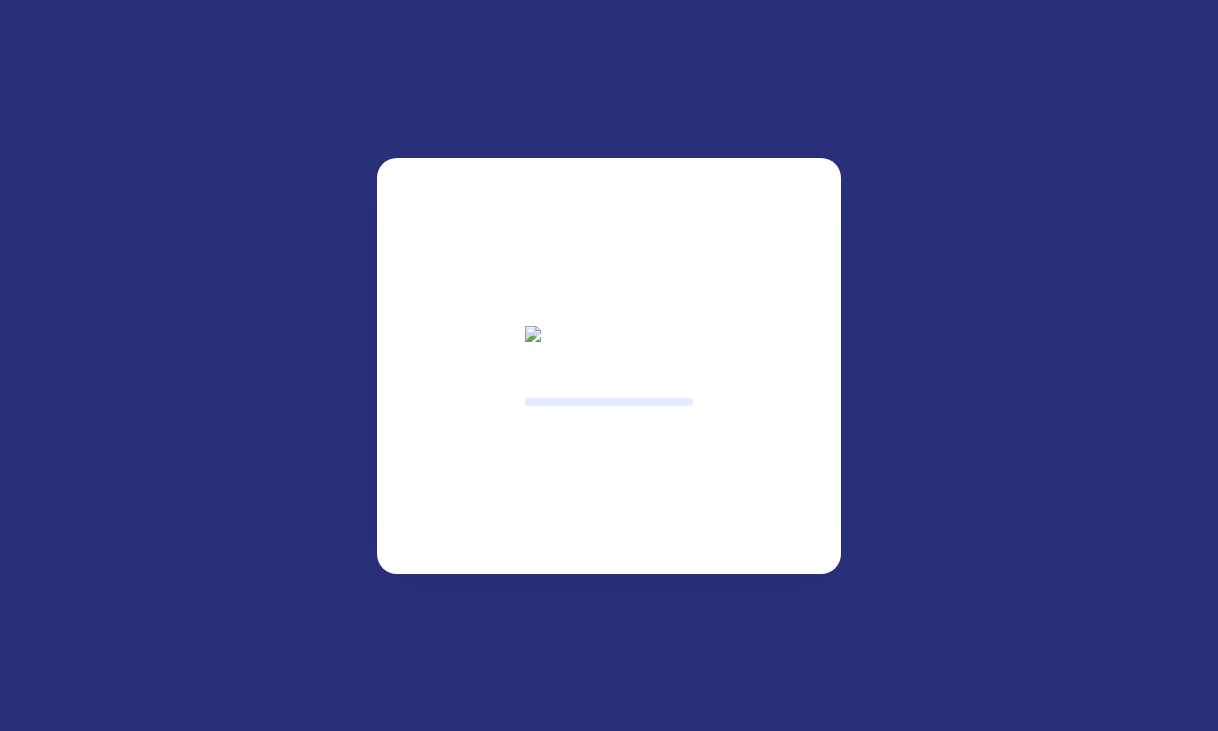 scroll, scrollTop: 0, scrollLeft: 0, axis: both 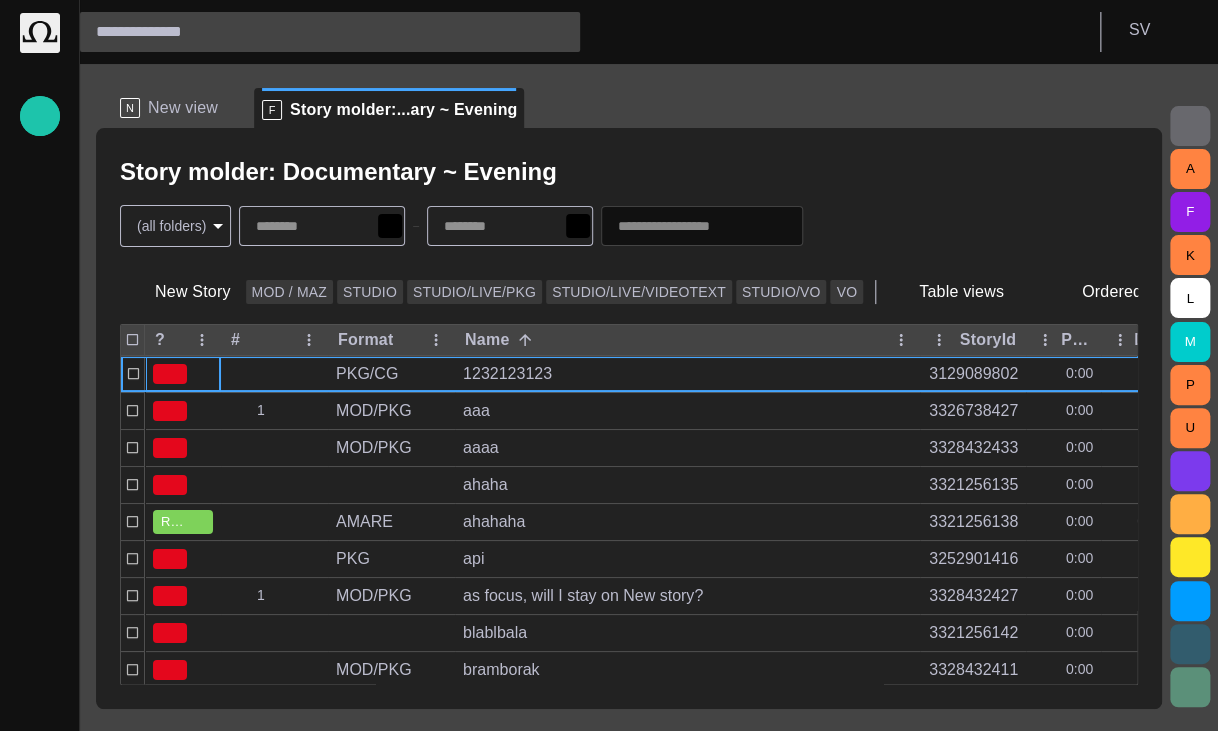click on "Story Rundown Local News Publishing queue Story folders My OctopusX Social Media Media Media-test with filter [PERSON_NAME]'s media (playout) Rundowns Rundowns 2 Editorial Admin Administration [URL][DOMAIN_NAME] AI Assistant Octopus S V N New view F Story molder:...ary ~ Evening Story molder: Documentary ~ Evening (all folders) * New Story MOD / MAZ STUDIO STUDIO/LIVE/PKG STUDIO/LIVE/VIDEOTEXT STUDIO/[PERSON_NAME] Table views Ordered ? # Format Name StoryId Plan dur Duration Reporters names Created by Modified PKG/CG 1232123123 3129089802 0:00 ไอซ์ [DATE] 16:33 1 MOD/PKG aaa 3326738427 0:00 [PERSON_NAME] 16:24 MOD/PKG aaaa 3328432433 0:00 Vedra 16:34 ahaha 3321256135 0:00 Drevicky [DATE] 14:37 READY AMARE ahahaha 3321256138 0:00 0:01 Drevicky [DATE] 14:29 PKG api 3252901416 0:00 h [DATE] 06:06 1 MOD/PKG as focus, will I stay on New story? 3328432427 0:00 Vedra 16:28 blablbala 3321256142 0:00 Drevicky [DATE] 09:59 MOD/PKG bramborak 3328432411 0:00 Vedra 14:19 case 1 3322138906 0:00 Amare [DATE] 09:59 case 3 3322138907" at bounding box center (609, 365) 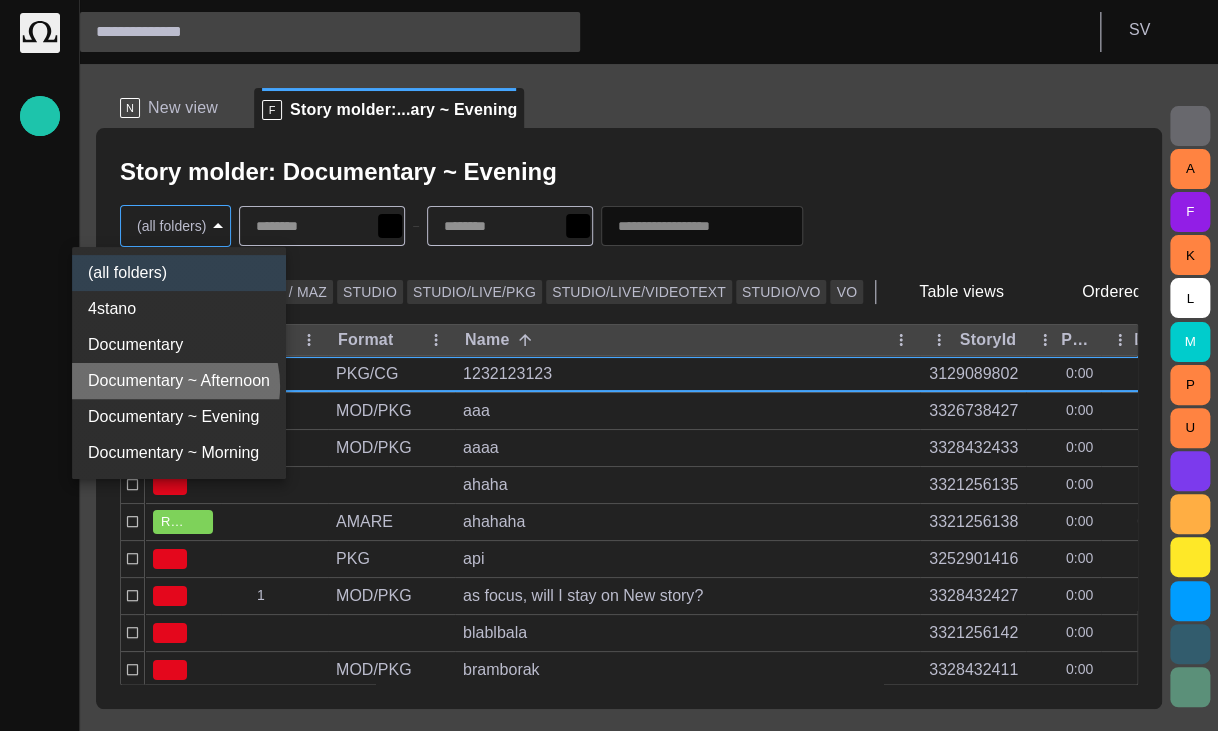 click on "Documentary ~ Afternoon" at bounding box center [179, 381] 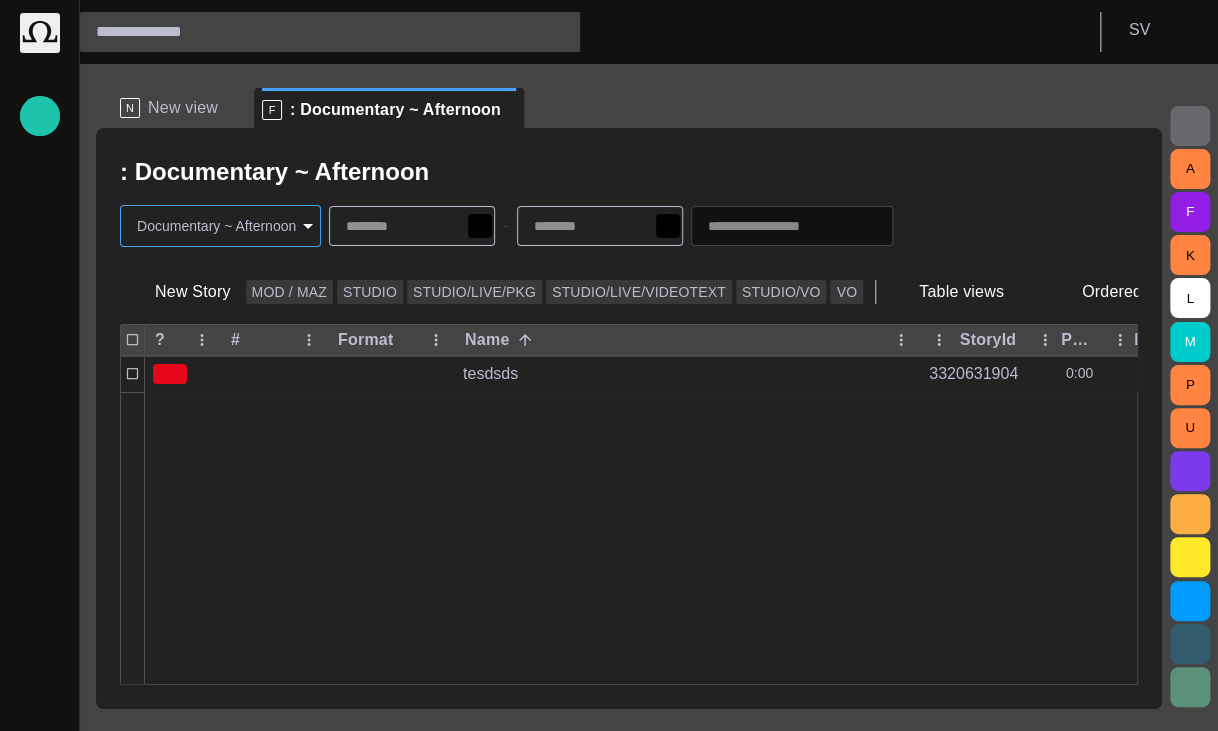 click on "Story Rundown Local News Publishing queue Story folders My OctopusX Social Media Media Media-test with filter [PERSON_NAME]'s media (playout) Rundowns Rundowns 2 Editorial Admin Administration [URL][DOMAIN_NAME] AI Assistant Octopus S V N New view F : Documentary ~ Afternoon : Documentary ~ Afternoon Documentary ~ Afternoon ******** New Story MOD / MAZ STUDIO STUDIO/LIVE/PKG STUDIO/LIVE/VIDEOTEXT STUDIO/[PERSON_NAME] Table views Ordered ? # Format Name StoryId Plan dur Duration Reporters names Created by Modified tesdsds 3320631904 0:00 Drevicky [DATE] 14:39 A F K L M P U
Press space bar to start a drag.
When dragging you can use the arrow keys to move the item around and escape to cancel.
Some screen readers may require you to be in focus mode or to use your pass through key" at bounding box center [609, 365] 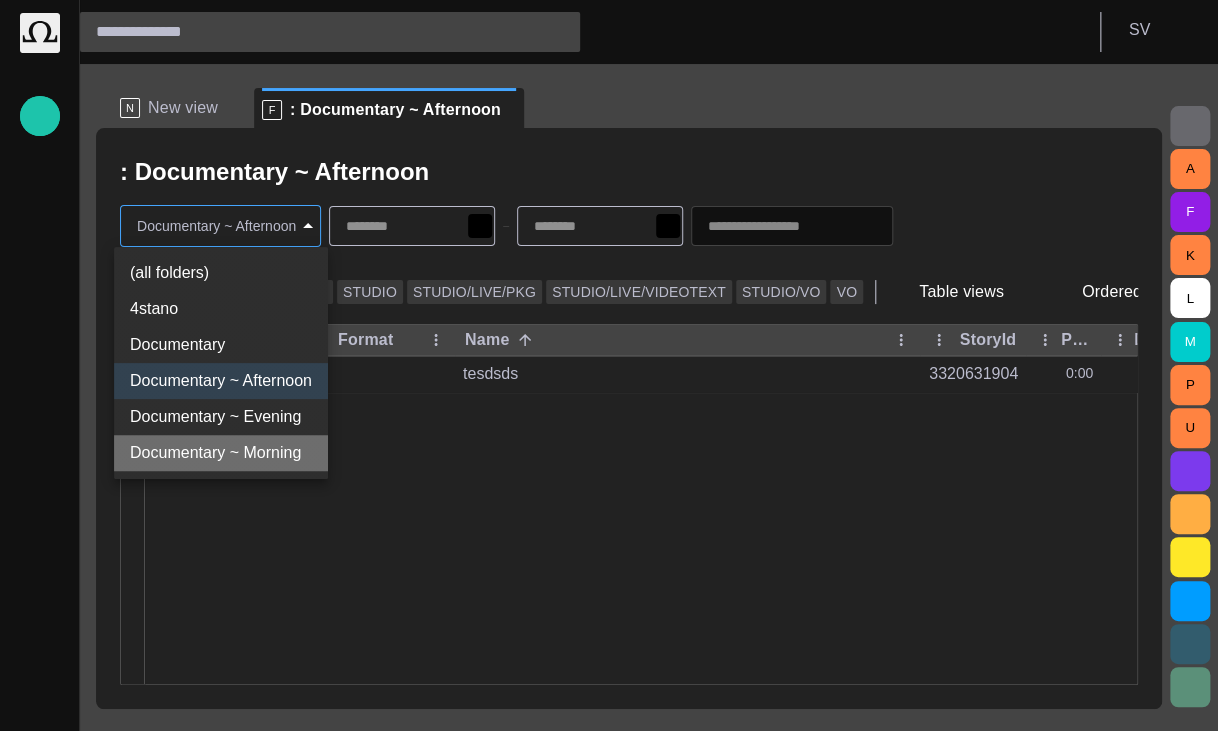 click on "Documentary ~ Morning" at bounding box center (221, 453) 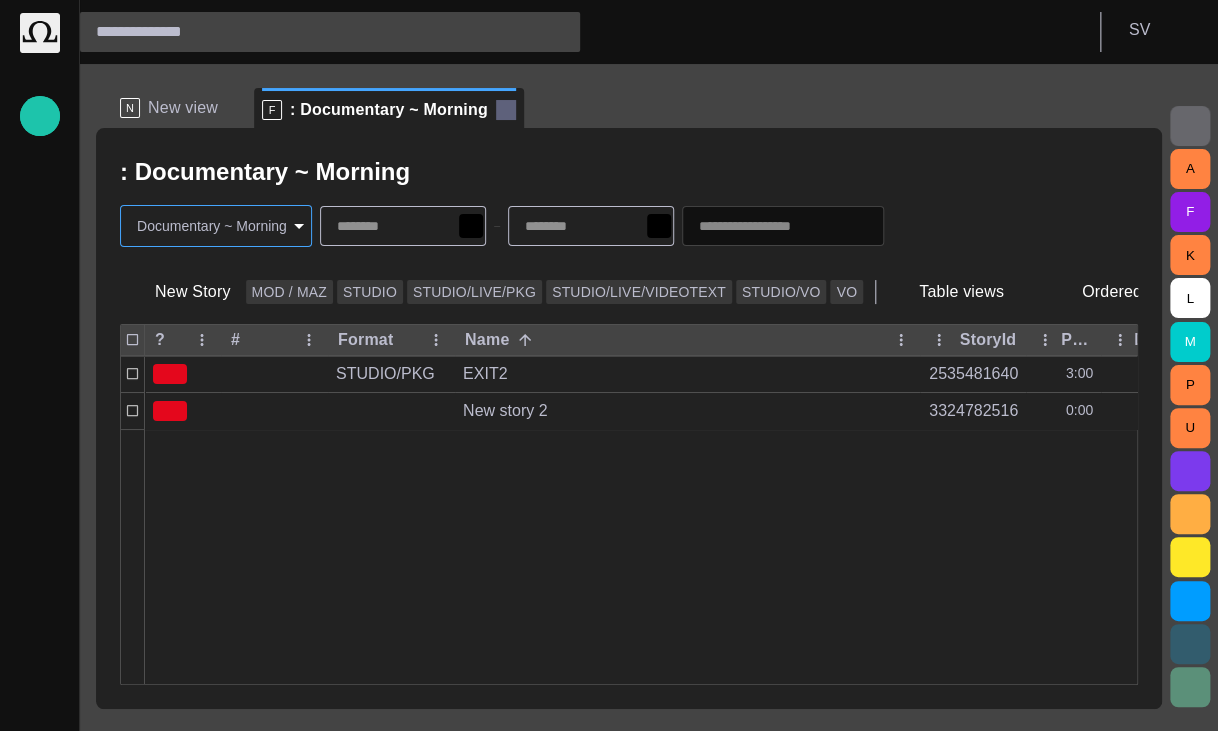 click at bounding box center [506, 110] 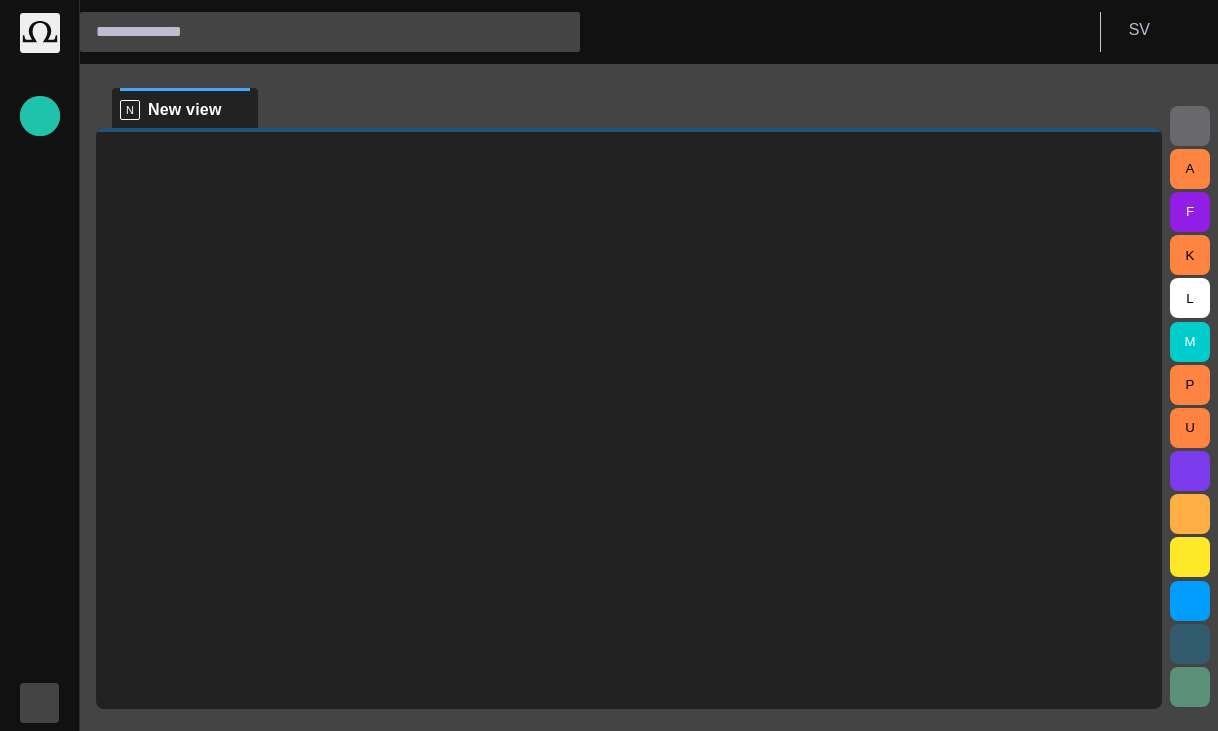 click at bounding box center [40, 703] 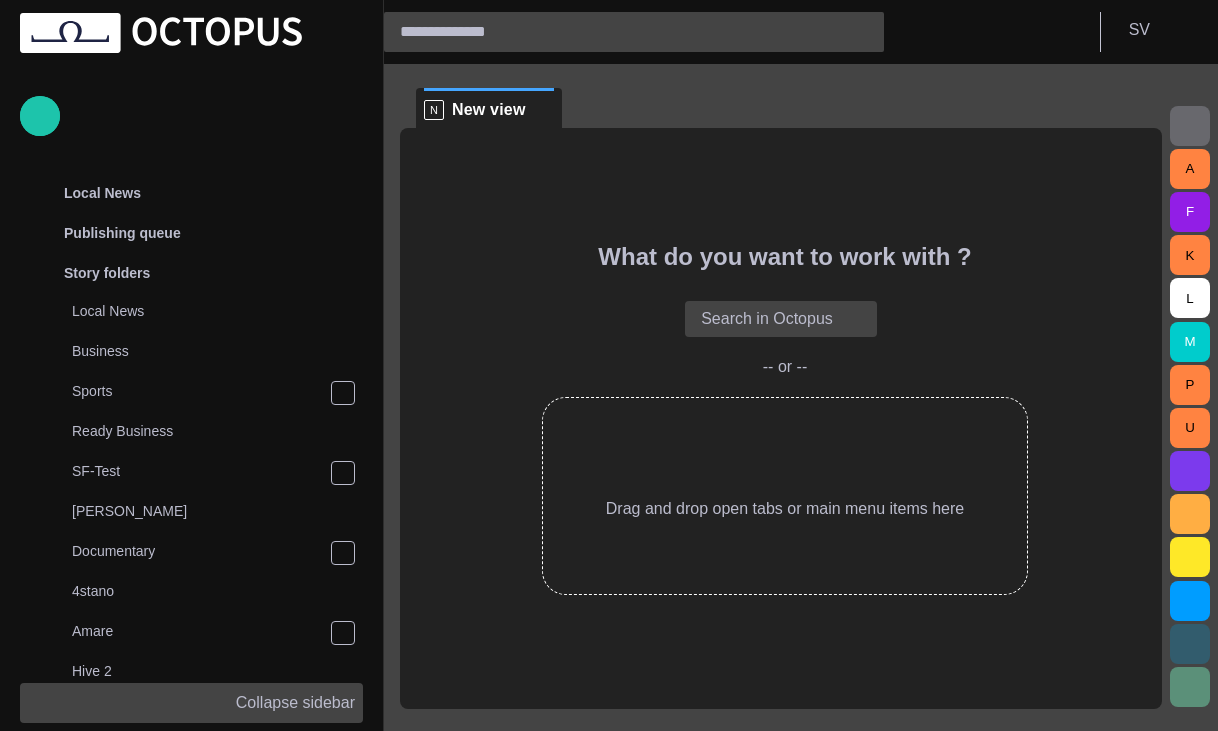 scroll, scrollTop: 0, scrollLeft: 0, axis: both 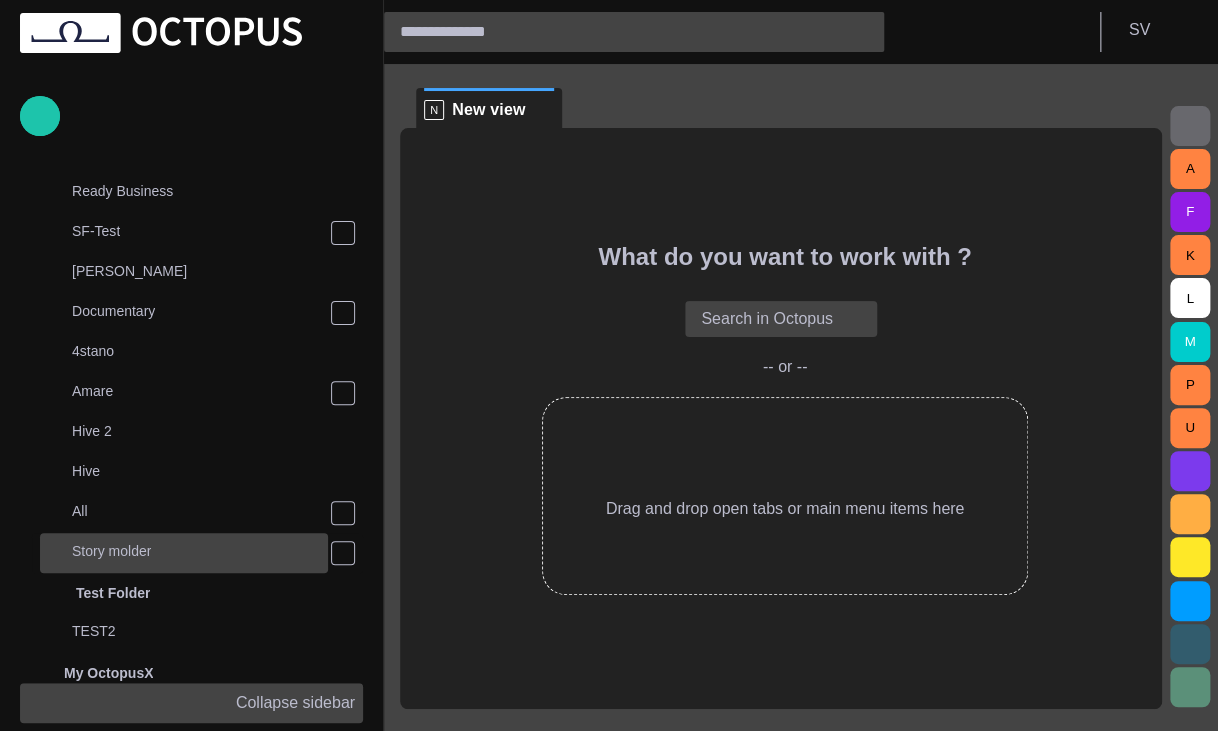 click on "Story molder" at bounding box center [111, 551] 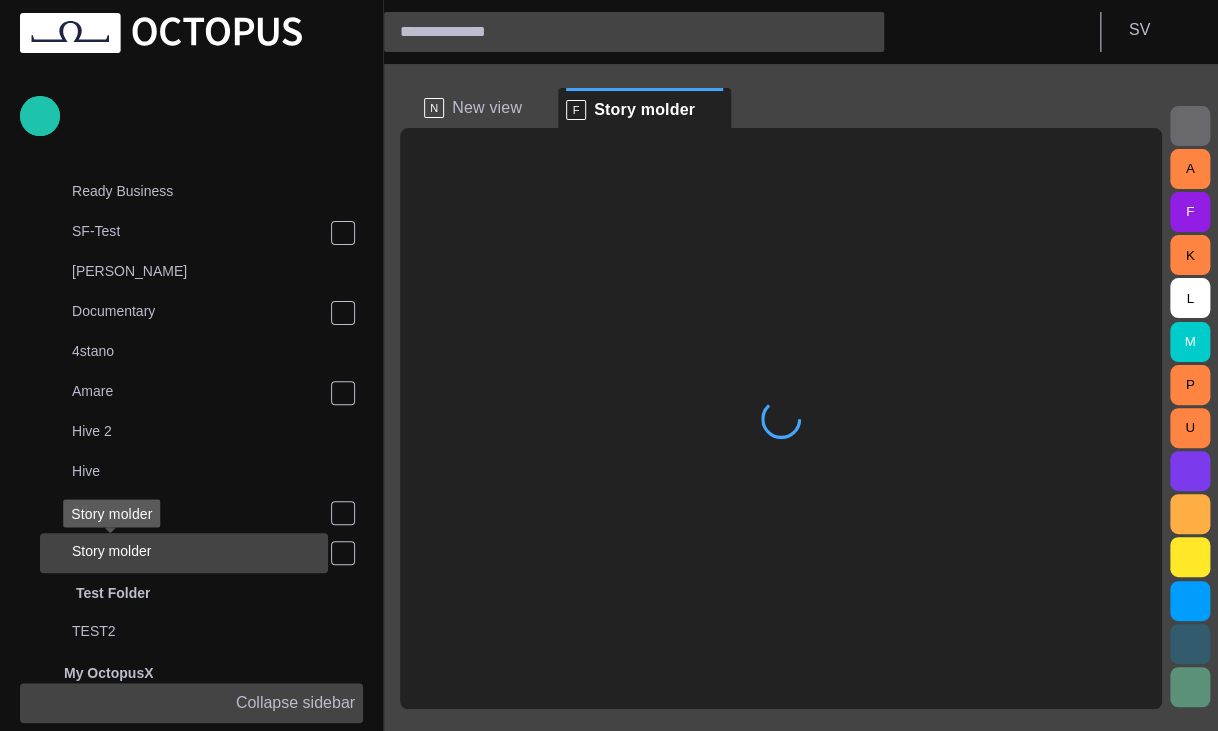 scroll, scrollTop: 96, scrollLeft: 0, axis: vertical 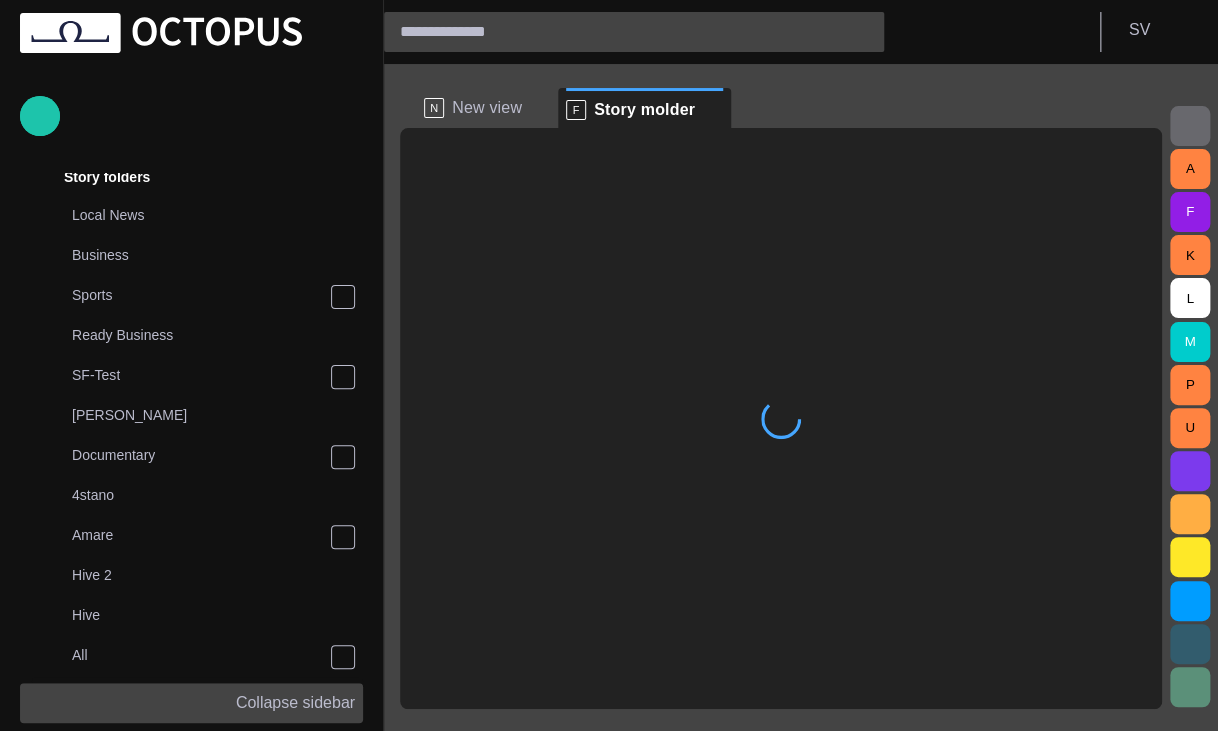 click on "Collapse sidebar" at bounding box center [191, 703] 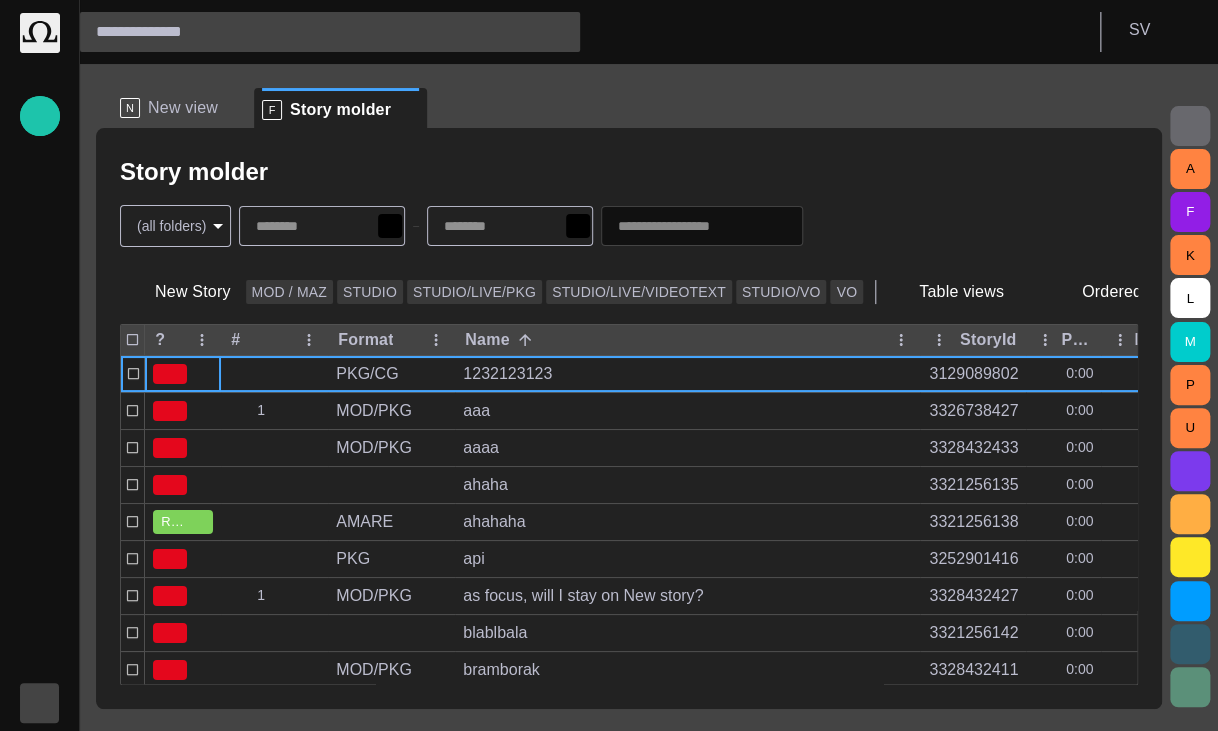 click on "Story Rundown Local News Publishing queue Story folders My OctopusX Social Media Media Media-test with filter Karel's media (playout) Rundowns Rundowns 2 Editorial Admin Administration https://apnews.com/ AI Assistant Octopus S V N New view F Story molder Story molder (all folders) * New Story MOD / MAZ STUDIO STUDIO/LIVE/PKG STUDIO/LIVE/VIDEOTEXT STUDIO/VO VO Table views Ordered ? # Format Name StoryId Plan dur Duration Reporters names Created by Modified PKG/CG 1232123123 3129089802 0:00 ไอซ์ 12/16/2024 16:33 1 MOD/PKG aaa 3326738427 0:00 Nedbal 16:24 MOD/PKG aaaa 3328432433 0:00 Vedra 16:34 ahaha 3321256135 0:00 Drevicky 6/23 14:37 READY AMARE ahahaha 3321256138 0:00 0:01 Drevicky 6/23 14:29 PKG api 3252901416 0:00 h 9/17/2024 06:06 1 MOD/PKG as focus, will I stay on New story? 3328432427 0:00 Vedra 16:28 blablbala 3321256142 0:00 Drevicky 6/13 09:59 MOD/PKG bramborak 3328432411 0:00 Vedra 14:19 case 1 3322138906 0:00 Amare 6/13 09:59 case 3 3322138907 0:00 Amare 6/11 13:07 1 MOD/PKG 0:00 1 A" at bounding box center [609, 365] 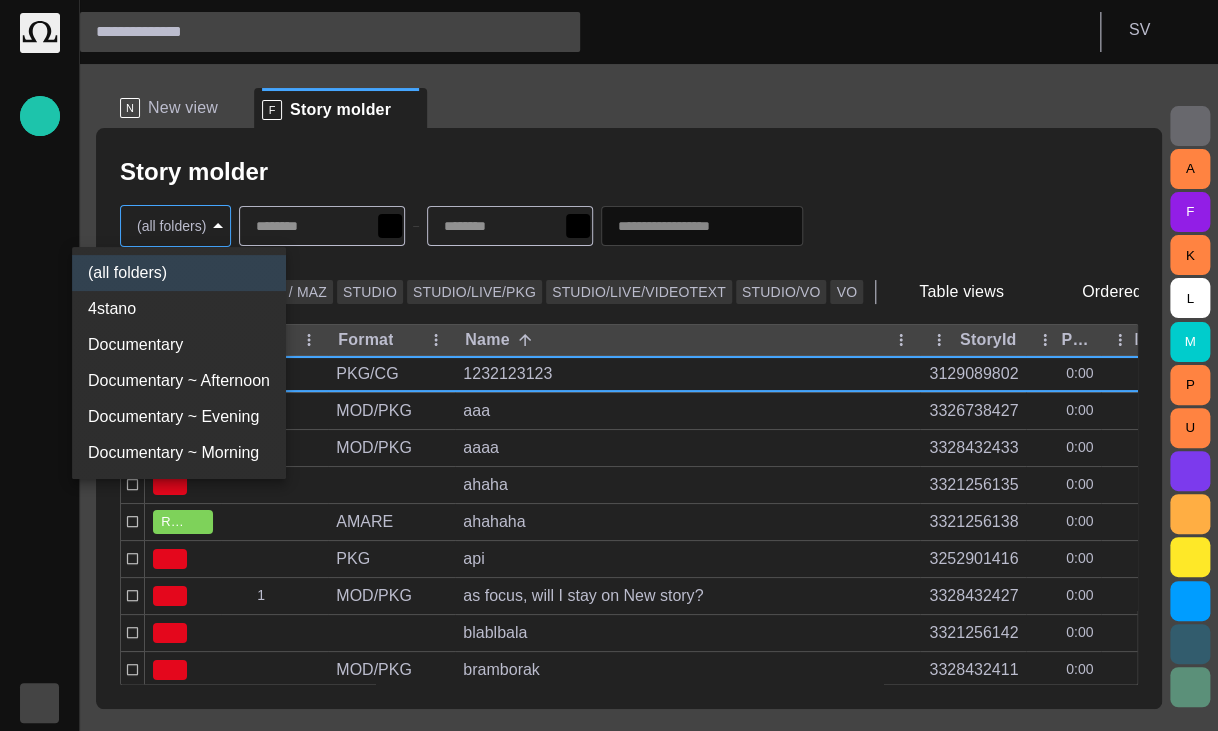 click on "Documentary ~ Afternoon" at bounding box center (179, 381) 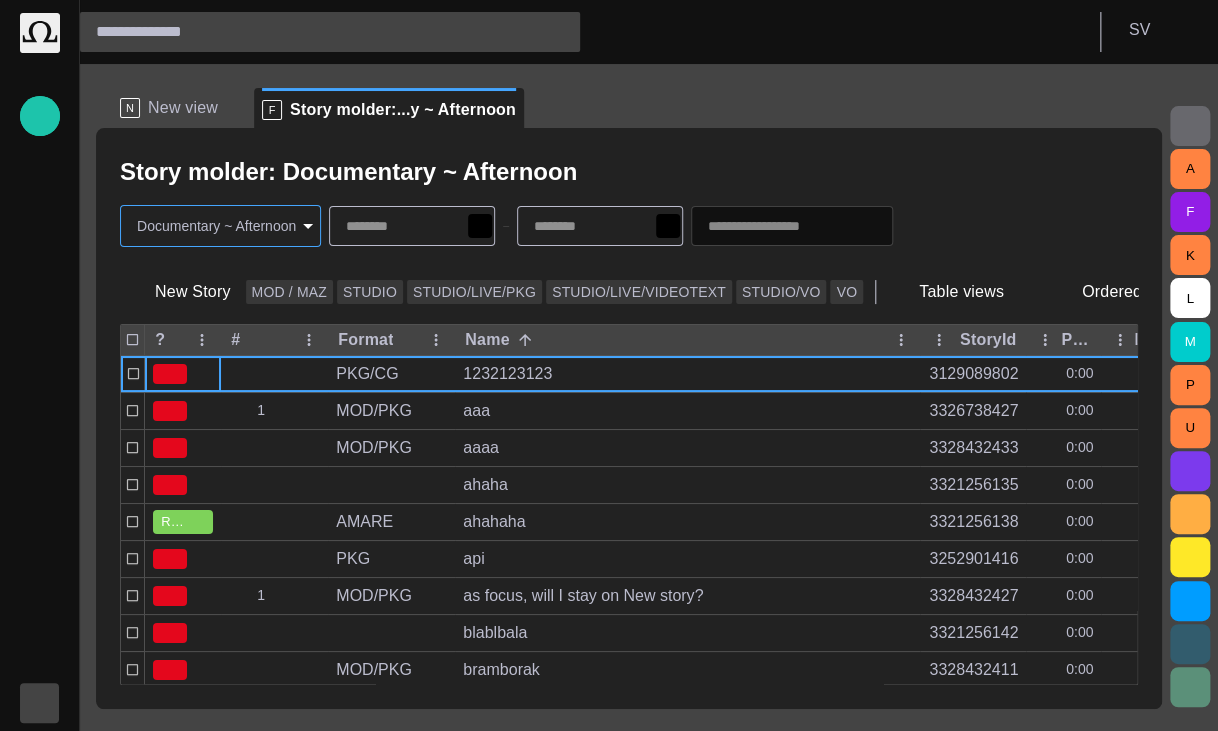 type on "********" 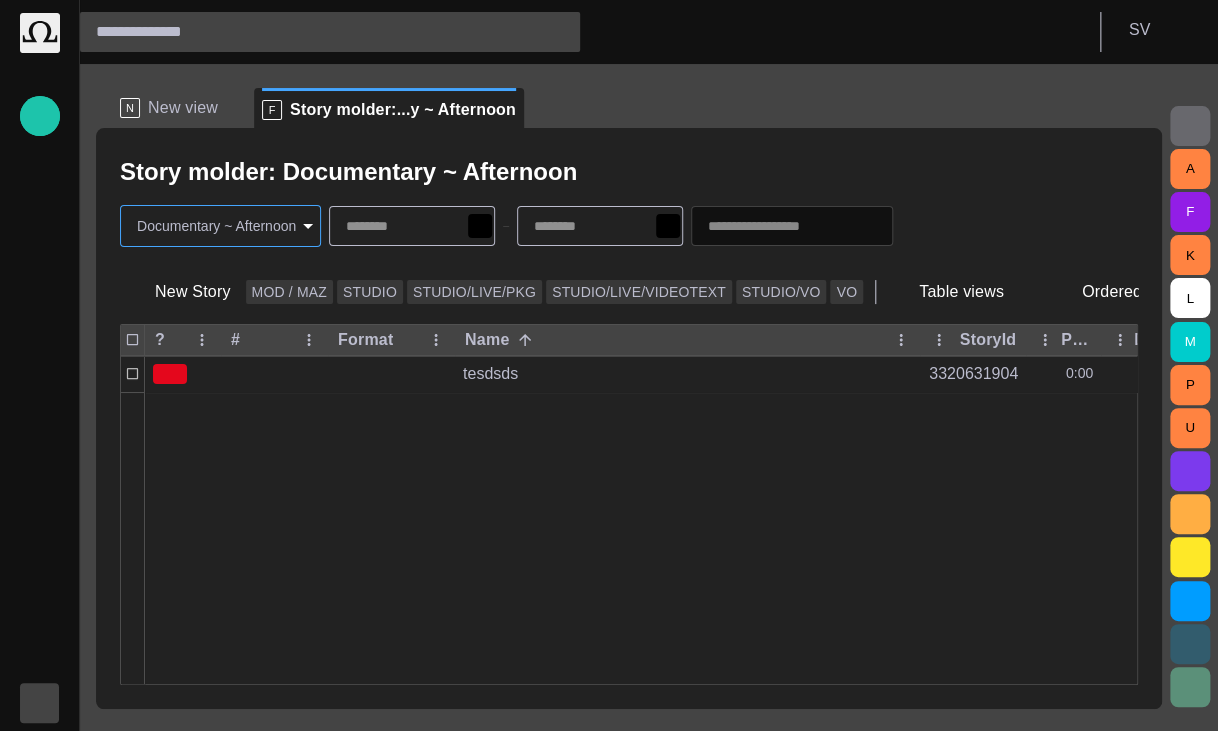 click at bounding box center [595, 172] 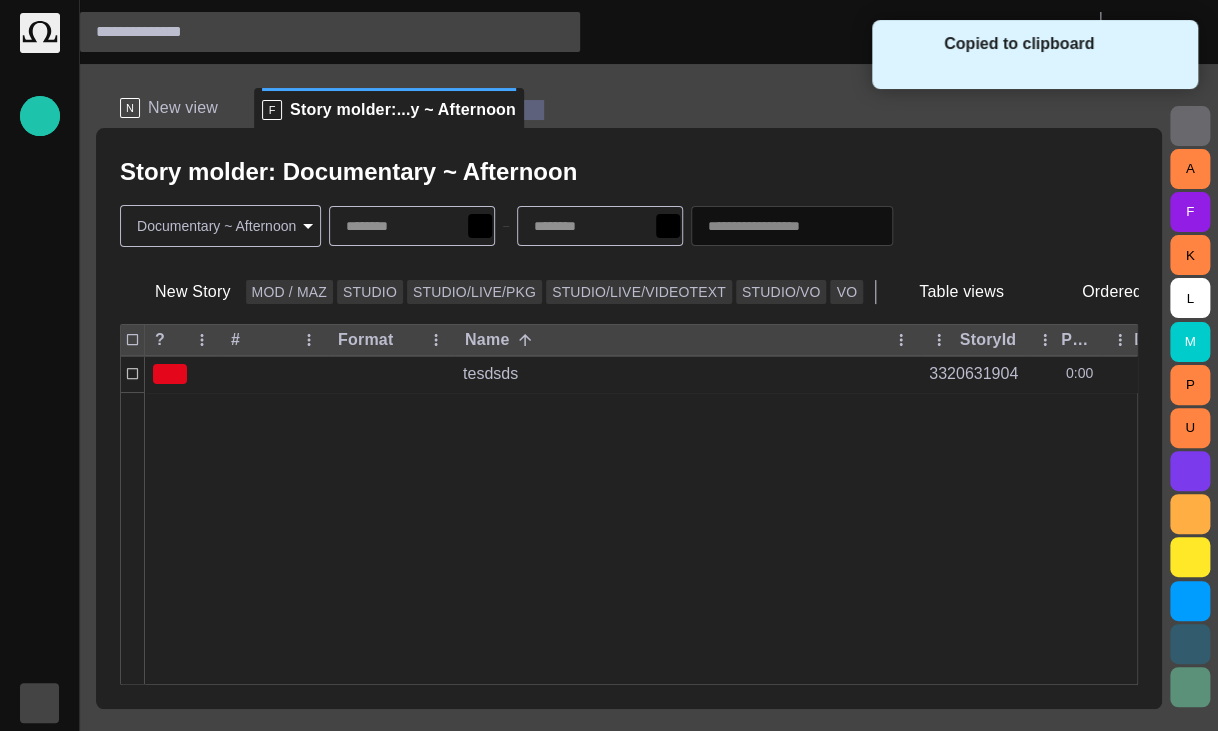click at bounding box center (534, 110) 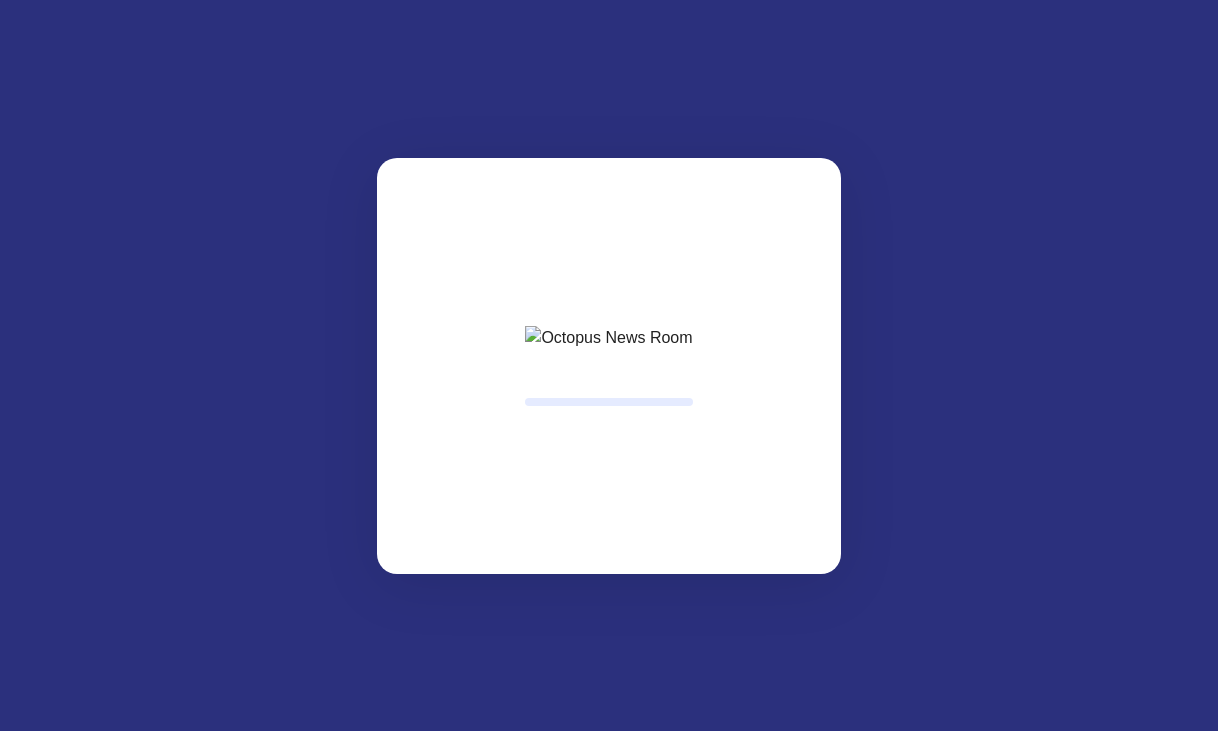 scroll, scrollTop: 0, scrollLeft: 0, axis: both 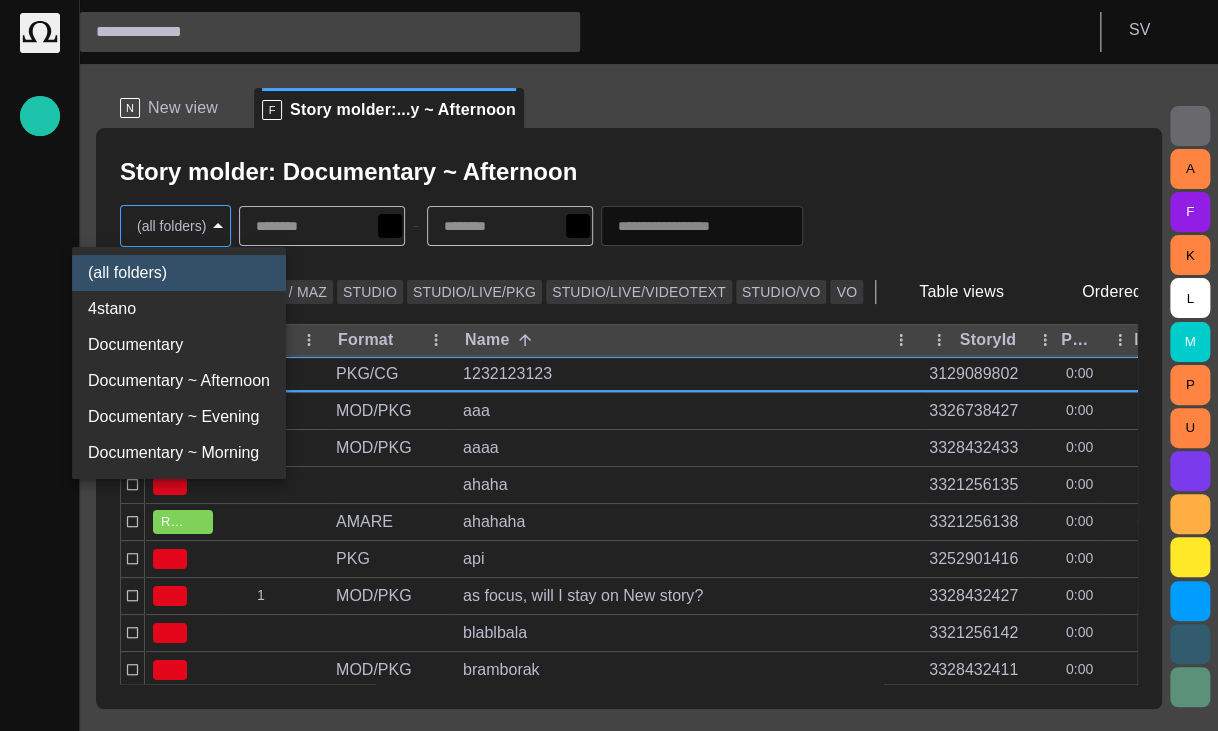 click on "Story Rundown Local News Publishing queue Story folders My OctopusX Social Media Media Media-test with filter [PERSON_NAME]'s media (playout) Rundowns Rundowns 2 Editorial Admin Administration [URL][DOMAIN_NAME] AI Assistant Octopus S V N New view F Story molder:...y ~ Afternoon Story molder: Documentary ~ Afternoon (all folders) * New Story MOD / MAZ STUDIO STUDIO/LIVE/PKG STUDIO/LIVE/VIDEOTEXT STUDIO/[PERSON_NAME] Table views Ordered ? # Format Name StoryId Plan dur Duration Reporters names Created by Modified PKG/CG 1232123123 3129089802 0:00 ไอซ์ [DATE] 16:33 1 MOD/PKG aaa 3326738427 0:00 [PERSON_NAME] 16:24 MOD/PKG aaaa 3328432433 0:00 Vedra 16:34 ahaha 3321256135 0:00 Drevicky [DATE] 14:37 READY AMARE ahahaha 3321256138 0:00 0:01 Drevicky [DATE] 14:29 PKG api 3252901416 0:00 h [DATE] 06:06 1 MOD/PKG as focus, will I stay on New story? 3328432427 0:00 Vedra 16:28 blablbala 3321256142 0:00 Drevicky [DATE] 09:59 MOD/PKG bramborak 3328432411 0:00 Vedra 14:19 case 1 3322138906 0:00 Amare [DATE] 09:59 case 3 0:00 1 1" at bounding box center [609, 365] 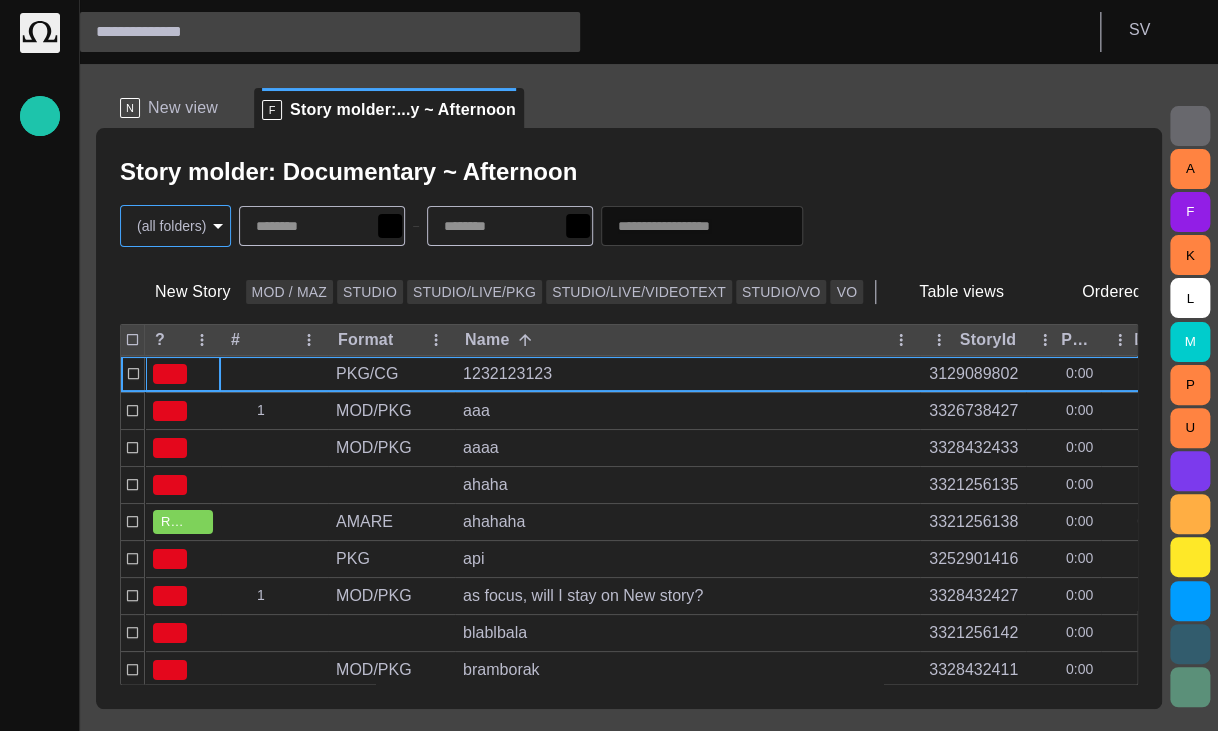 click on "Story Rundown Local News Publishing queue Story folders My OctopusX Social Media Media Media-test with filter [PERSON_NAME]'s media (playout) Rundowns Rundowns 2 Editorial Admin Administration [URL][DOMAIN_NAME] AI Assistant Octopus S V N New view F Story molder:...y ~ Afternoon Story molder: Documentary ~ Afternoon (all folders) * New Story MOD / MAZ STUDIO STUDIO/LIVE/PKG STUDIO/LIVE/VIDEOTEXT STUDIO/[PERSON_NAME] Table views Ordered ? # Format Name StoryId Plan dur Duration Reporters names Created by Modified PKG/CG 1232123123 3129089802 0:00 ไอซ์ [DATE] 16:33 1 MOD/PKG aaa 3326738427 0:00 [PERSON_NAME] 16:24 MOD/PKG aaaa 3328432433 0:00 Vedra 16:34 ahaha 3321256135 0:00 Drevicky [DATE] 14:37 READY AMARE ahahaha 3321256138 0:00 0:01 Drevicky [DATE] 14:29 PKG api 3252901416 0:00 h [DATE] 06:06 1 MOD/PKG as focus, will I stay on New story? 3328432427 0:00 Vedra 16:28 blablbala 3321256142 0:00 Drevicky [DATE] 09:59 MOD/PKG bramborak 3328432411 0:00 Vedra 14:19 case 1 3322138906 0:00 Amare [DATE] 09:59 case 3 0:00 1 1" at bounding box center [609, 365] 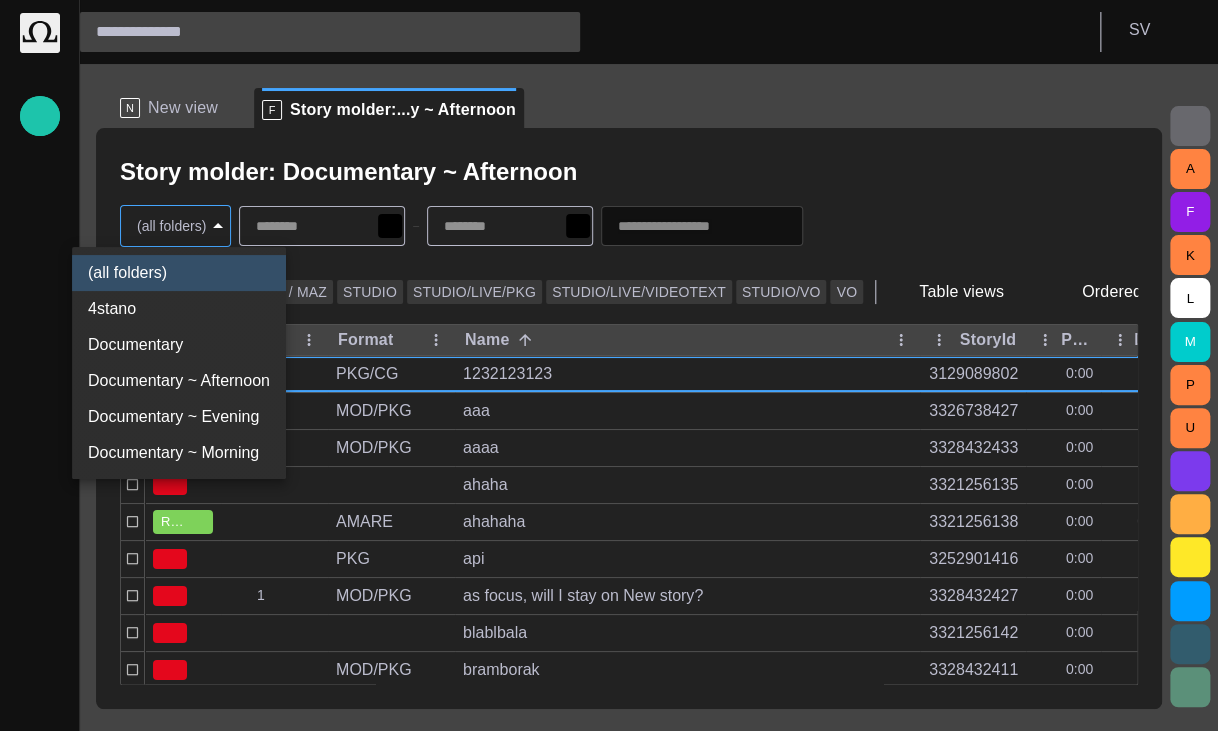 click on "Documentary ~ Afternoon" at bounding box center [179, 381] 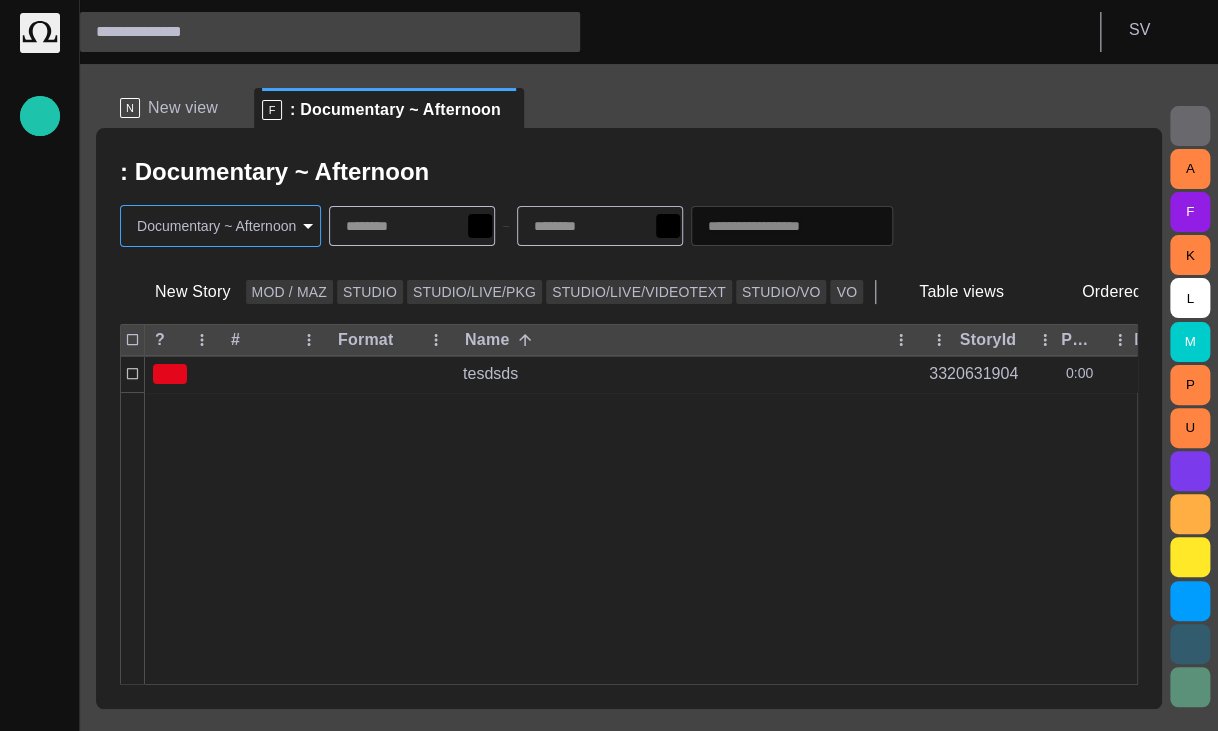 click on "Story Rundown Local News Publishing queue Story folders My OctopusX Social Media Media Media-test with filter Karel's media (playout) Rundowns Rundowns 2 Editorial Admin Administration https://apnews.com/ AI Assistant Octopus S V N New view F : Documentary ~ Afternoon : Documentary ~ Afternoon Documentary ~ Afternoon ******** New Story MOD / MAZ STUDIO STUDIO/LIVE/PKG STUDIO/LIVE/VIDEOTEXT STUDIO/VO VO Table views Ordered ? # Format Name StoryId Plan dur Duration Reporters names Created by Modified tesdsds 3320631904 0:00 Drevicky 7/9 14:39 A F K L M P U
Press space bar to start a drag.
When dragging you can use the arrow keys to move the item around and escape to cancel.
Some screen readers may require you to be in focus mode or to use your pass through key" at bounding box center (609, 365) 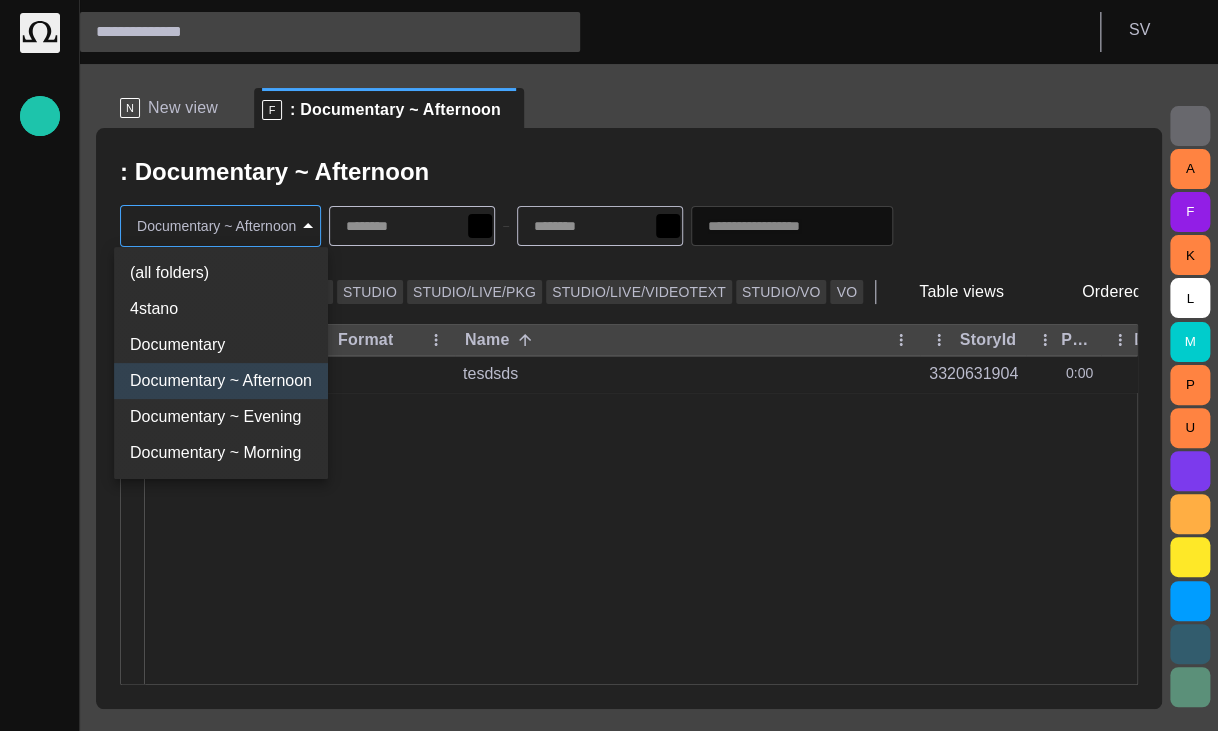 click on "Documentary ~ Evening" at bounding box center [221, 417] 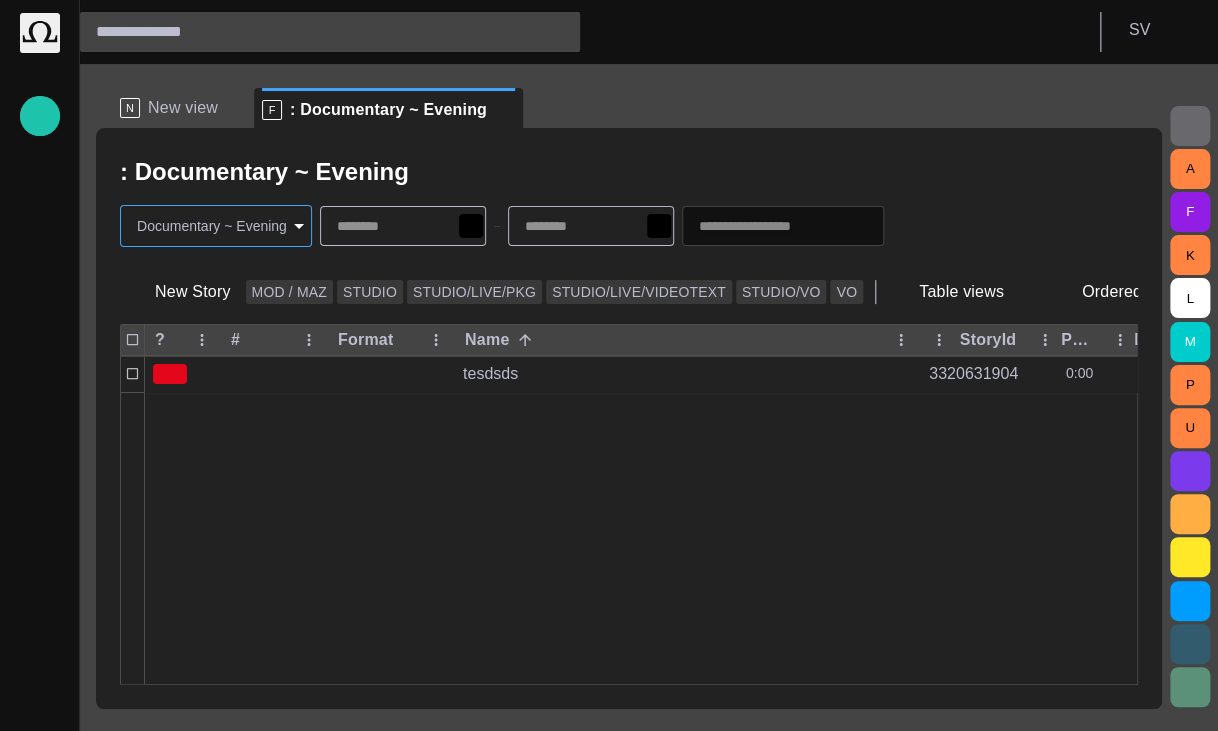 type on "********" 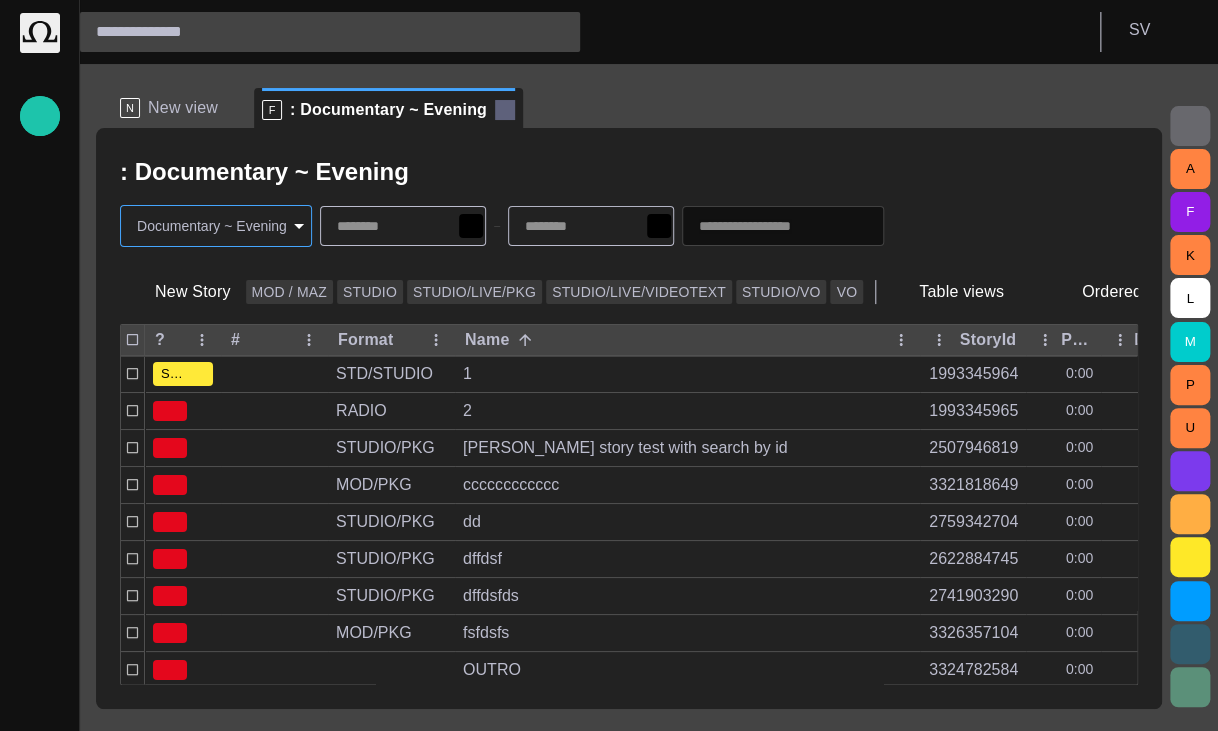 click at bounding box center (505, 110) 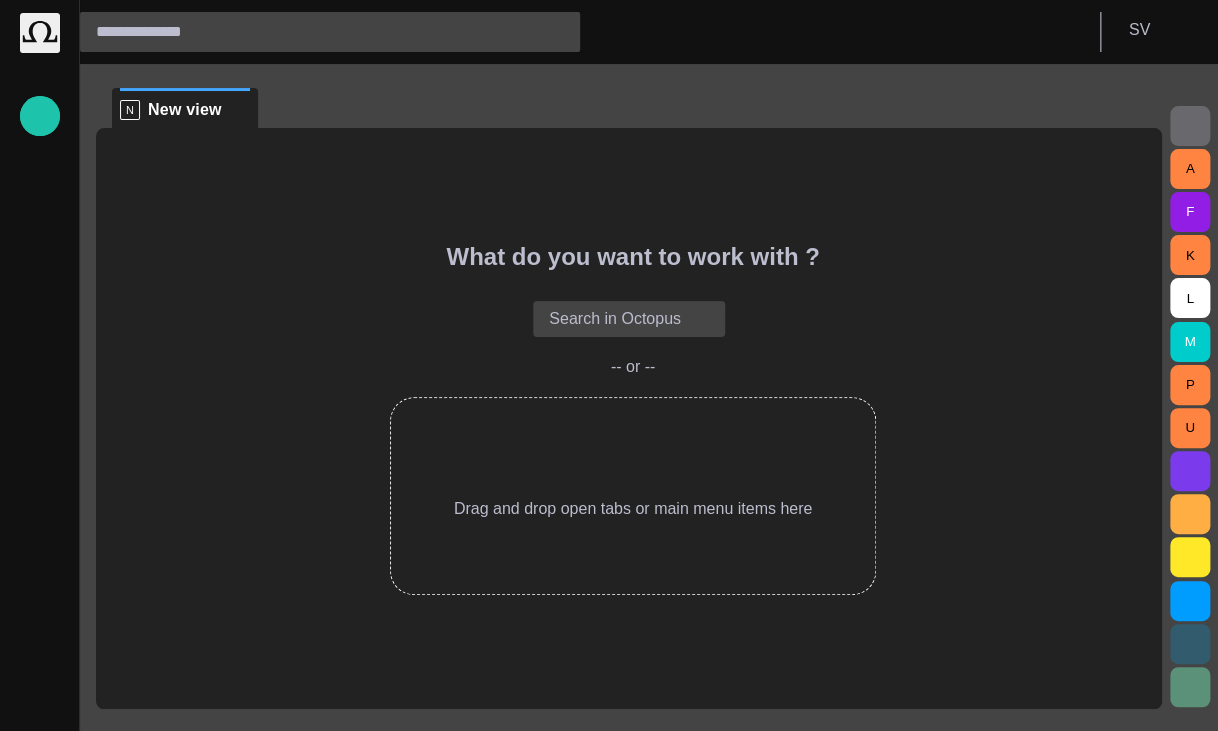scroll, scrollTop: 90, scrollLeft: 0, axis: vertical 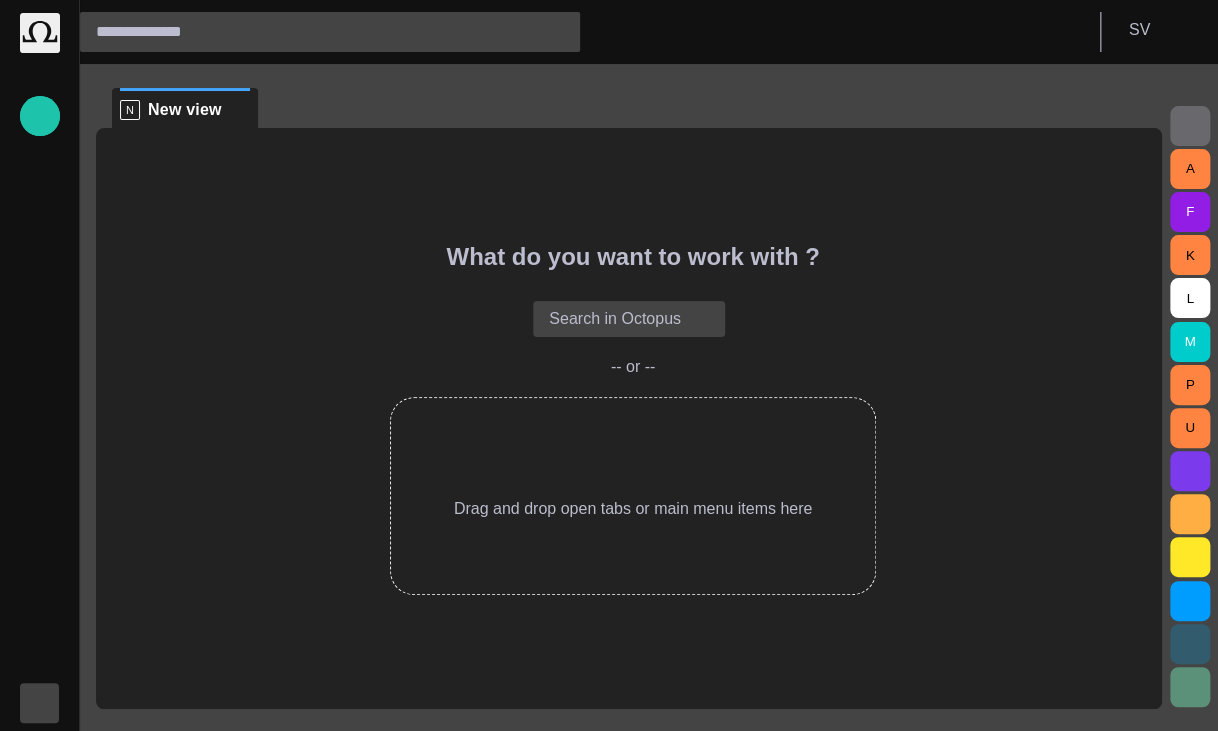 click at bounding box center (40, 703) 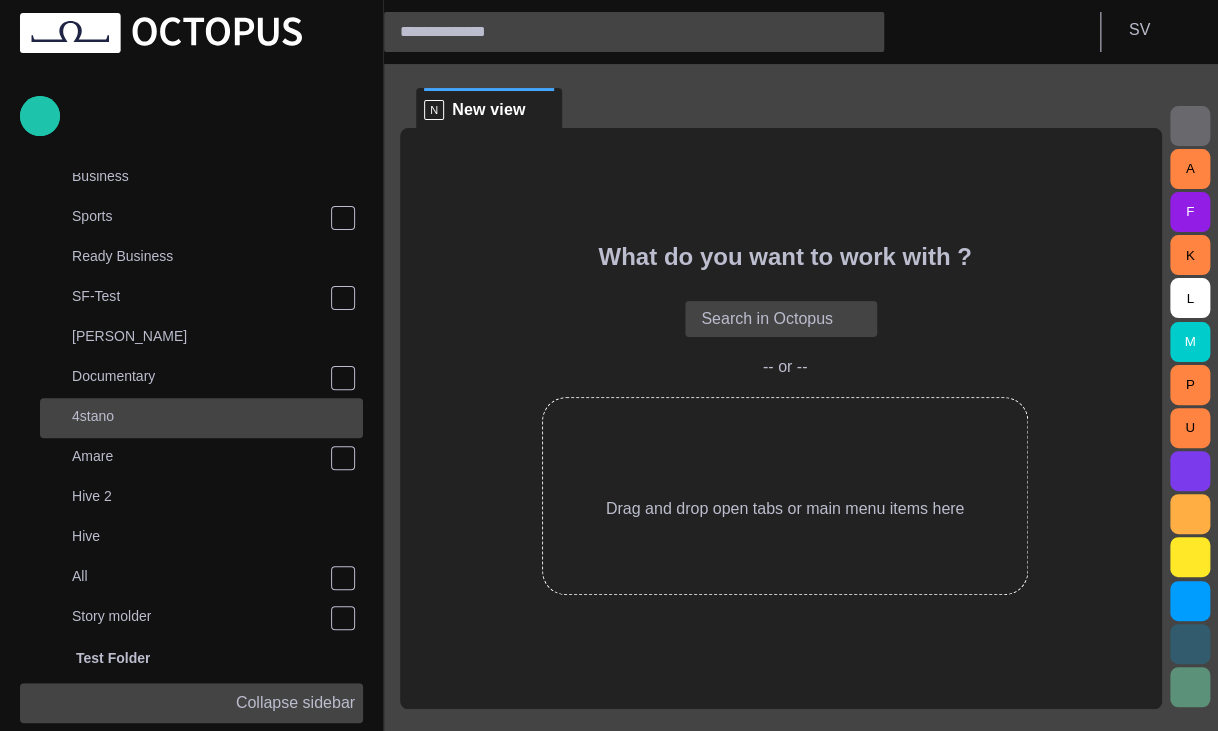 scroll, scrollTop: 330, scrollLeft: 0, axis: vertical 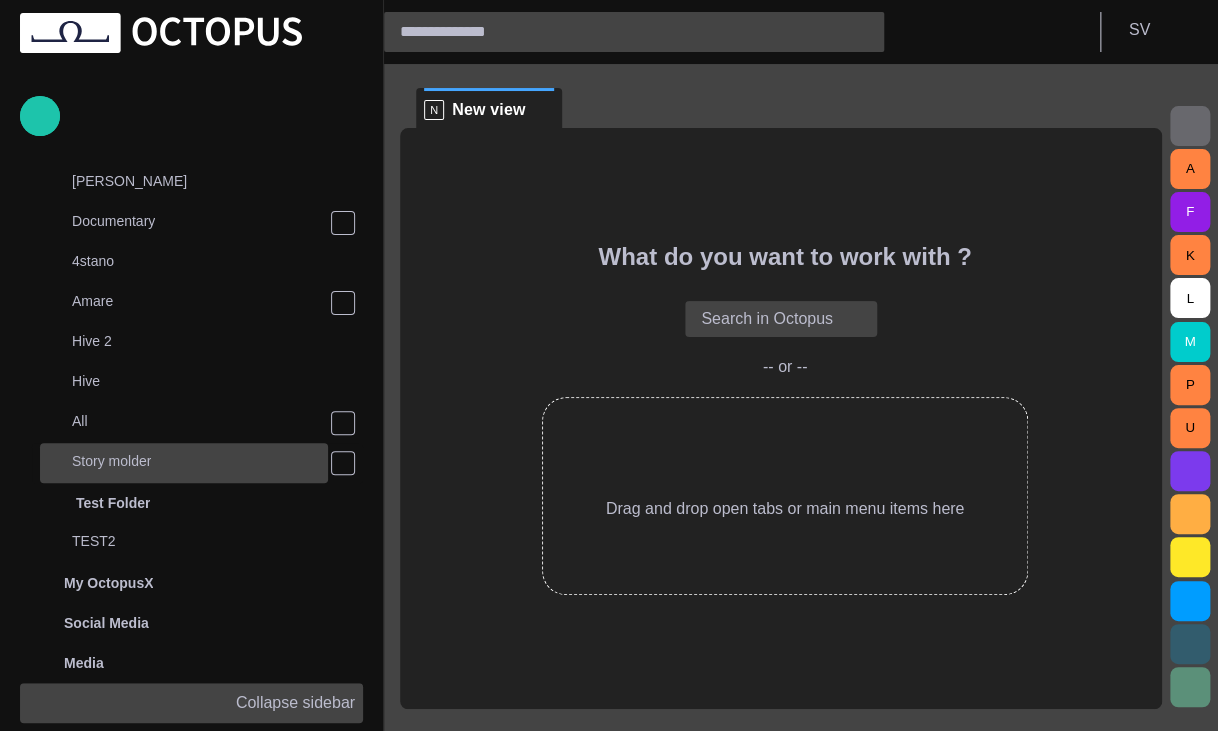 click on "Story molder" at bounding box center (111, 461) 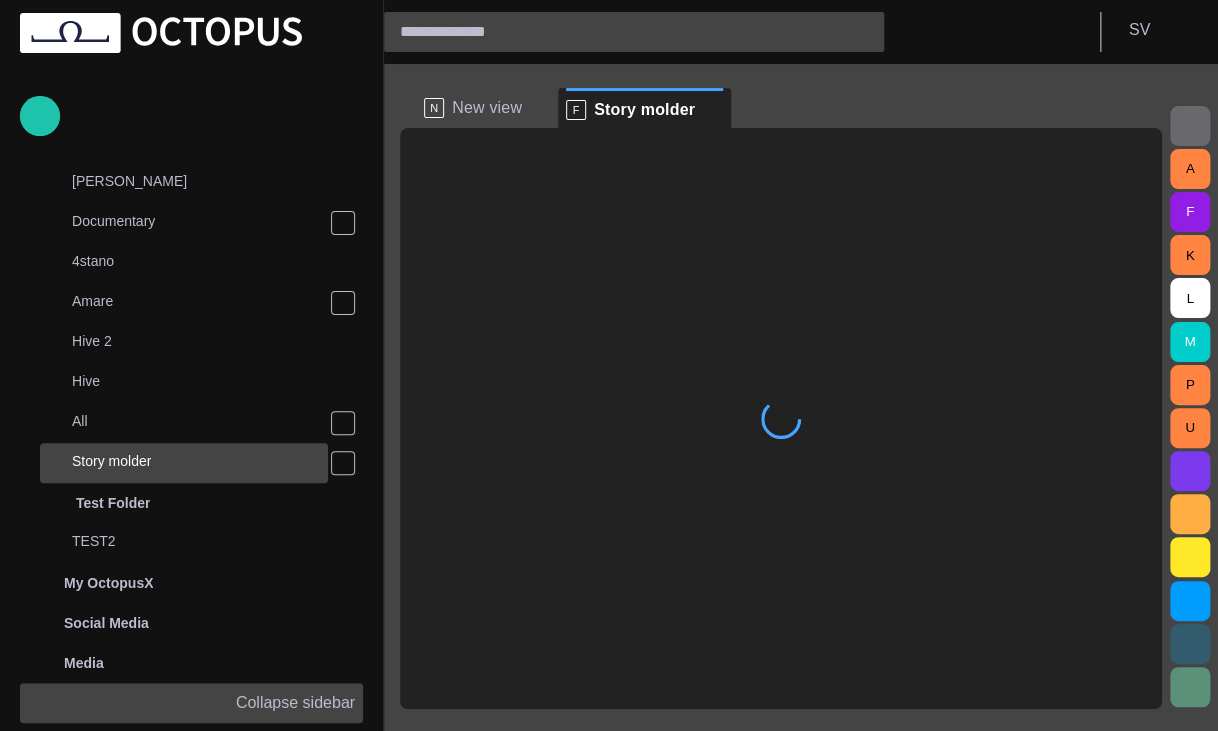 scroll, scrollTop: 117, scrollLeft: 0, axis: vertical 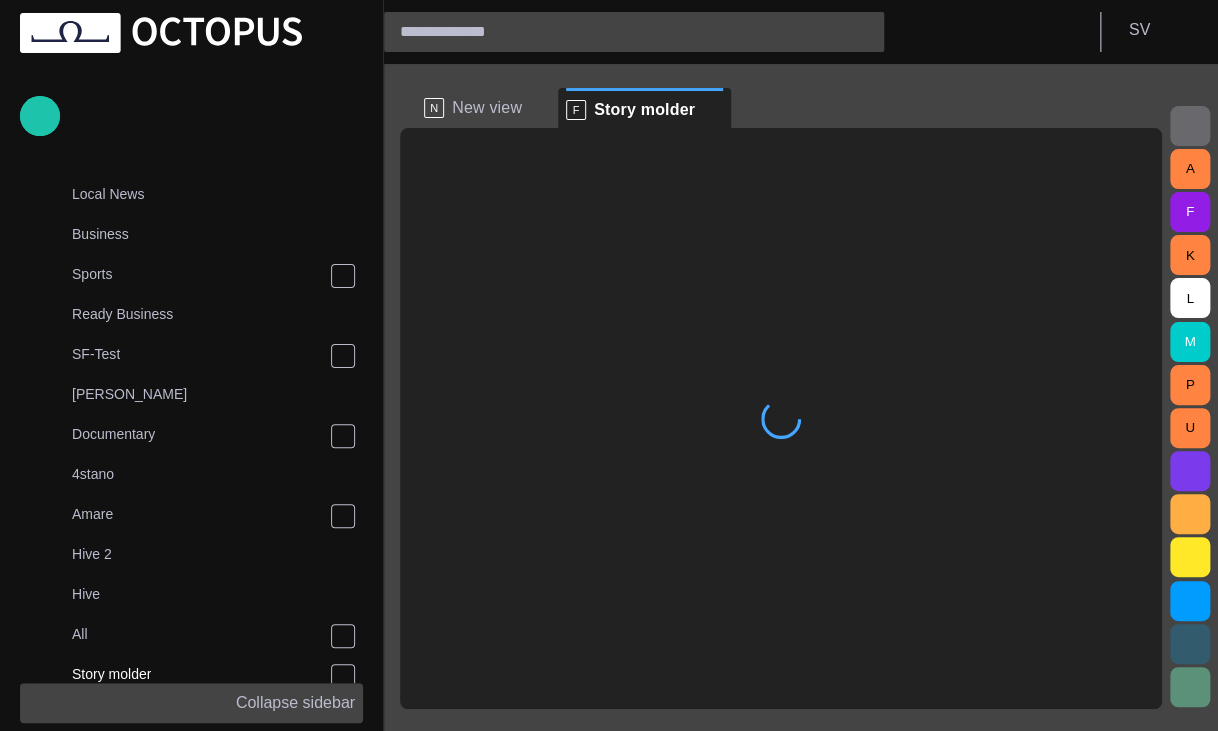 click on "Collapse sidebar" at bounding box center (191, 703) 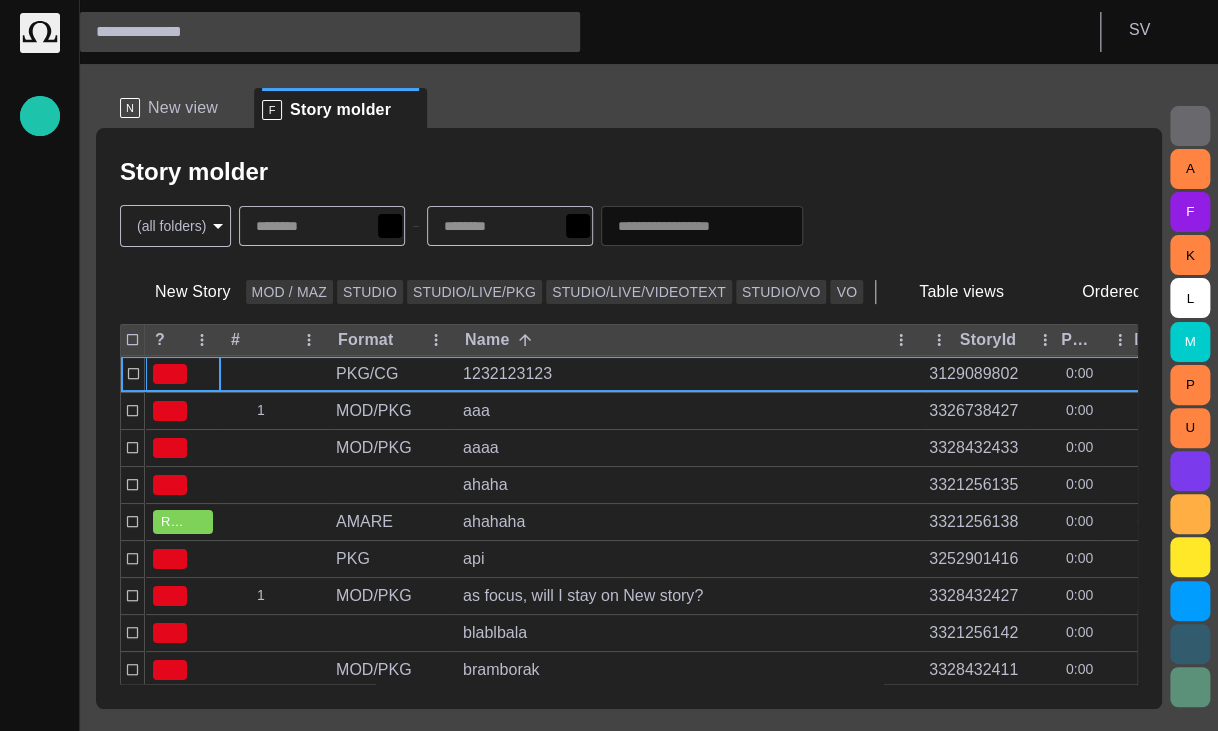 scroll, scrollTop: 80, scrollLeft: 0, axis: vertical 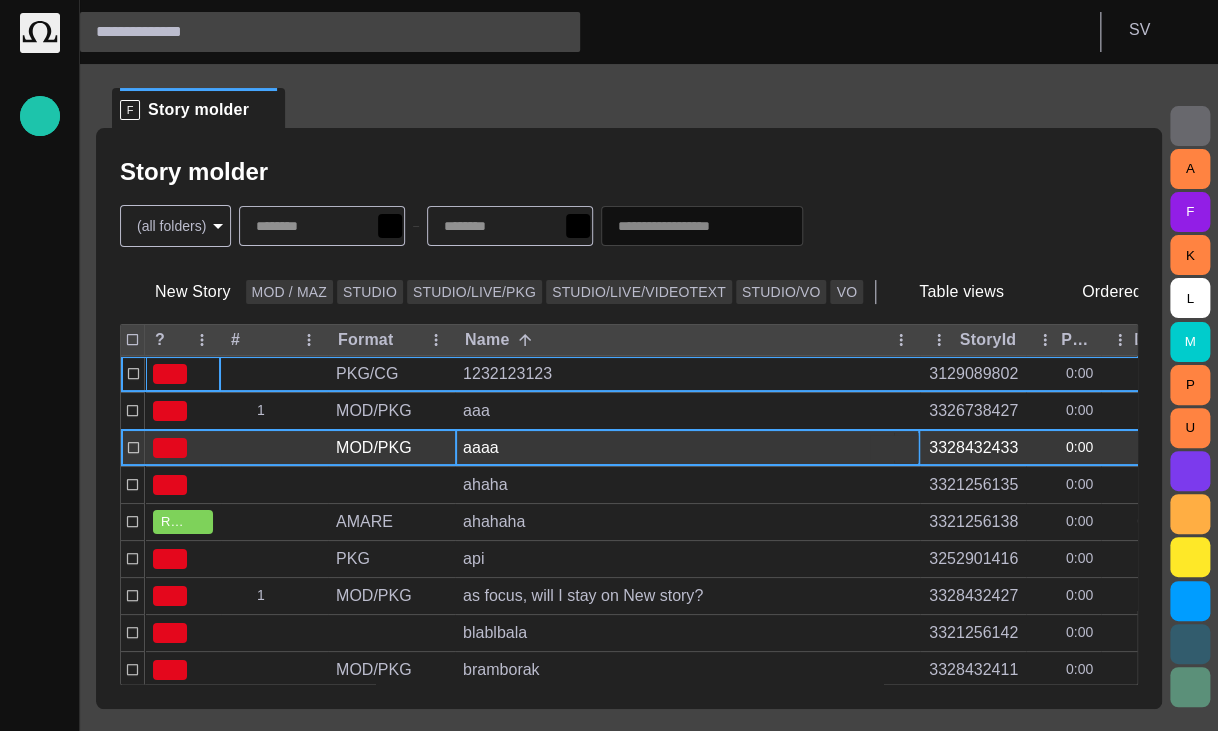 click on "aaaa" at bounding box center (687, 448) 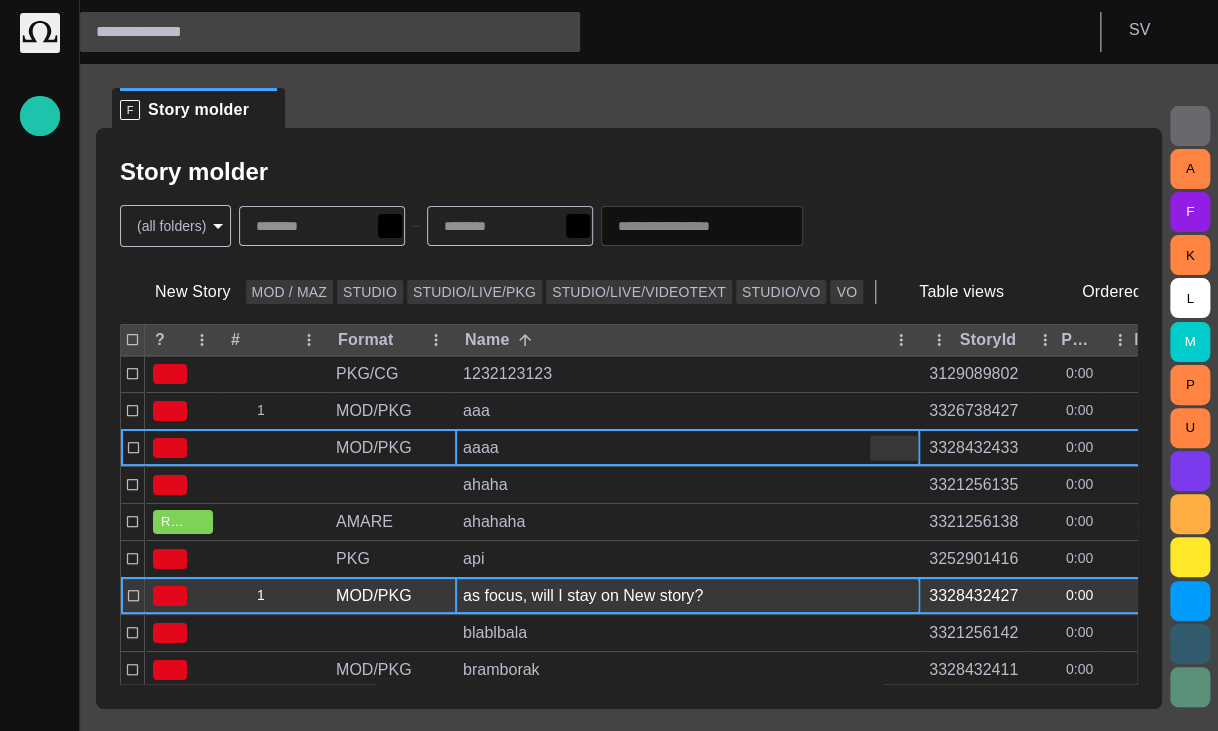 click on "as focus, will I stay on New story?" at bounding box center (687, 596) 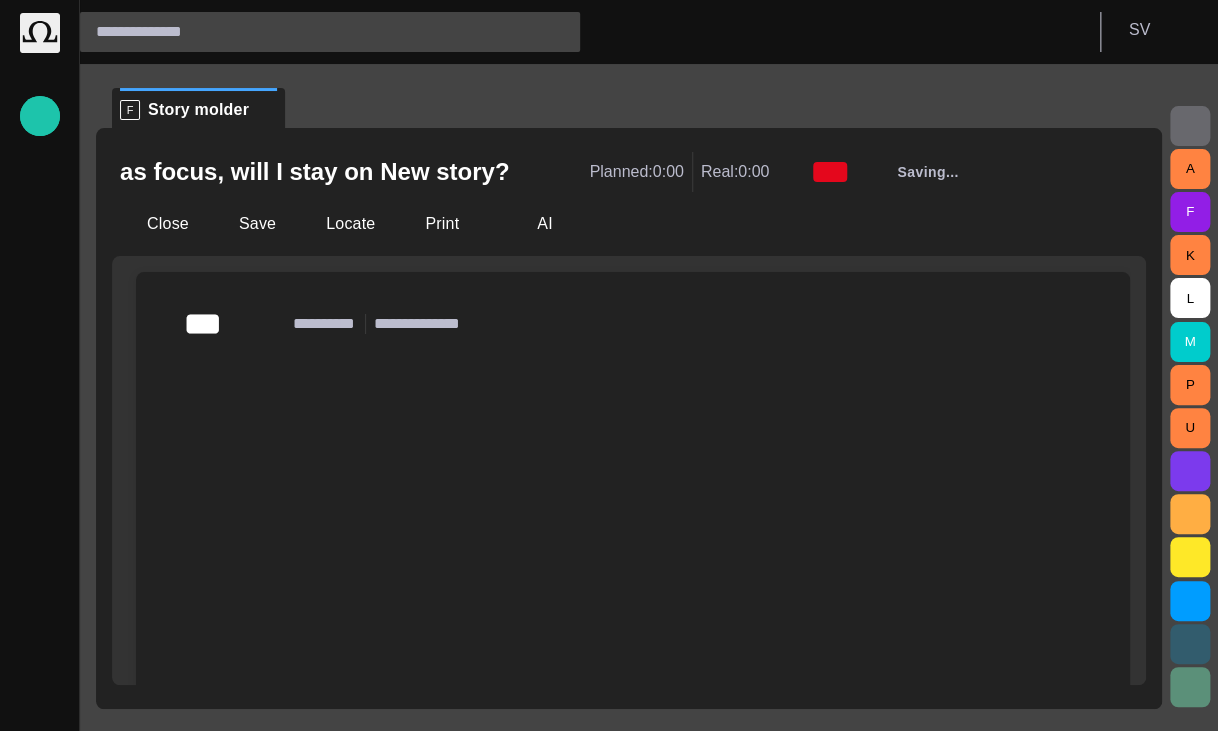 click at bounding box center [535, 172] 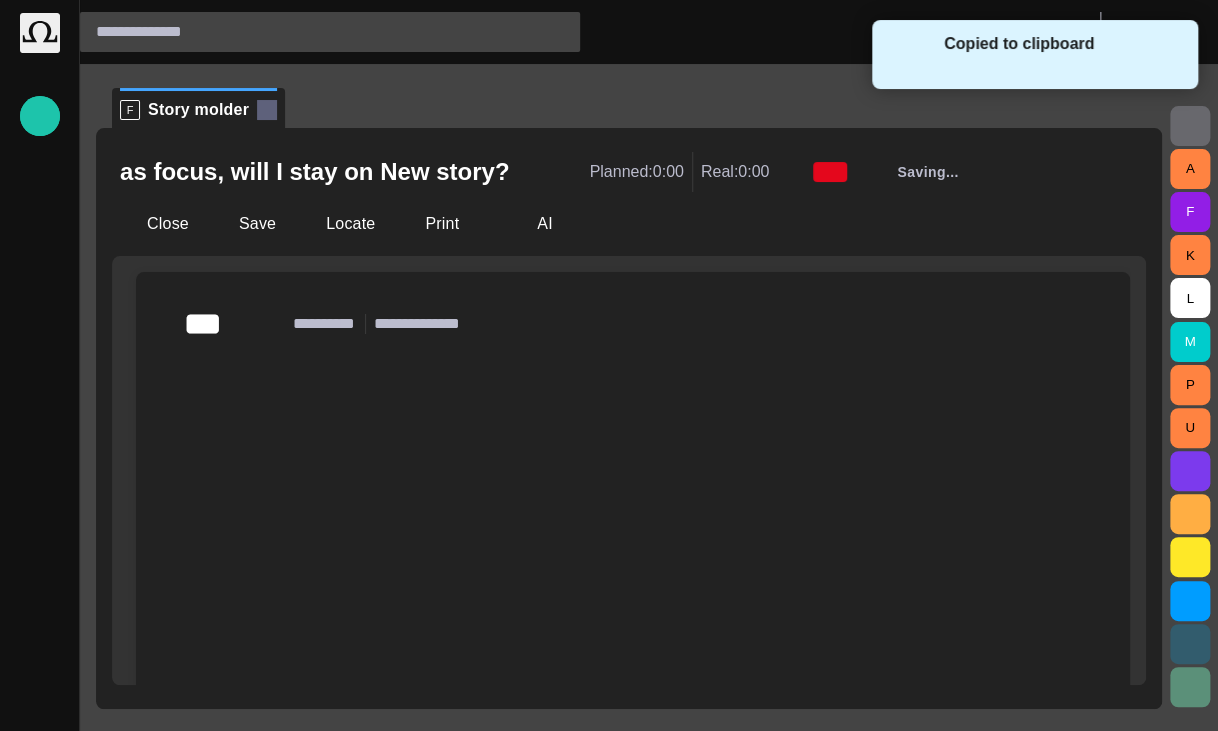 click at bounding box center [267, 110] 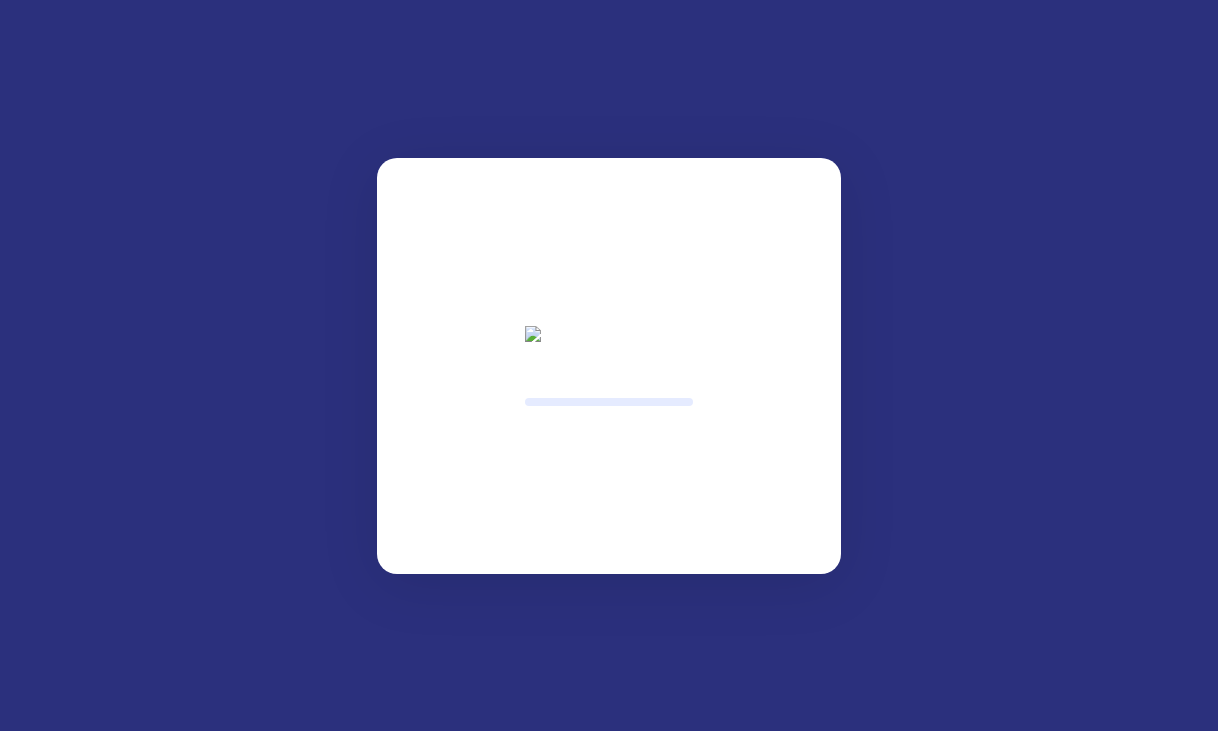scroll, scrollTop: 0, scrollLeft: 0, axis: both 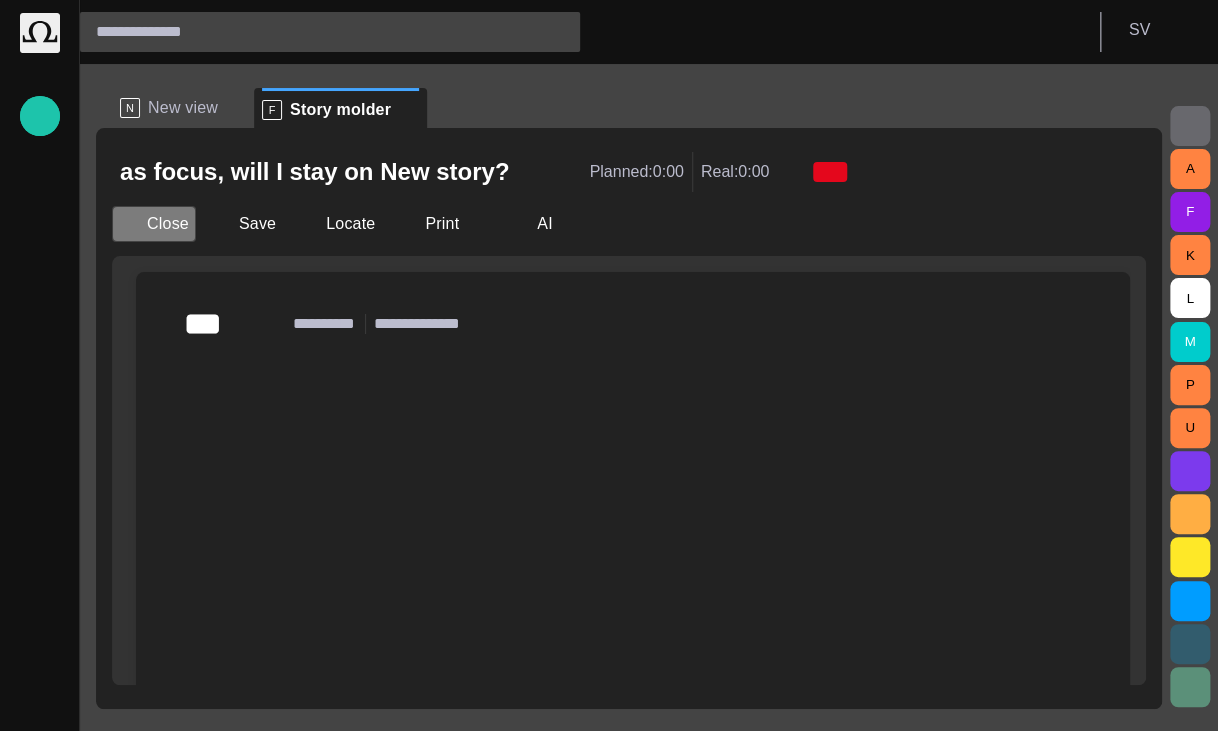 click on "Close" at bounding box center [154, 224] 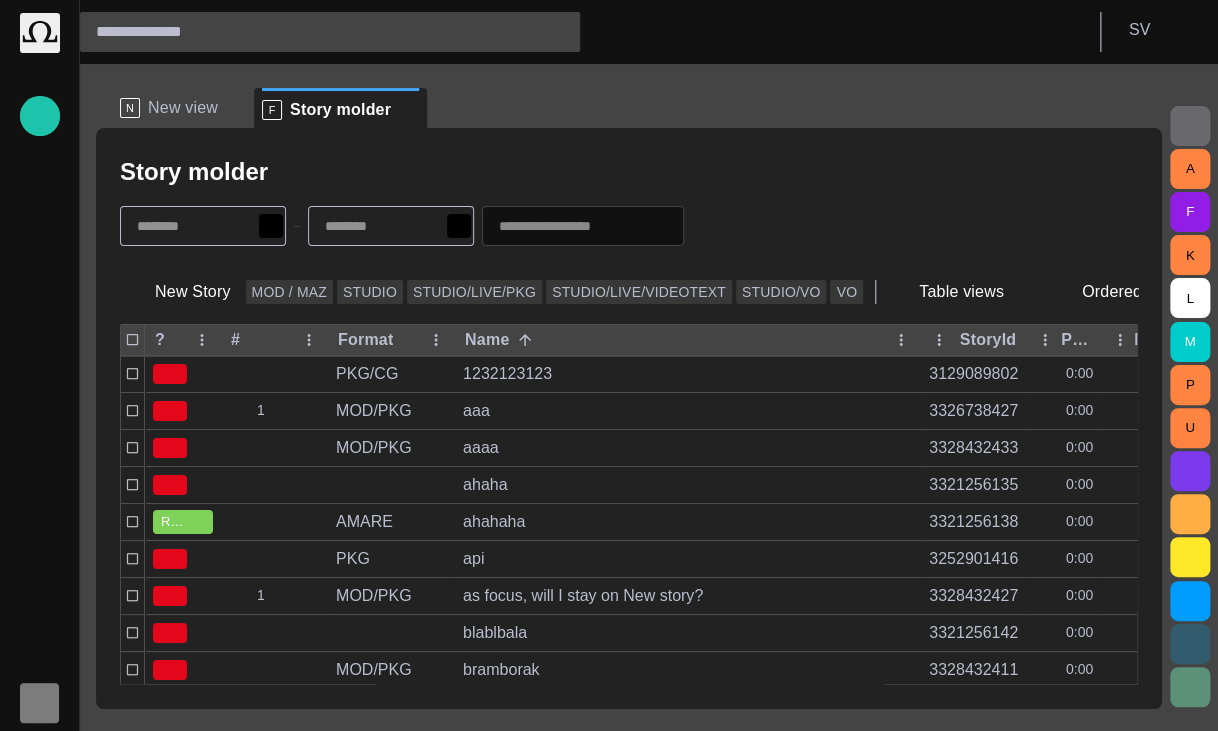 click at bounding box center (40, 703) 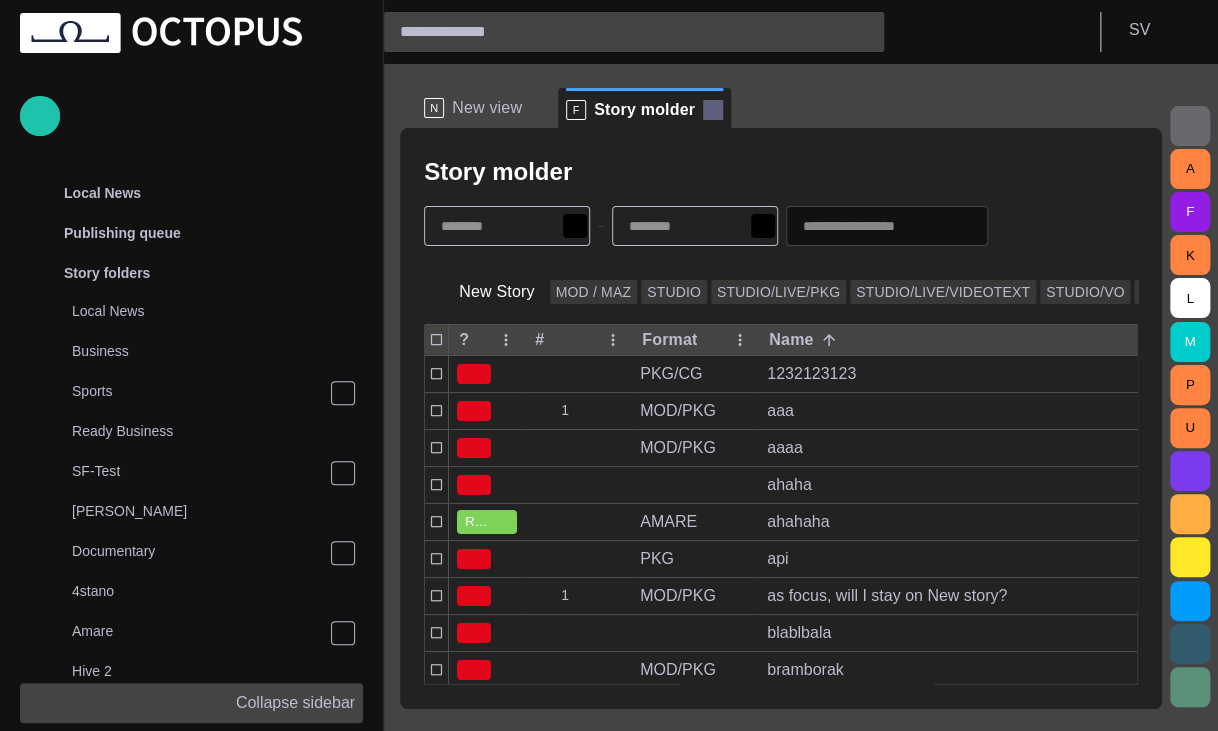 click at bounding box center (713, 110) 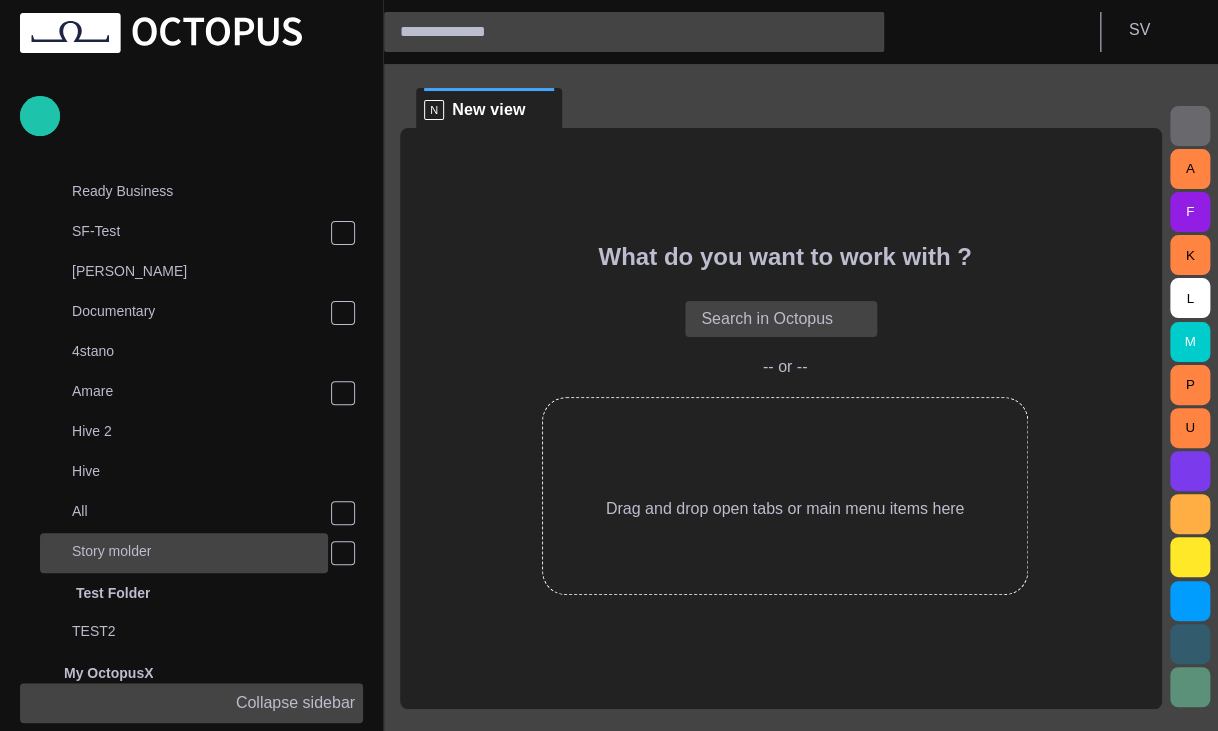 click on "Story molder" at bounding box center (111, 551) 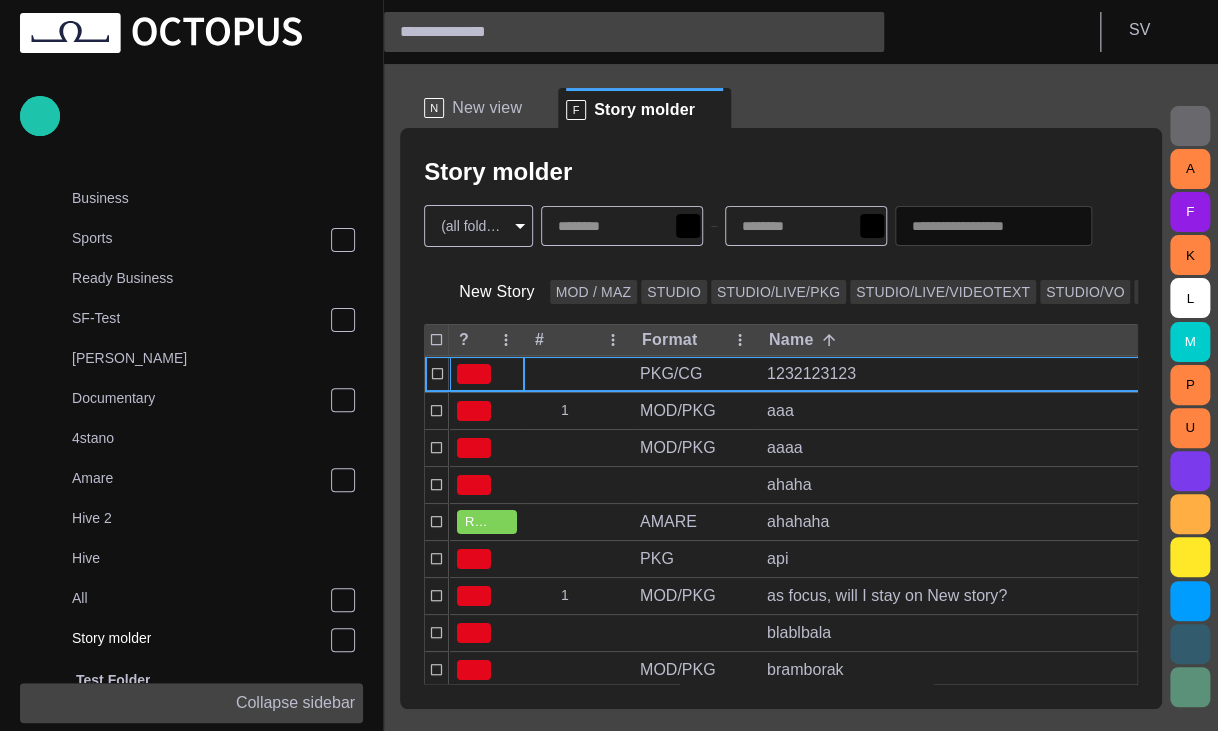 scroll, scrollTop: 80, scrollLeft: 0, axis: vertical 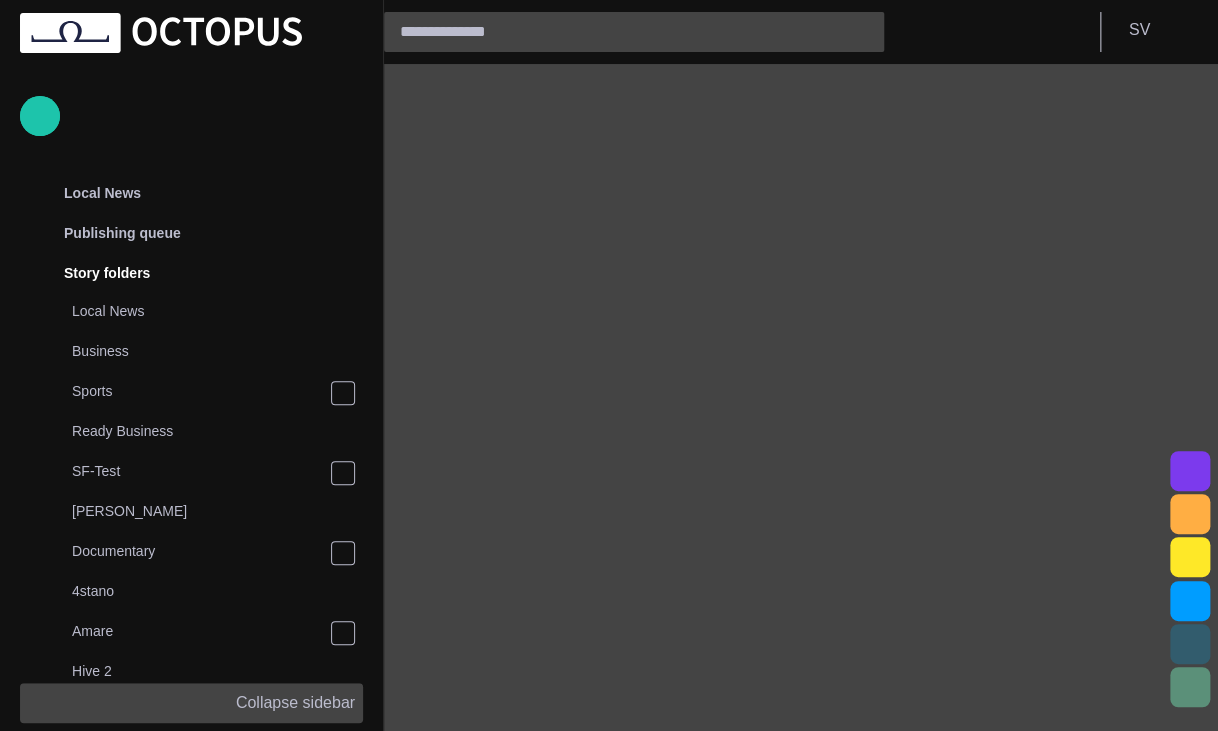 click on "Collapse sidebar" at bounding box center [295, 703] 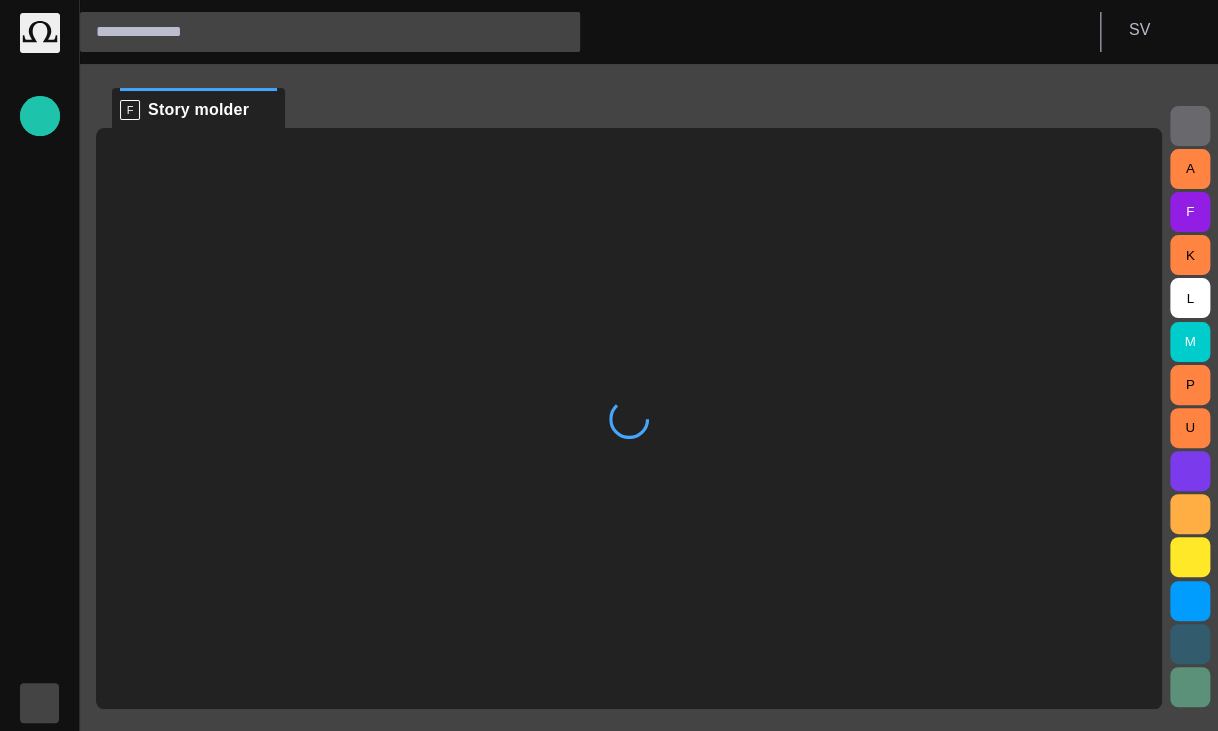 scroll, scrollTop: 90, scrollLeft: 0, axis: vertical 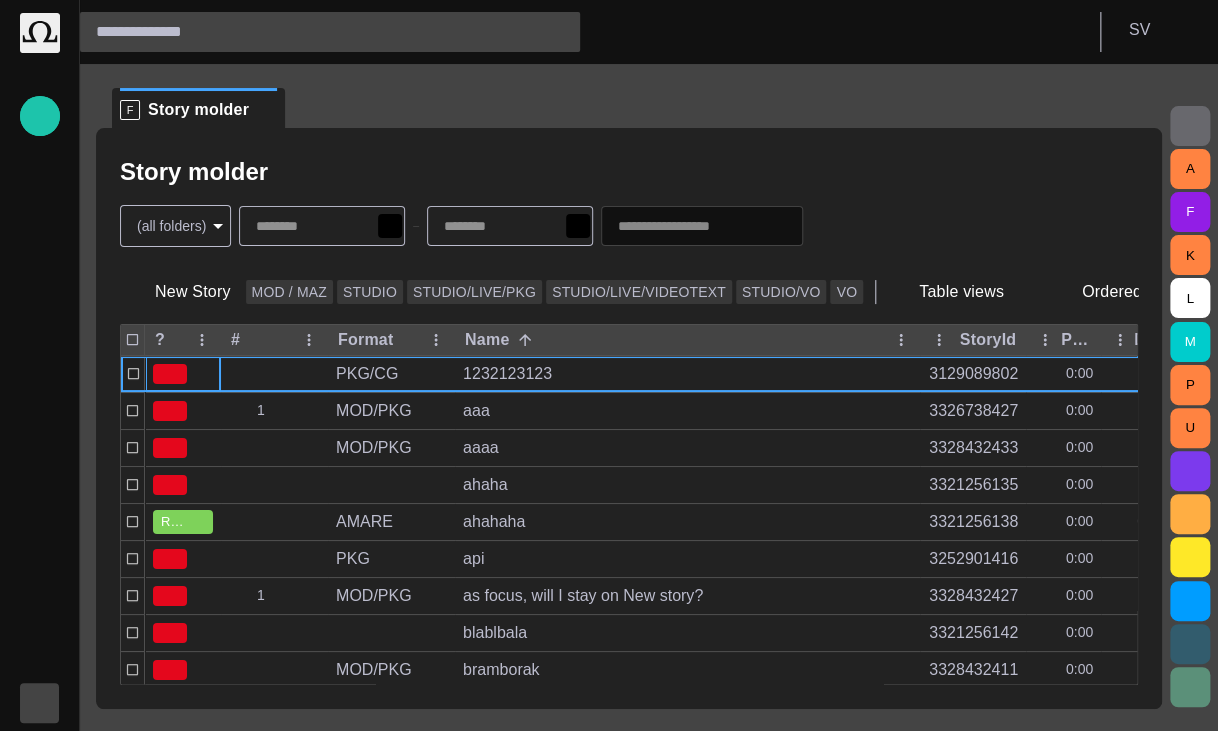 click on "Story Rundown Local News Publishing queue Story folders My OctopusX Social Media Media Media-test with filter [PERSON_NAME]'s media (playout) Rundowns Rundowns 2 Editorial Admin Administration [URL][DOMAIN_NAME] AI Assistant Octopus S V F Story molder Story molder (all folders) * New Story MOD / MAZ STUDIO STUDIO/LIVE/PKG STUDIO/LIVE/VIDEOTEXT STUDIO/[PERSON_NAME] Table views Ordered ? # Format Name StoryId Plan dur Duration Reporters names Created by Modified PKG/CG 1232123123 3129089802 0:00 ไอซ์ [DATE] 16:33 1 MOD/PKG aaa 3326738427 0:00 [PERSON_NAME] 16:24 MOD/PKG aaaa 3328432433 0:00 Vedra 16:34 ahaha 3321256135 0:00 Drevicky [DATE] 14:37 READY AMARE ahahaha 3321256138 0:00 0:01 Drevicky [DATE] 14:29 PKG api 3252901416 0:00 h [DATE] 06:06 1 MOD/PKG as focus, will I stay on New story? 3328432427 0:00 Vedra 16:40 blablbala 3321256142 0:00 Drevicky [DATE] 09:59 MOD/PKG bramborak 3328432411 0:00 Vedra 14:19 case 1 3322138906 0:00 Amare [DATE] 09:59 case 3 3322138907 0:00 Amare [DATE] 13:07 1 MOD/PKG determinar 0:00 1 A" at bounding box center (609, 365) 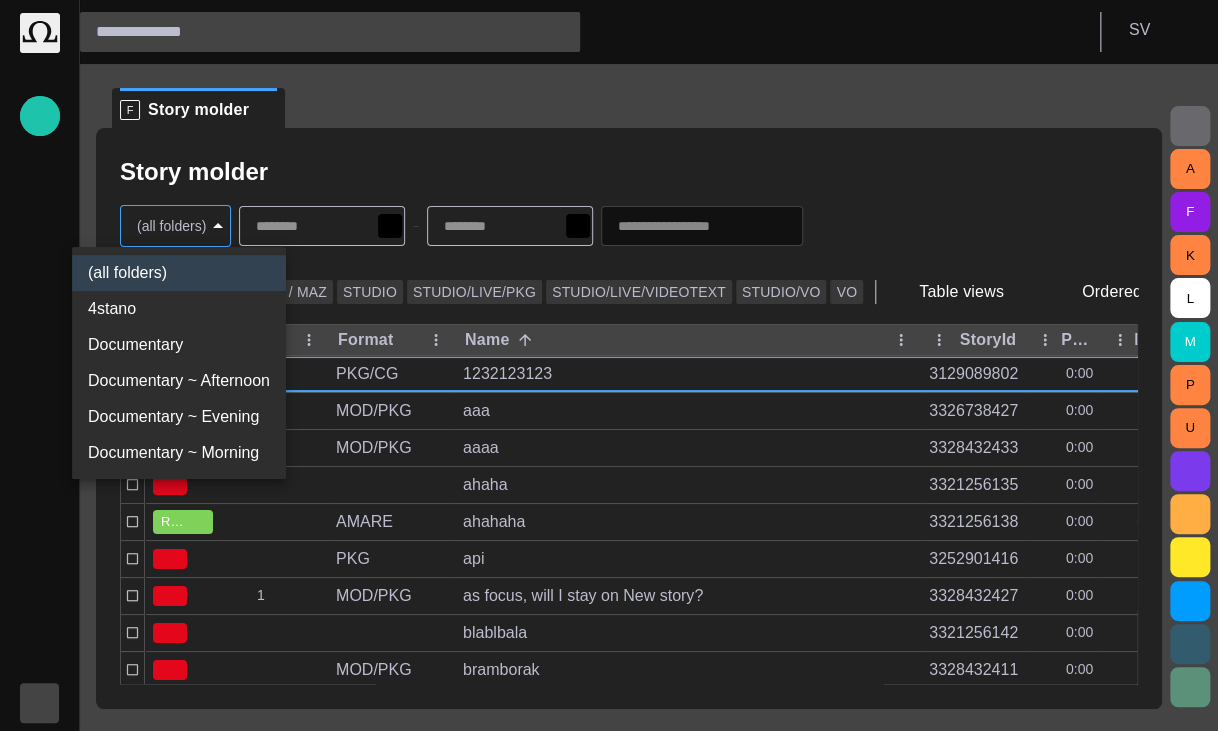 click on "Documentary ~ Afternoon" at bounding box center [179, 381] 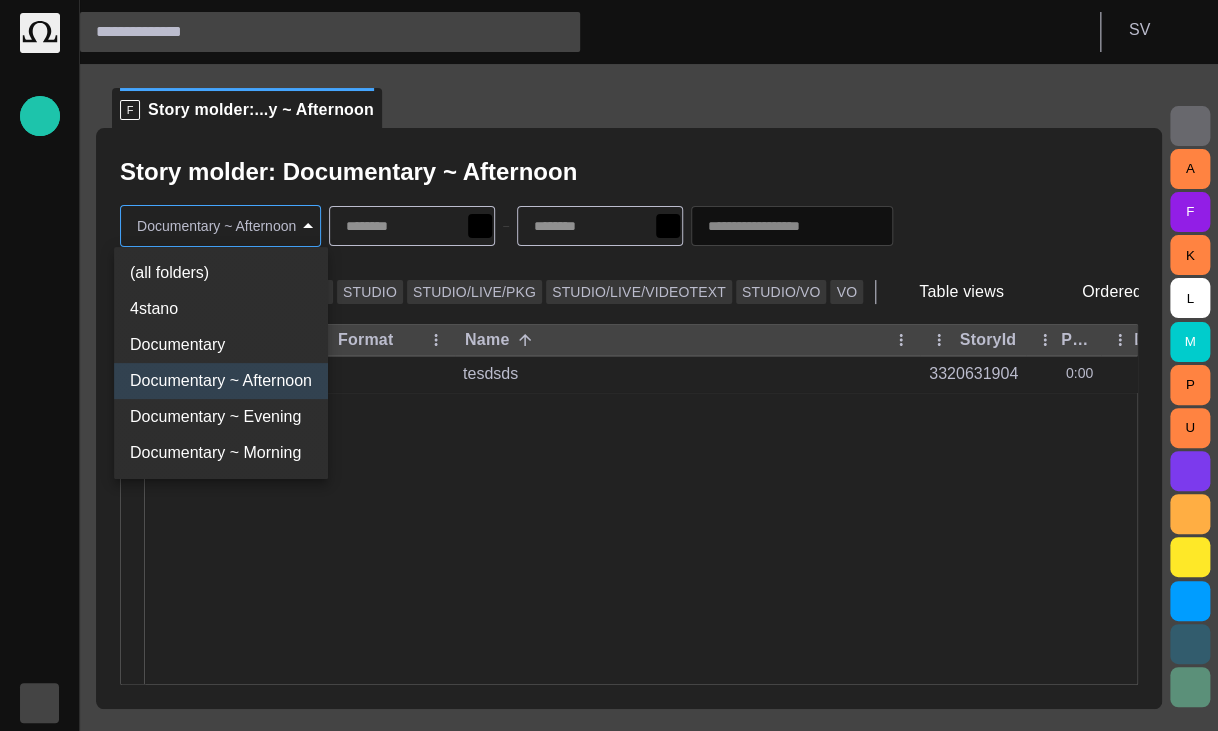 click on "Story Rundown Local News Publishing queue Story folders My OctopusX Social Media Media Media-test with filter [PERSON_NAME]'s media (playout) Rundowns Rundowns 2 Editorial Admin Administration [URL][DOMAIN_NAME] AI Assistant Octopus S V F Story molder:...y ~ Afternoon Story molder: Documentary ~ Afternoon Documentary ~ Afternoon ******** New Story MOD / MAZ STUDIO STUDIO/LIVE/PKG STUDIO/LIVE/VIDEOTEXT STUDIO/[PERSON_NAME] Table views Ordered ? # Format Name StoryId Plan dur Duration Reporters names Created by Modified tesdsds 3320631904 0:00 Drevicky [DATE] 14:39 A F K L M P U
Press space bar to start a drag.
When dragging you can use the arrow keys to move the item around and escape to cancel.
Some screen readers may require you to be in focus mode or to use your pass through key
(all folders) 4stano Documentary Documentary ~ Afternoon Documentary ~ Evening Documentary ~ Morning" at bounding box center [609, 365] 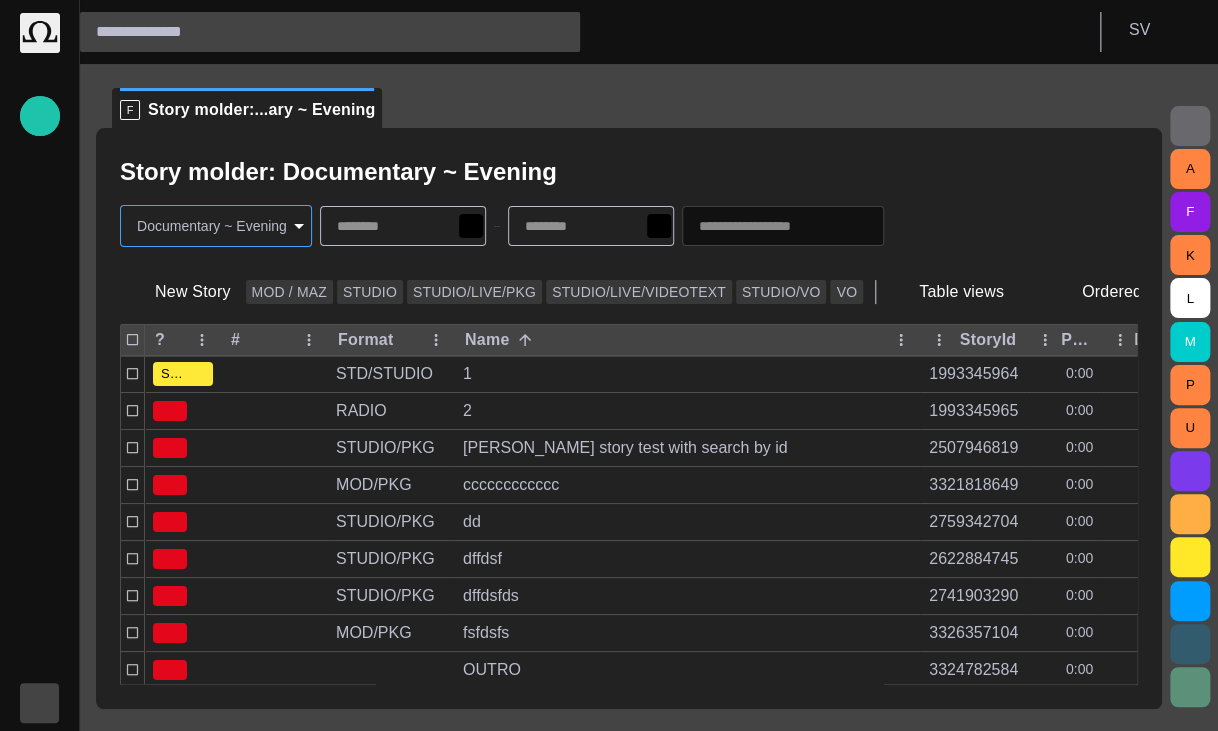 click on "Story Rundown Local News Publishing queue Story folders My OctopusX Social Media Media Media-test with filter [PERSON_NAME]'s media (playout) Rundowns Rundowns 2 Editorial Admin Administration [URL][DOMAIN_NAME] AI Assistant Octopus S V F Story molder:...ary ~ Evening Story molder: Documentary ~ Evening Documentary ~ Evening ******** New Story MOD / MAZ STUDIO STUDIO/LIVE/PKG STUDIO/LIVE/VIDEOTEXT STUDIO/[PERSON_NAME] Table views Ordered ? # Format Name StoryId Plan dur Duration Reporters names Created by Modified SCRIPT STD/STUDIO 1 1993345964 0:00 admin [DATE] 16:48 RADIO 2 1993345965 0:00 1:20 admin [DATE] 16:24 STUDIO/PKG [PERSON_NAME] story test with search by id 2507946819 0:00 admin 16:36 MOD/PKG cccccccccccc 3321818649 0:00 Drevicky [DATE] 10:26 STUDIO/PKG dd 2759342704 0:00 lhrabak [DATE] 14:35 STUDIO/PKG dffdsf 2622884745 0:00 admin [DATE] 18:34 STUDIO/PKG dffdsfds 2741903290 0:00 [PERSON_NAME] osvoboda [DATE] 15:21 MOD/PKG fsfdsfs 3326357104 0:00 Drevicky [DATE] 18:45 OUTRO 3324782584 0:00 Drevicky [DATE] 10:28 OUTRO5 3324782585 0:00 Drevicky" at bounding box center (609, 365) 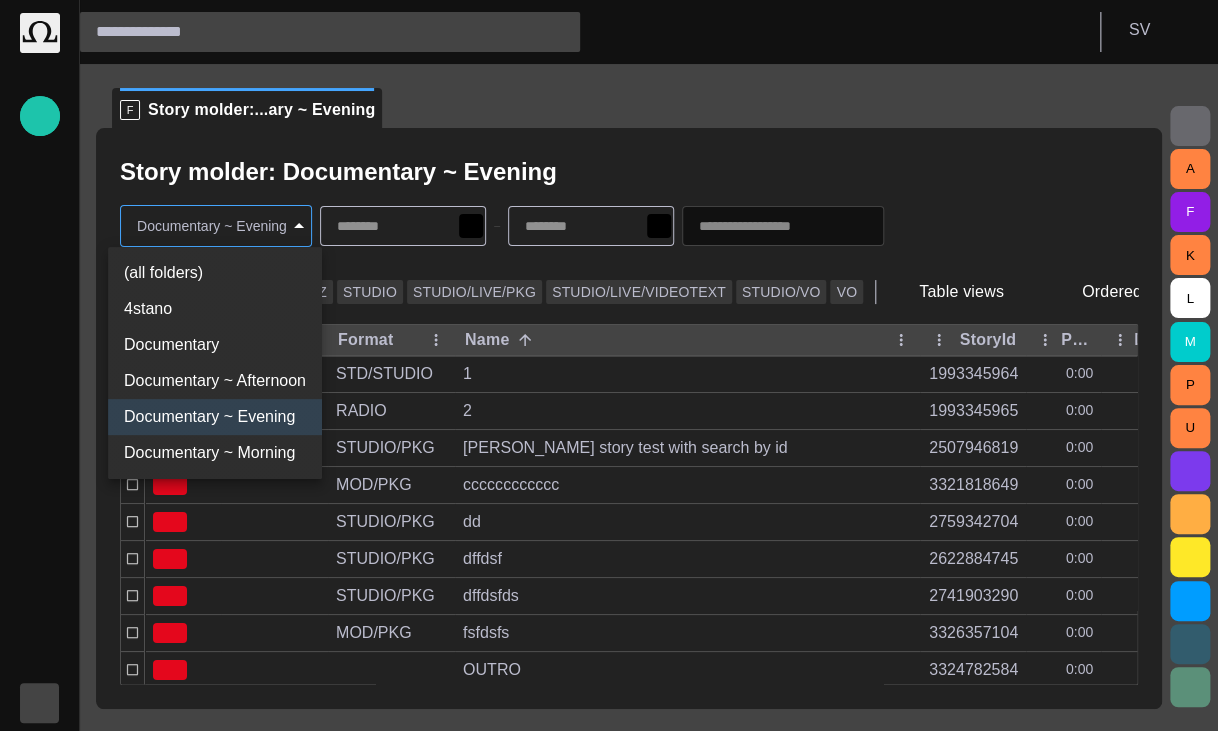 click on "Documentary ~ Morning" at bounding box center [215, 453] 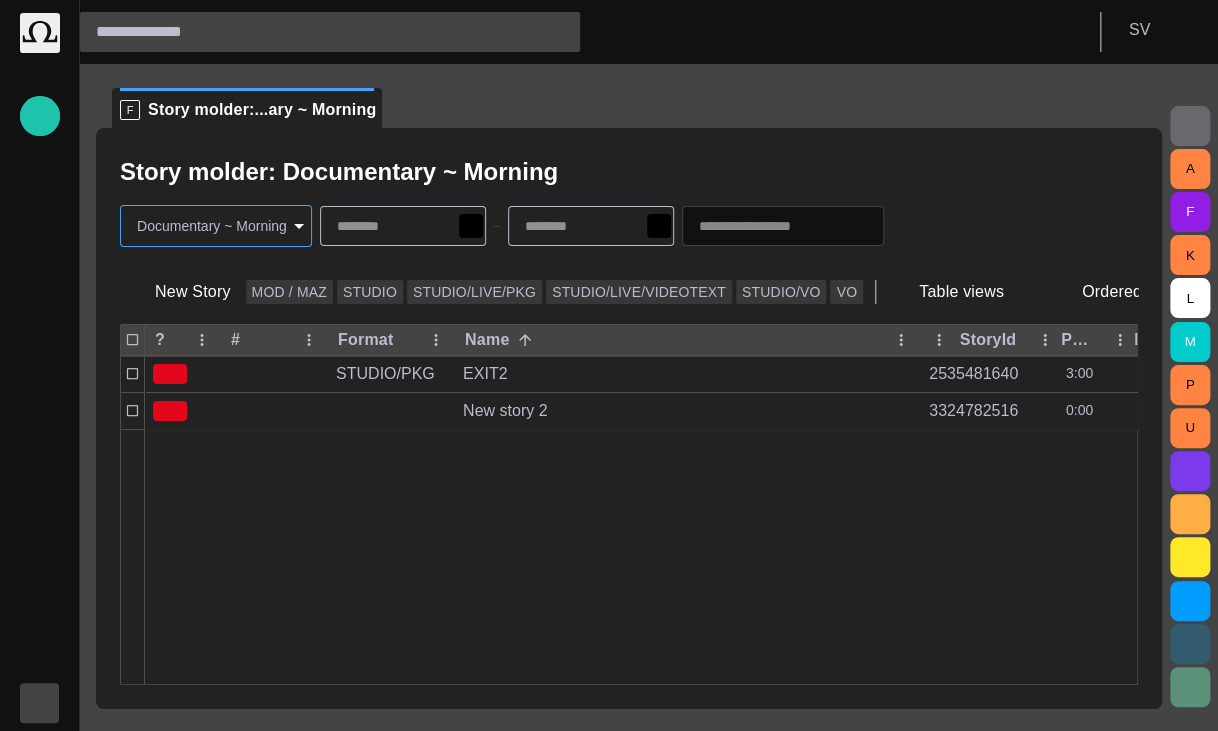 click on "Story Rundown Local News Publishing queue Story folders My OctopusX Social Media Media Media-test with filter Karel's media (playout) Rundowns Rundowns 2 Editorial Admin Administration https://apnews.com/ AI Assistant Octopus S V F Story molder:...ary ~ Morning Story molder: Documentary ~ Morning Documentary ~ Morning ******** New Story MOD / MAZ STUDIO STUDIO/LIVE/PKG STUDIO/LIVE/VIDEOTEXT STUDIO/VO VO Table views Ordered ? # Format Name StoryId Plan dur Duration Reporters names Created by Modified STUDIO/PKG EXIT2 2535481640 3:00 lhrabak 7/2 14:02 New story 2 3324782516 0:00 Drevicky 7/2 14:04 A F K L M P U
Press space bar to start a drag.
When dragging you can use the arrow keys to move the item around and escape to cancel.
Some screen readers may require you to be in focus mode or to use your pass through key" at bounding box center [609, 365] 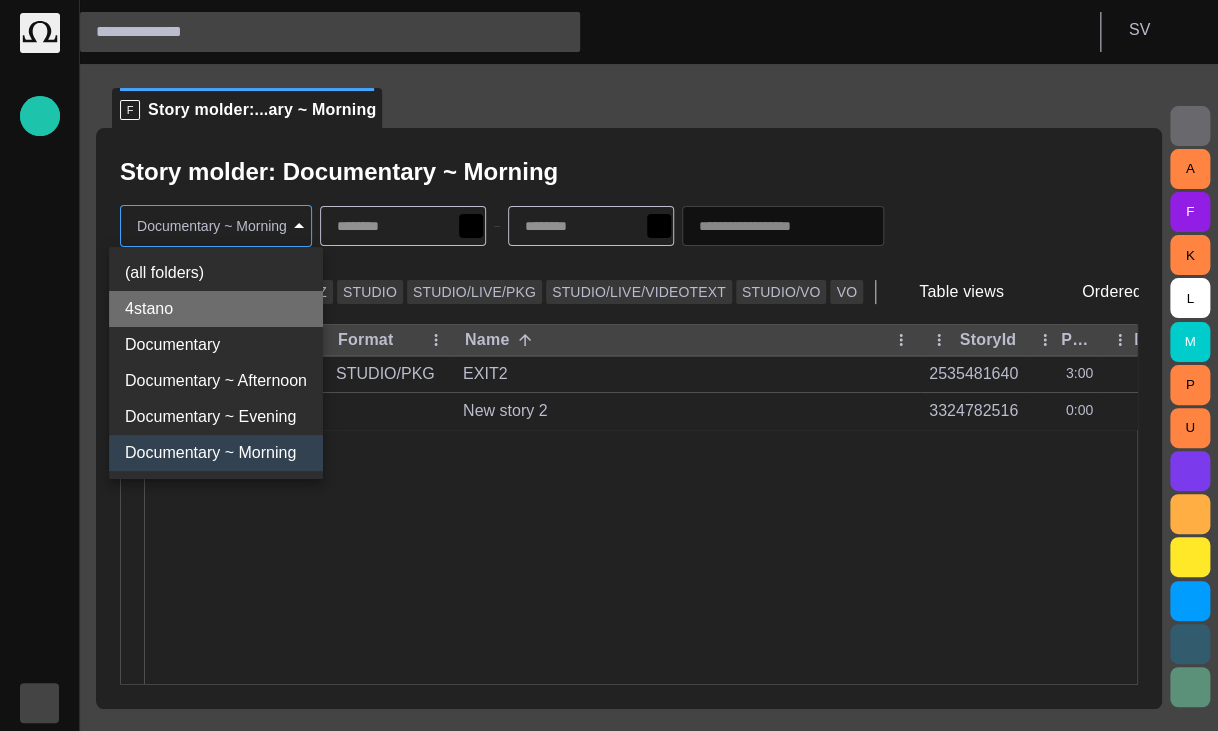 click on "4stano" at bounding box center [216, 309] 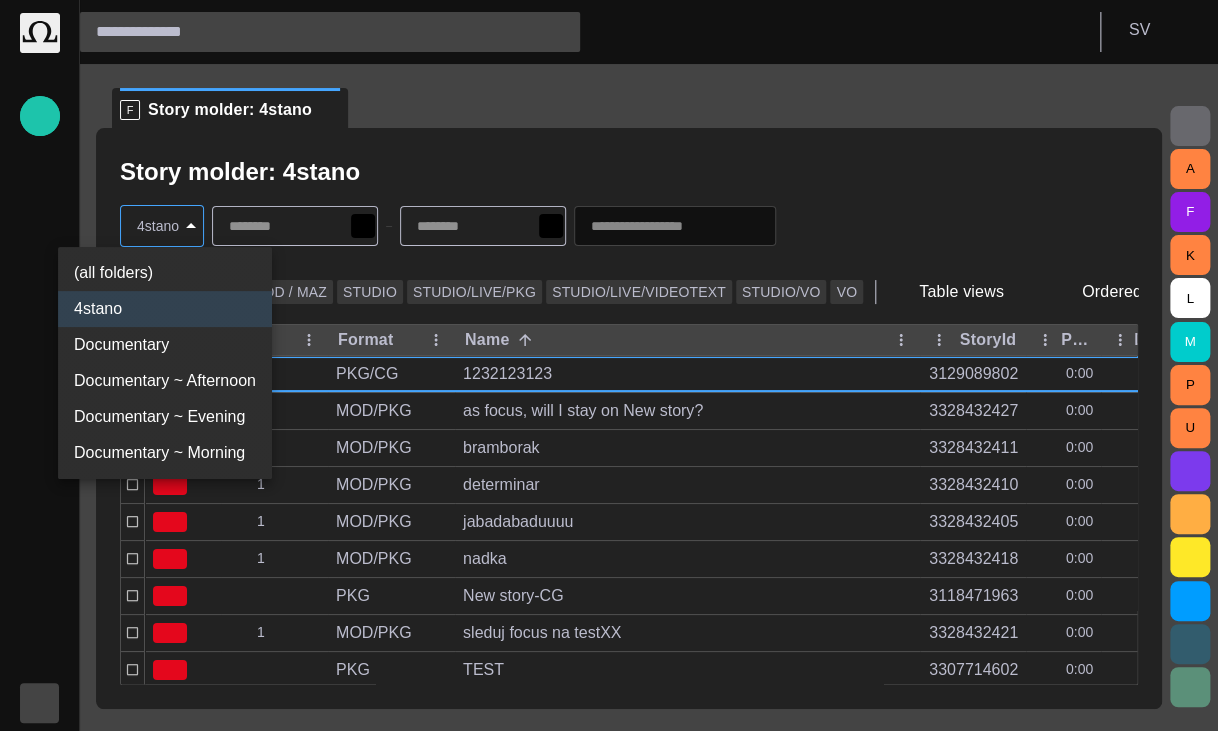 click on "**********" at bounding box center (609, 365) 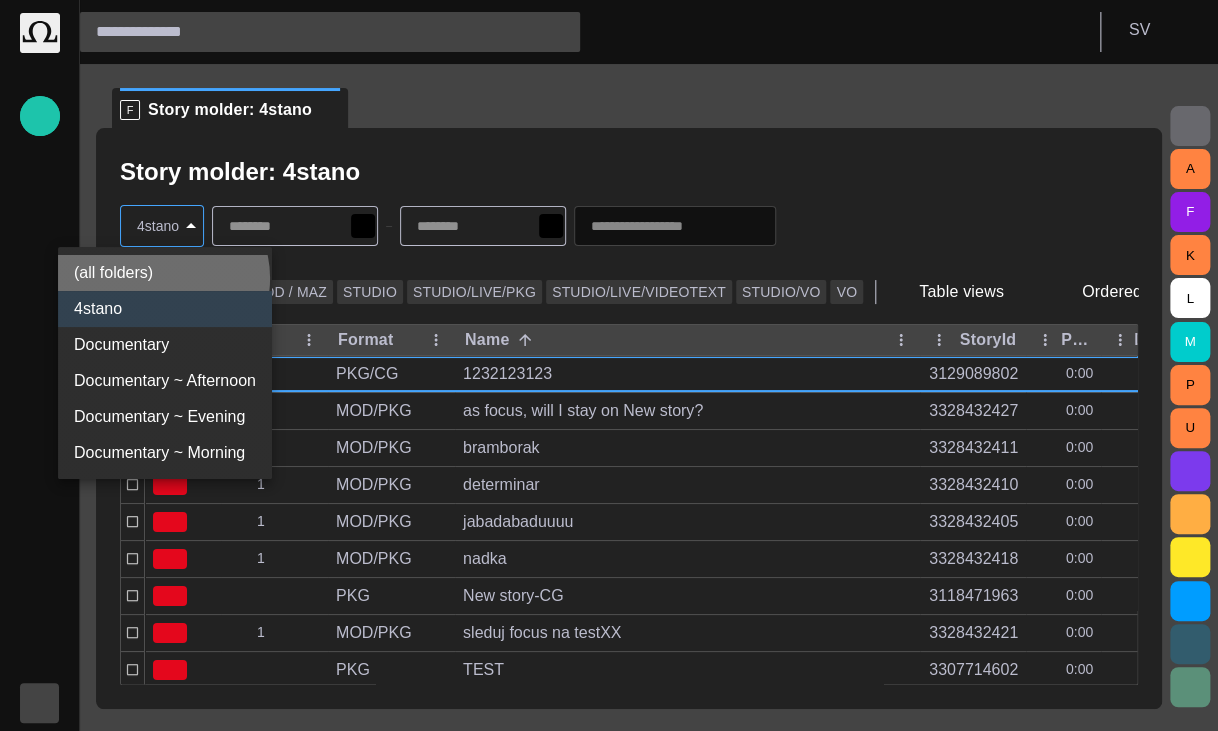 click on "(all folders)" at bounding box center (165, 273) 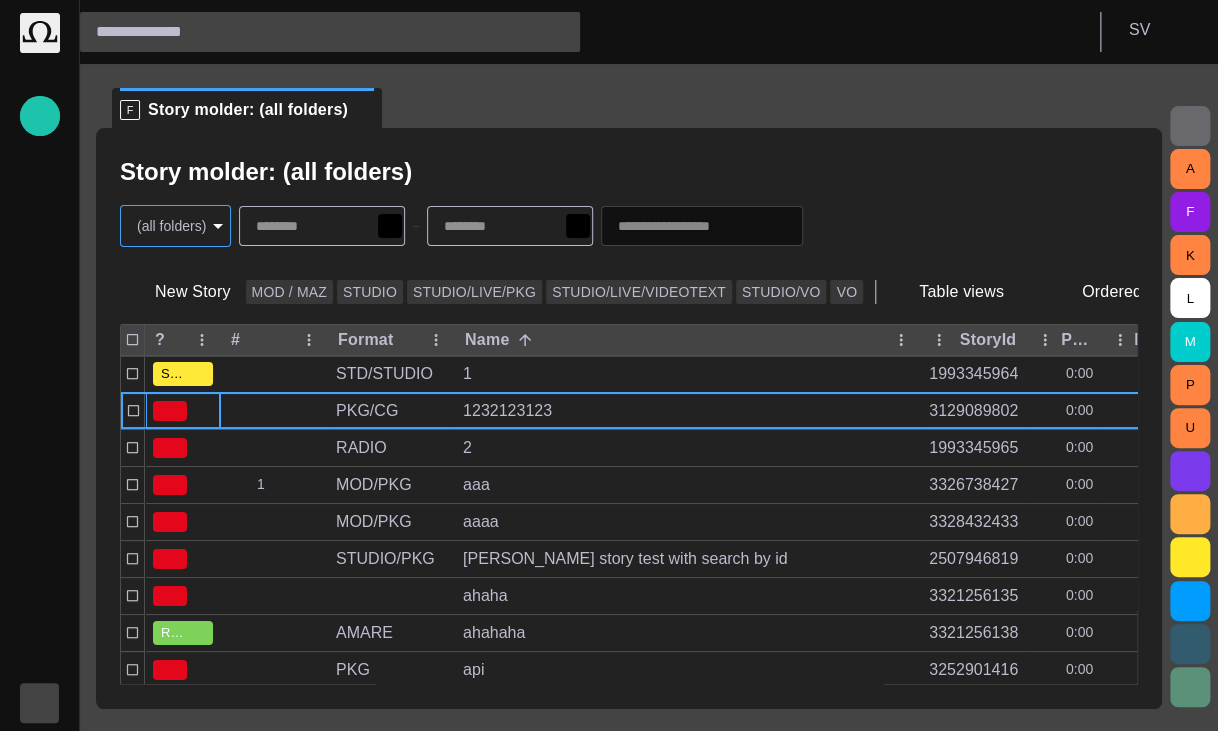 click on "Story Rundown Local News Publishing queue Story folders My OctopusX Social Media Media Media-test with filter Karel's media (playout) Rundowns Rundowns 2 Editorial Admin Administration https://apnews.com/ AI Assistant Octopus S V F Story molder: (all folders) Story molder: (all folders) (all folders) * New Story MOD / MAZ STUDIO STUDIO/LIVE/PKG STUDIO/LIVE/VIDEOTEXT STUDIO/VO VO Table views Ordered ? # Format Name StoryId Plan dur Duration Reporters names Created by Modified SCRIPT STD/STUDIO 1 1993345964 0:00 admin 7/8 16:48 PKG/CG 1232123123 3129089802 0:00 ไอซ์ 12/16/2024 16:33 RADIO 2 1993345965 0:00 1:20 admin 7/8 16:24 1 MOD/PKG aaa 3326738427 0:00 Nedbal 16:24 MOD/PKG aaaa 3328432433 0:00 Vedra 16:34 STUDIO/PKG adam story test with search by id 2507946819 0:00 admin 16:36 ahaha 3321256135 0:00 Drevicky 6/23 14:37 READY AMARE ahahaha 3321256138 0:00 0:01 Drevicky 6/23 14:29 PKG api 3252901416 0:00 h 9/17/2024 06:06 1 MOD/PKG as focus, will I stay on New story? 3328432427 0:00 Vedra 16:40 A" at bounding box center (609, 365) 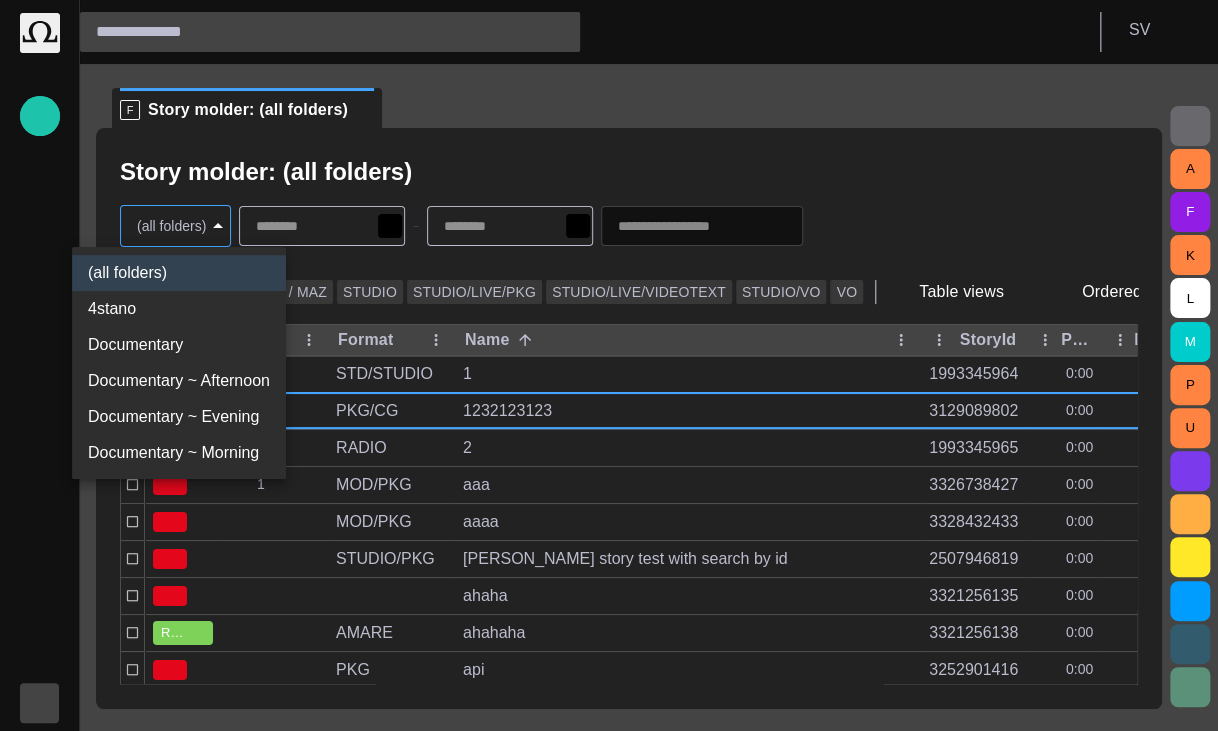click on "4stano" at bounding box center (179, 309) 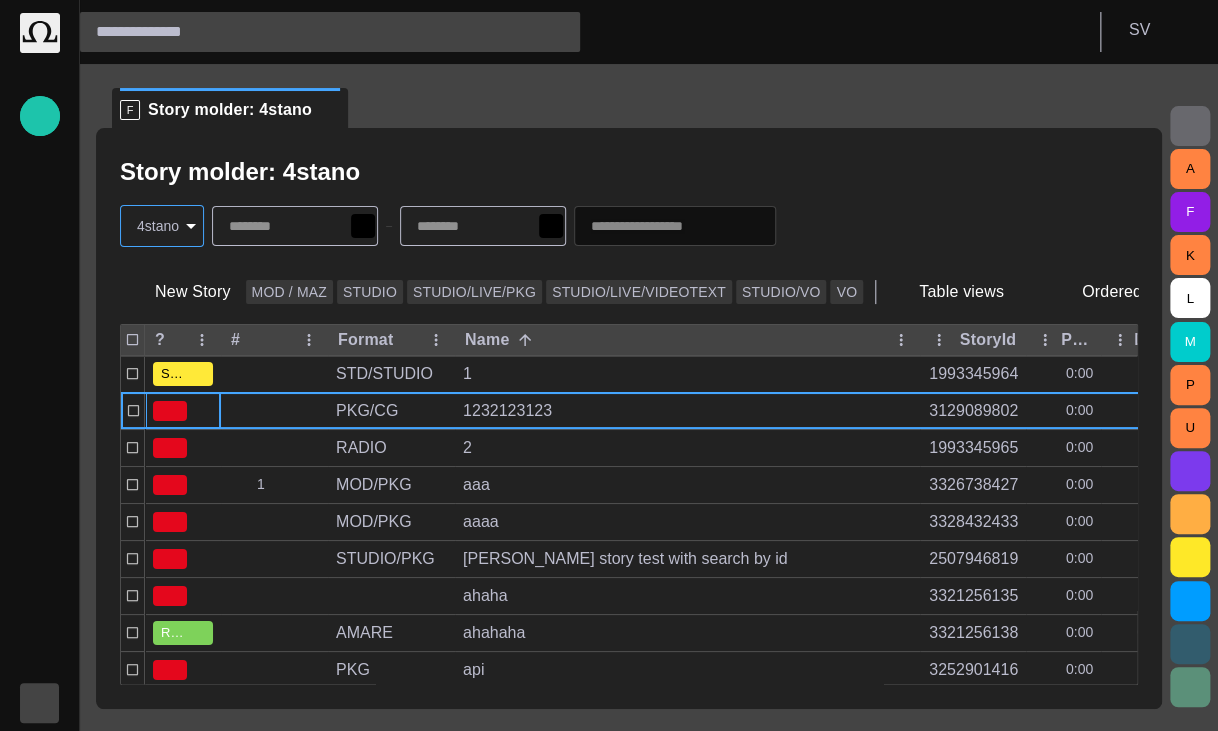 type on "**********" 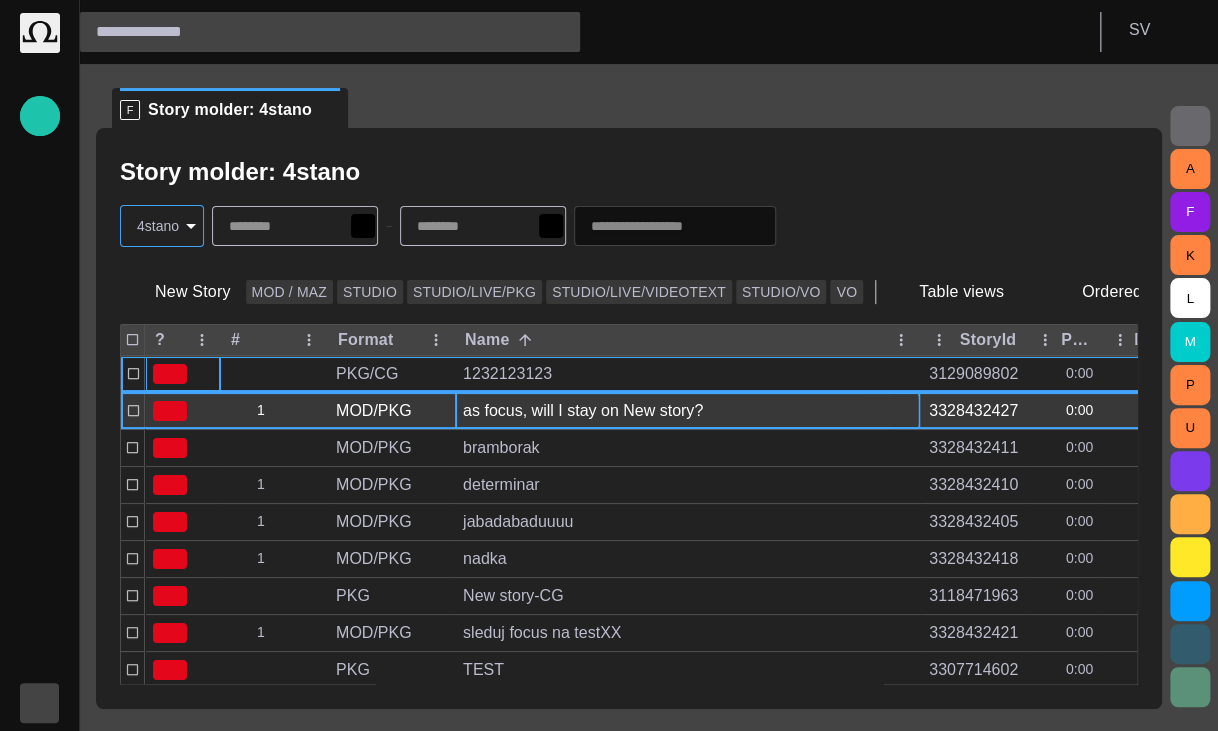 click on "as focus, will I stay on New story?" at bounding box center [687, 411] 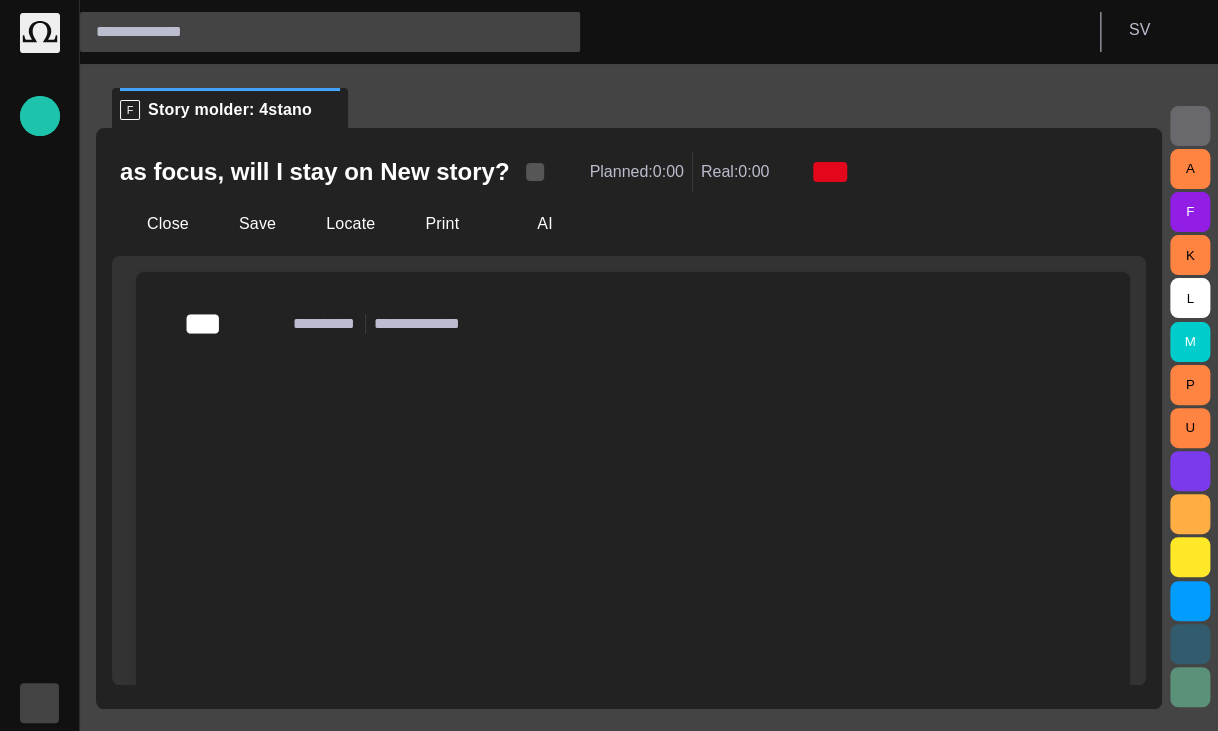 click at bounding box center (535, 172) 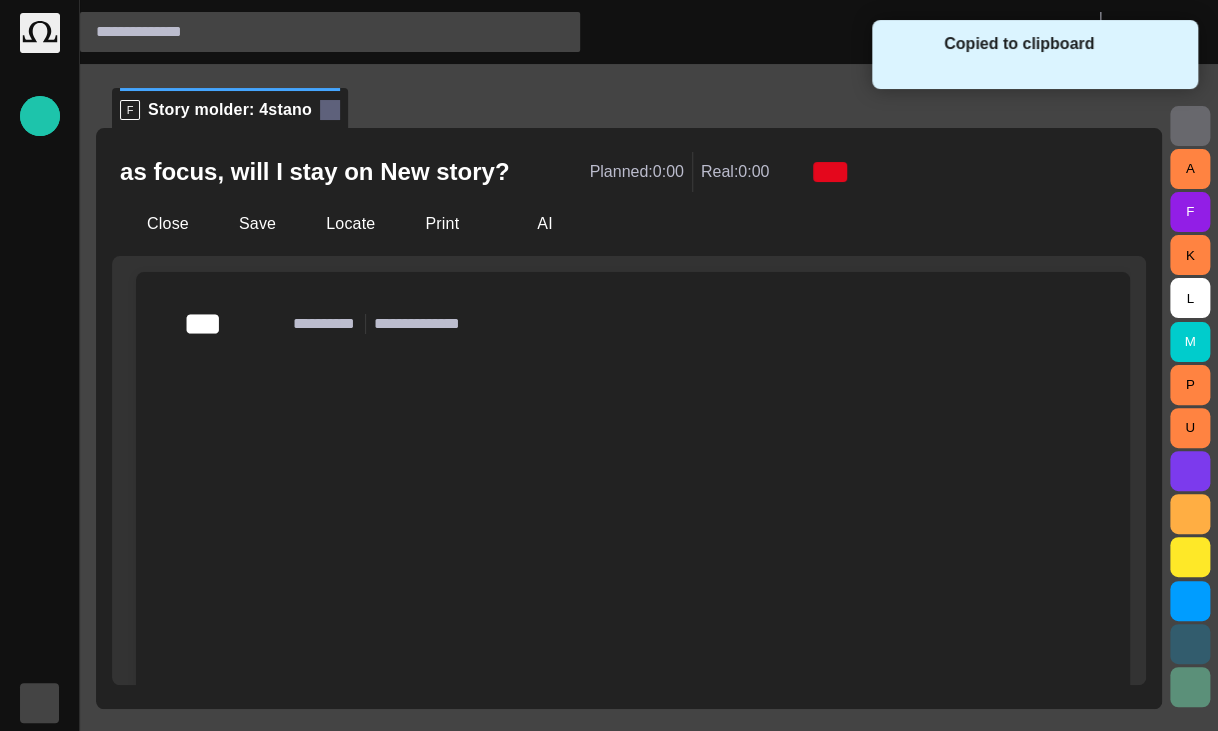 click at bounding box center (330, 110) 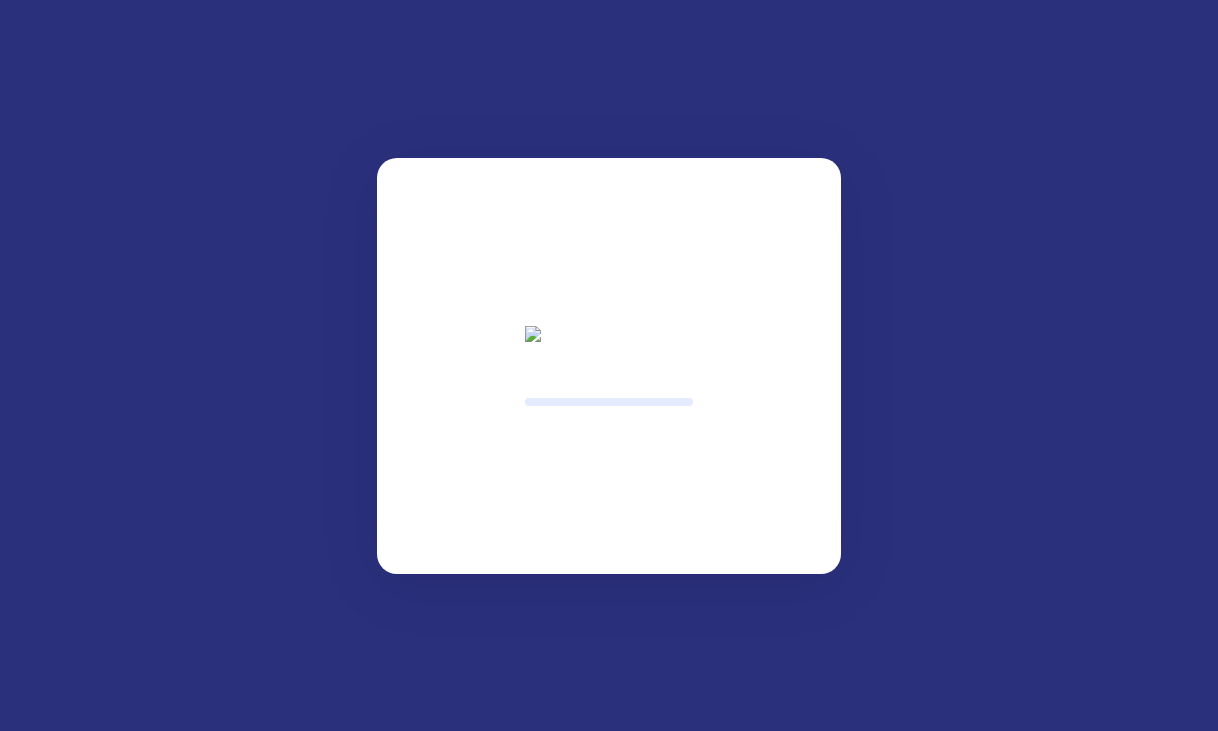 scroll, scrollTop: 0, scrollLeft: 0, axis: both 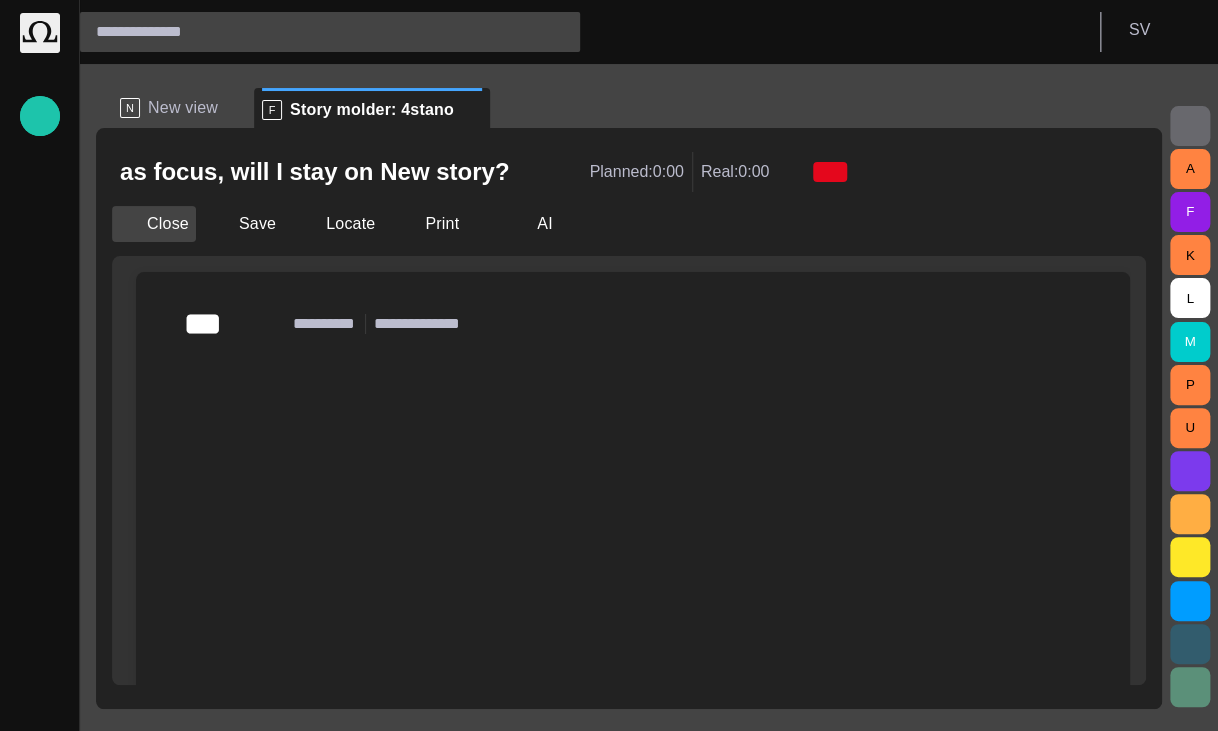 click on "Close" at bounding box center (154, 224) 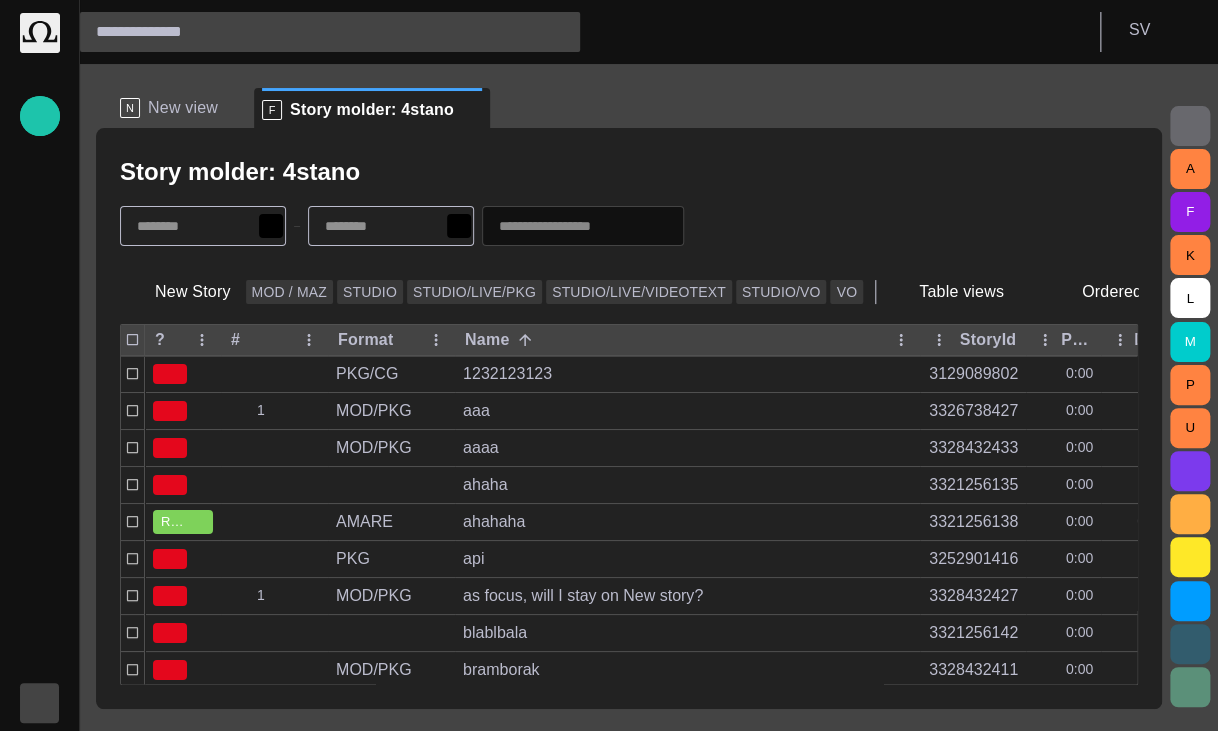 drag, startPoint x: 40, startPoint y: 727, endPoint x: 43, endPoint y: 713, distance: 14.3178215 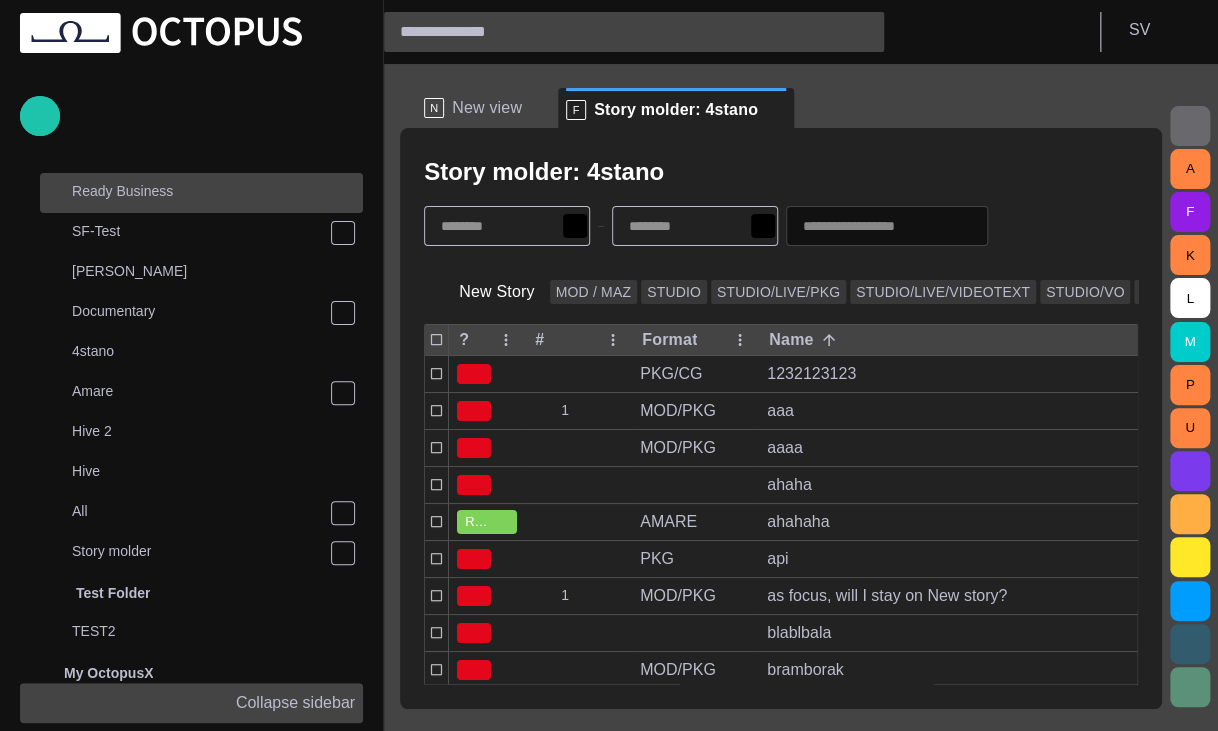 scroll, scrollTop: 360, scrollLeft: 0, axis: vertical 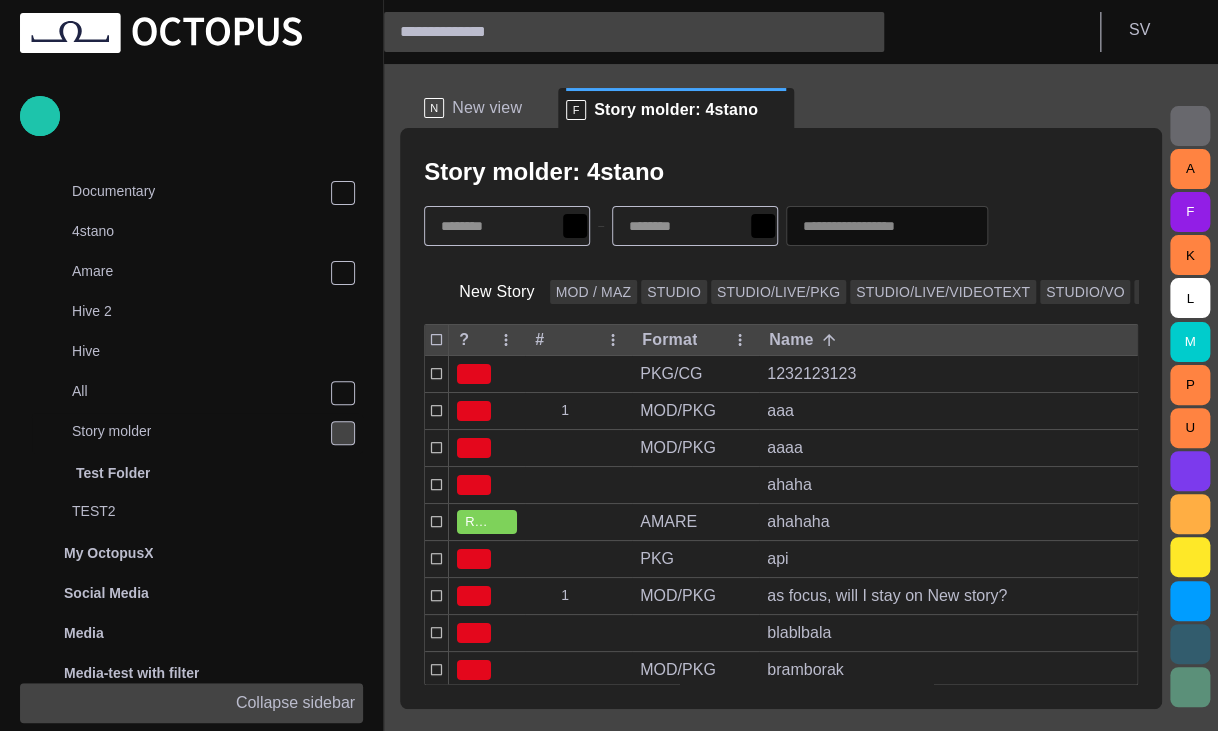 click at bounding box center (343, 433) 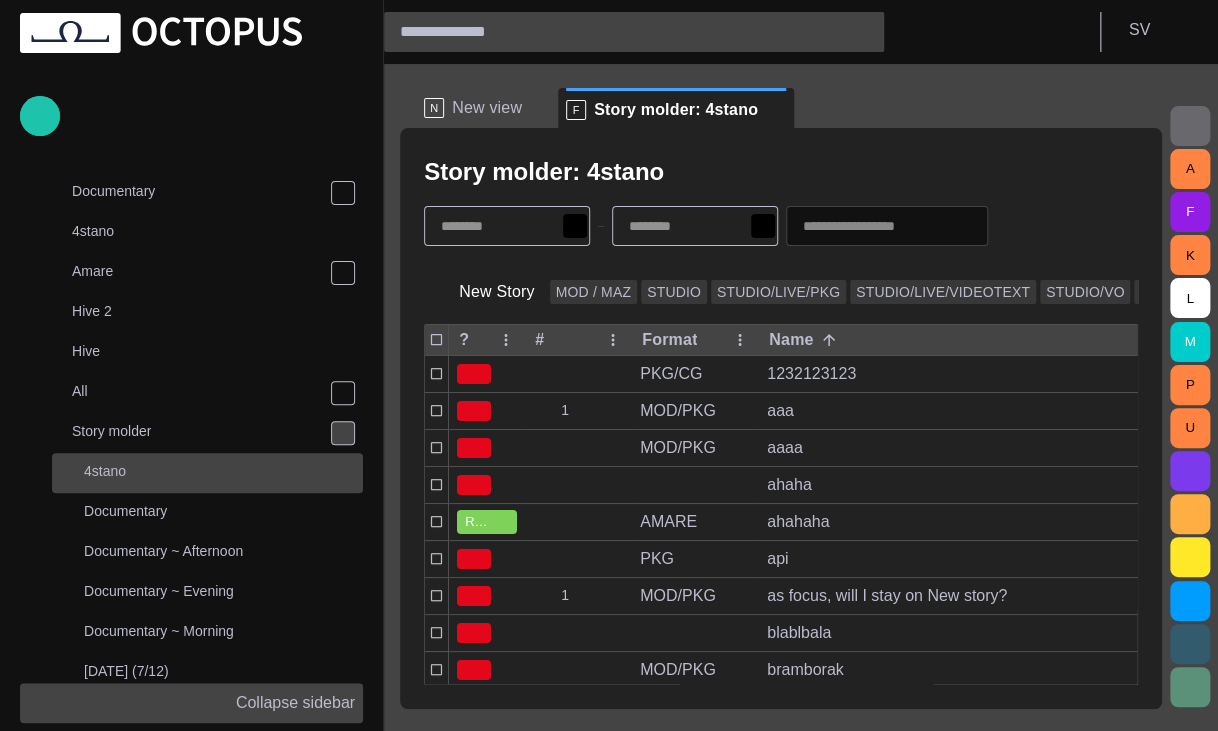 scroll, scrollTop: 480, scrollLeft: 0, axis: vertical 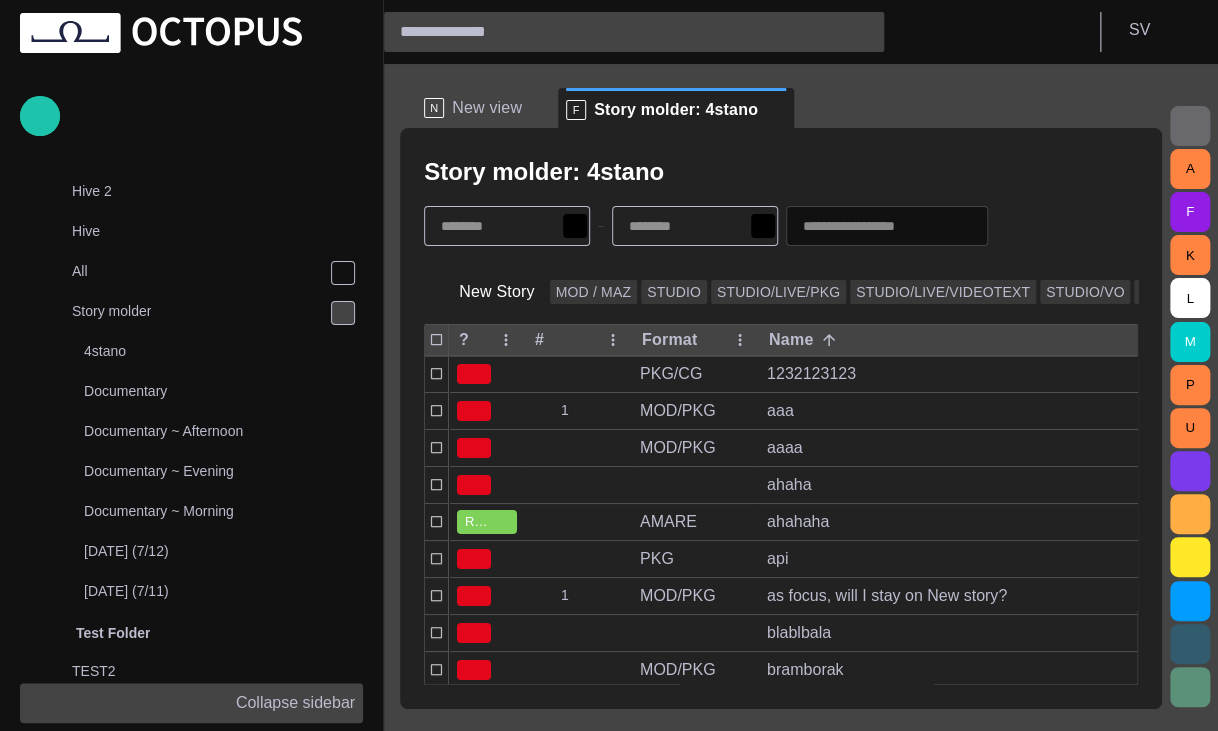 click at bounding box center [343, 313] 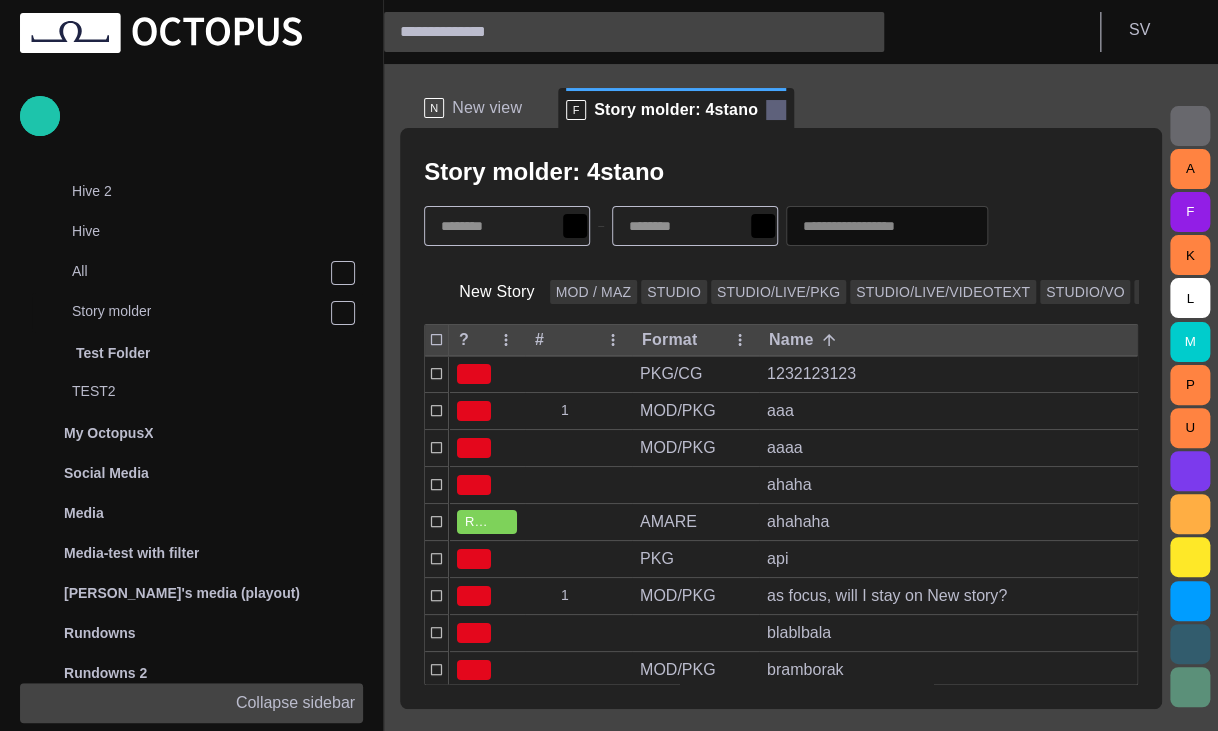 click at bounding box center [776, 110] 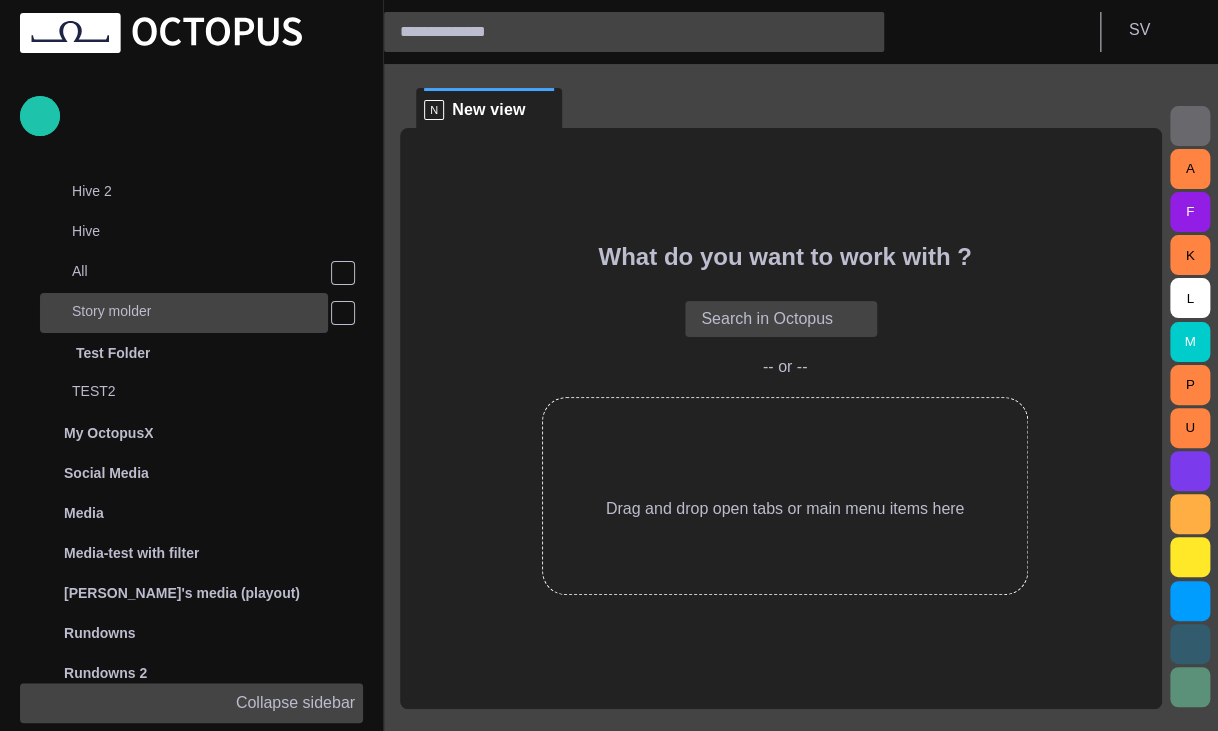 click on "Story molder" at bounding box center [111, 311] 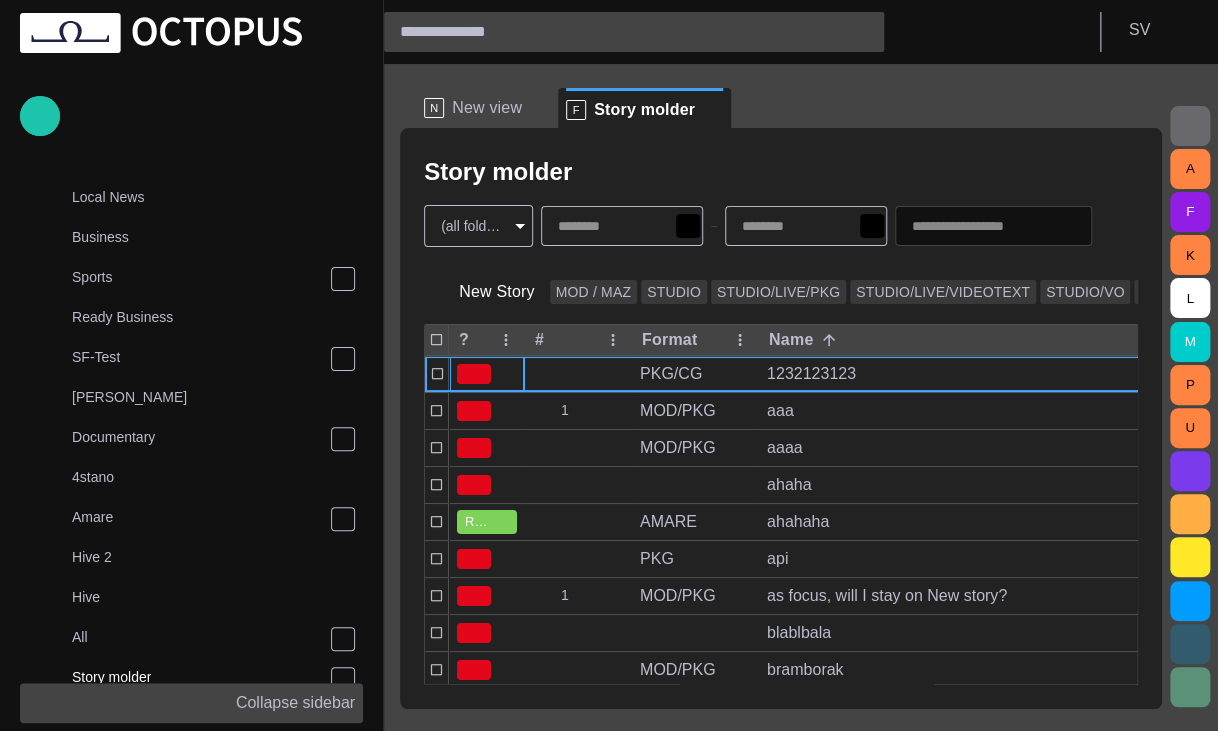 scroll, scrollTop: 80, scrollLeft: 0, axis: vertical 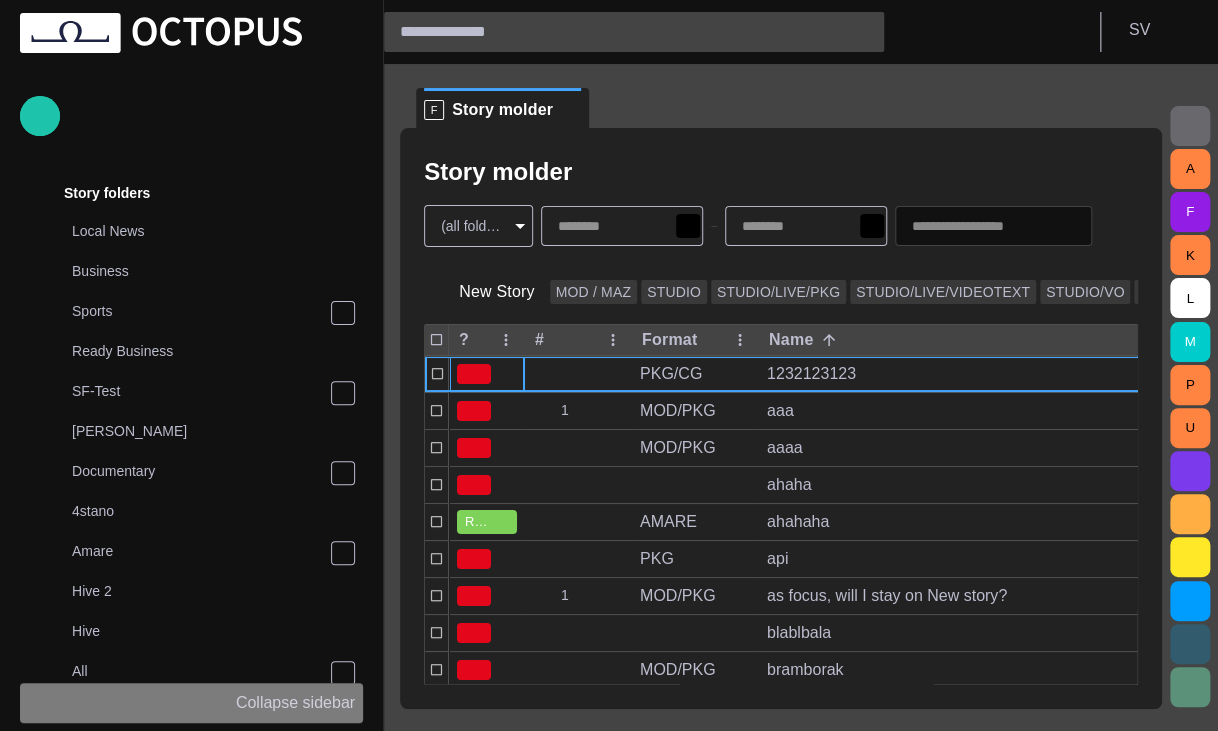 click on "Collapse sidebar" at bounding box center [295, 703] 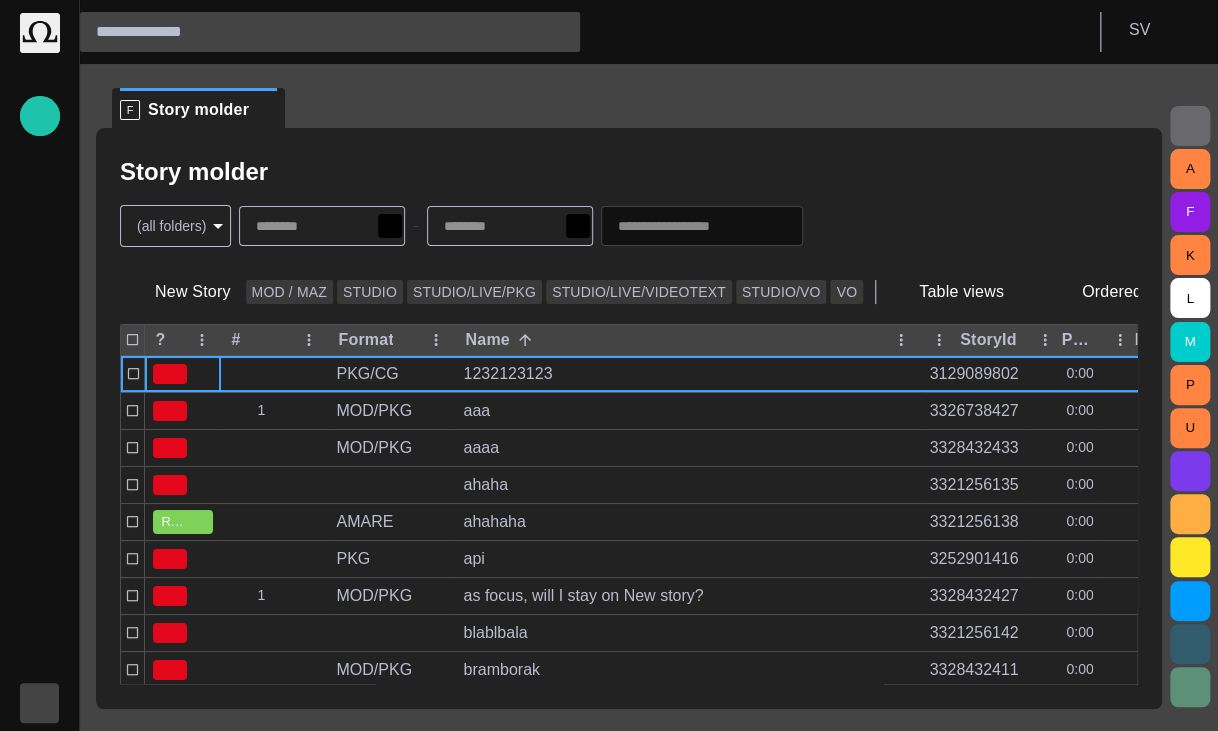 click on "Story Rundown Local News Publishing queue Story folders My OctopusX Social Media Media Media-test with filter Karel's media (playout) Rundowns Rundowns 2 Editorial Admin Administration https://apnews.com/ AI Assistant Octopus S V F Story molder Story molder (all folders) * New Story MOD / MAZ STUDIO STUDIO/LIVE/PKG STUDIO/LIVE/VIDEOTEXT STUDIO/VO VO Table views Ordered ? # Format Name StoryId Plan dur Duration Reporters names Created by Modified PKG/CG 1232123123 3129089802 0:00 ไอซ์ 12/16/2024 16:33 1 MOD/PKG aaa 3326738427 0:00 Nedbal 16:24 MOD/PKG aaaa 3328432433 0:00 Vedra 16:34 ahaha 3321256135 0:00 Drevicky 6/23 14:37 READY AMARE ahahaha 3321256138 0:00 0:01 Drevicky 6/23 14:29 PKG api 3252901416 0:00 h 9/17/2024 06:06 1 MOD/PKG as focus, will I stay on New story? 3328432427 0:00 Vedra 16:41 blablbala 3321256142 0:00 Drevicky 6/13 09:59 MOD/PKG bramborak 3328432411 0:00 Vedra 14:19 case 1 3322138906 0:00 Amare 6/13 09:59 case 3 3322138907 0:00 Amare 6/11 13:07 1 MOD/PKG determinar 0:00 1 A" at bounding box center (609, 365) 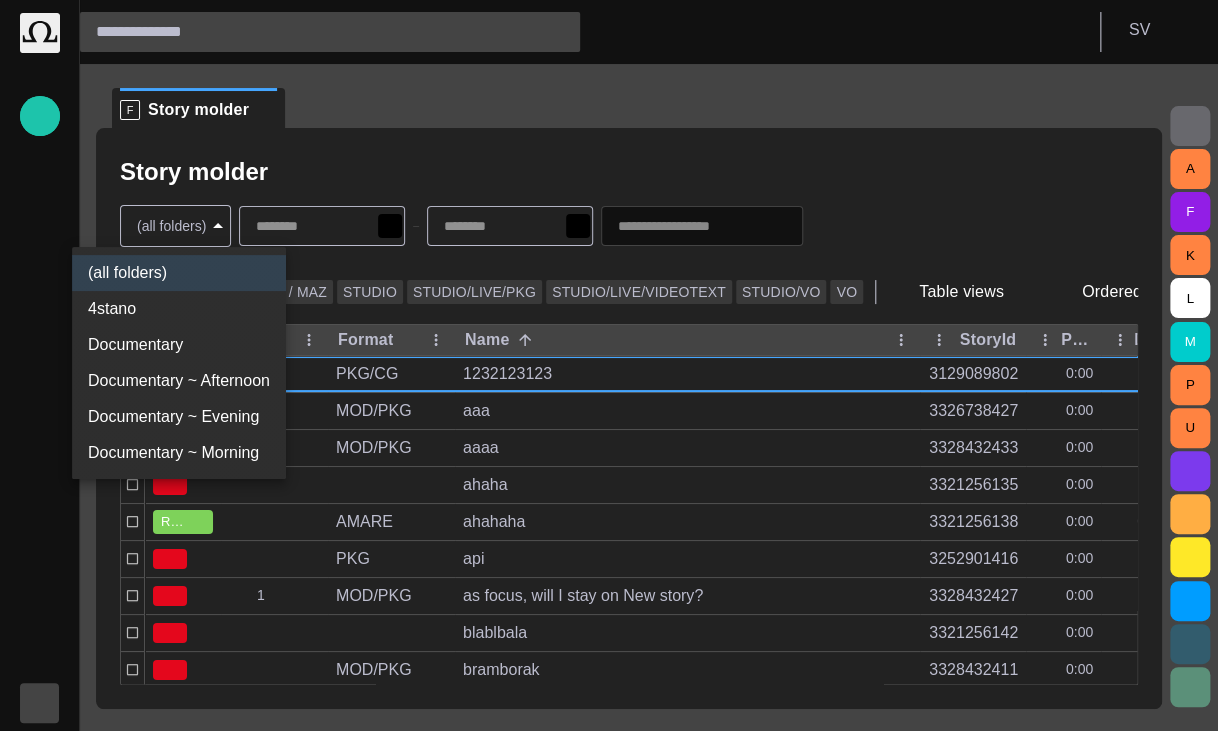 click on "Documentary" at bounding box center (179, 345) 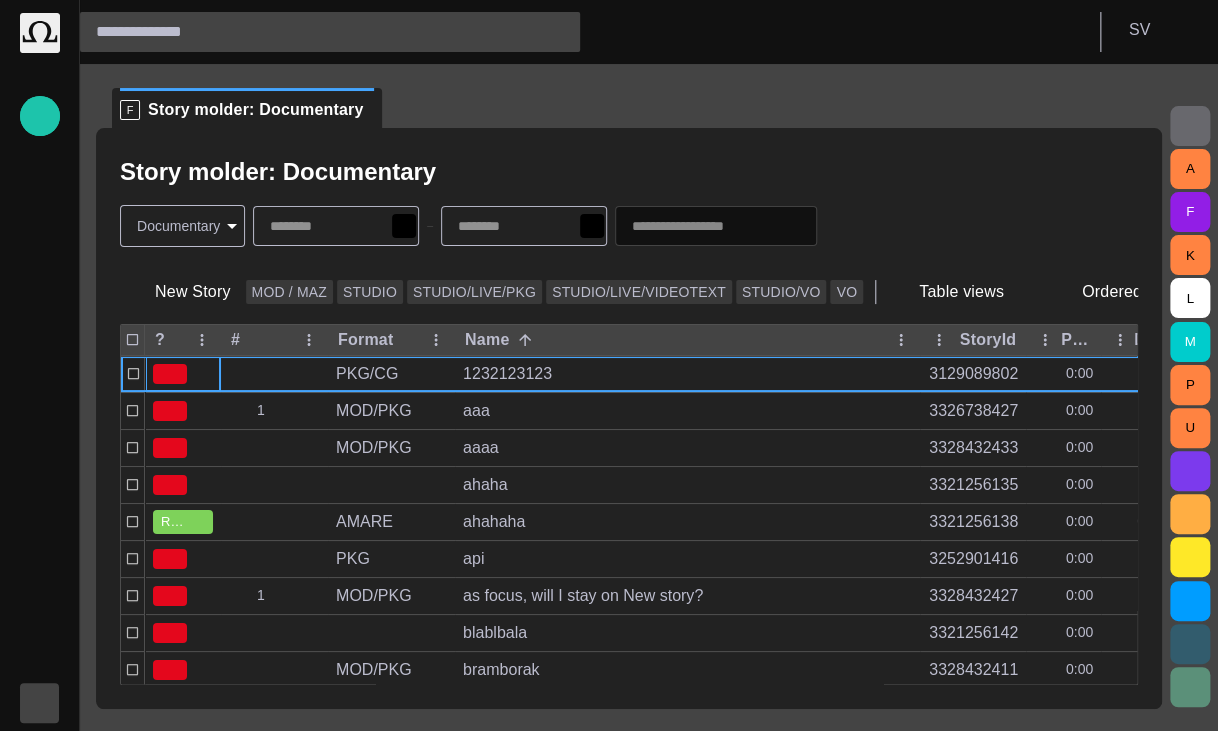 type on "********" 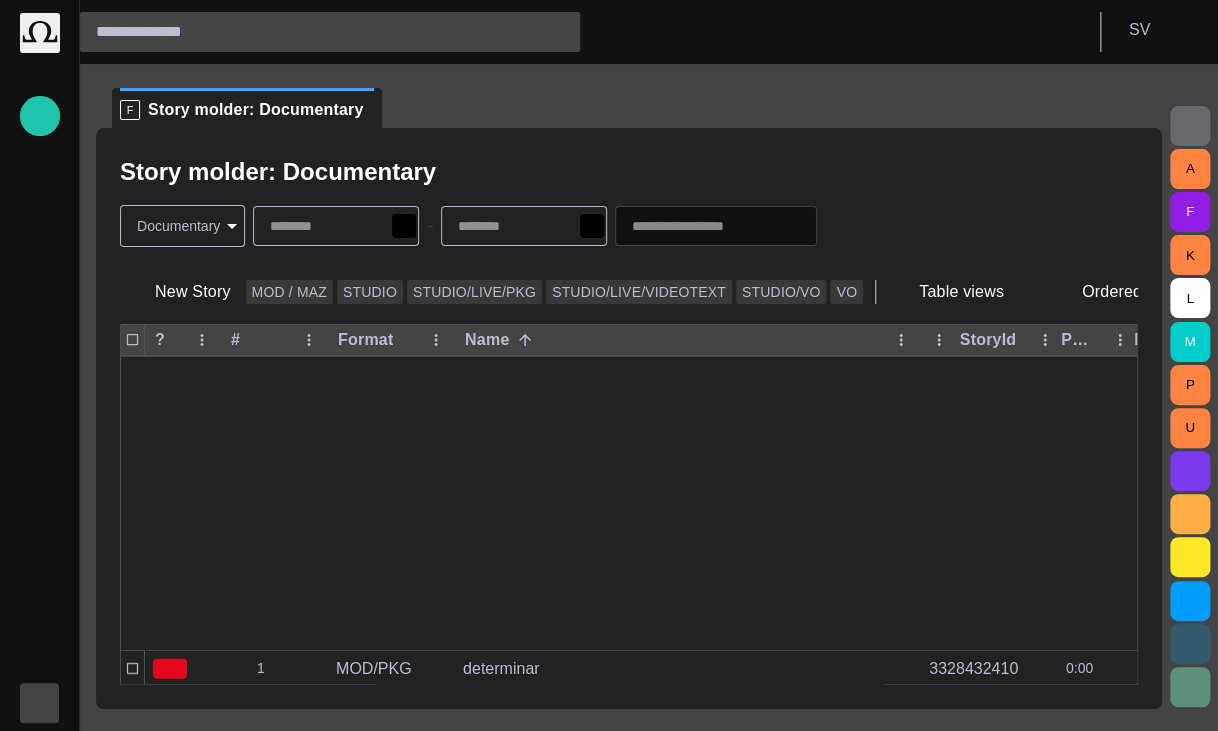 scroll, scrollTop: 317, scrollLeft: 0, axis: vertical 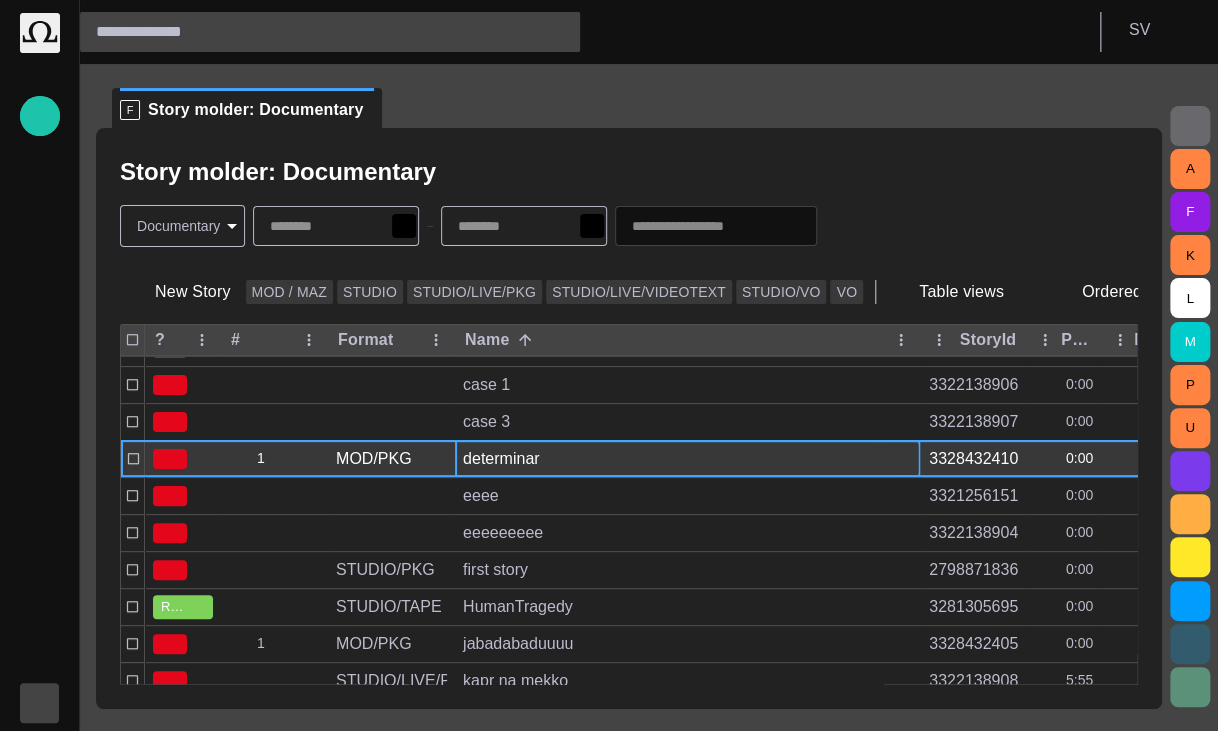 click on "determinar" at bounding box center (687, 459) 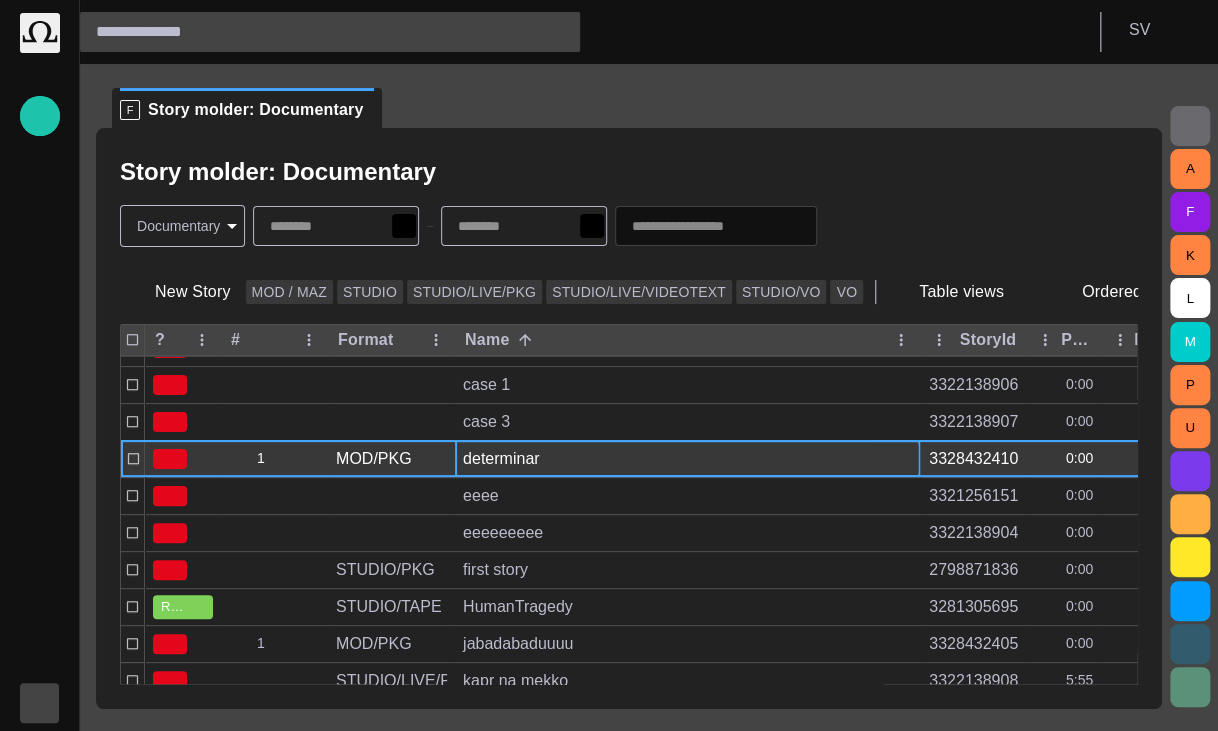click on "determinar" at bounding box center [687, 459] 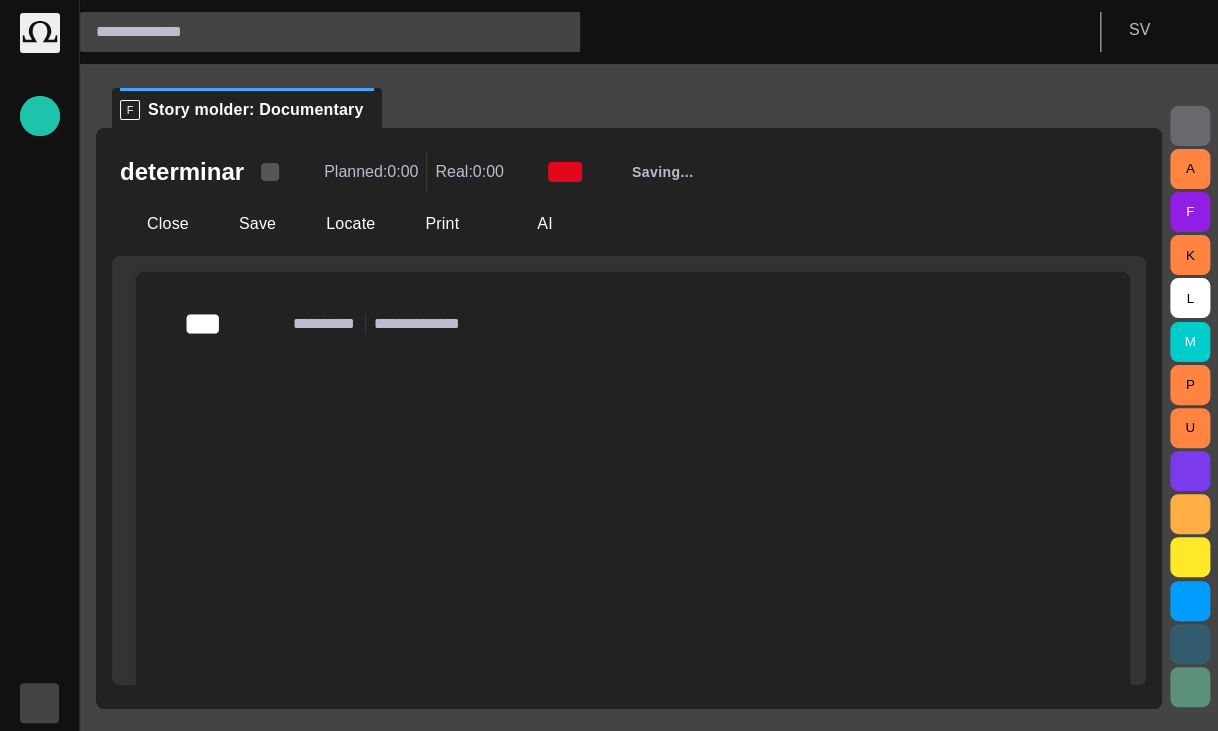 click at bounding box center (270, 172) 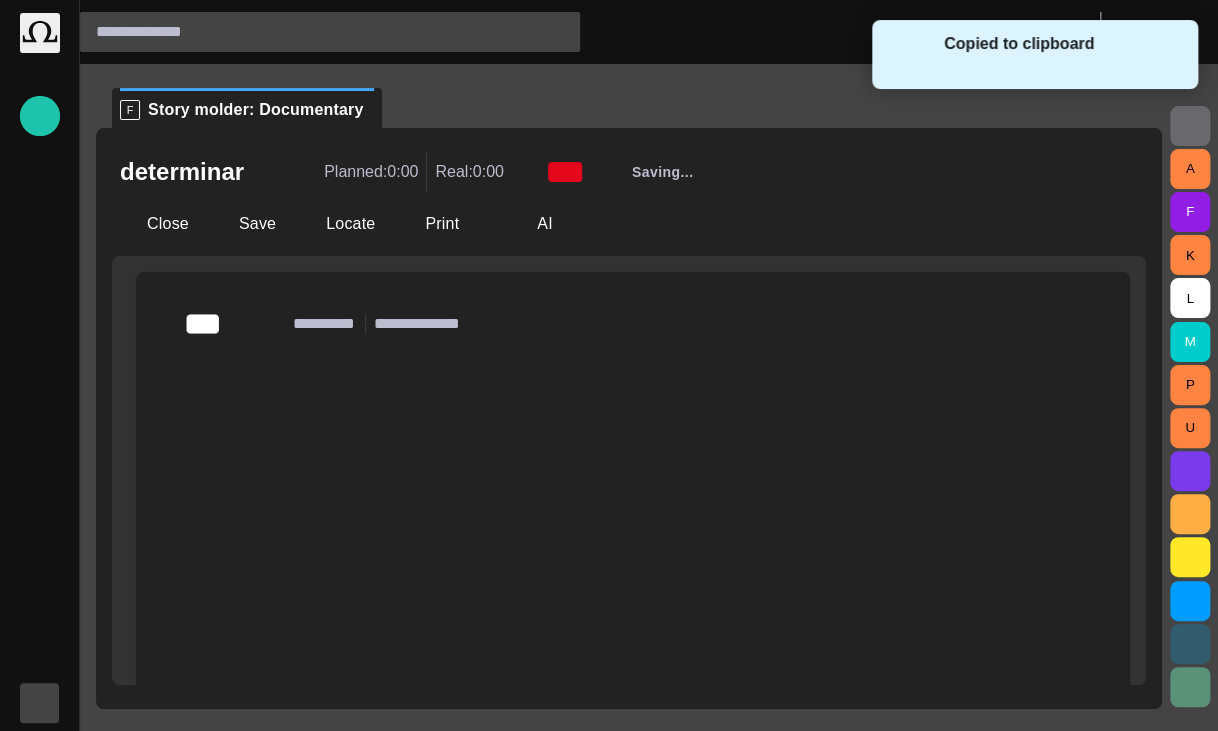 click on "﻿
﻿ ﻿" at bounding box center (633, 520) 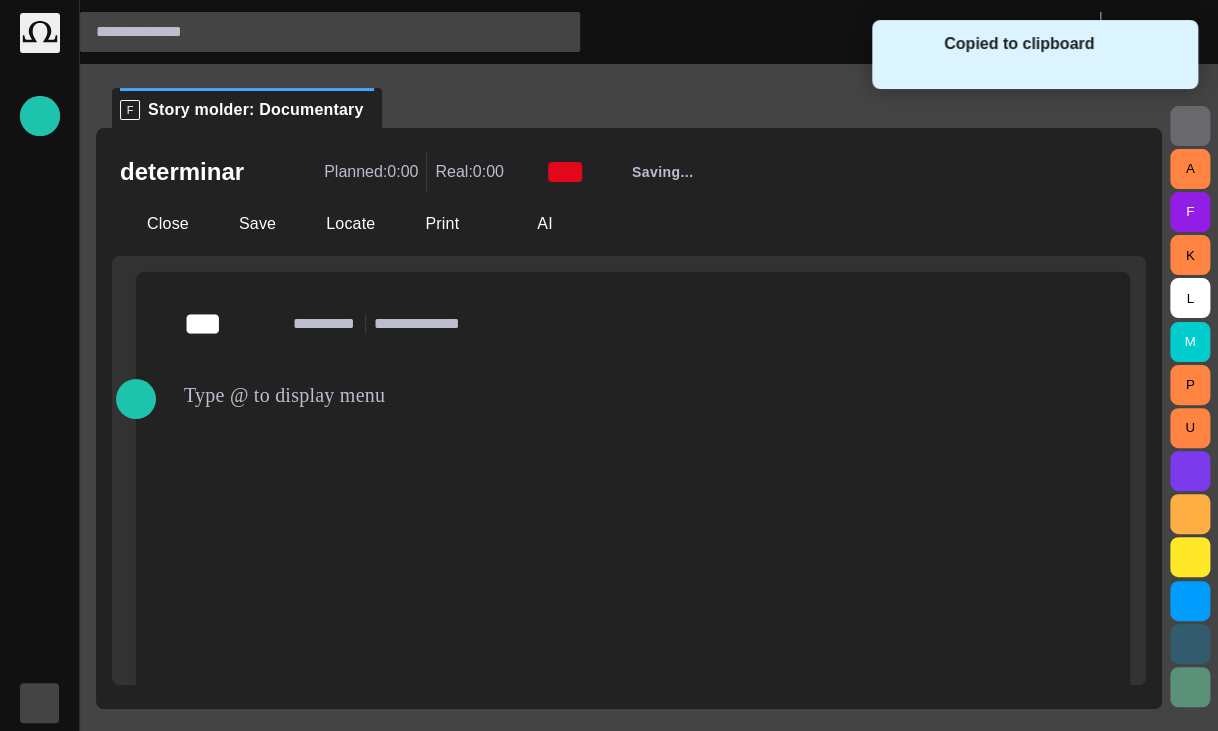type 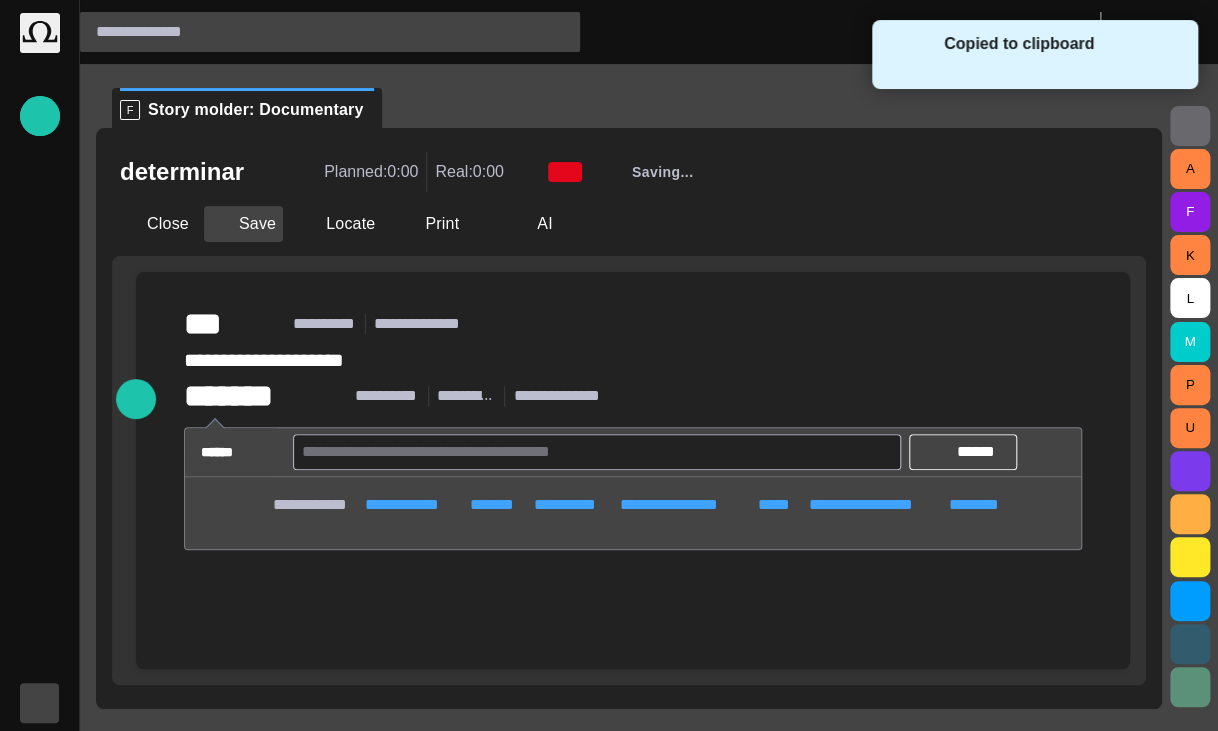 click on "Save" at bounding box center [243, 224] 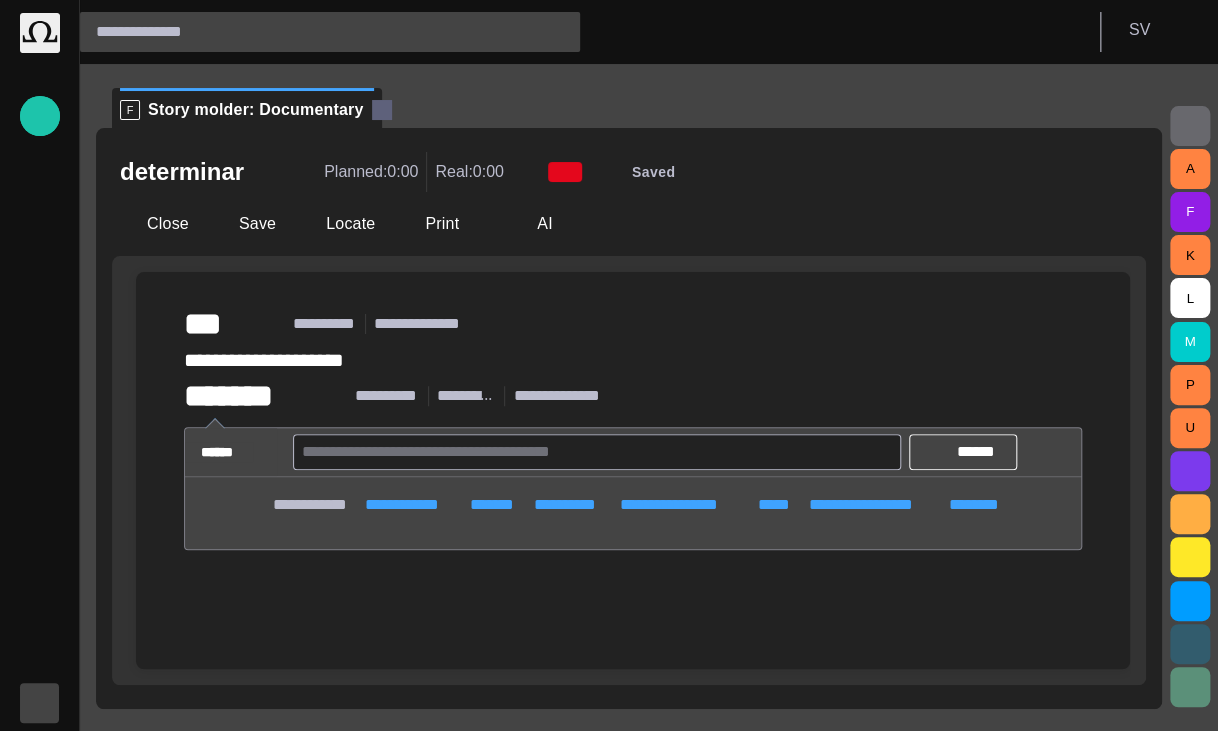 click at bounding box center (382, 110) 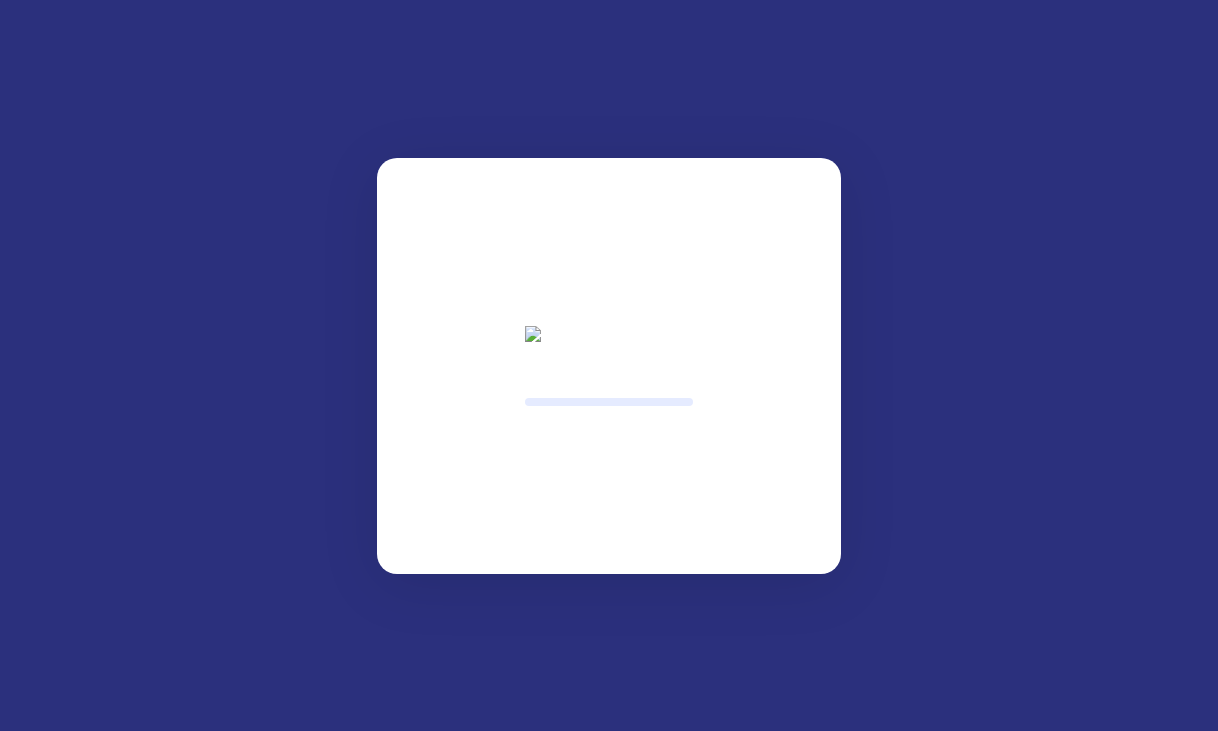 scroll, scrollTop: 0, scrollLeft: 0, axis: both 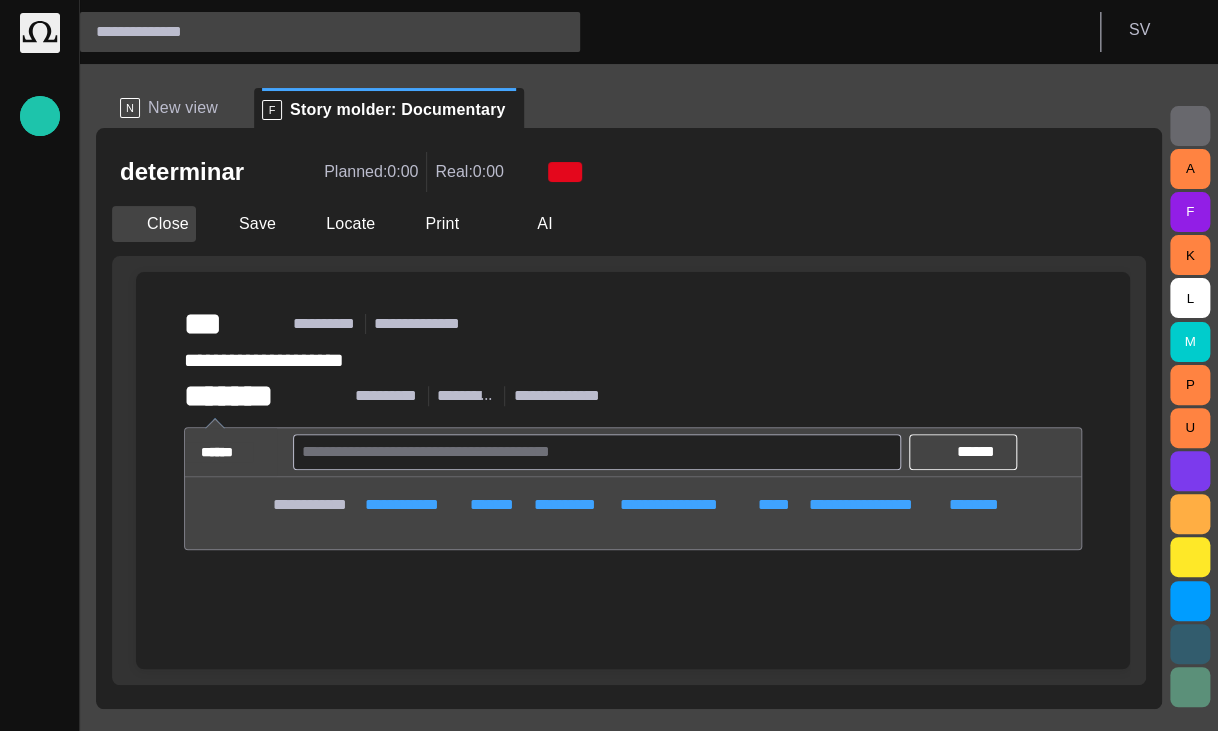 click on "Close" at bounding box center (154, 224) 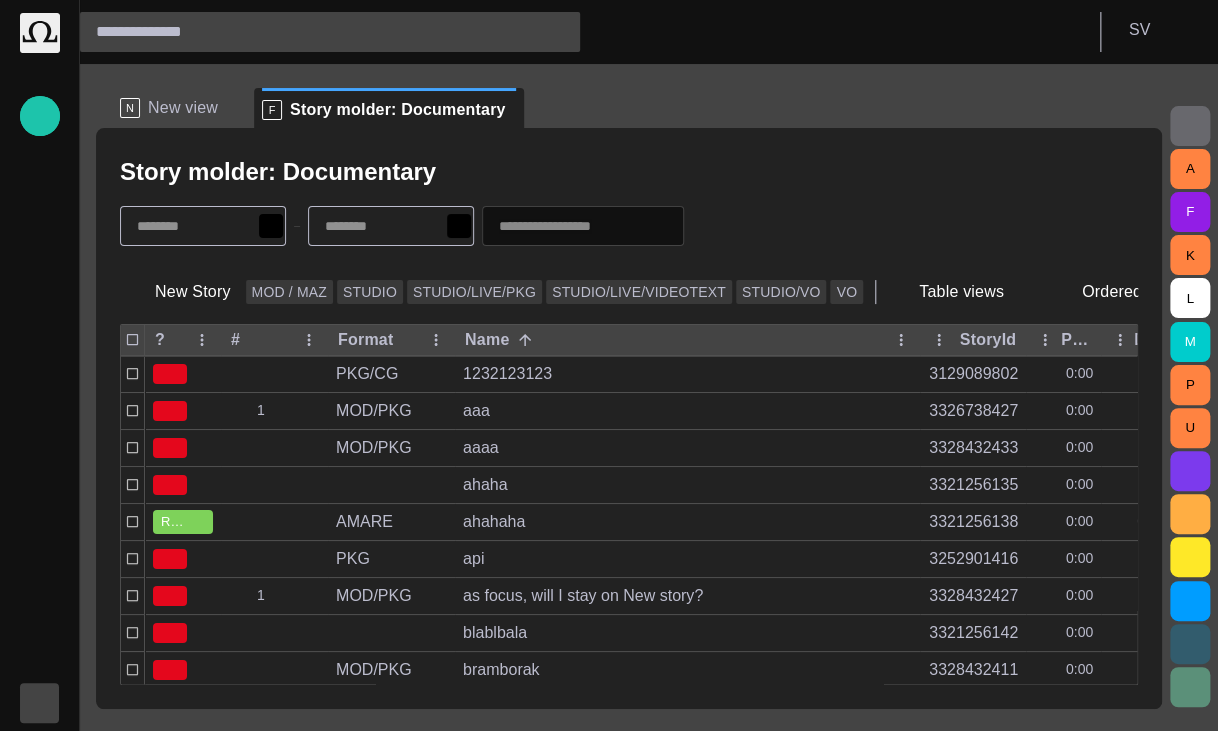 click at bounding box center (40, 703) 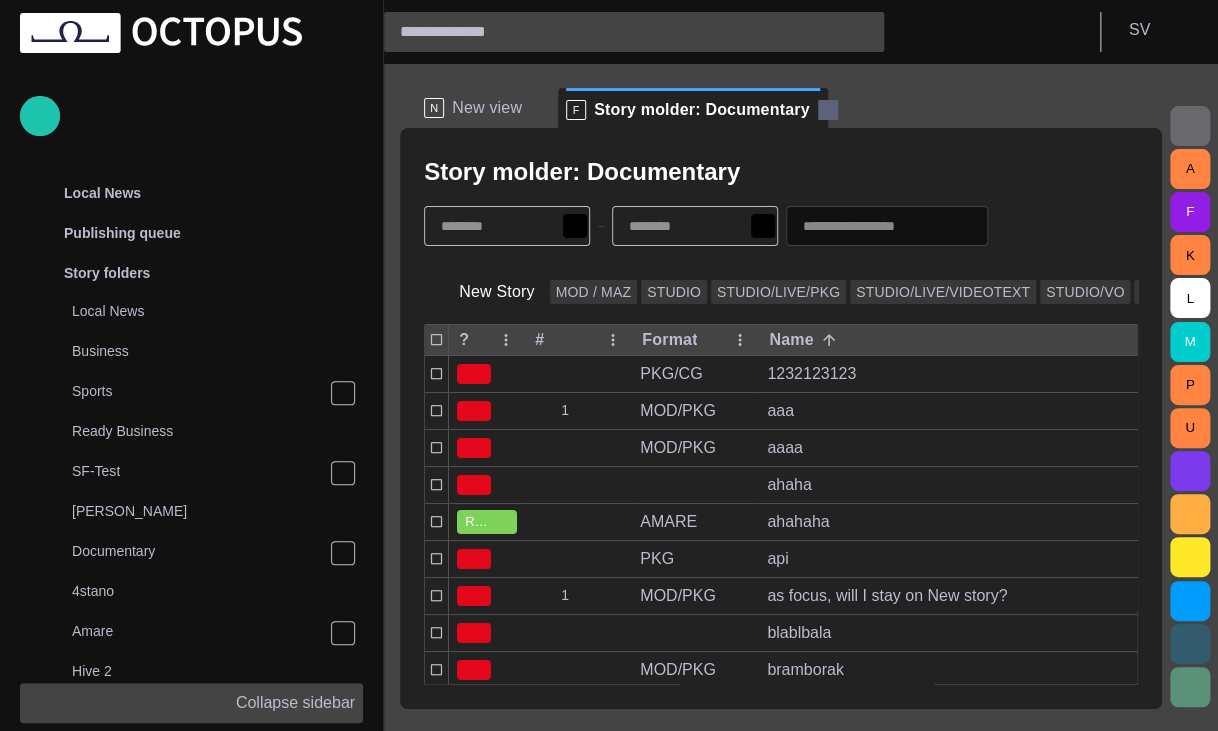 click at bounding box center [828, 110] 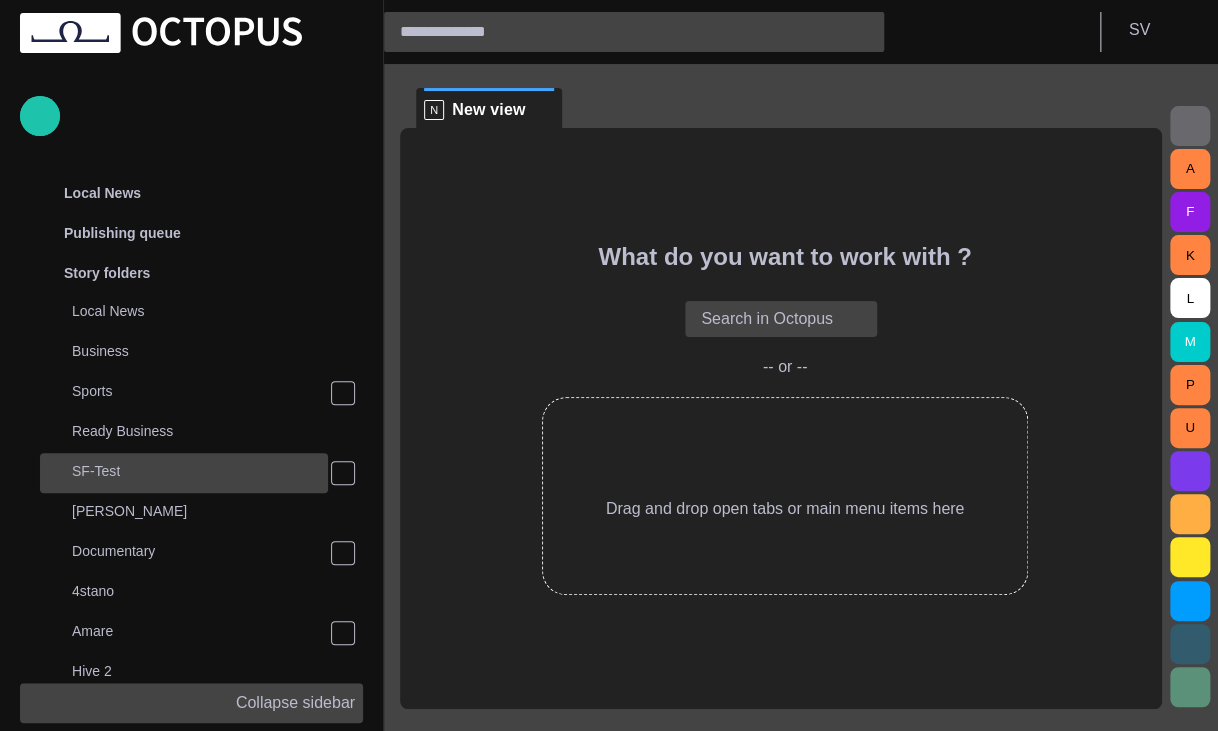 scroll, scrollTop: 480, scrollLeft: 0, axis: vertical 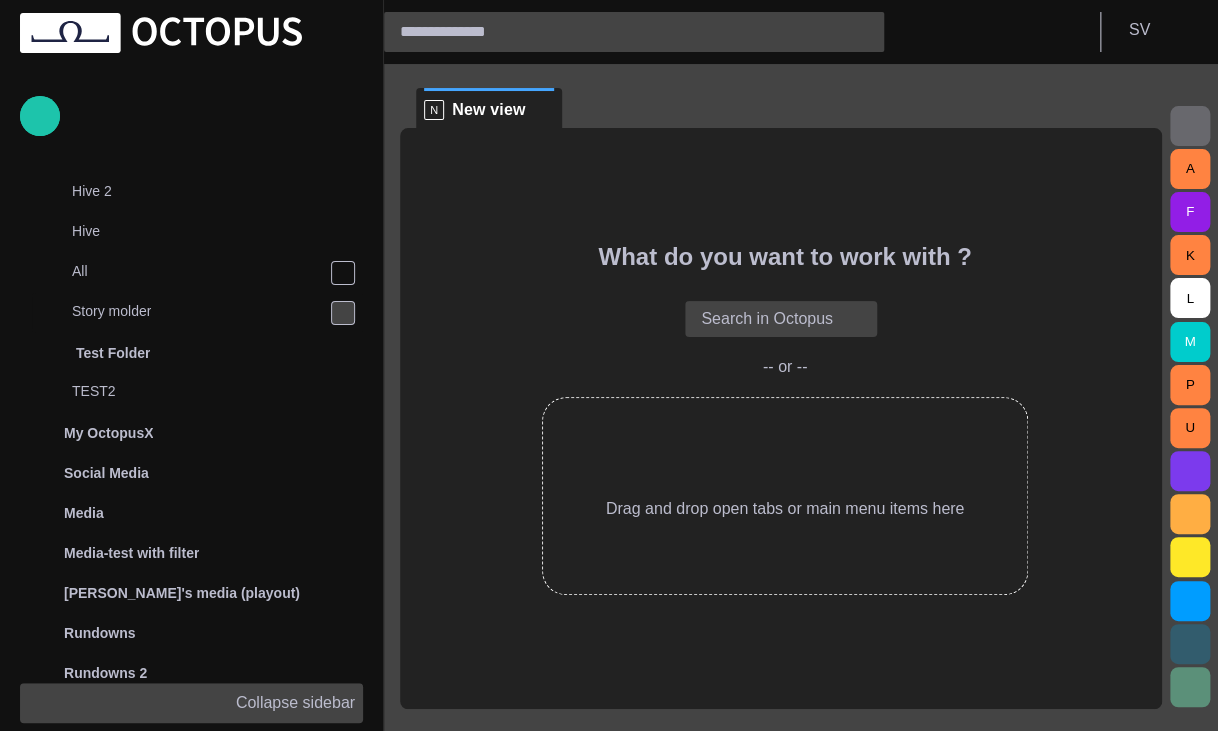 click at bounding box center [343, 313] 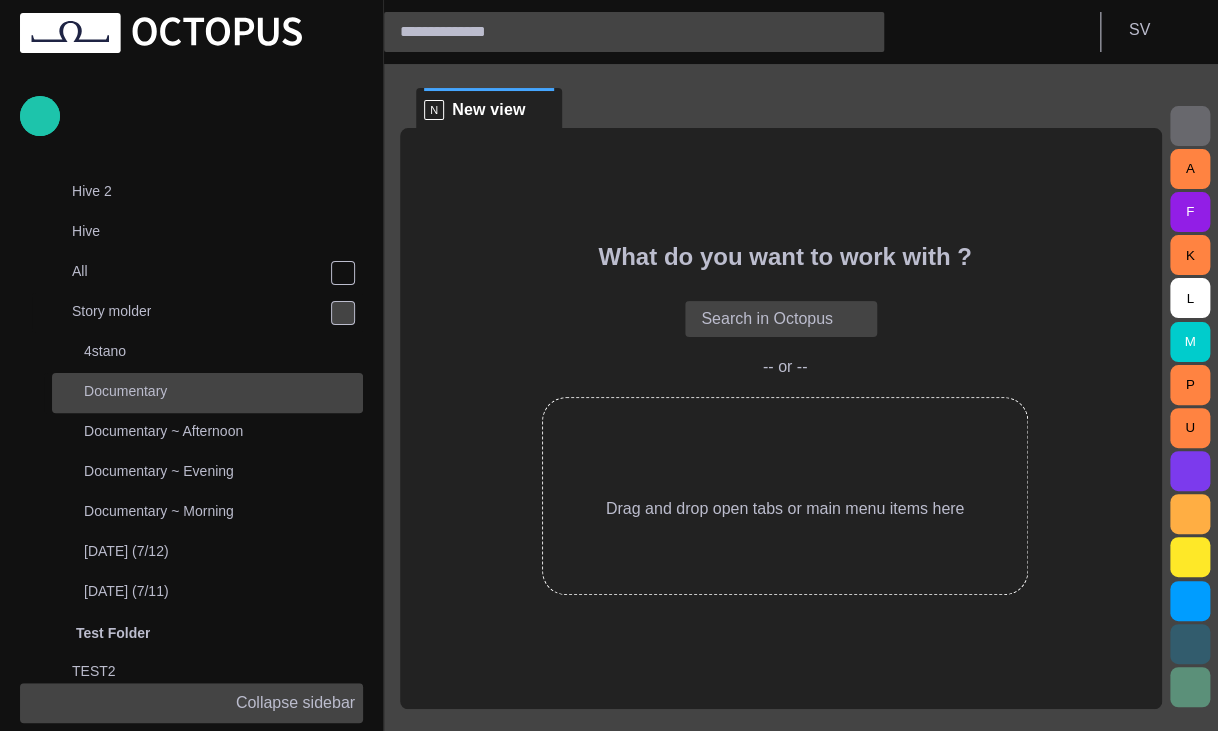click on "Documentary" at bounding box center [209, 391] 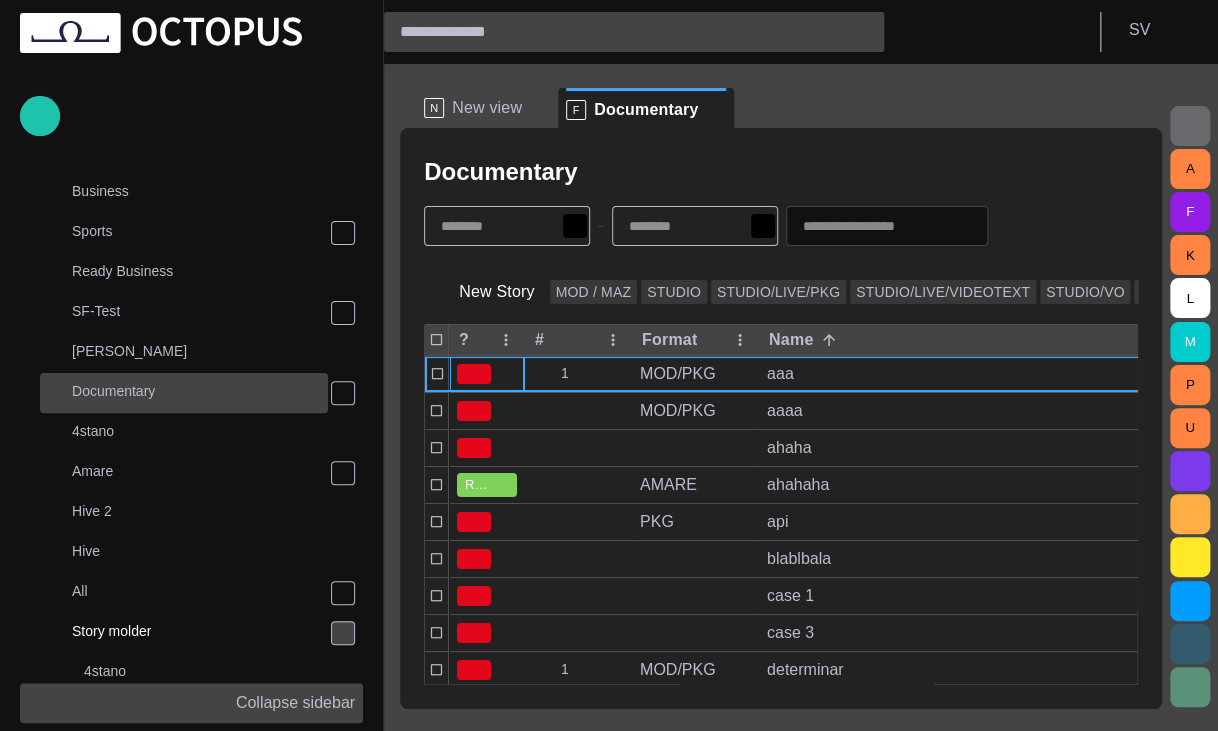 scroll, scrollTop: 200, scrollLeft: 0, axis: vertical 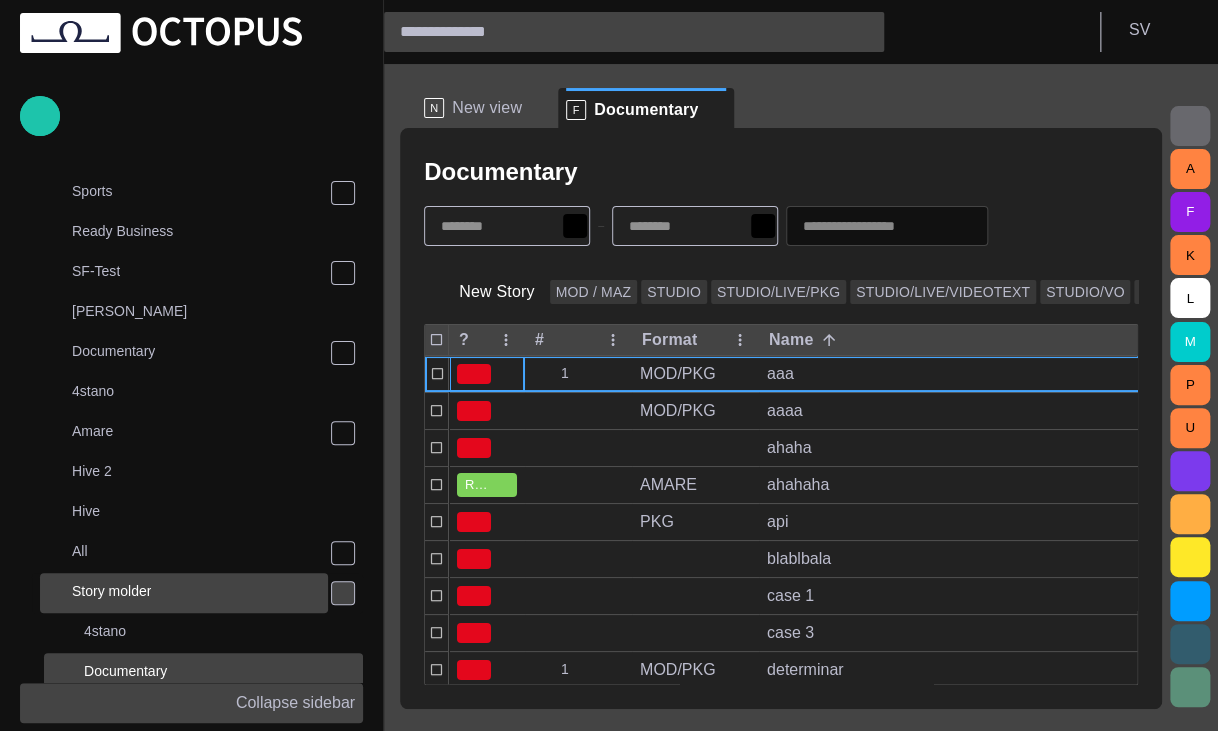 click on "Story molder" at bounding box center [186, 591] 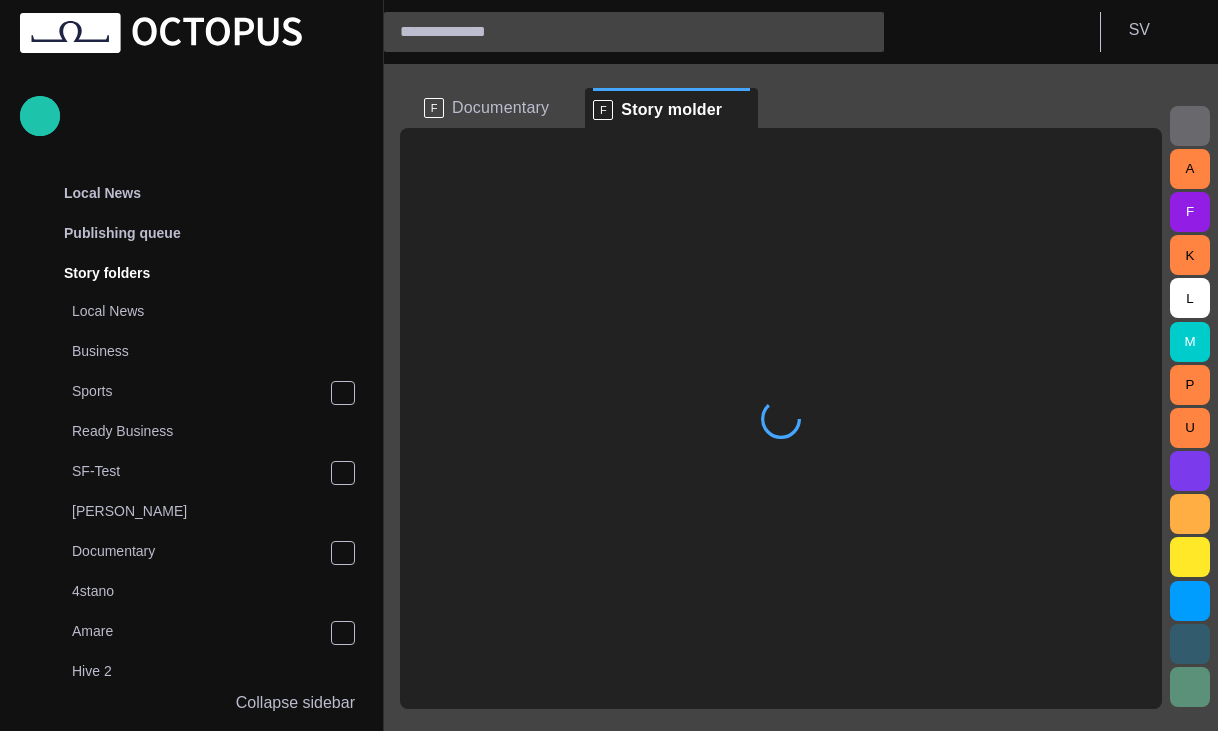 scroll, scrollTop: 0, scrollLeft: 0, axis: both 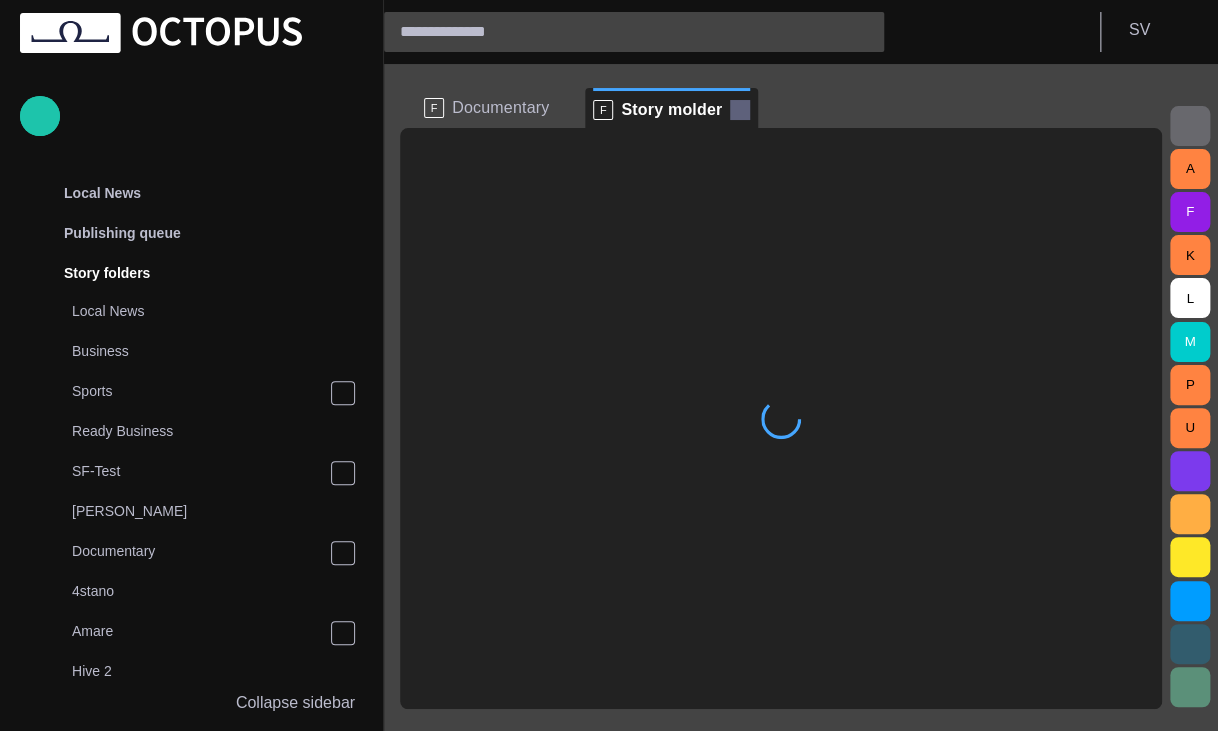 click at bounding box center [740, 110] 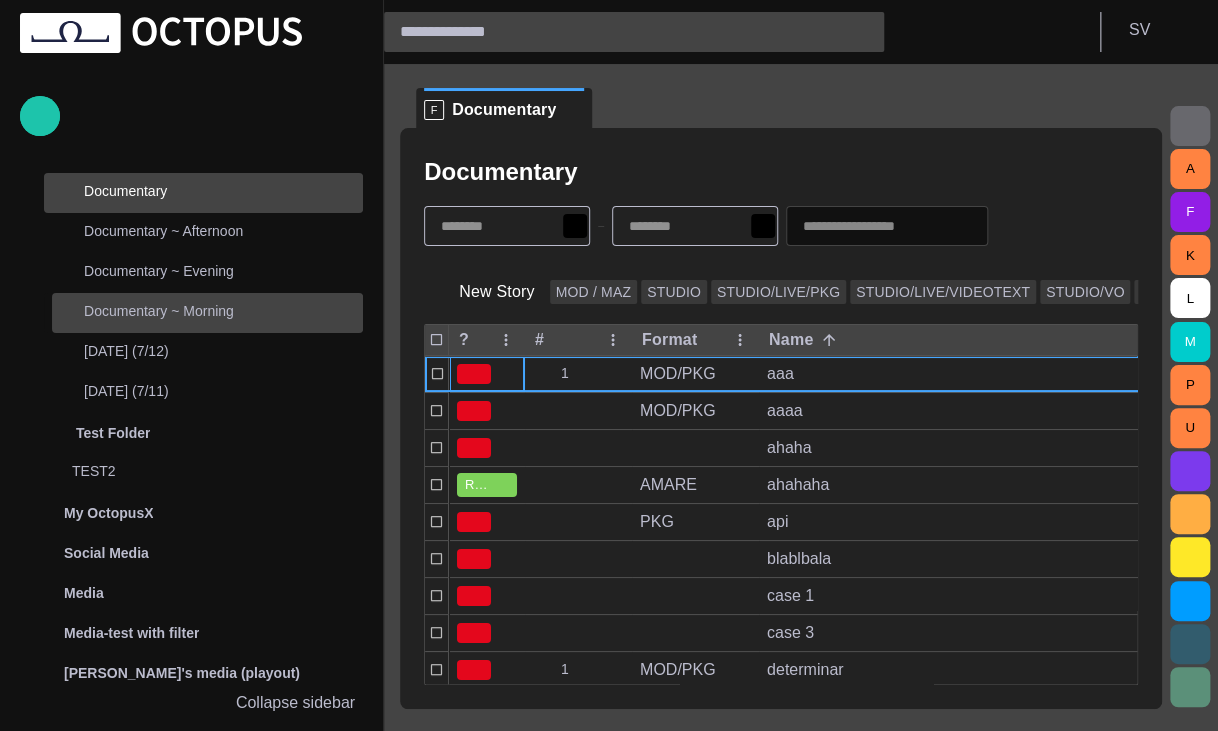 scroll, scrollTop: 440, scrollLeft: 0, axis: vertical 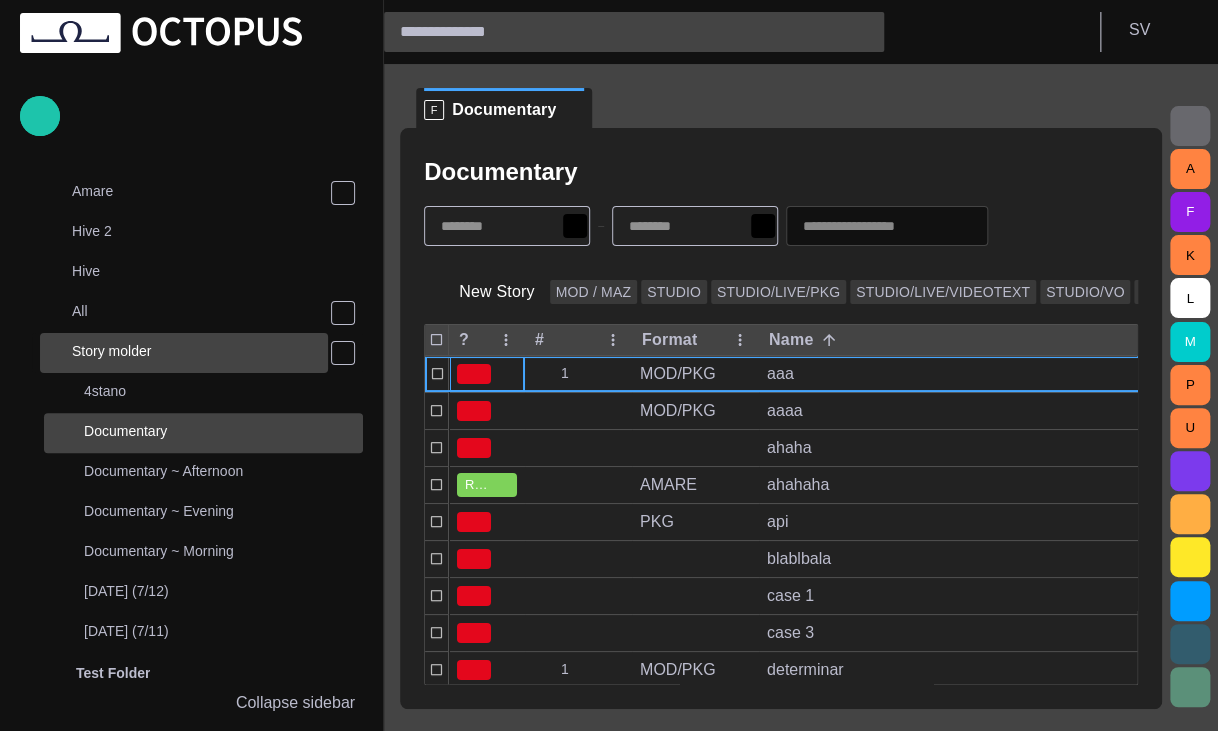 click on "Story molder" at bounding box center (200, 351) 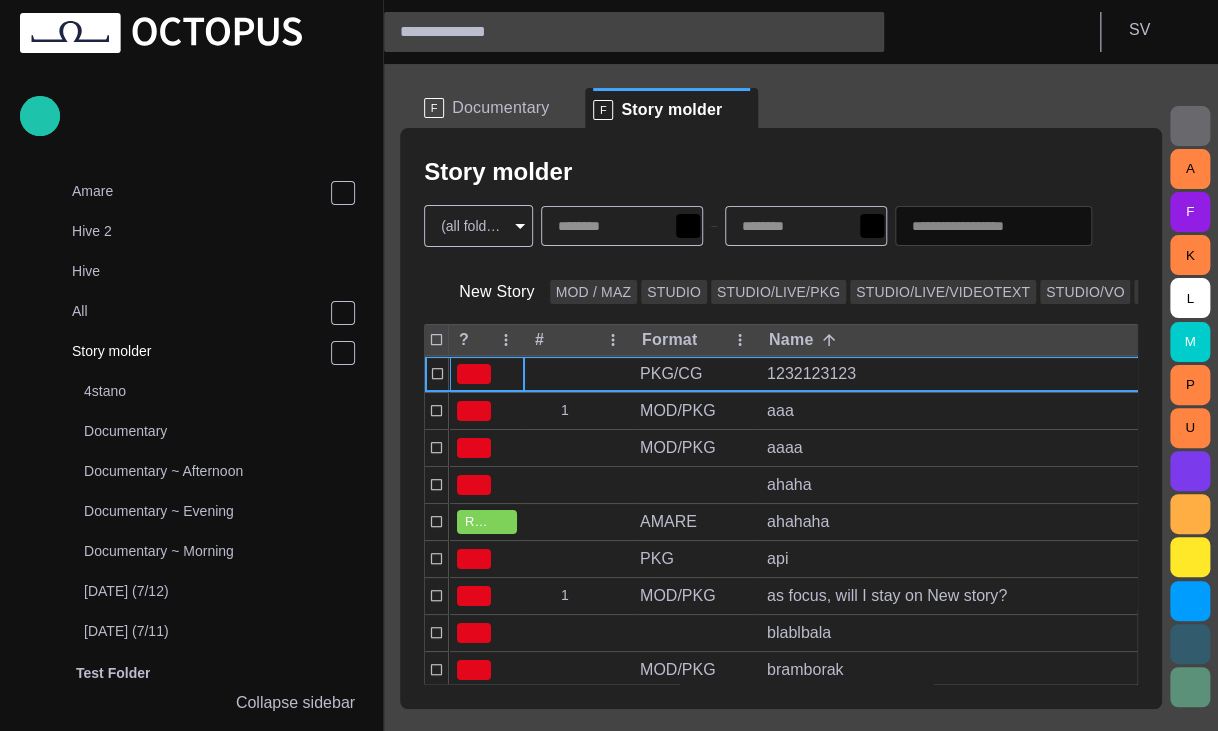 click on "Story Rundown Local News Publishing queue Story folders Local News Business Sports Ready Business SF-Test Thomas Documentary 4stano Amare Hive 2 Hive All Story molder 4stano Documentary Documentary ~ Afternoon Documentary ~ Evening Documentary ~ Morning Saturday (7/12) Friday (7/11) Test Folder TEST2 My OctopusX Social Media Media Media-test with filter Karel's media (playout) Rundowns Rundowns 2 Editorial Admin Administration https://apnews.com/ AI Assistant Octopus Collapse sidebar S V F Documentary F Story molder Story molder (all folders) * New Story MOD / MAZ STUDIO STUDIO/LIVE/PKG STUDIO/LIVE/VIDEOTEXT STUDIO/VO VO ? # Format Name StoryId Plan dur Duration Reporters names Created by Modified PKG/CG 1232123123 3129089802 0:00 ไอซ์ 12/16/2024 16:33 1 MOD/PKG aaa 3326738427 0:00 Nedbal 16:24 MOD/PKG aaaa 3328432433 0:00 Vedra 16:34 ahaha 3321256135 0:00 Drevicky 6/23 14:37 READY AMARE ahahaha 3321256138 0:00 0:01 Drevicky 6/23 14:29 PKG api 3252901416 0:00 h 9/17/2024 06:06 1 MOD/PKG 0:00 1 1" at bounding box center [609, 365] 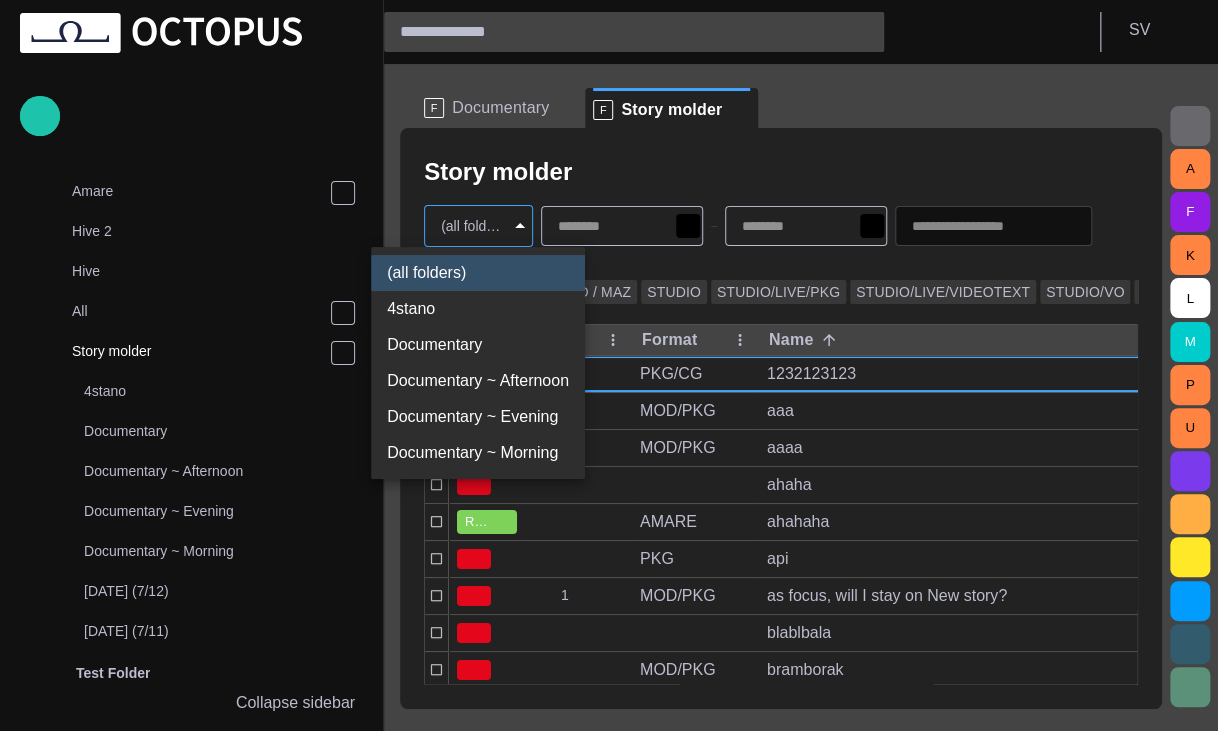 click on "4stano" at bounding box center [478, 309] 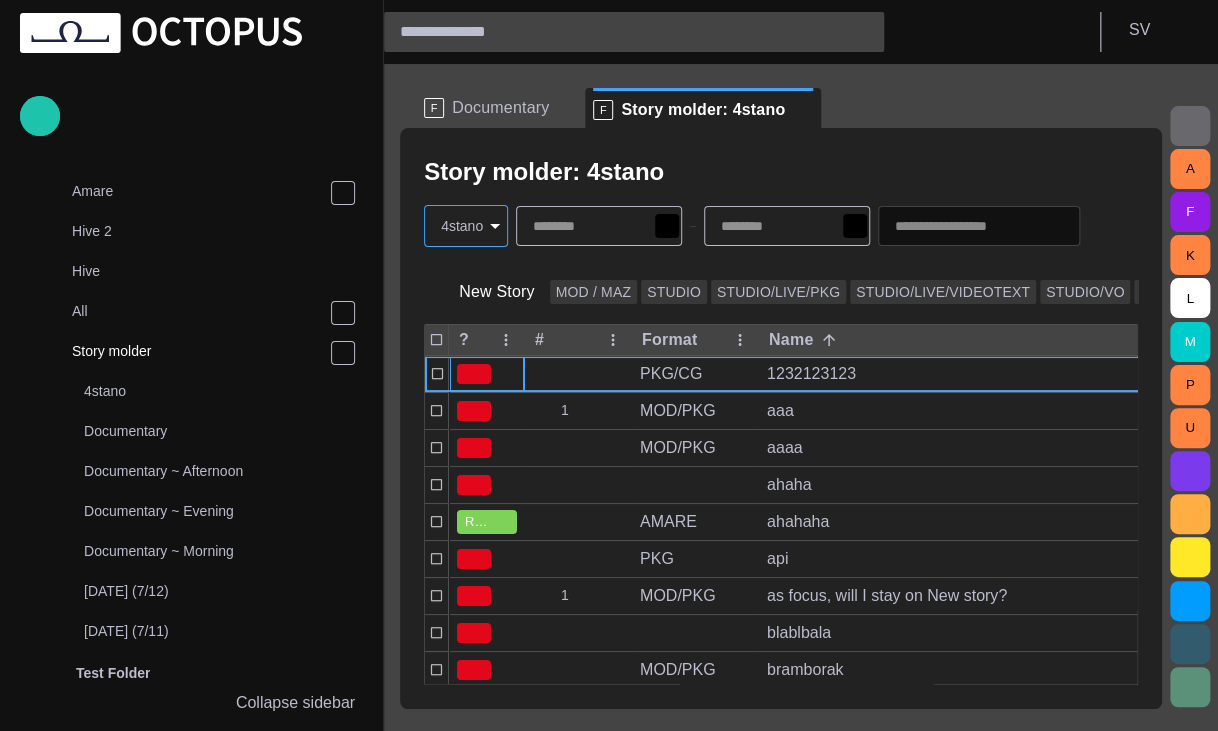 type on "**********" 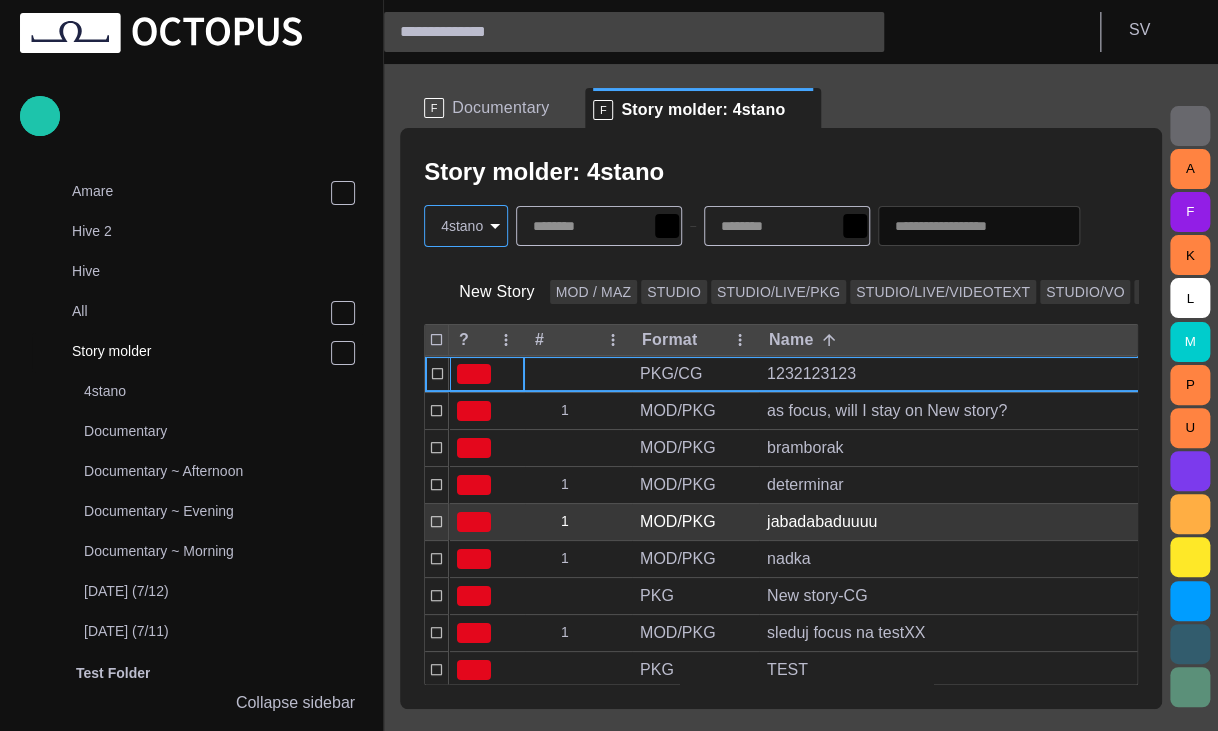 scroll, scrollTop: 105, scrollLeft: 0, axis: vertical 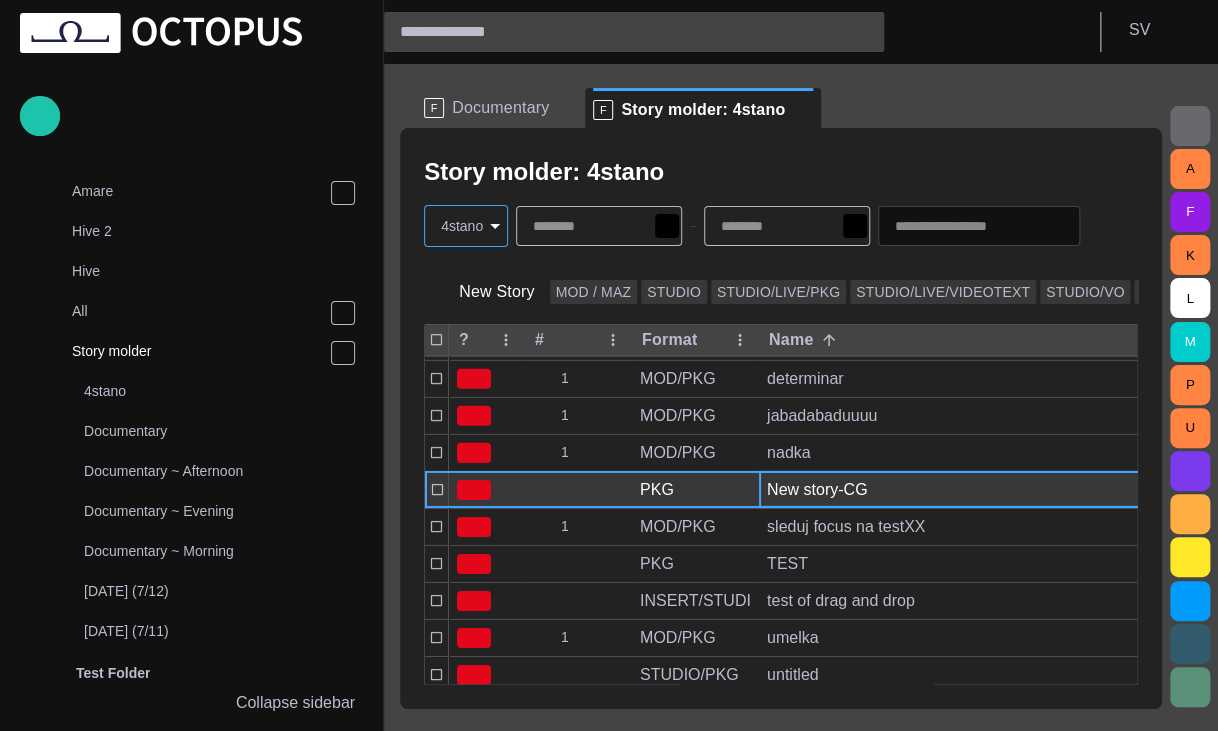 click on "New story-CG" at bounding box center (991, 490) 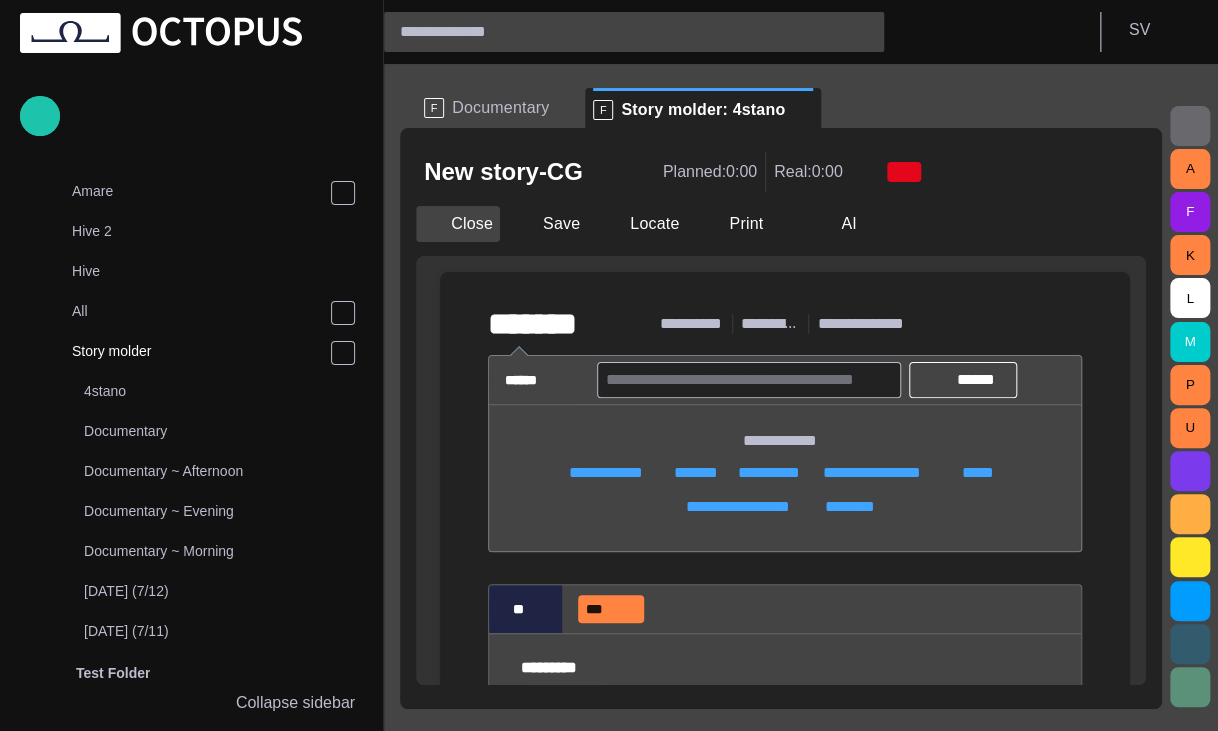 click on "Close" at bounding box center [458, 224] 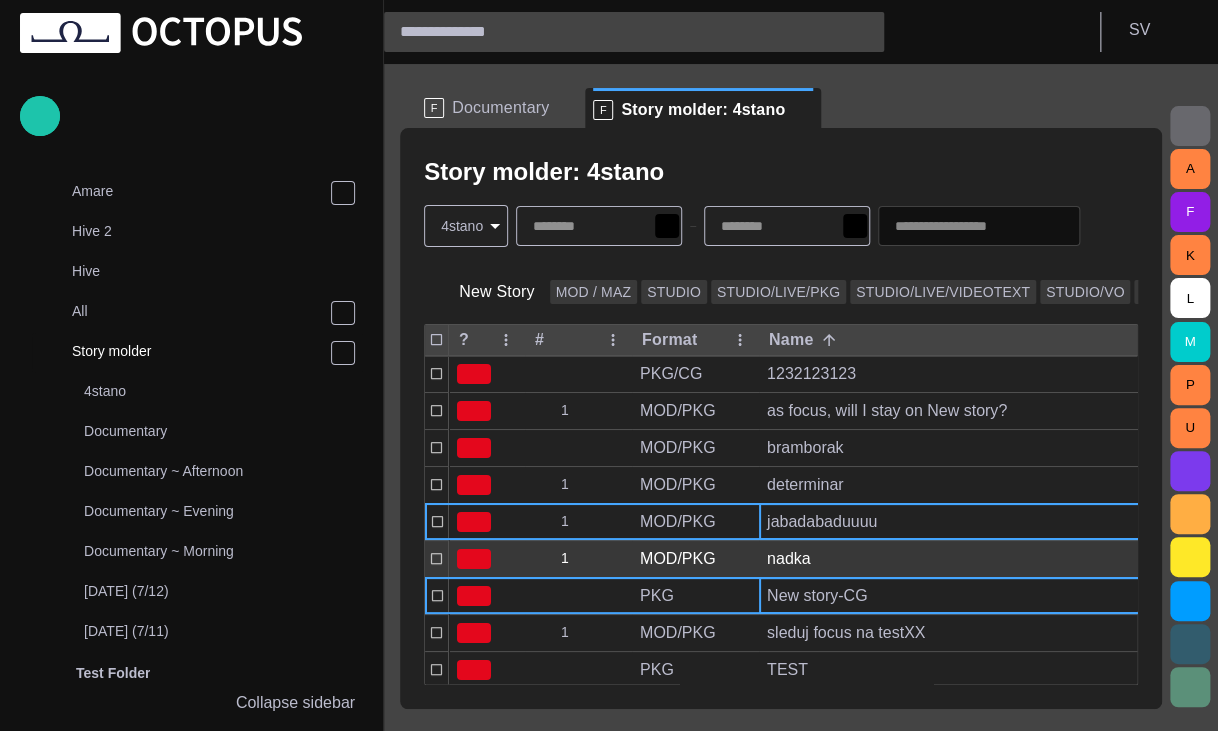 click on "PKG/CG 1232123123 3129089802 0:00 ไอซ์ 12/16/2024 16:33 1 MOD/PKG as focus, will I stay on New story? 3328432427 0:00 Vedra 16:41 MOD/PKG bramborak 3328432411 0:00 Vedra 14:19 1 MOD/PKG determinar 3328432410 0:00 Vedra 16:43 1 MOD/PKG jabadabaduuuu 3328432405 0:00 Vedra 14:16 1 MOD/PKG nadka 3328432418 0:00 Vedra 14:20 PKG New story-CG 3118471963 0:00 ไอซ์ 6/9 16:49 1 MOD/PKG sleduj focus na testXX 3328432421 0:00 Vedra 14:22 PKG TEST 3307714602 0:00 admin 6/9 16:49 INSERT/STUDIO/STUDIO test of drag and drop 3055151544 0:00 0:02 A. Panes admin ❤ 6/9 16:48 1 MOD/PKG umelka 3328432430 0:00 Vedra 14:27 STUDIO/PKG untitled 3092632212 0:00 E. Amare 12/16/2024 15:48 MOD/PKG watch focus of this story 3328432424 0:00 Vedra 14:24 لويس باستور.. مروض الجراثيم الذي أنقذت اكتشافاته حياة الملايين 3220017616 0:00 E. Amare 6/9 16:49" at bounding box center [1178, 618] 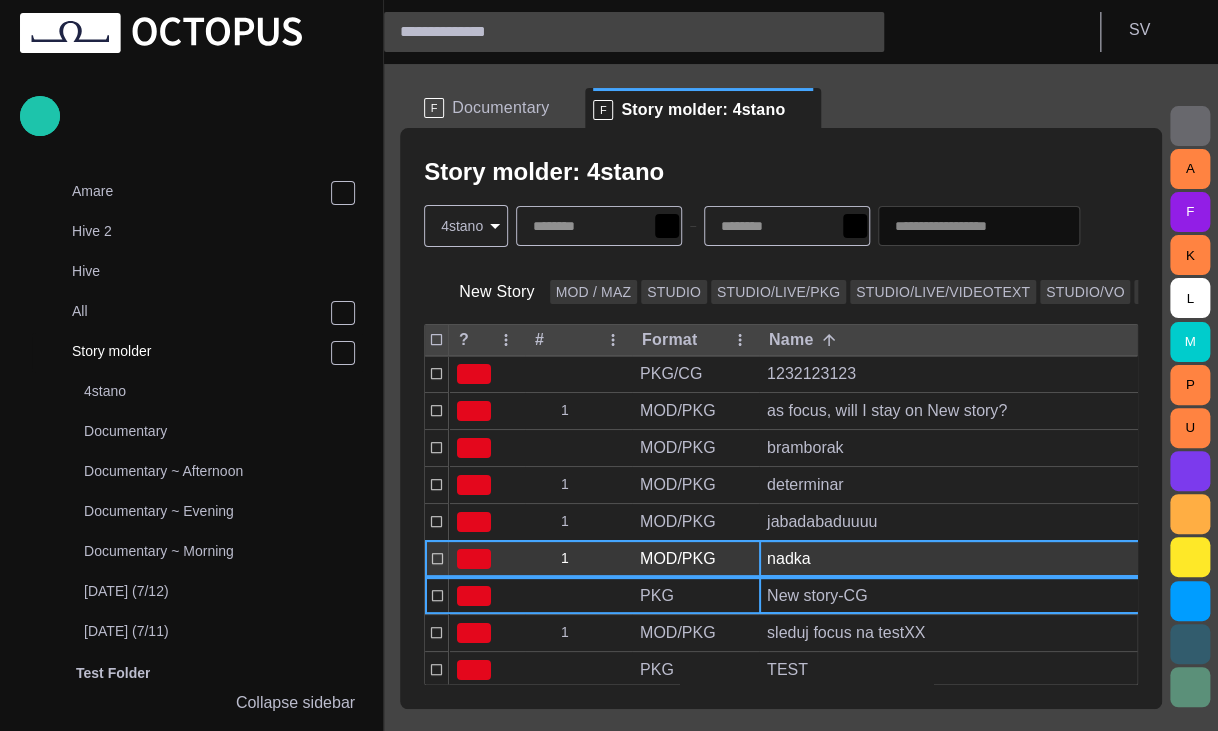 click on "nadka" at bounding box center (991, 558) 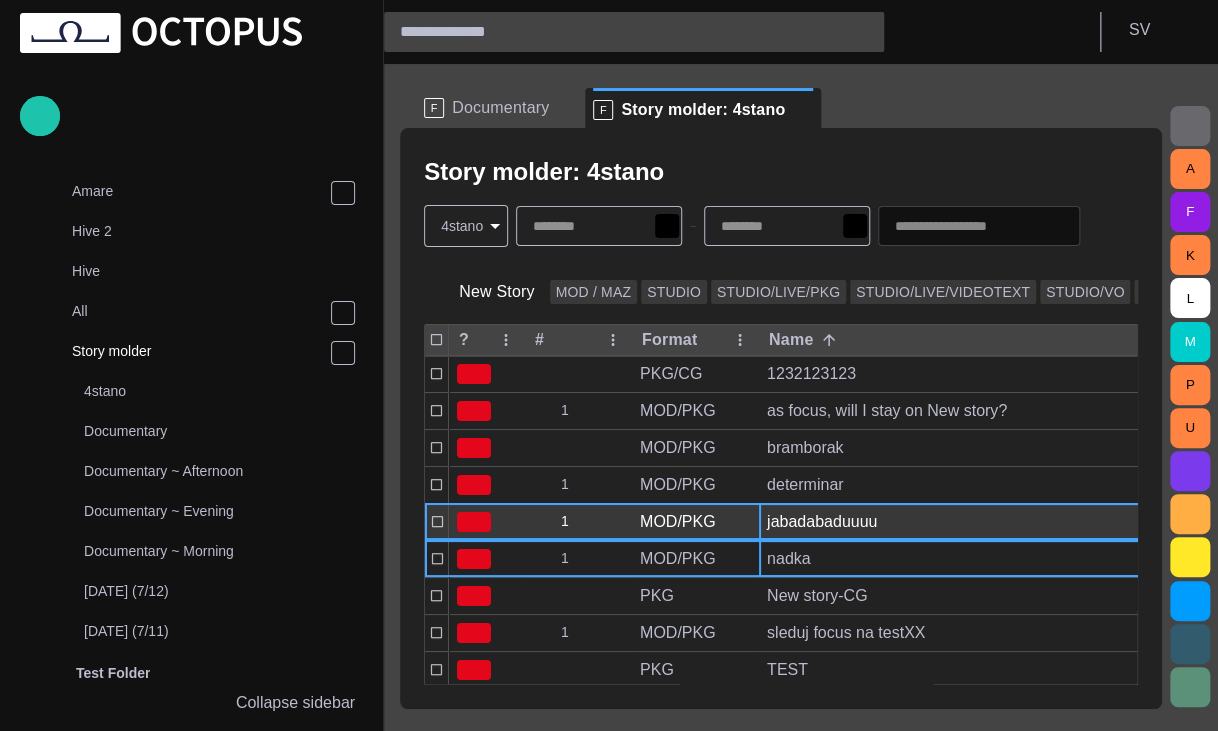 click on "jabadabaduuuu" at bounding box center [991, 522] 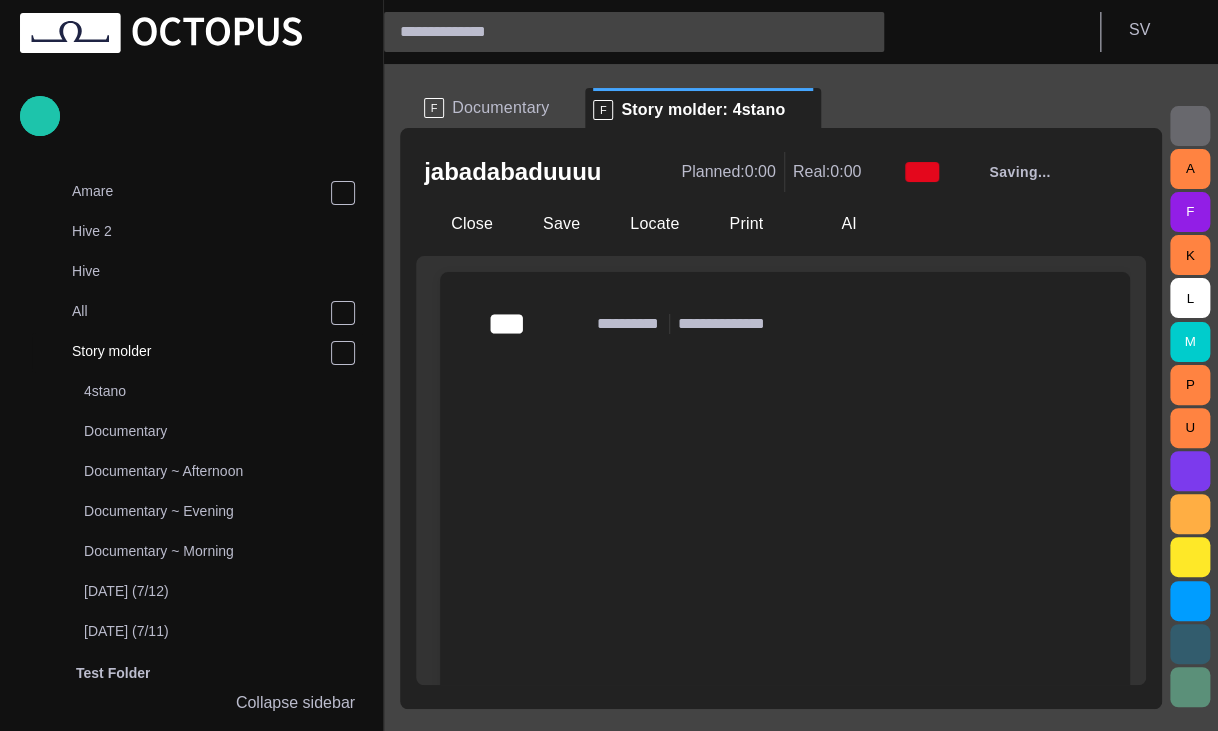 click at bounding box center (627, 172) 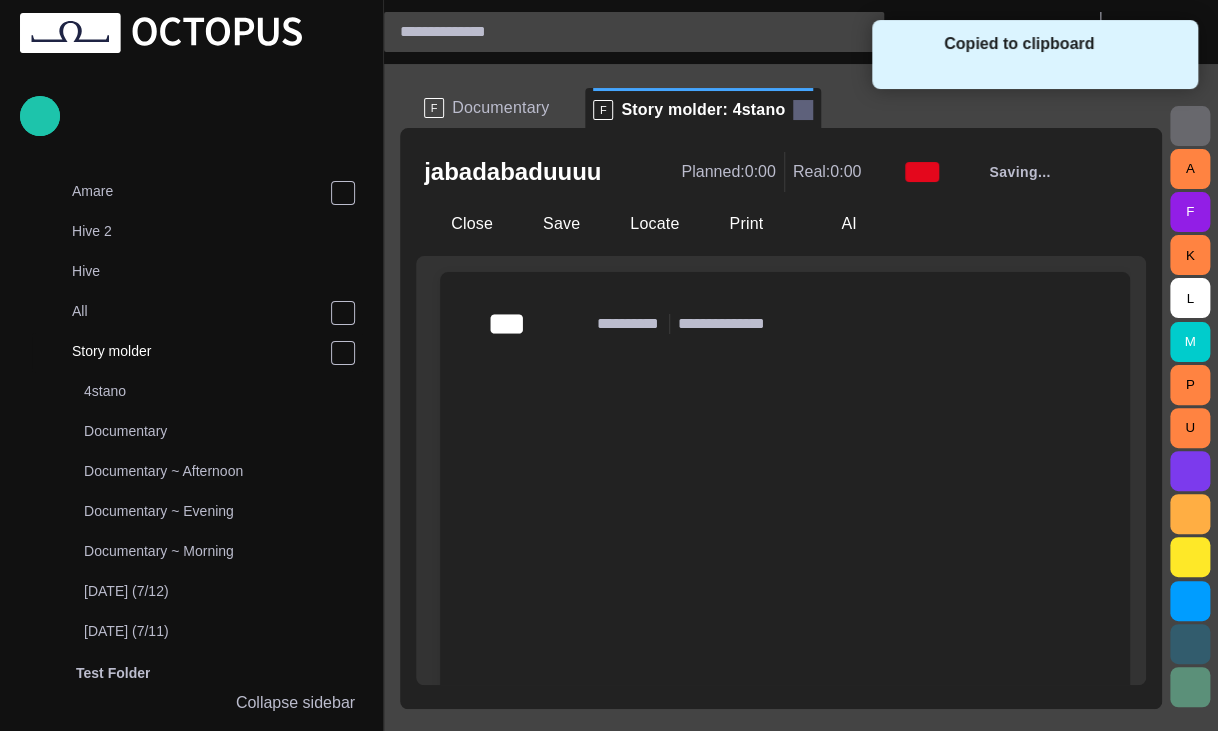click at bounding box center (803, 110) 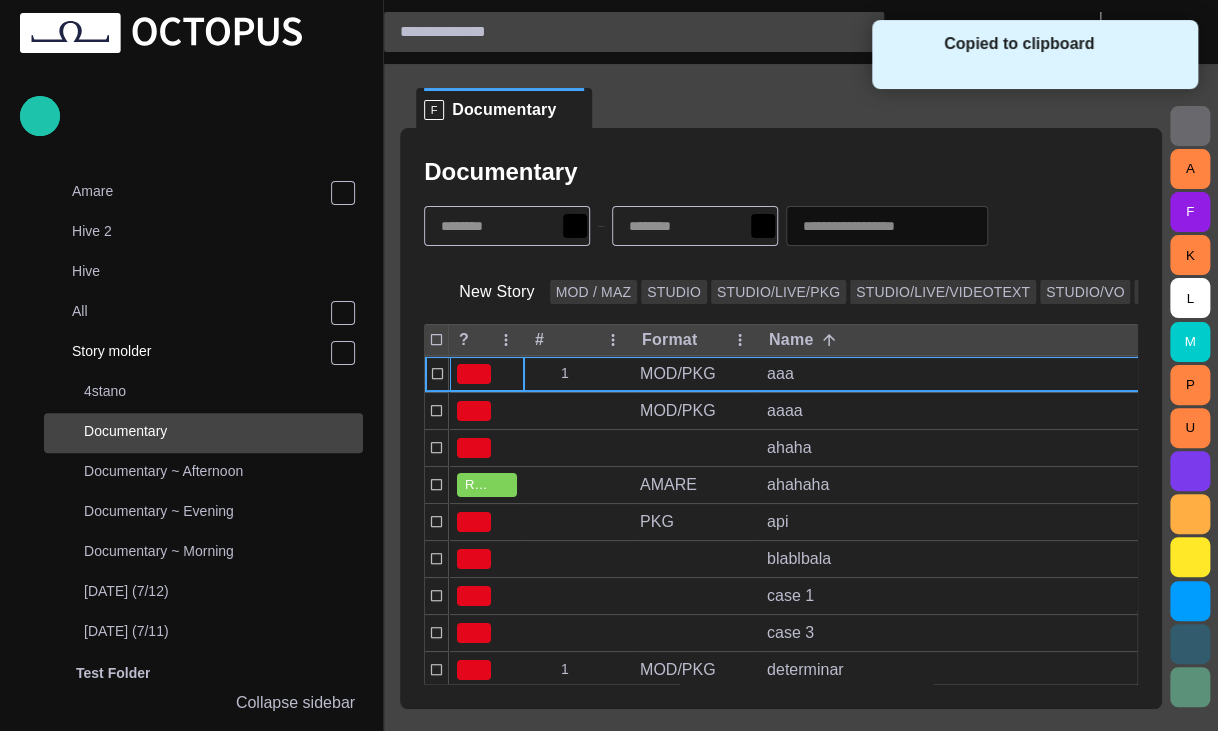 scroll, scrollTop: 680, scrollLeft: 0, axis: vertical 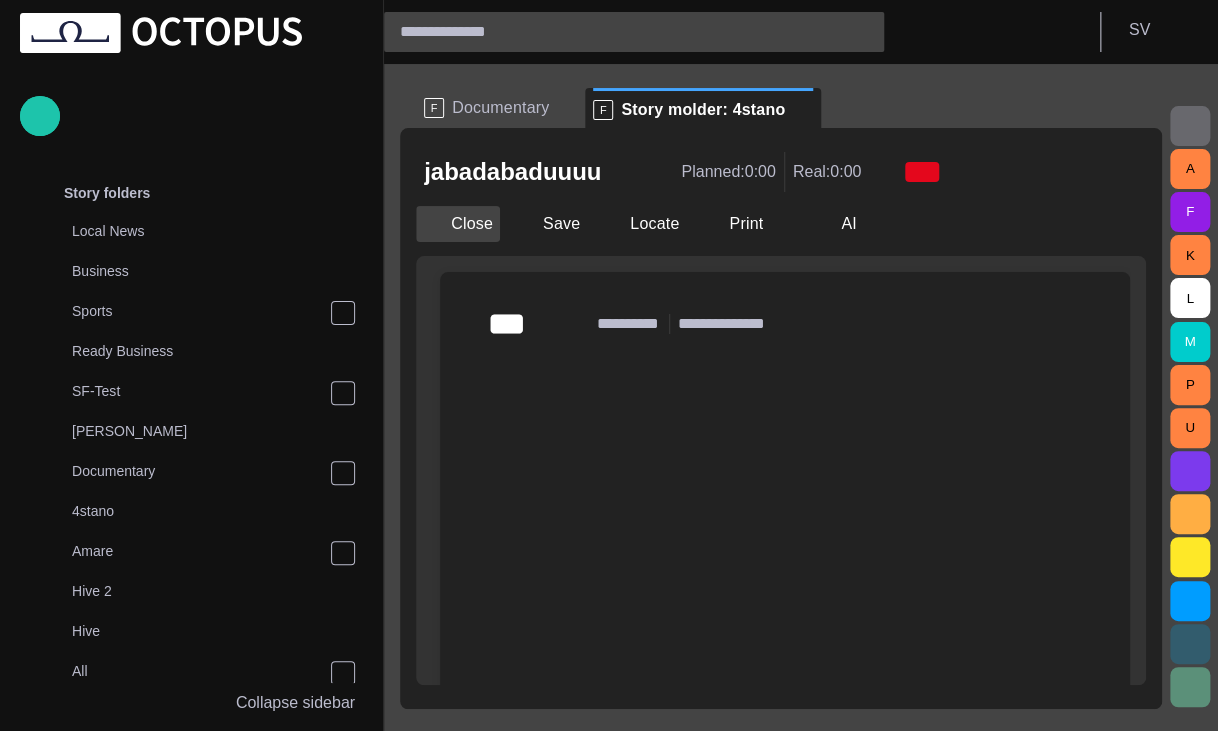 click on "Close" at bounding box center (458, 224) 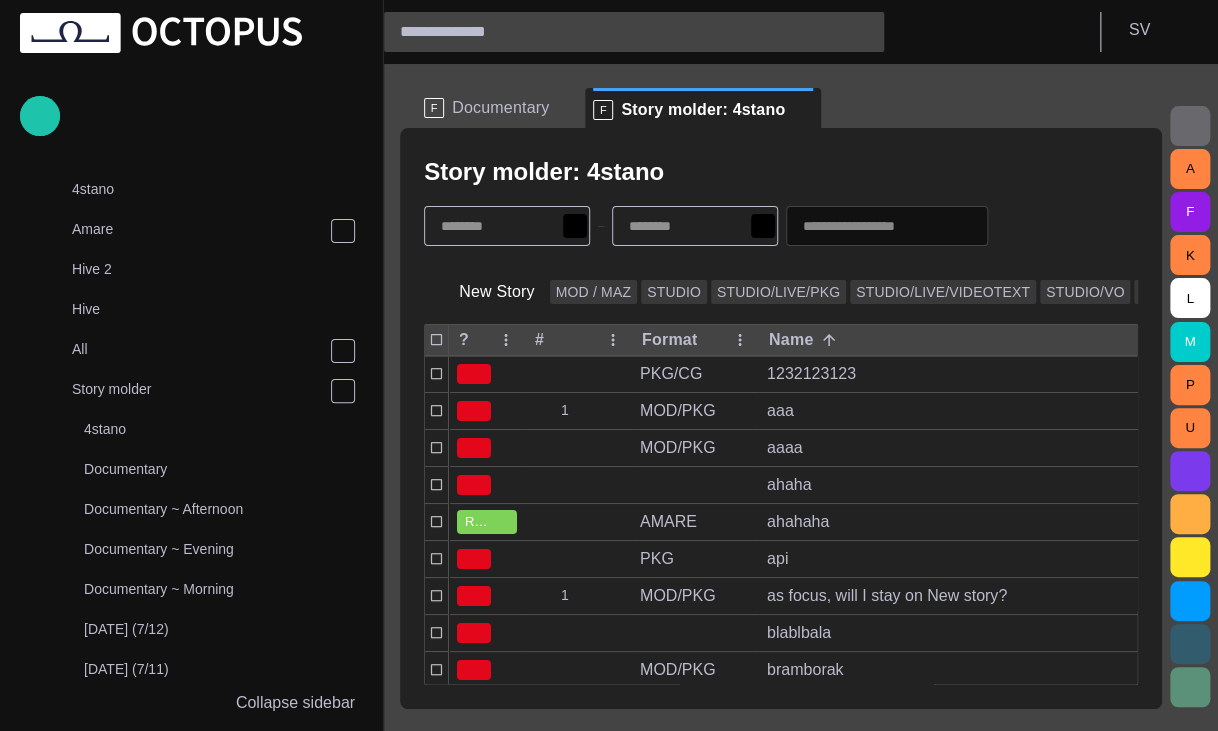 scroll, scrollTop: 440, scrollLeft: 0, axis: vertical 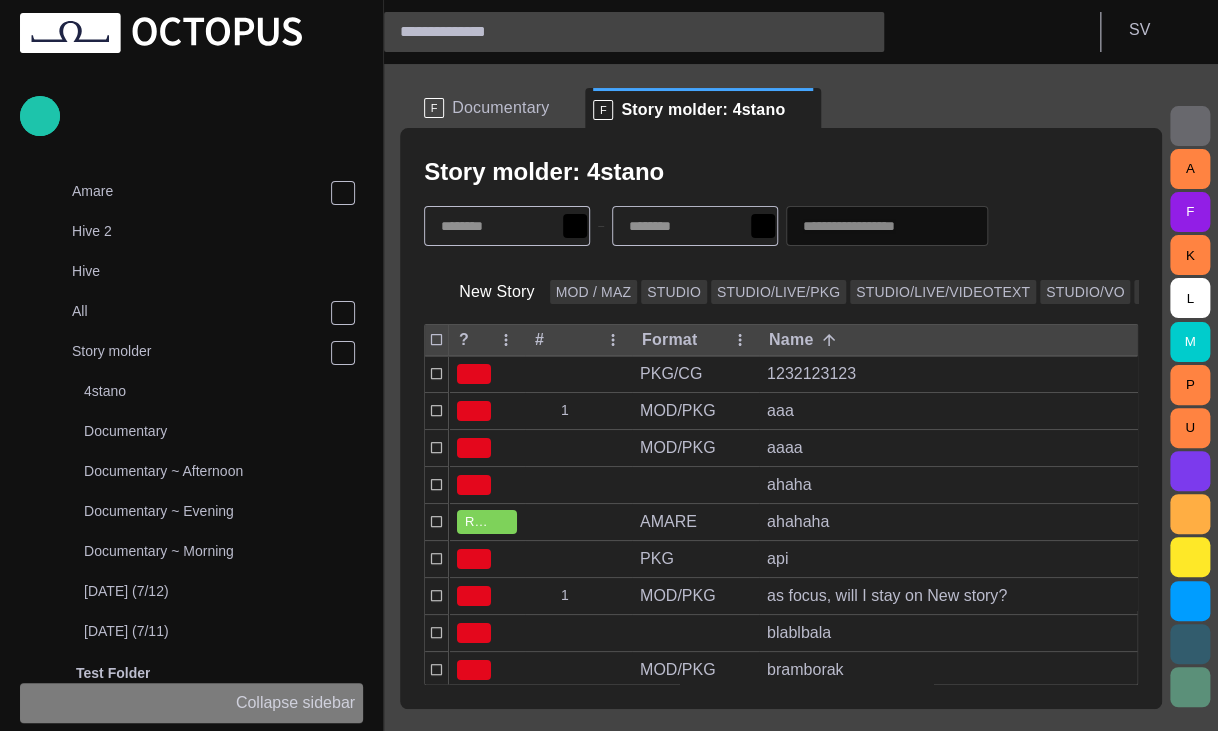 click on "Collapse sidebar" at bounding box center [295, 703] 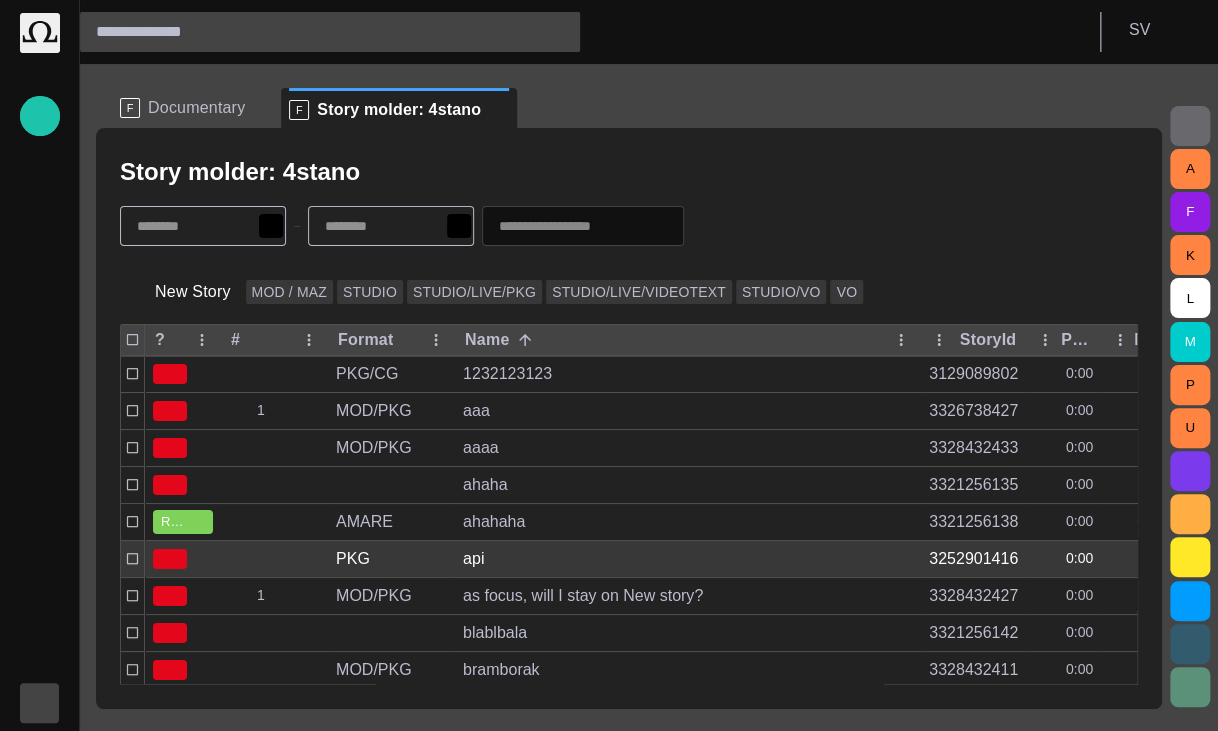 scroll, scrollTop: 90, scrollLeft: 0, axis: vertical 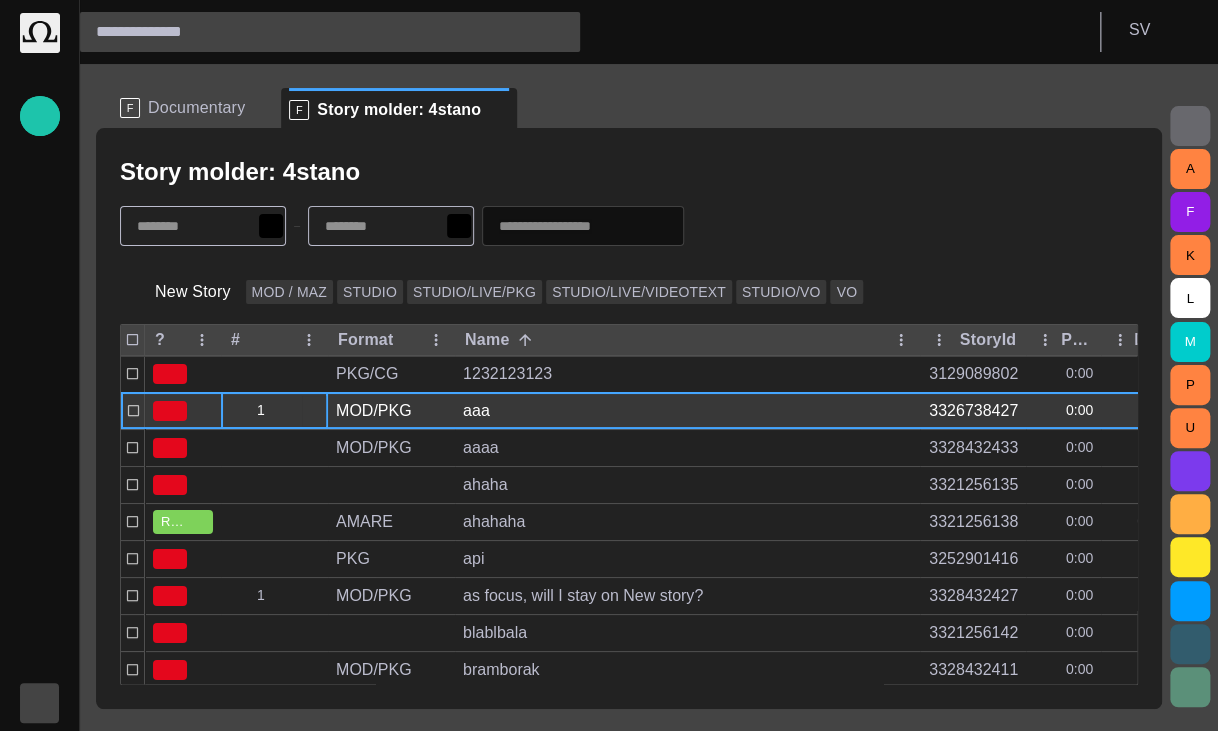 click at bounding box center (314, 411) 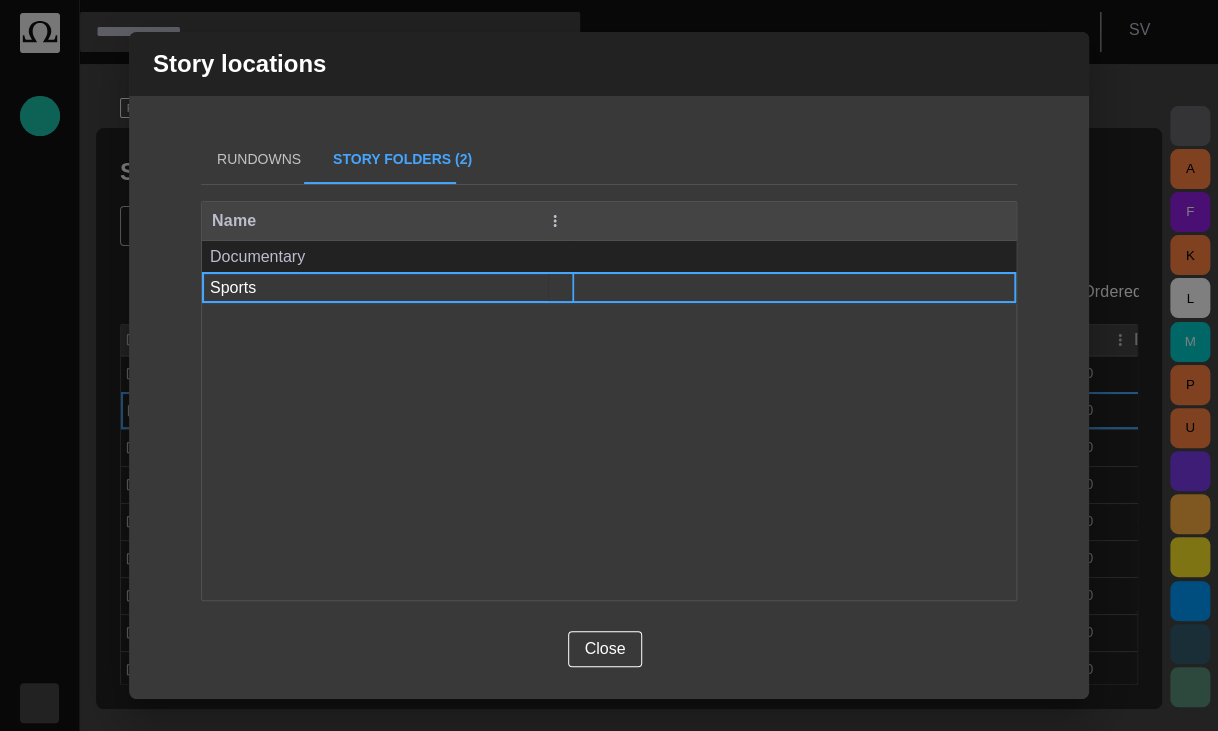 click on "Sports" at bounding box center [388, 288] 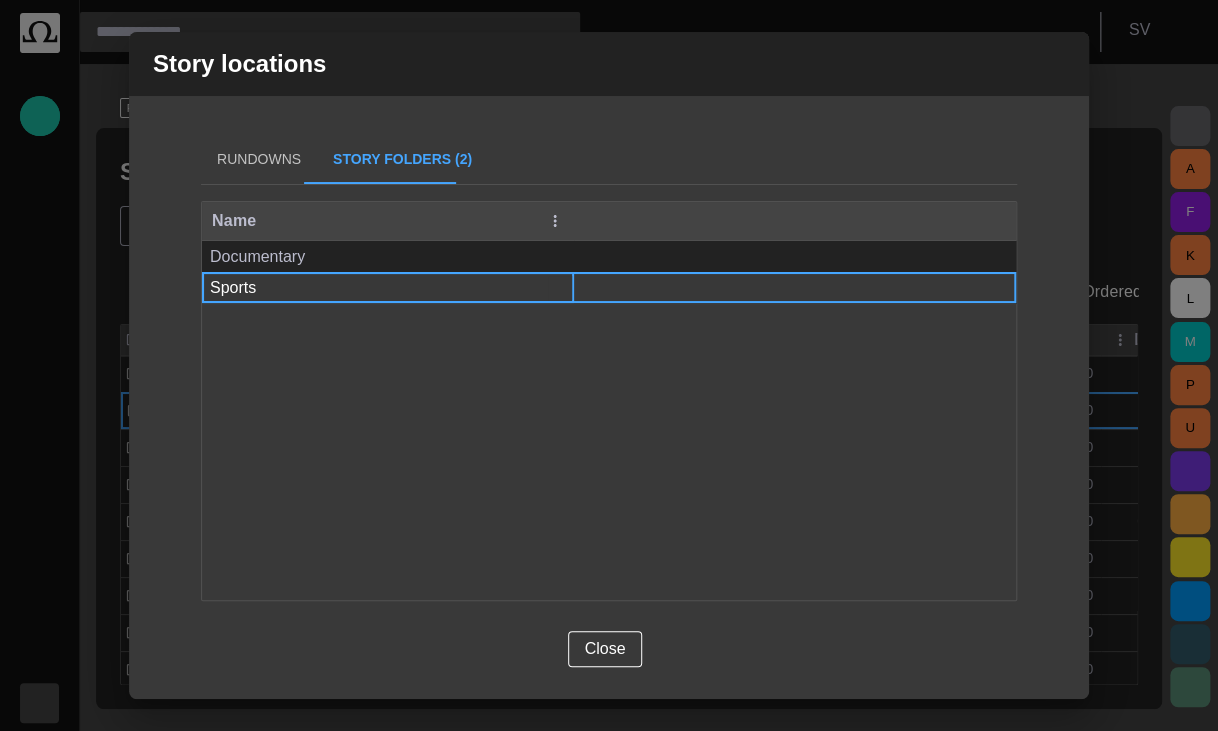 click at bounding box center [560, 288] 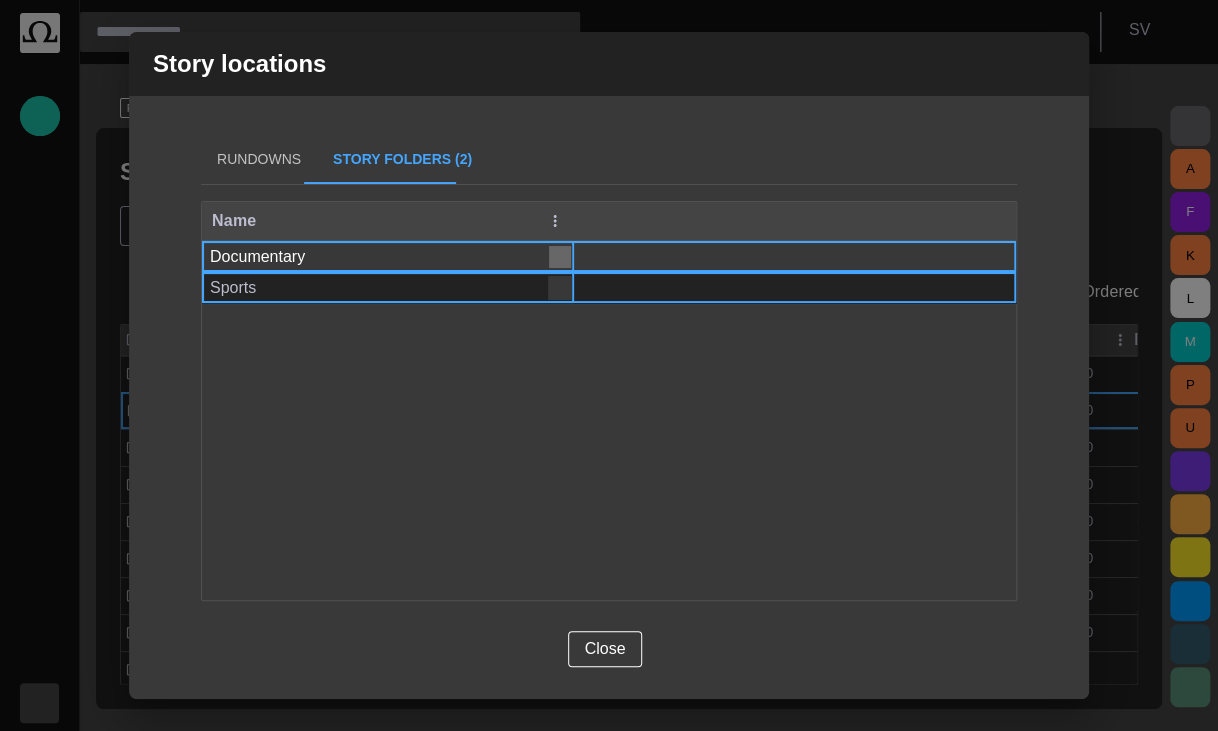 click at bounding box center [560, 257] 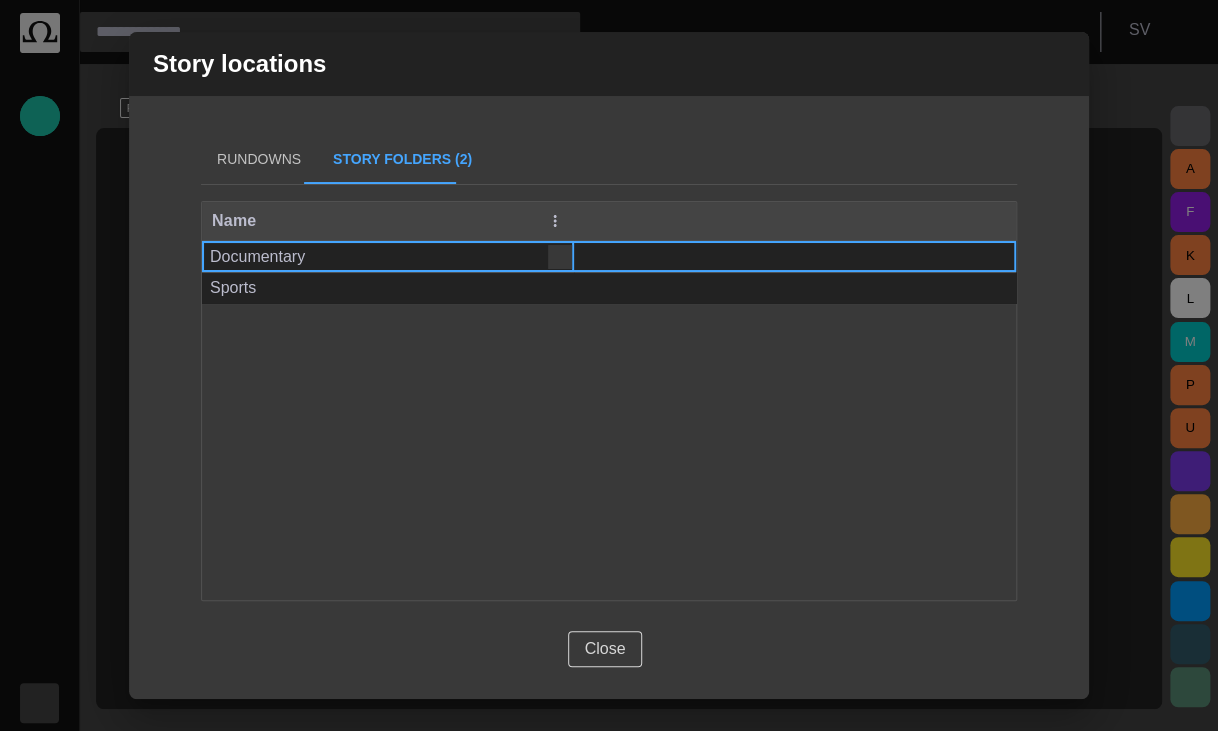 click on "Close" at bounding box center (605, 649) 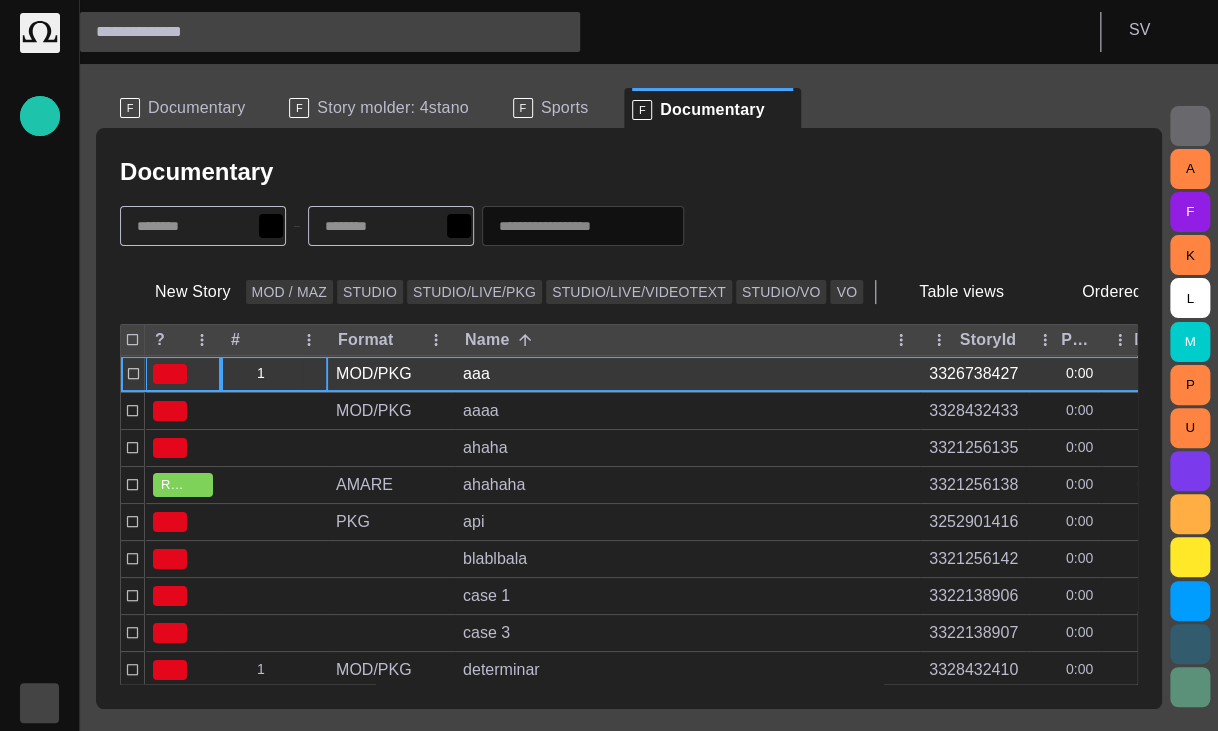 click at bounding box center (314, 374) 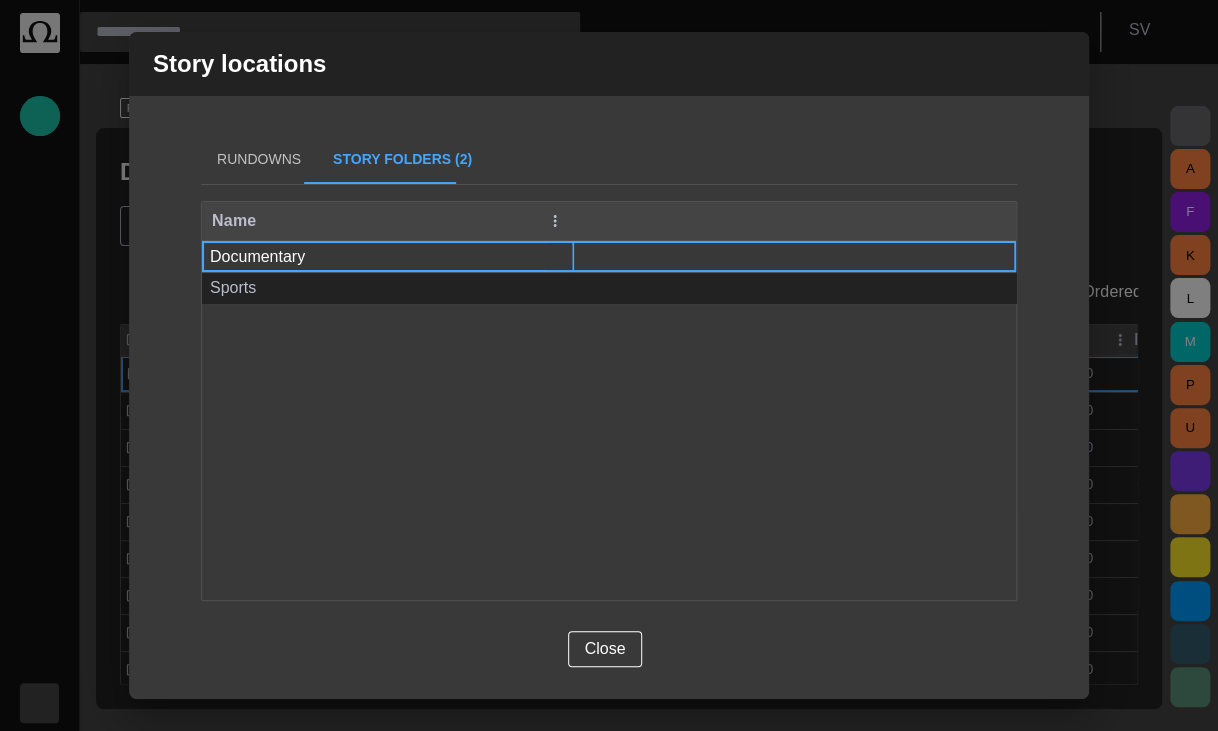 click on "Documentary" at bounding box center (388, 256) 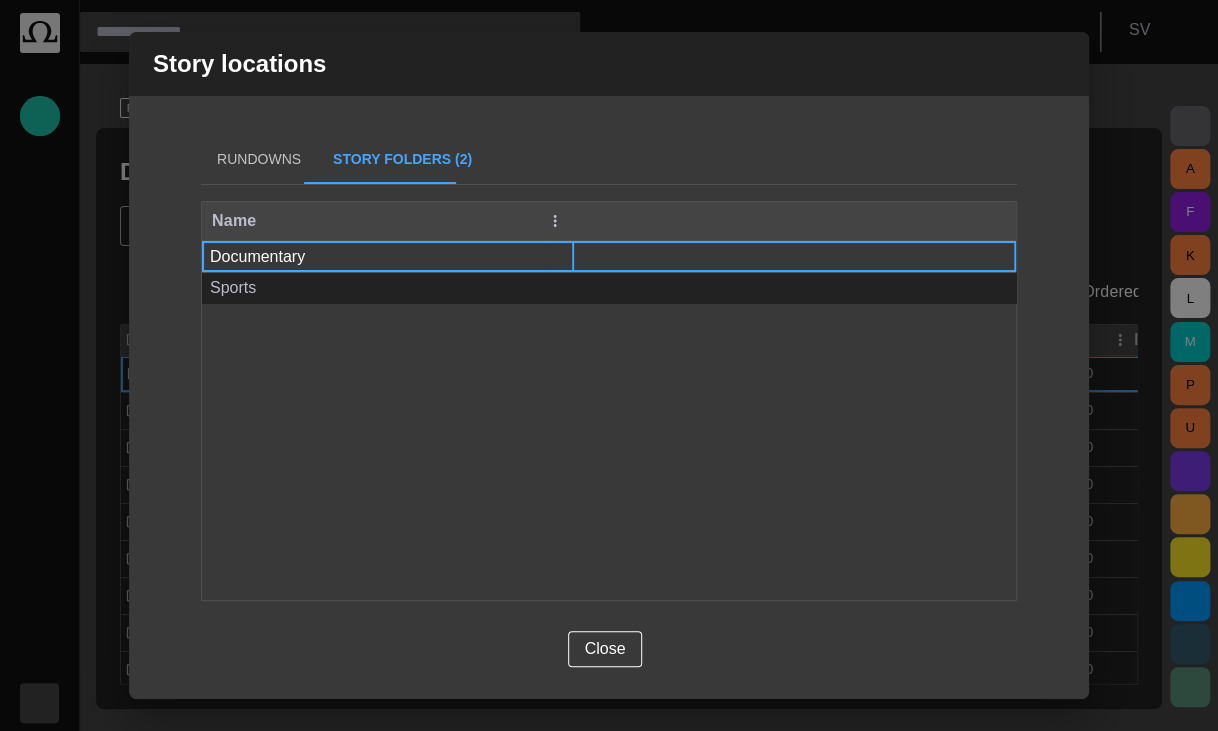 click at bounding box center (560, 257) 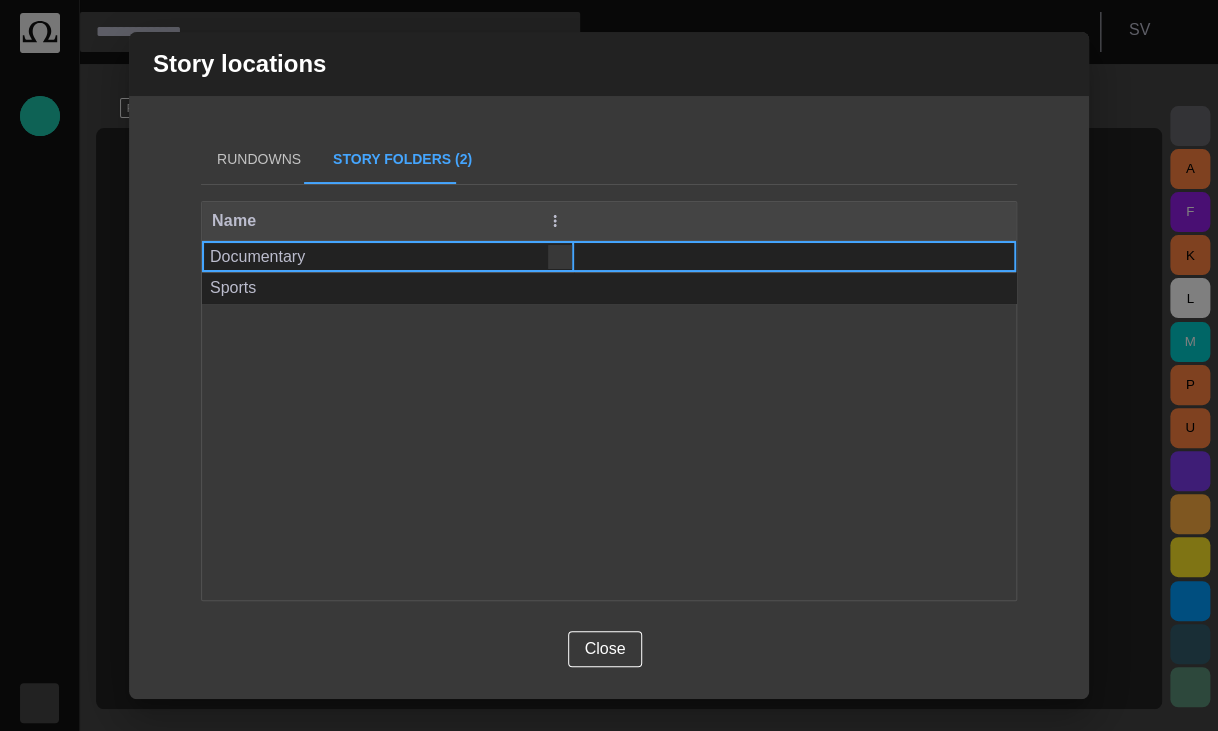 click on "Rundowns" at bounding box center (259, 160) 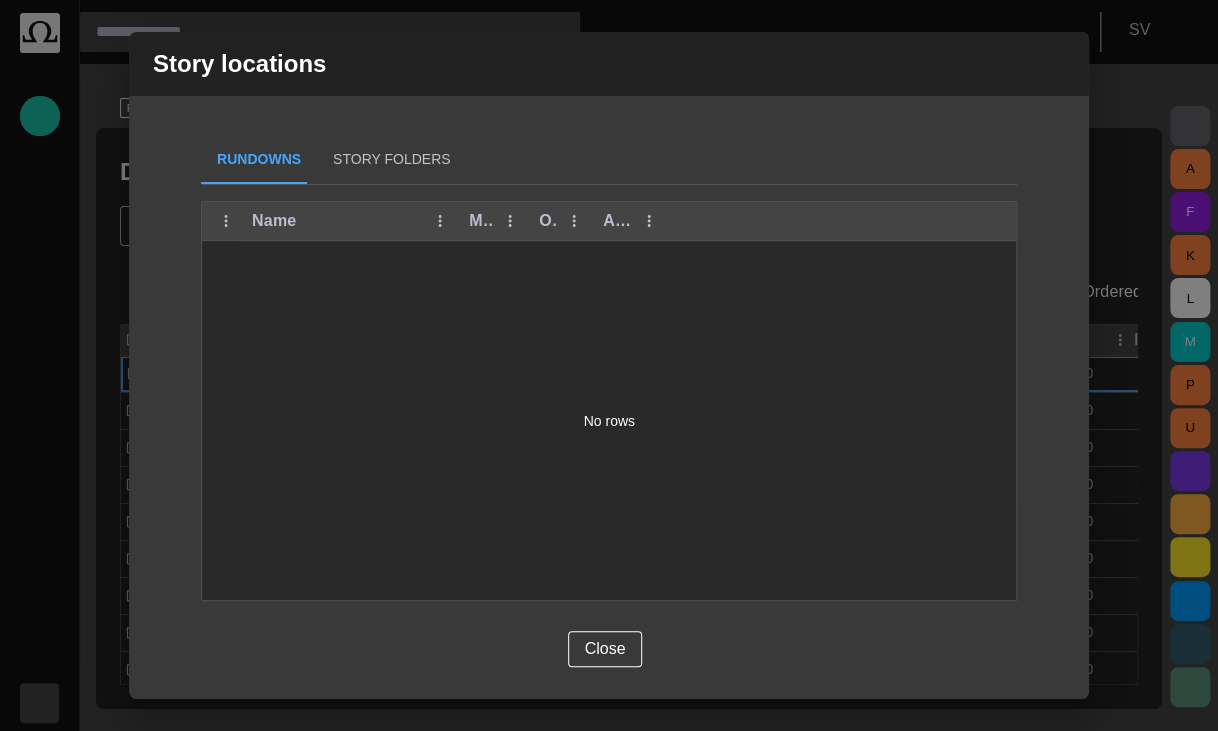 click on "Story Folders" at bounding box center (391, 160) 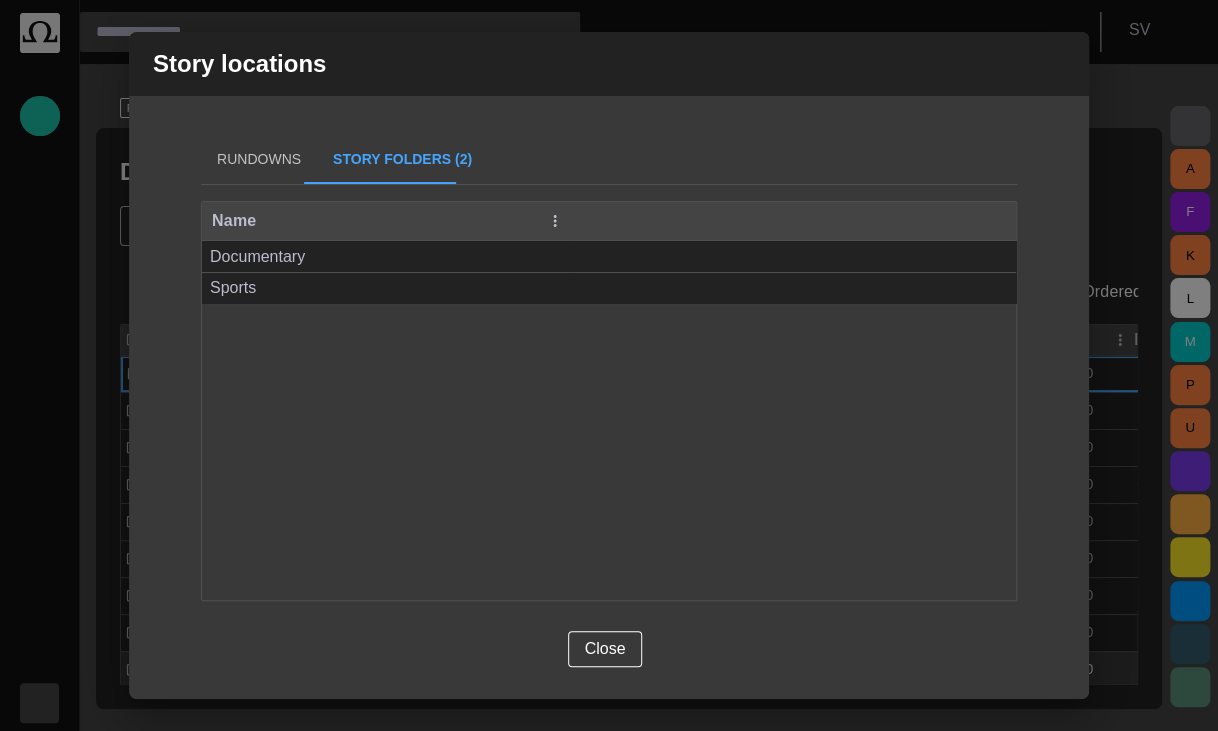 click on "Close" at bounding box center [605, 649] 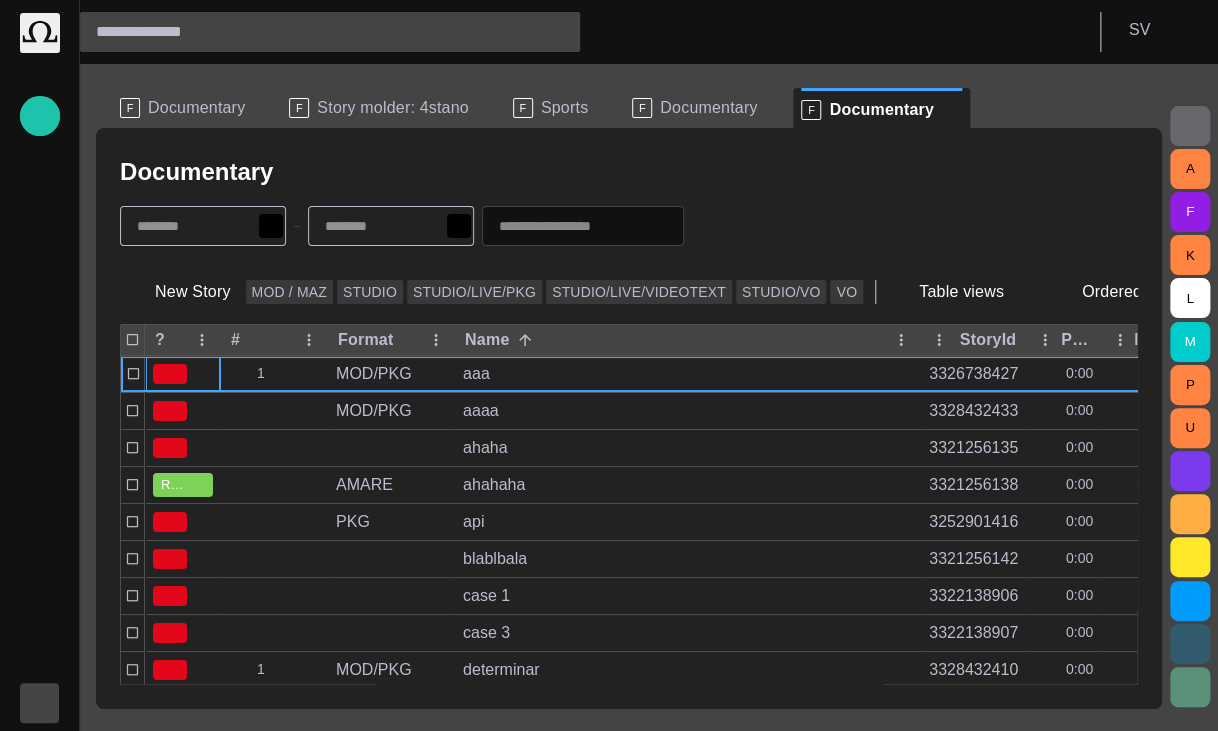 click at bounding box center (312, 32) 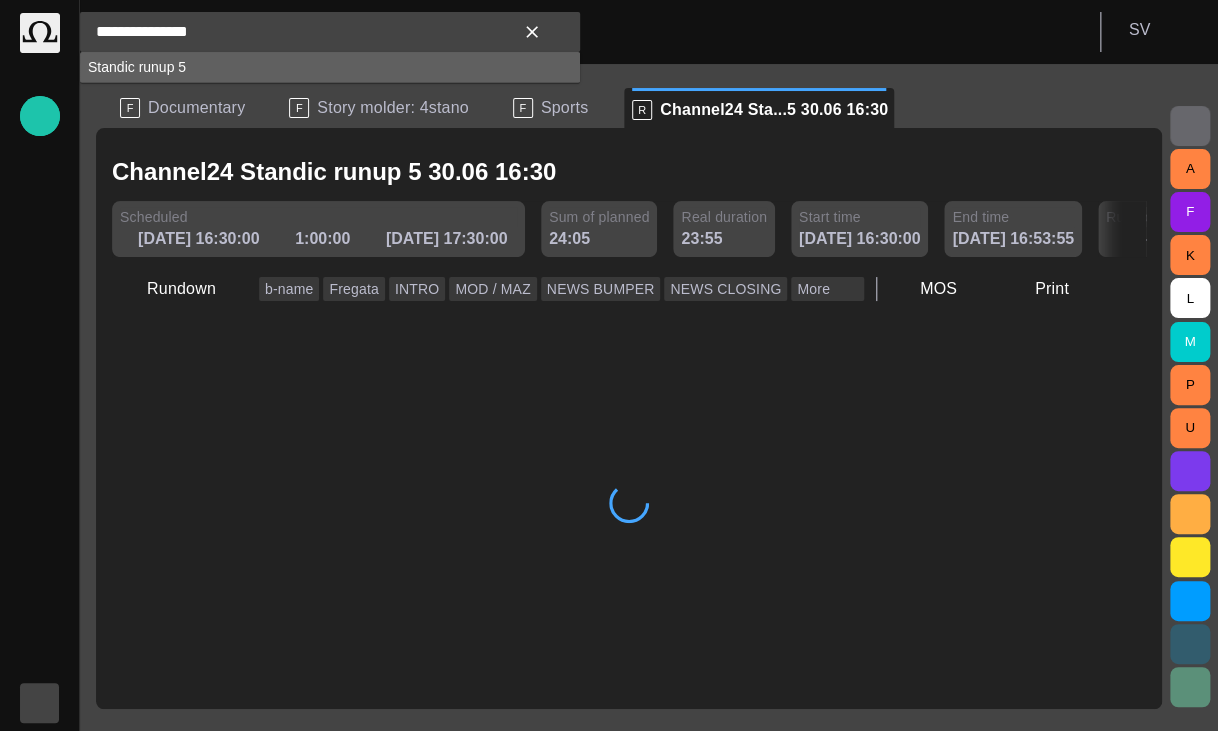 type on "**********" 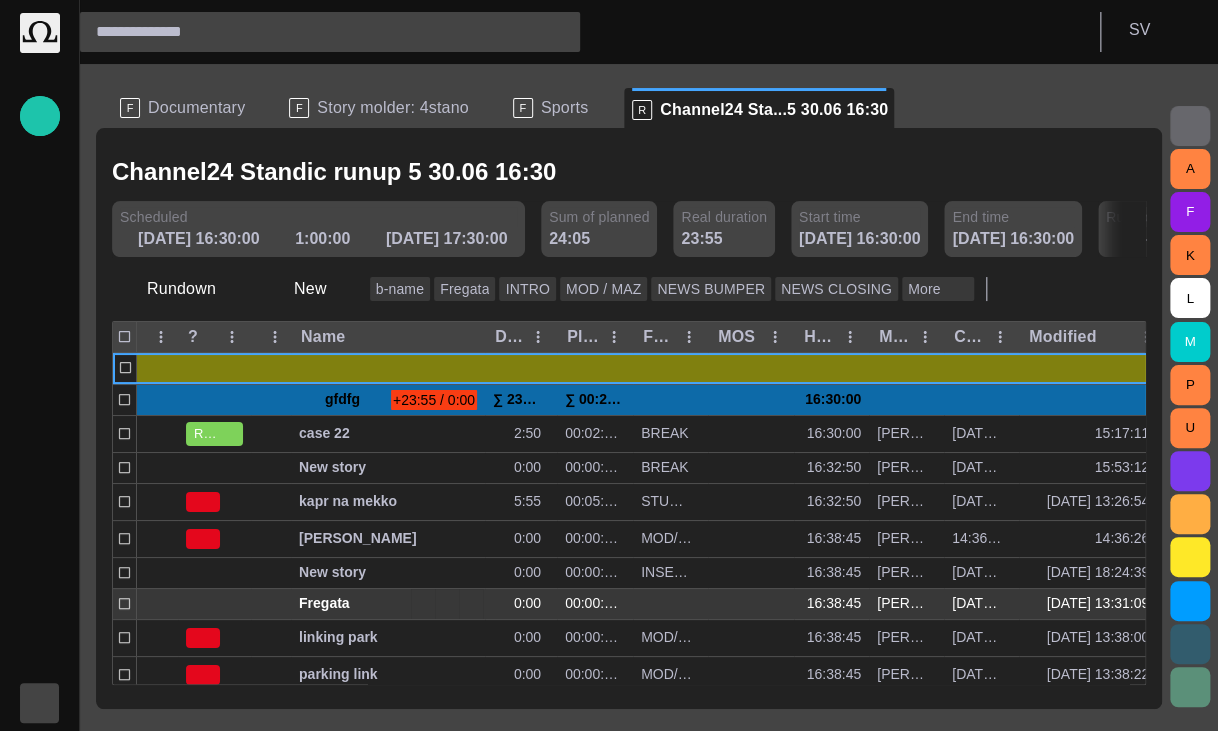 scroll, scrollTop: 106, scrollLeft: 0, axis: vertical 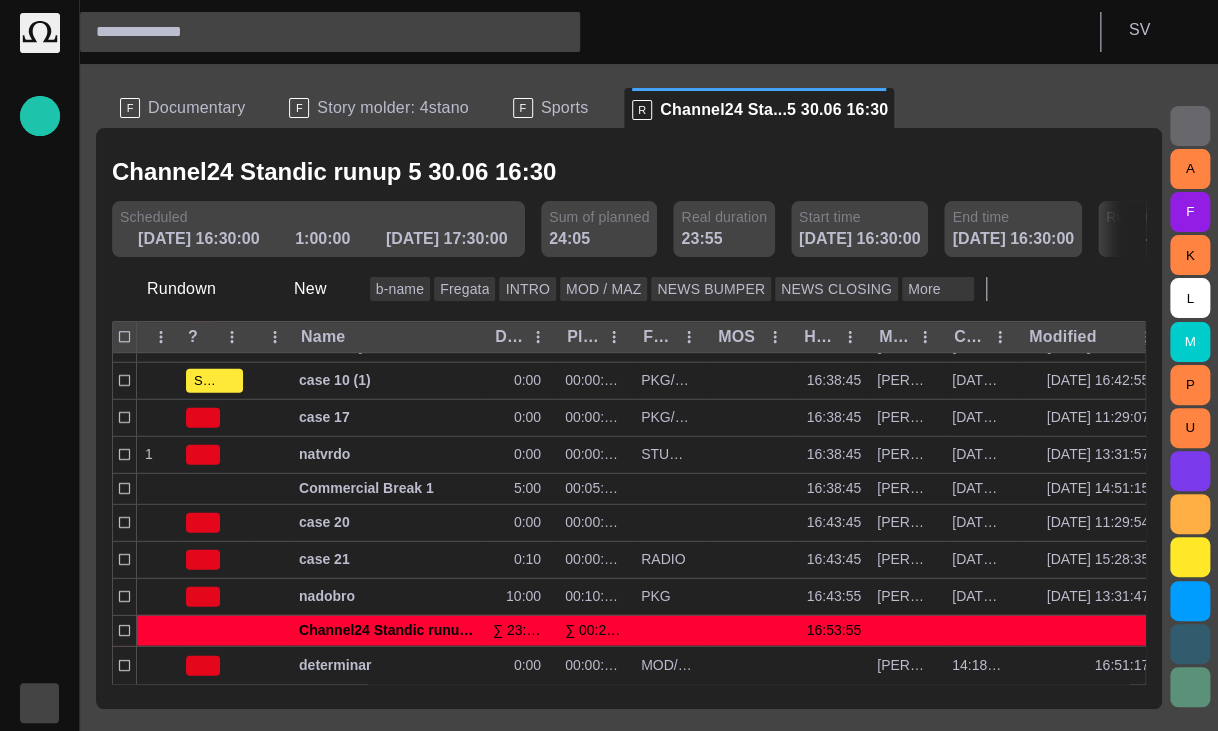 click on "Documentary" at bounding box center (196, 108) 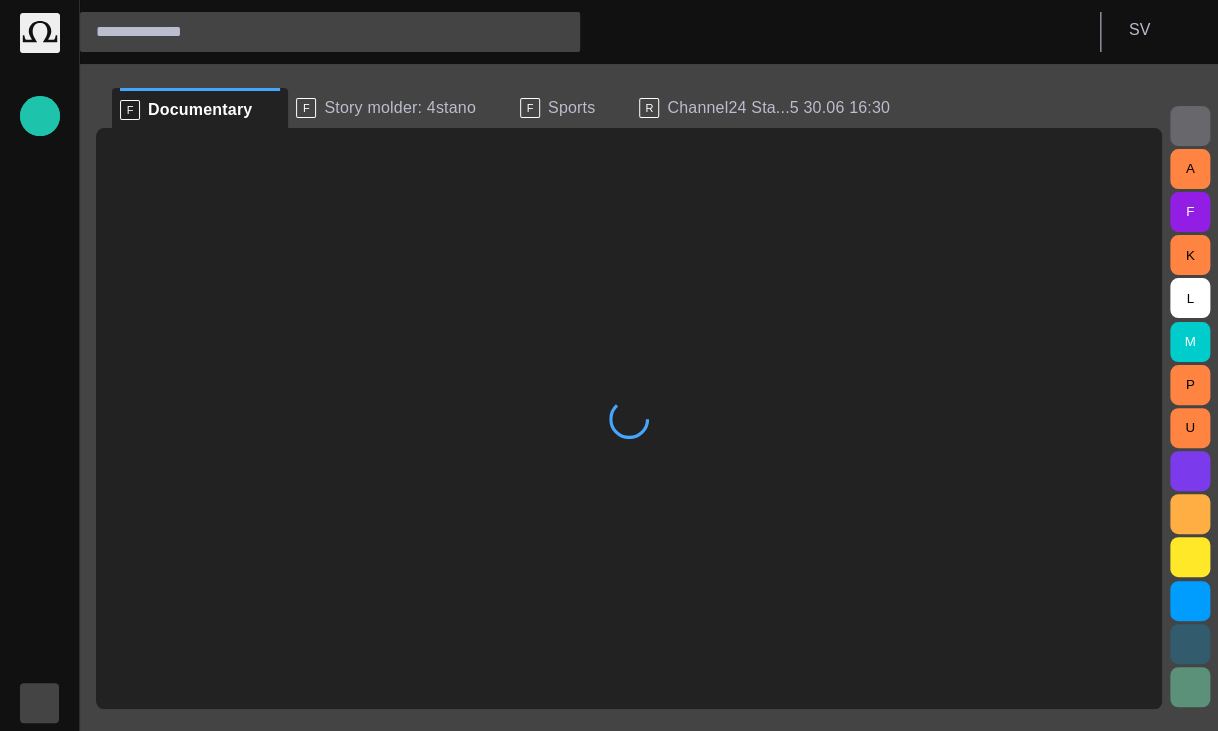 scroll, scrollTop: 82, scrollLeft: 0, axis: vertical 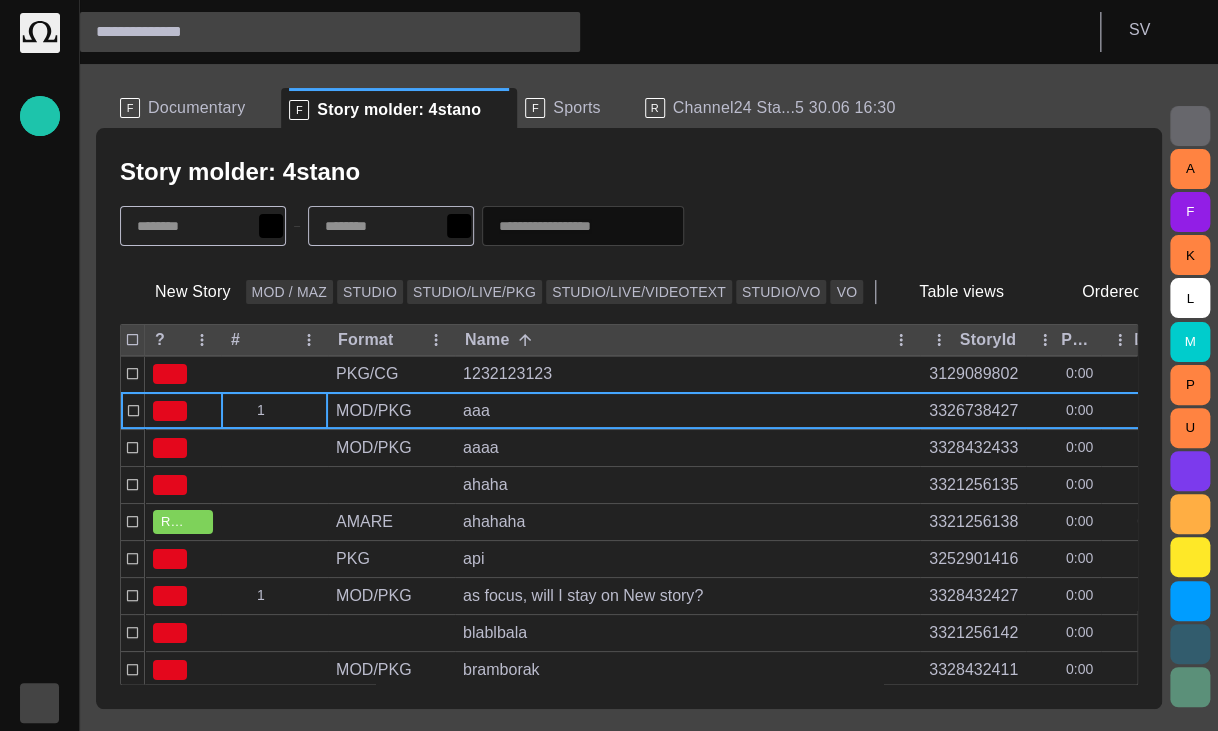 click at bounding box center [40, 703] 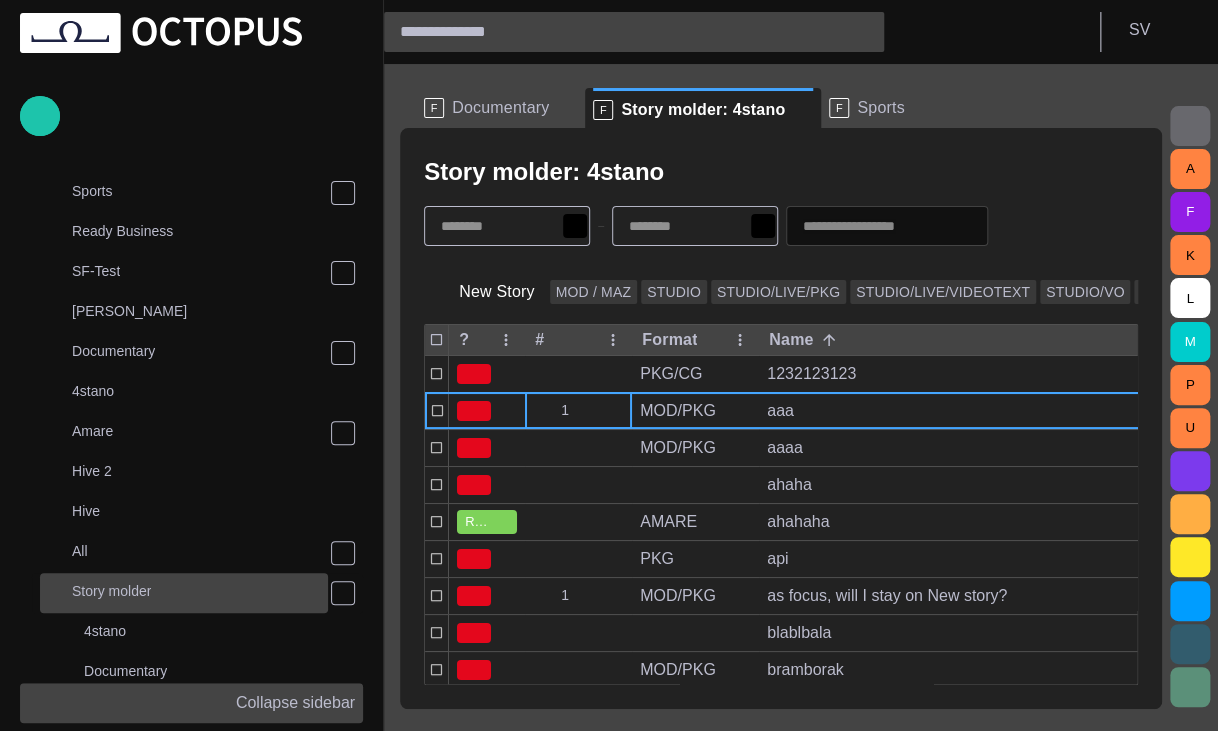 click on "Story molder" at bounding box center (111, 591) 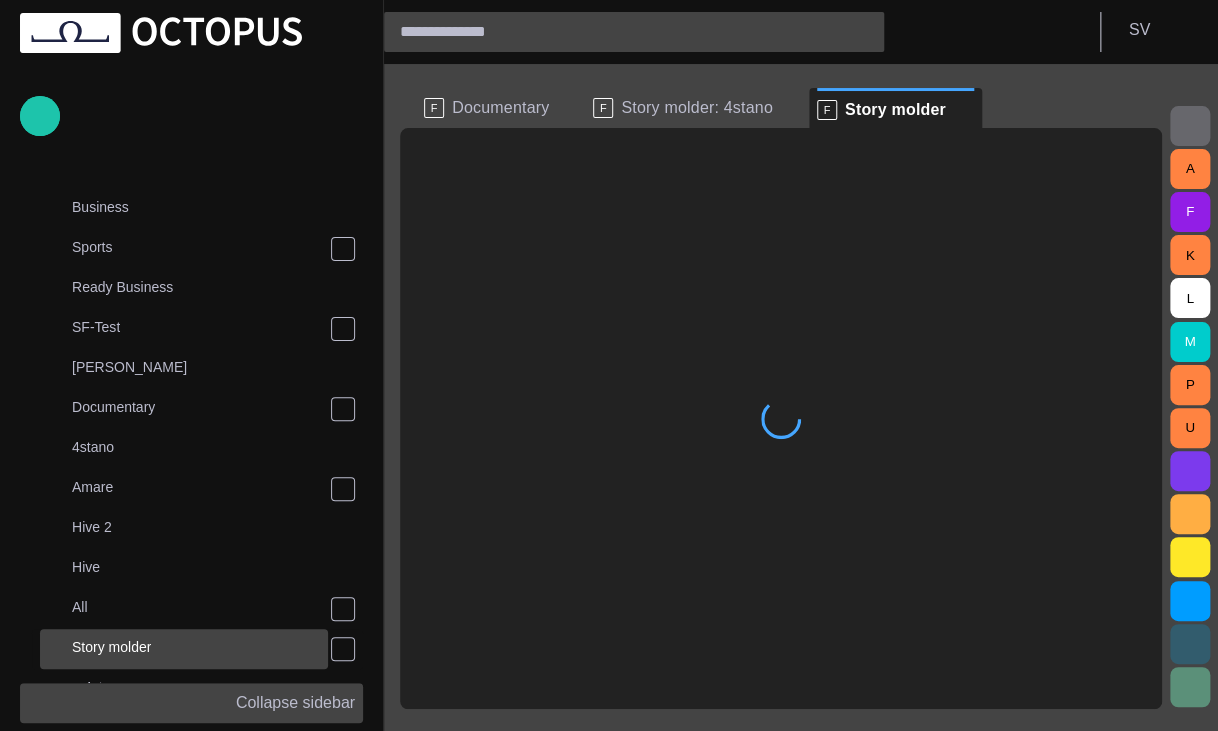 scroll, scrollTop: 80, scrollLeft: 0, axis: vertical 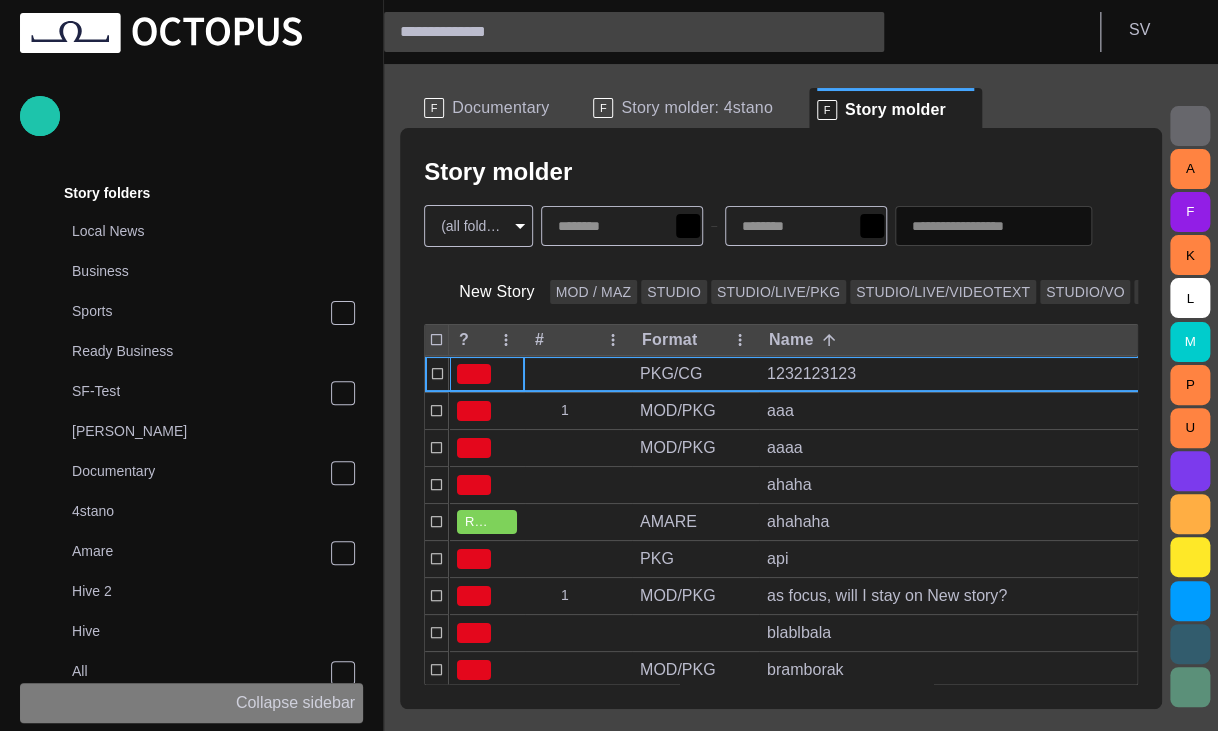 click on "Collapse sidebar" at bounding box center [295, 703] 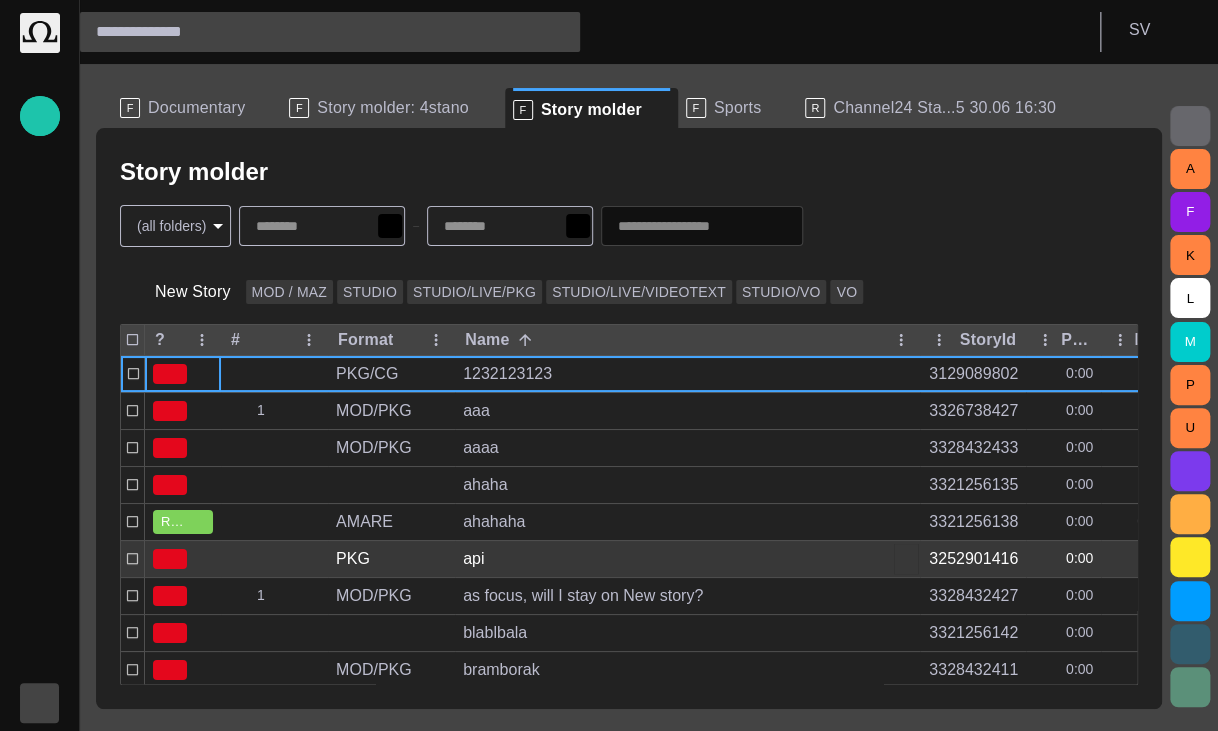 scroll, scrollTop: 123, scrollLeft: 0, axis: vertical 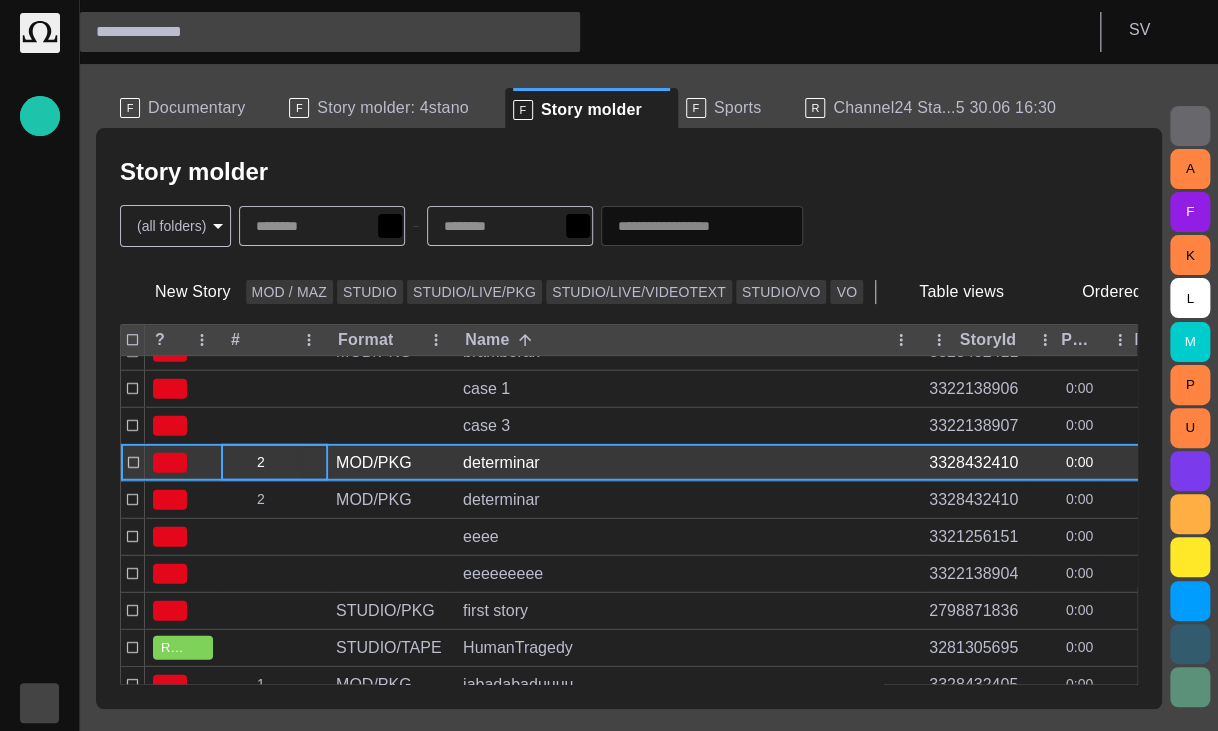 click at bounding box center [314, 463] 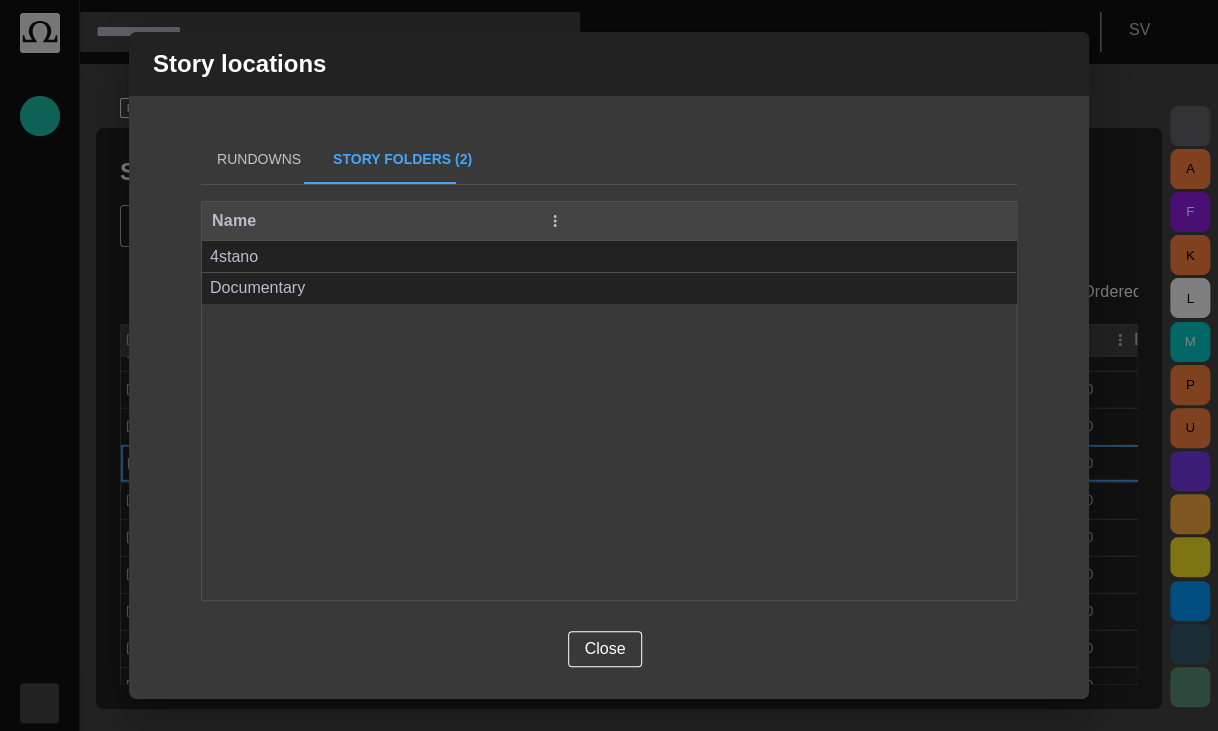 click on "Rundowns" at bounding box center (259, 160) 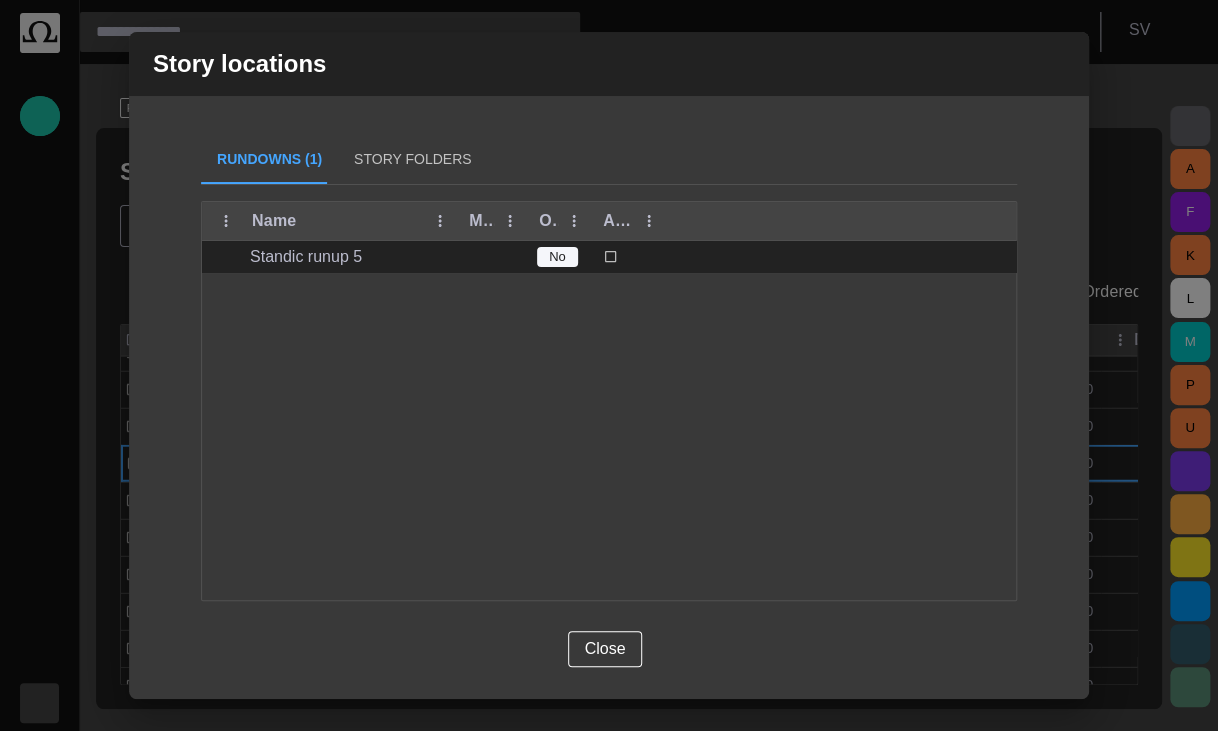 click on "Story Folders" at bounding box center (412, 160) 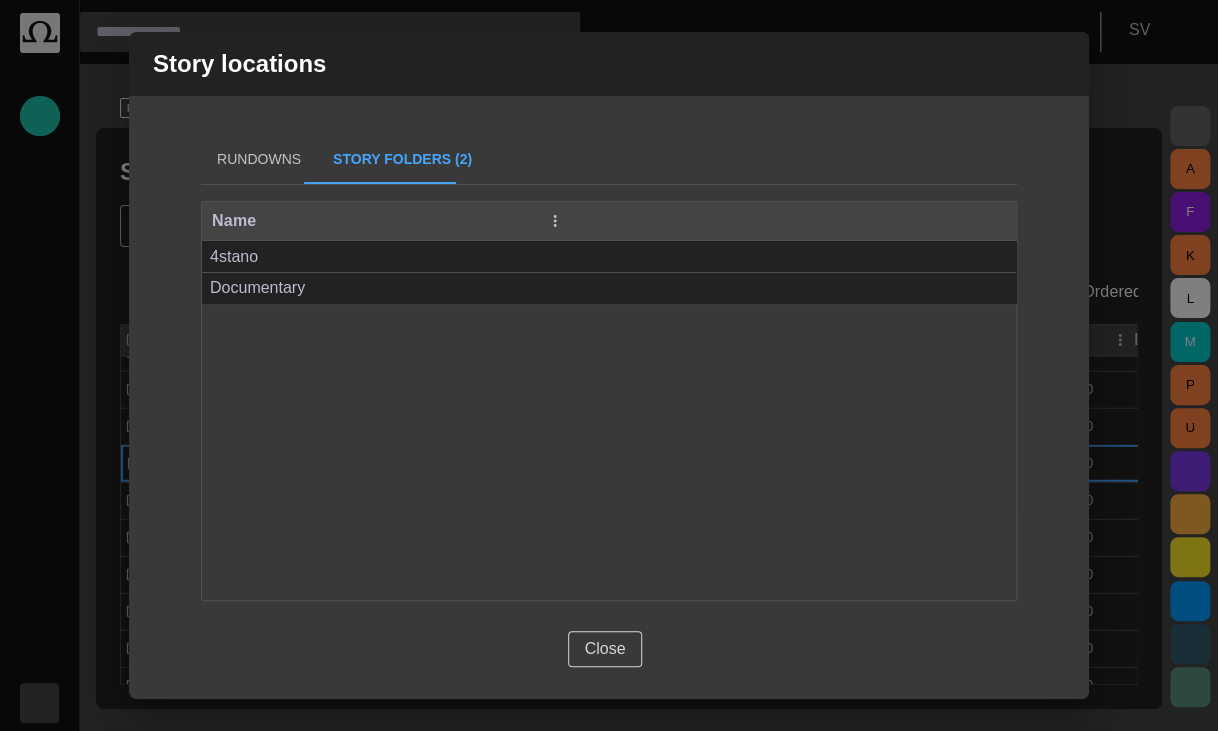 click on "Close" at bounding box center (605, 649) 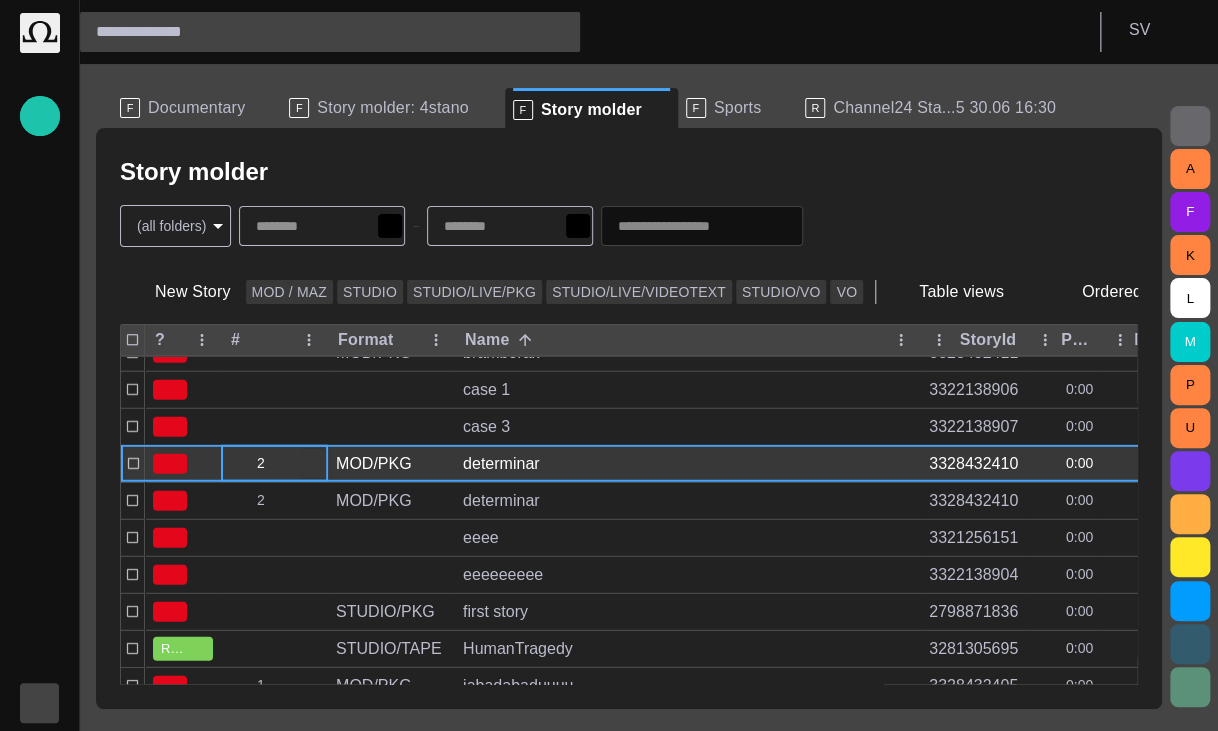 click at bounding box center [314, 464] 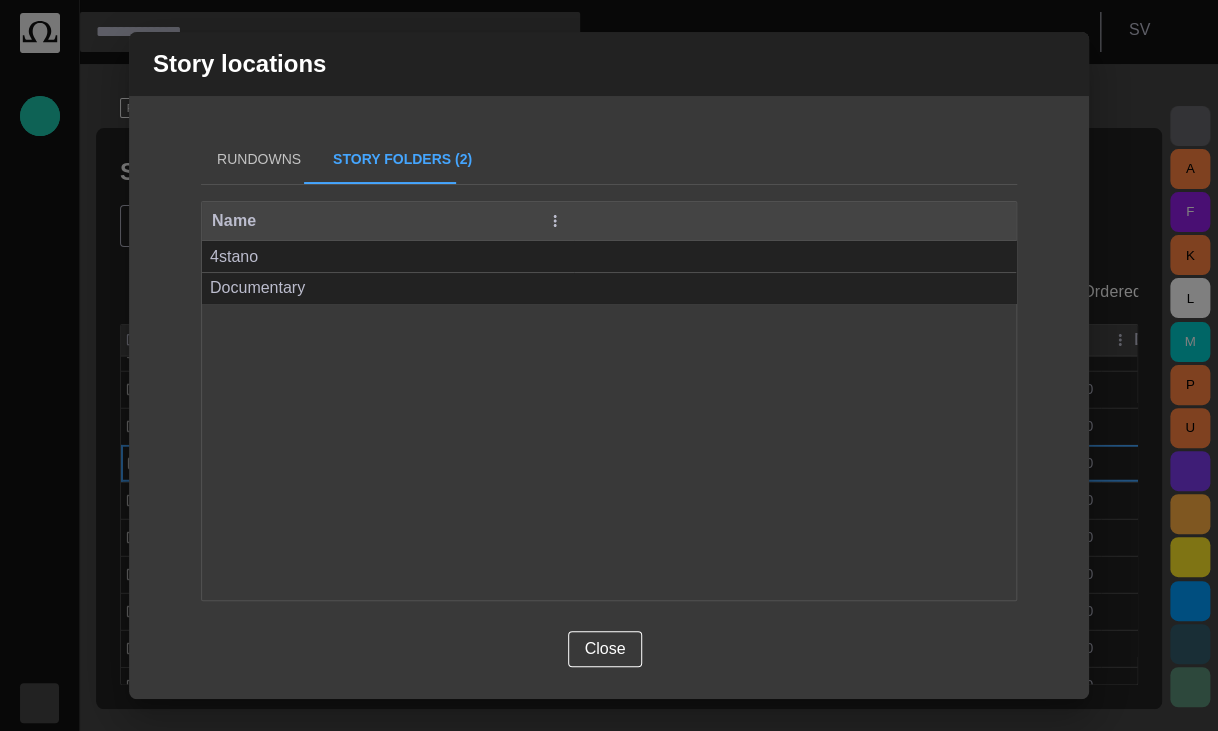 click on "Rundowns" at bounding box center [259, 160] 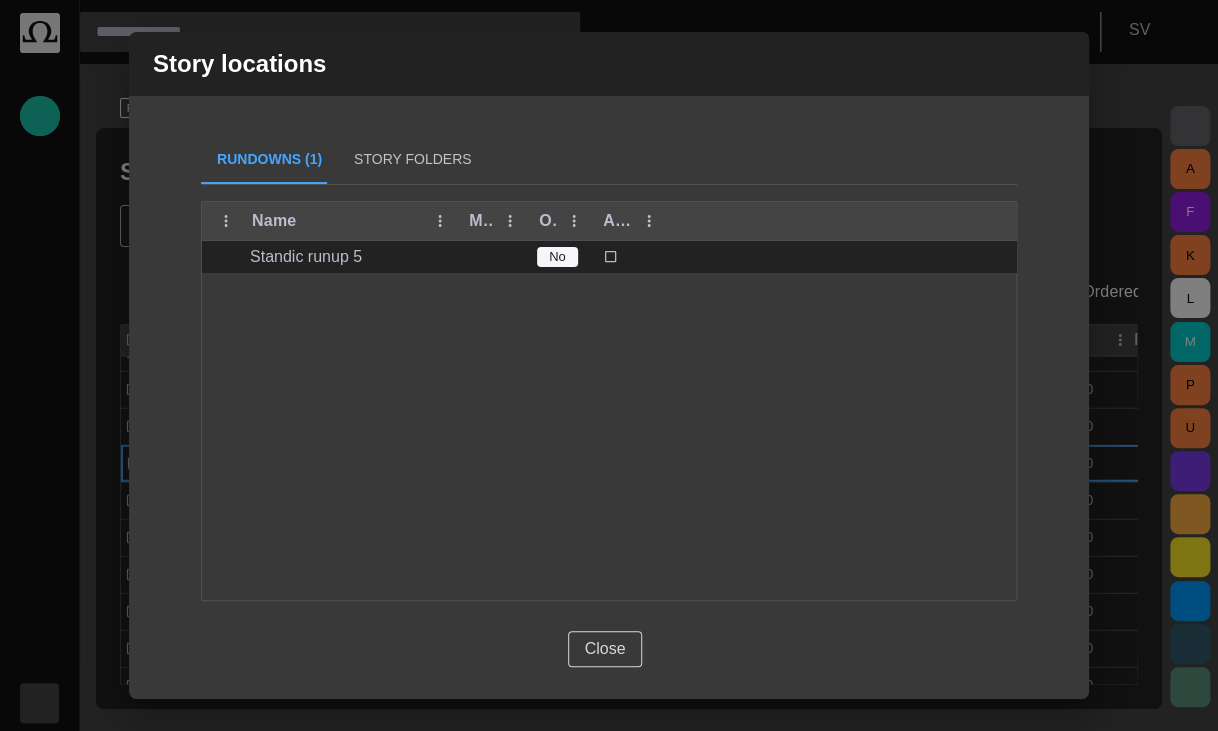 click on "Close" at bounding box center [605, 649] 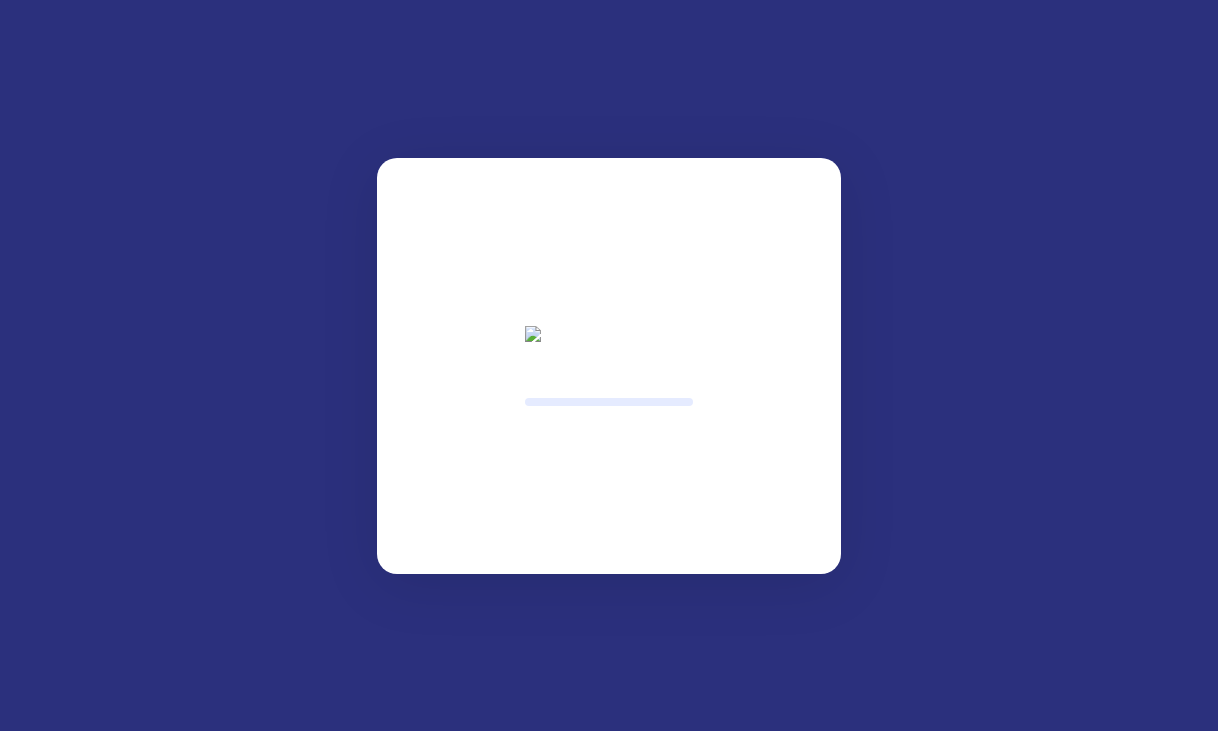 scroll, scrollTop: 0, scrollLeft: 0, axis: both 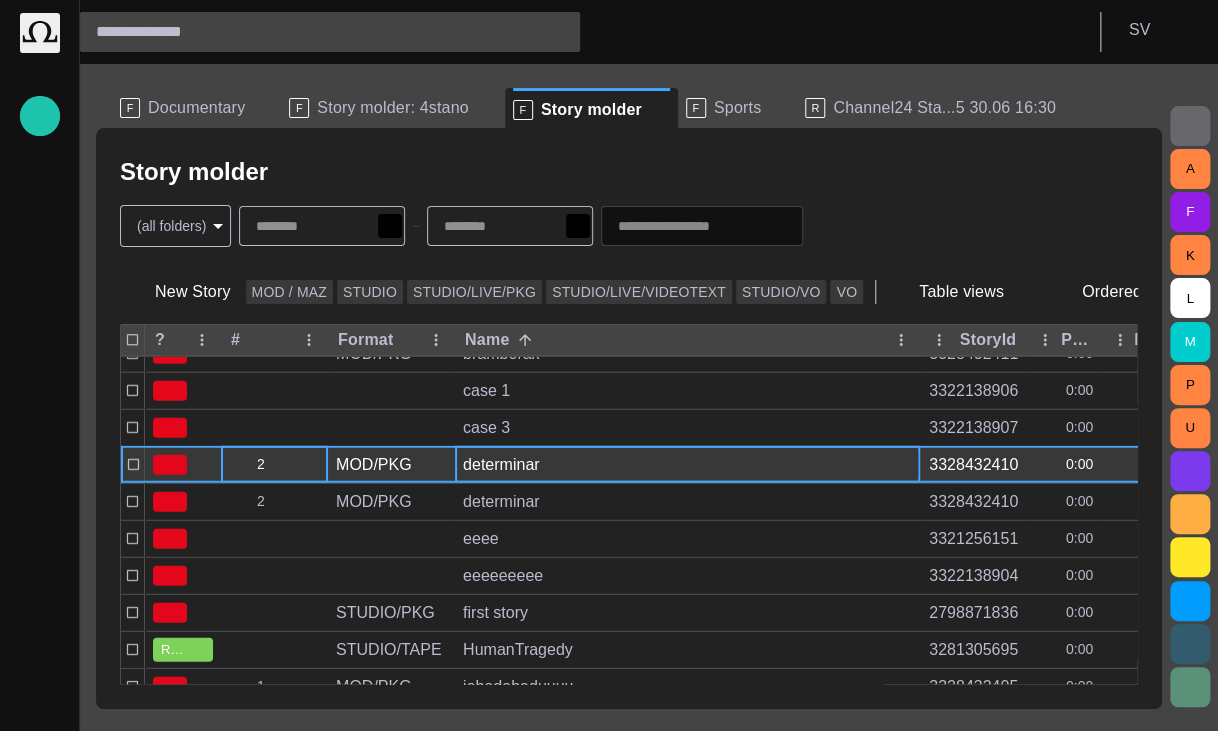 click at bounding box center (906, 465) 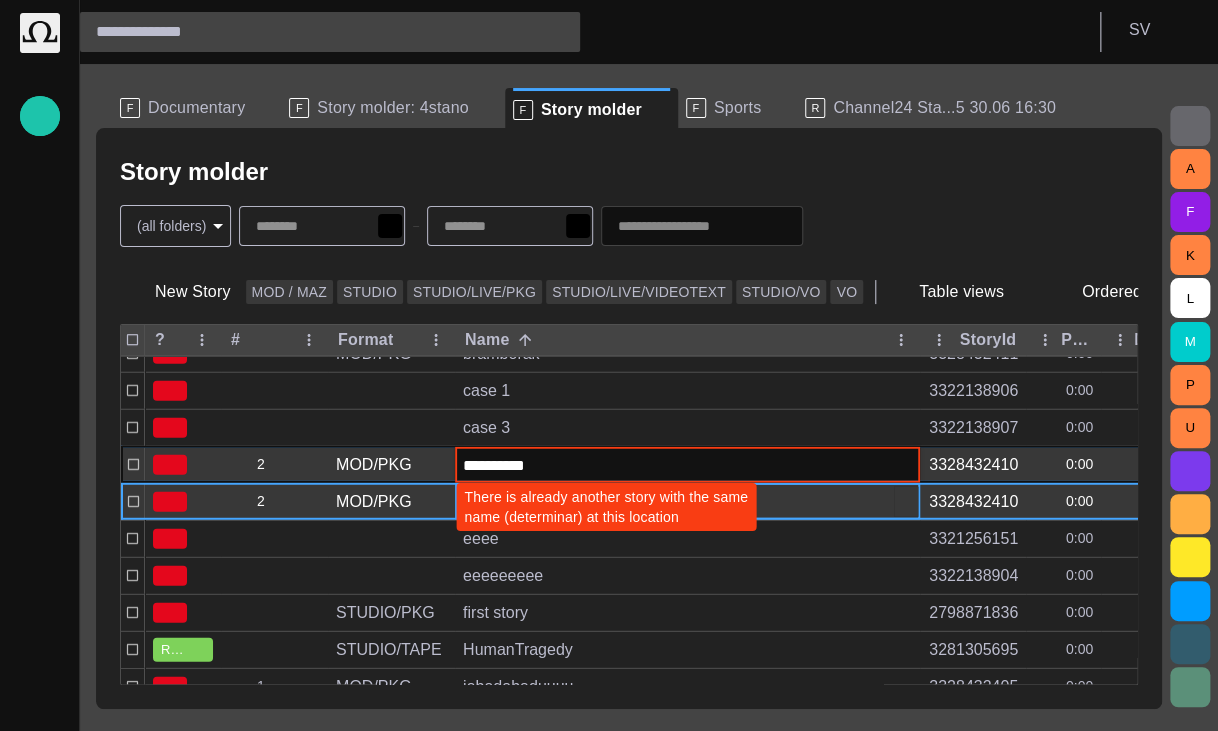 click on "determinar" at bounding box center (687, 502) 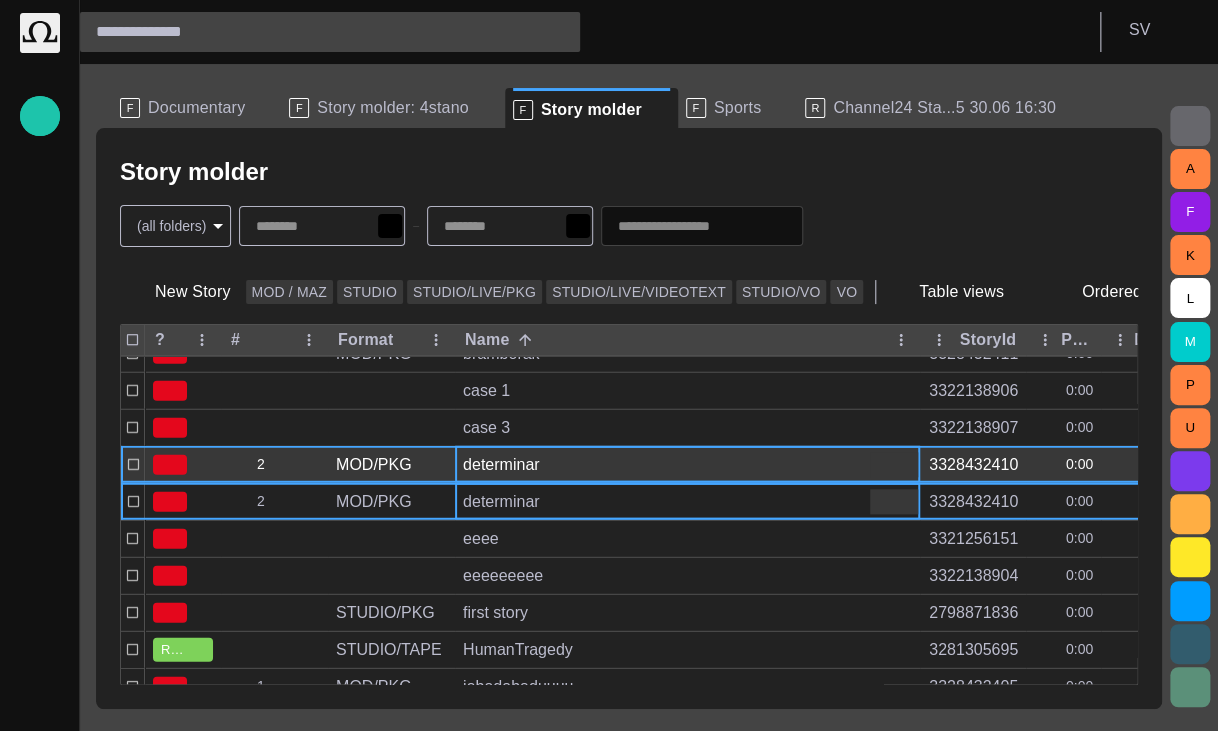 click at bounding box center [882, 465] 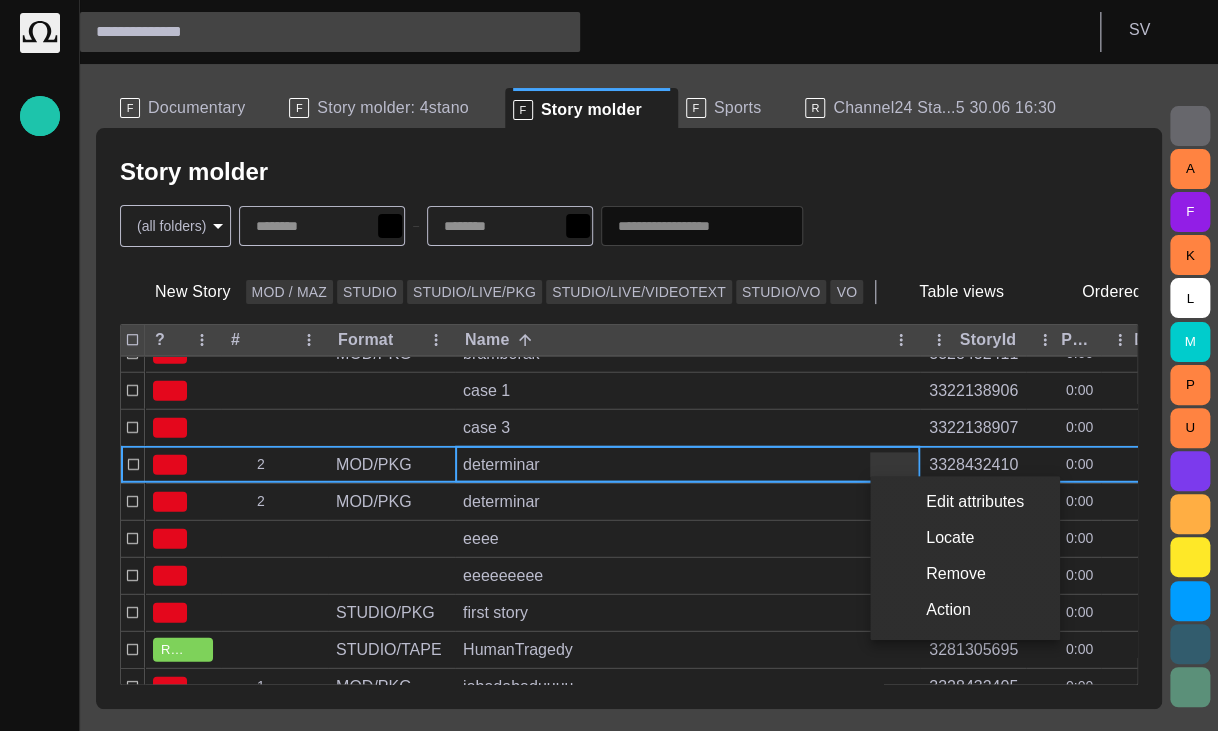 click on "Locate" at bounding box center (965, 538) 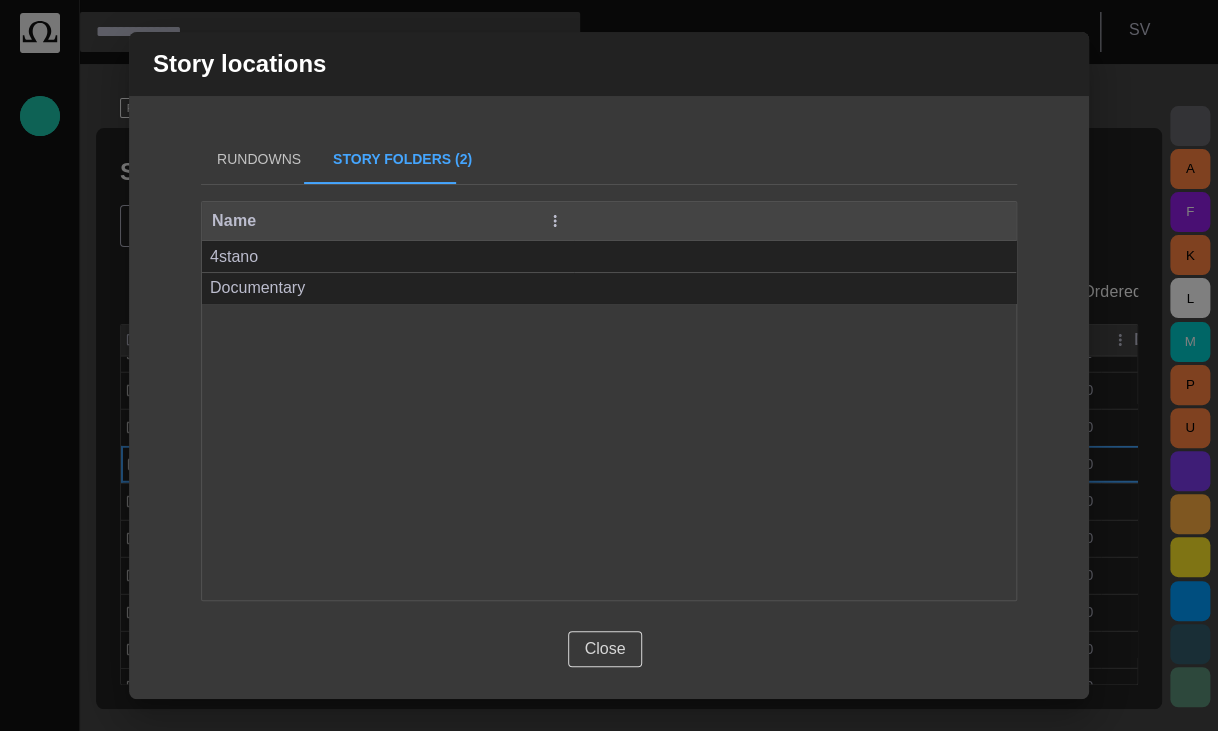 click on "Close" at bounding box center [605, 649] 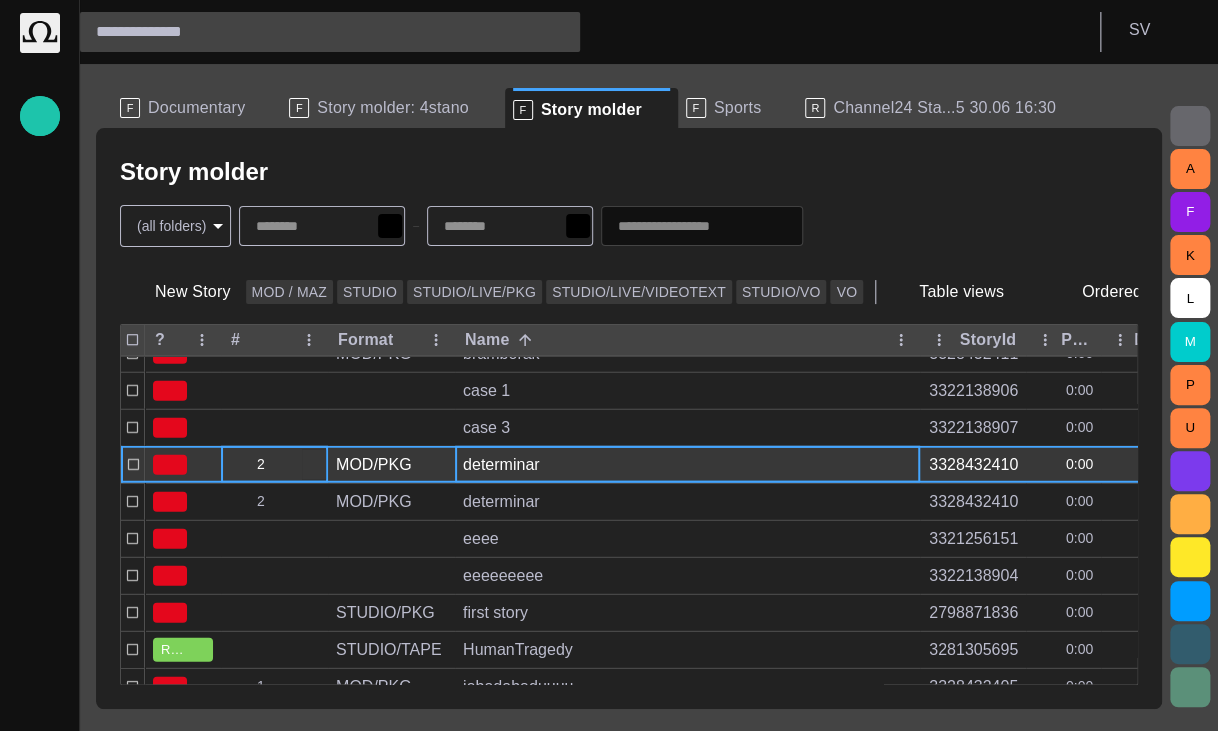 click at bounding box center [314, 465] 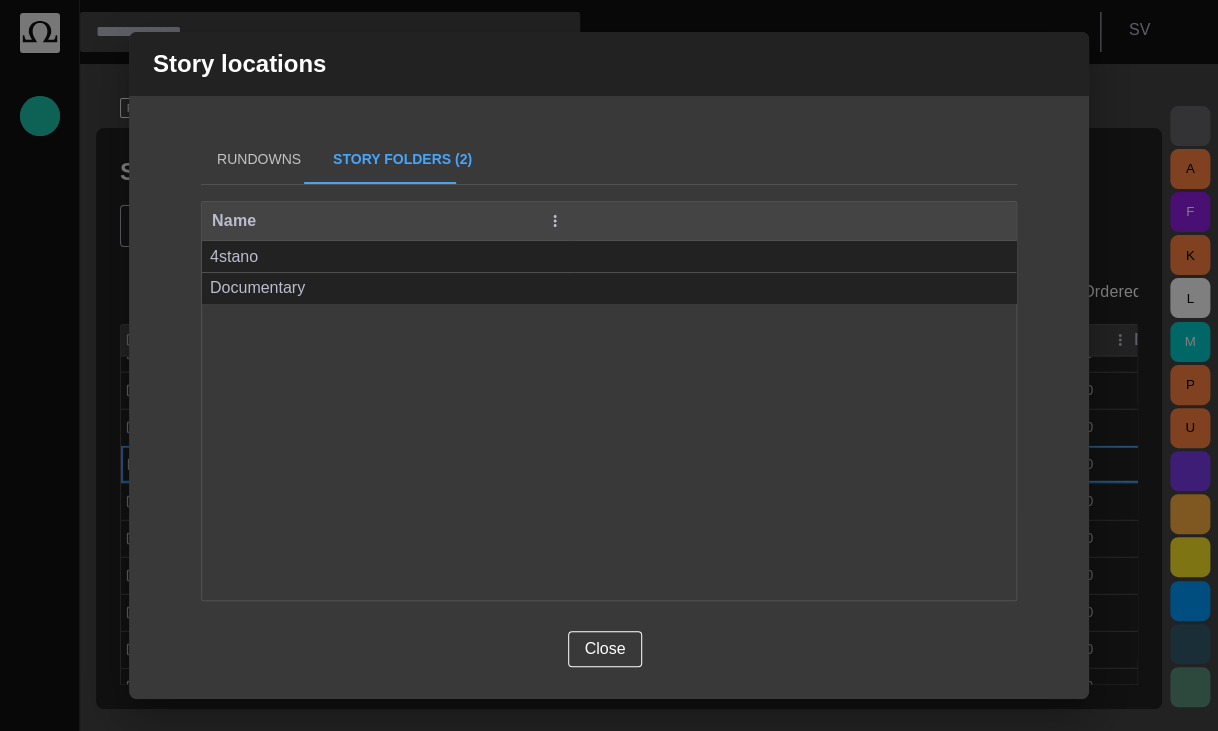 click on "Rundowns" at bounding box center (259, 160) 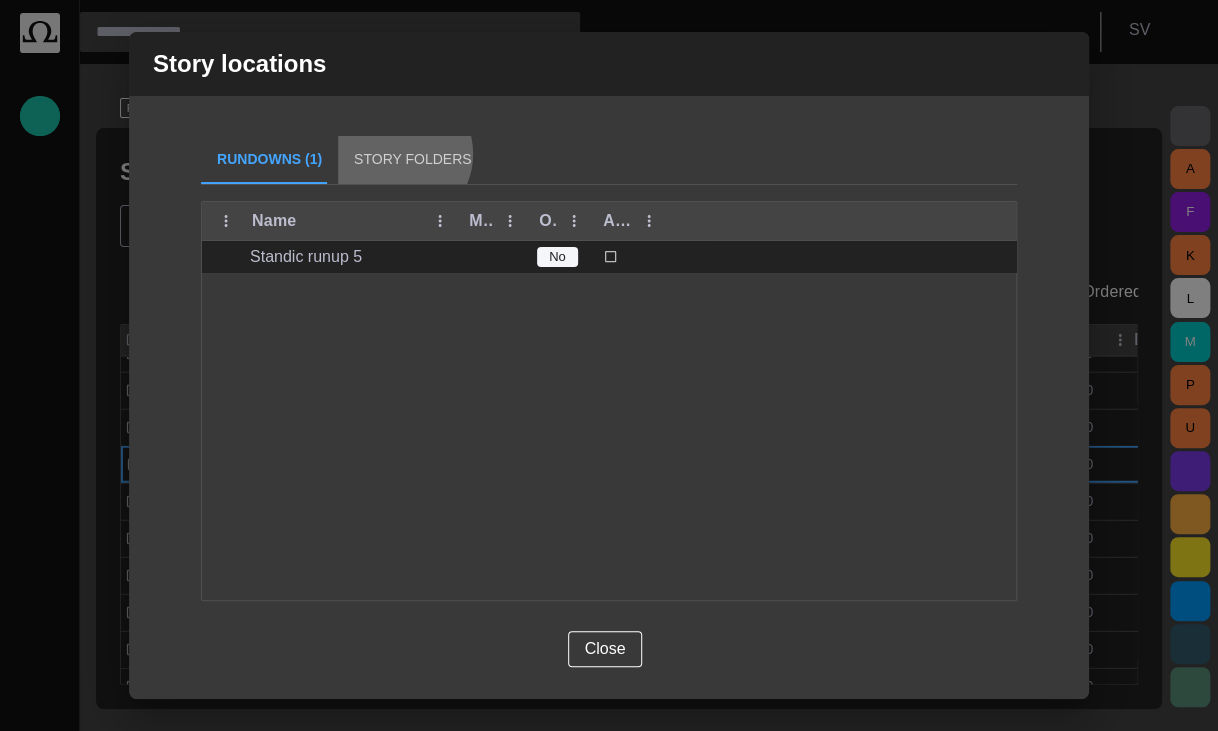 click on "Story Folders" at bounding box center [412, 160] 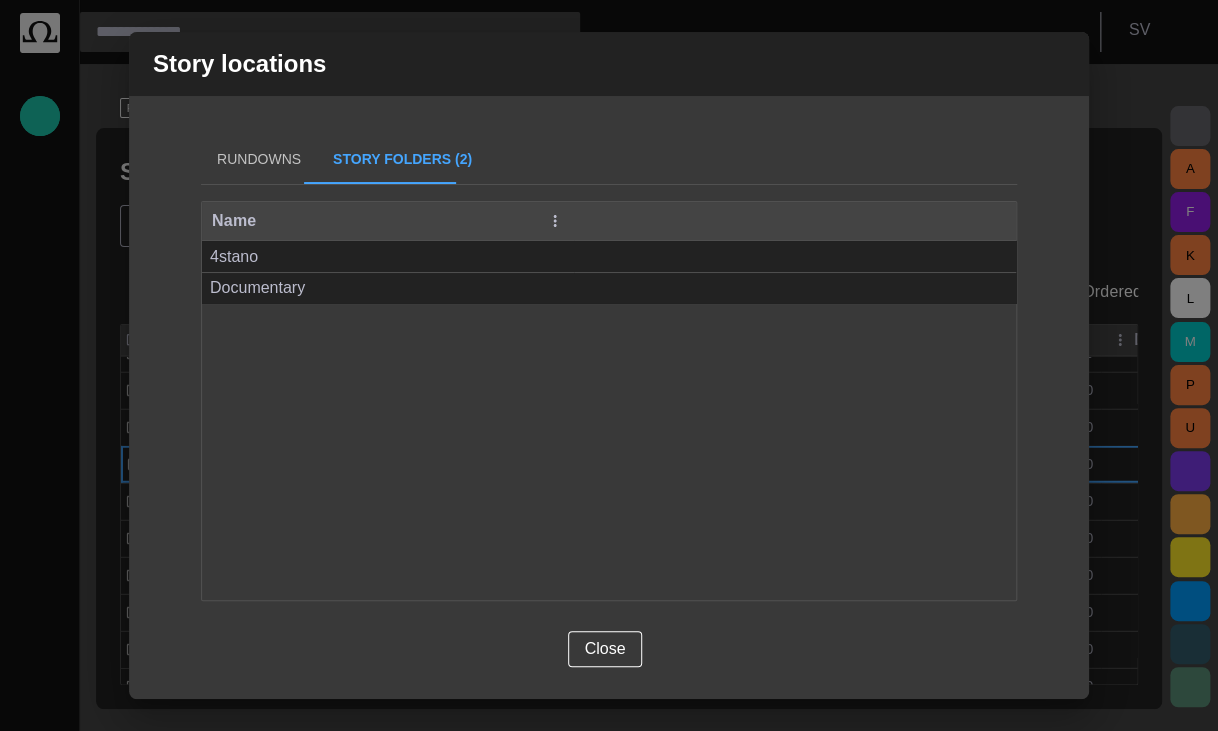 click on "Rundowns" at bounding box center (259, 160) 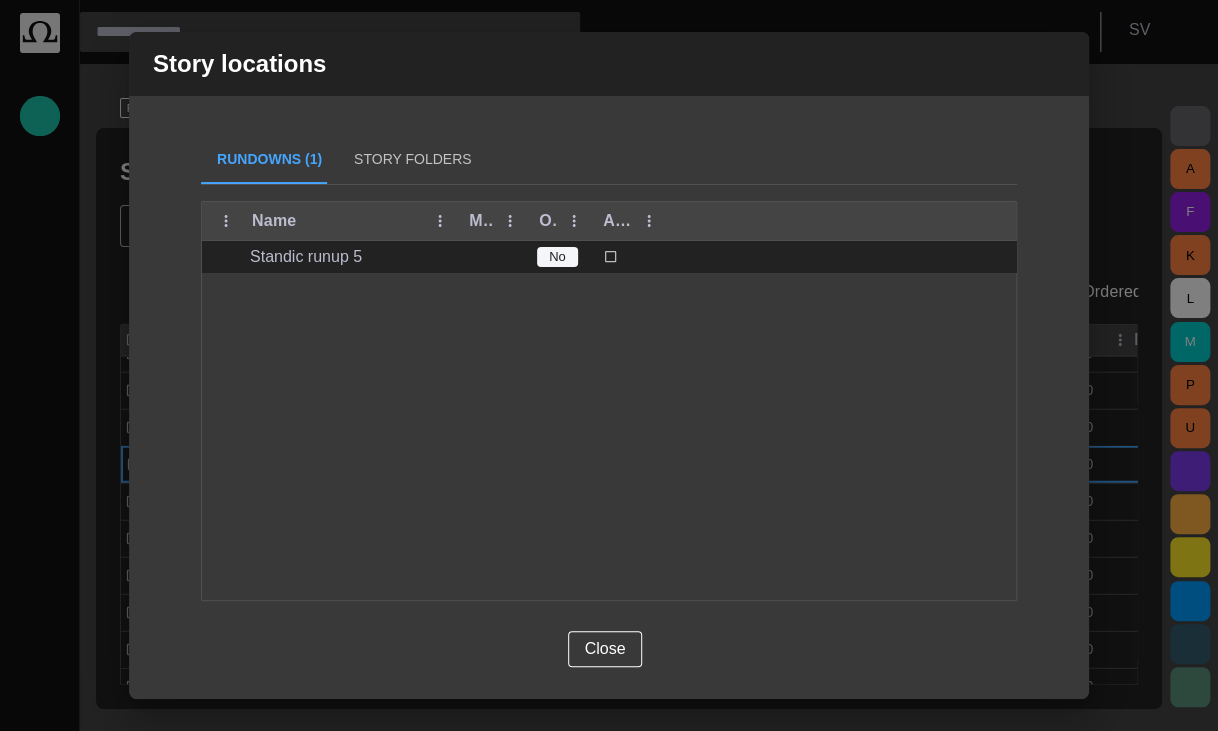 click on "Story Folders" at bounding box center (412, 160) 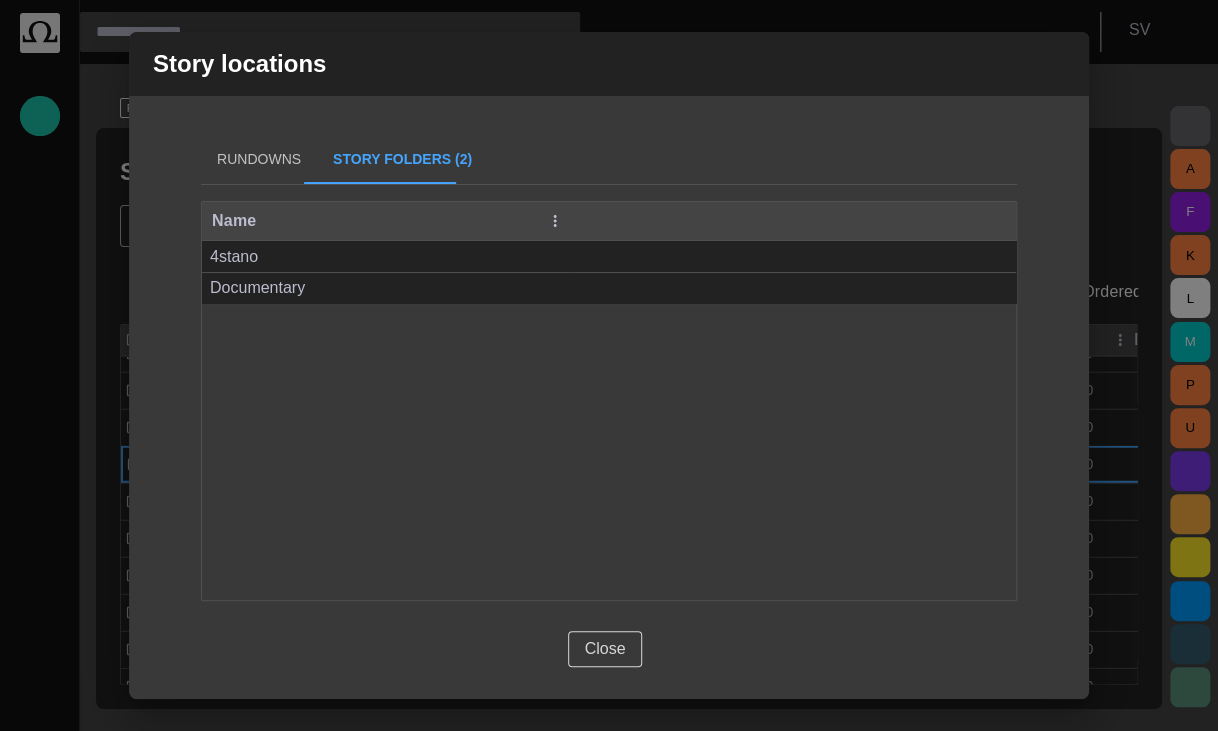 click on "Close" at bounding box center (605, 649) 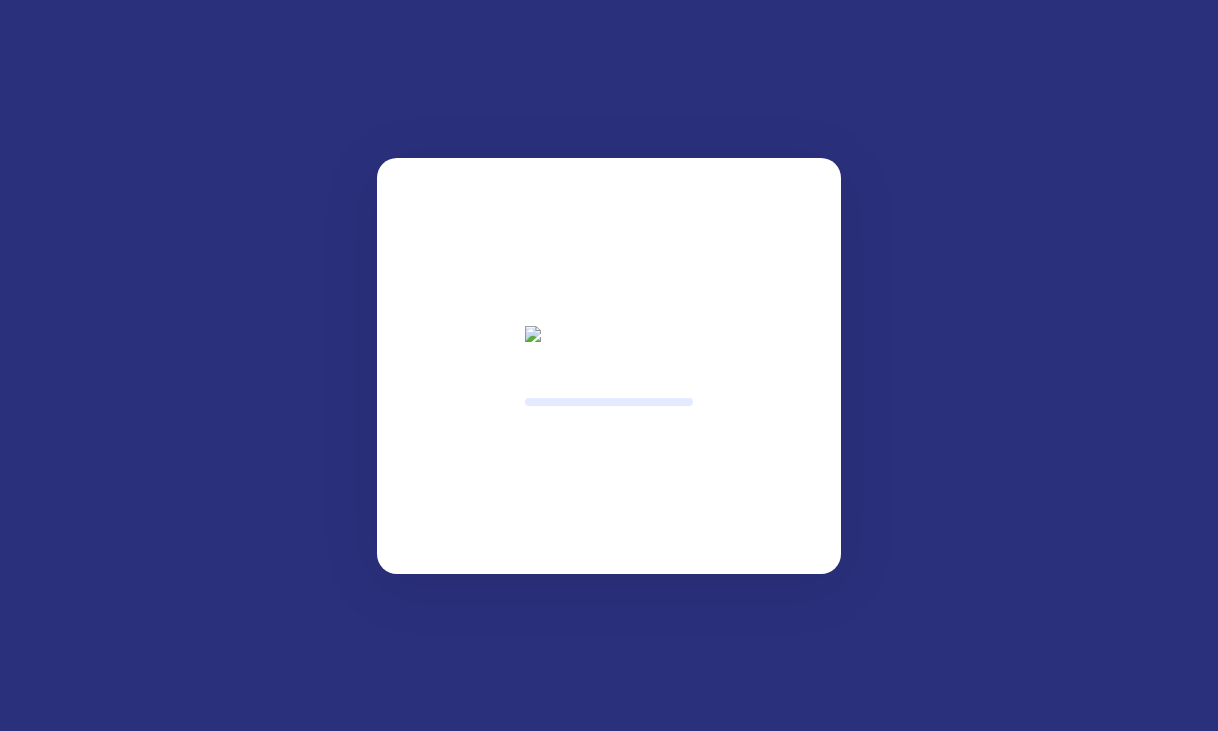 scroll, scrollTop: 0, scrollLeft: 0, axis: both 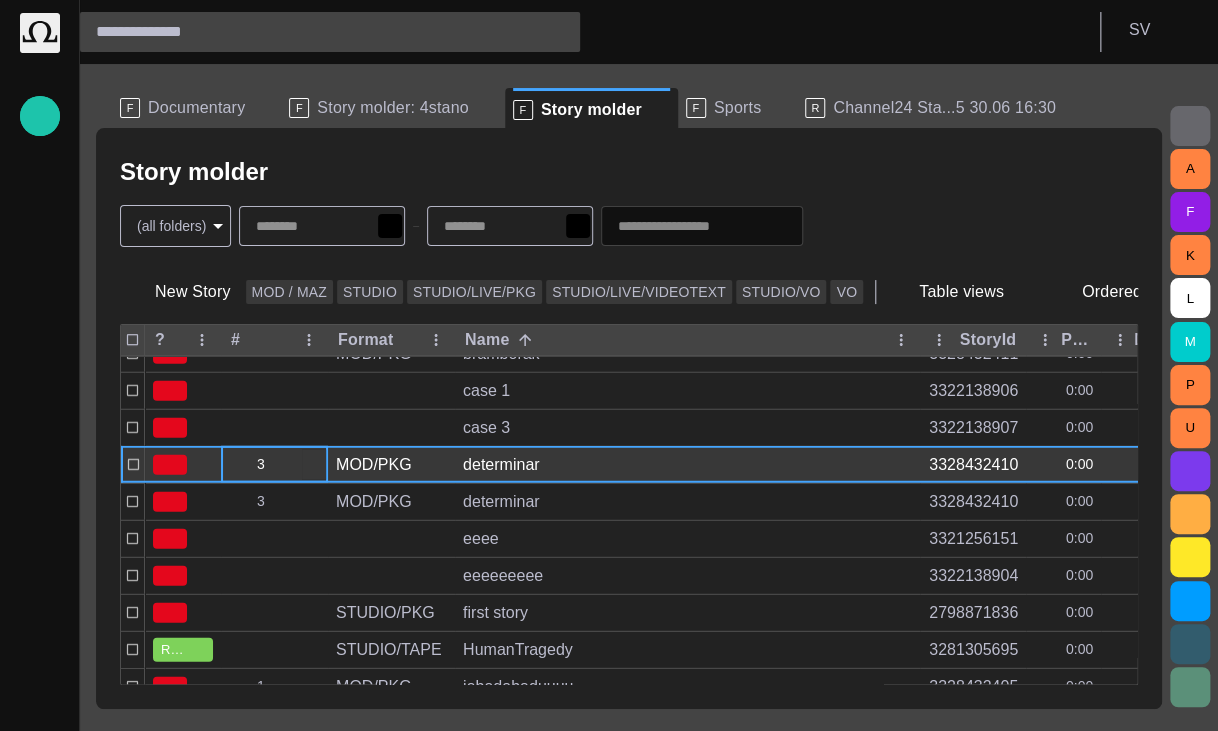 click at bounding box center [314, 465] 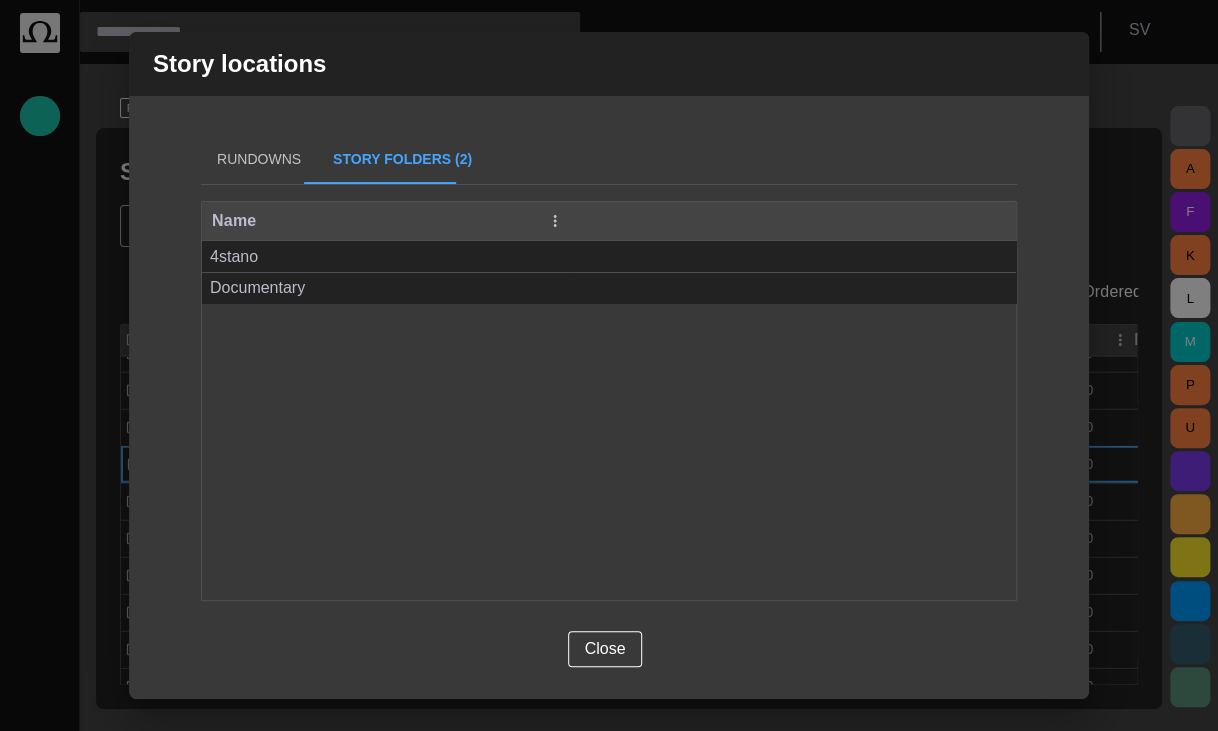 click on "Rundowns" at bounding box center (259, 160) 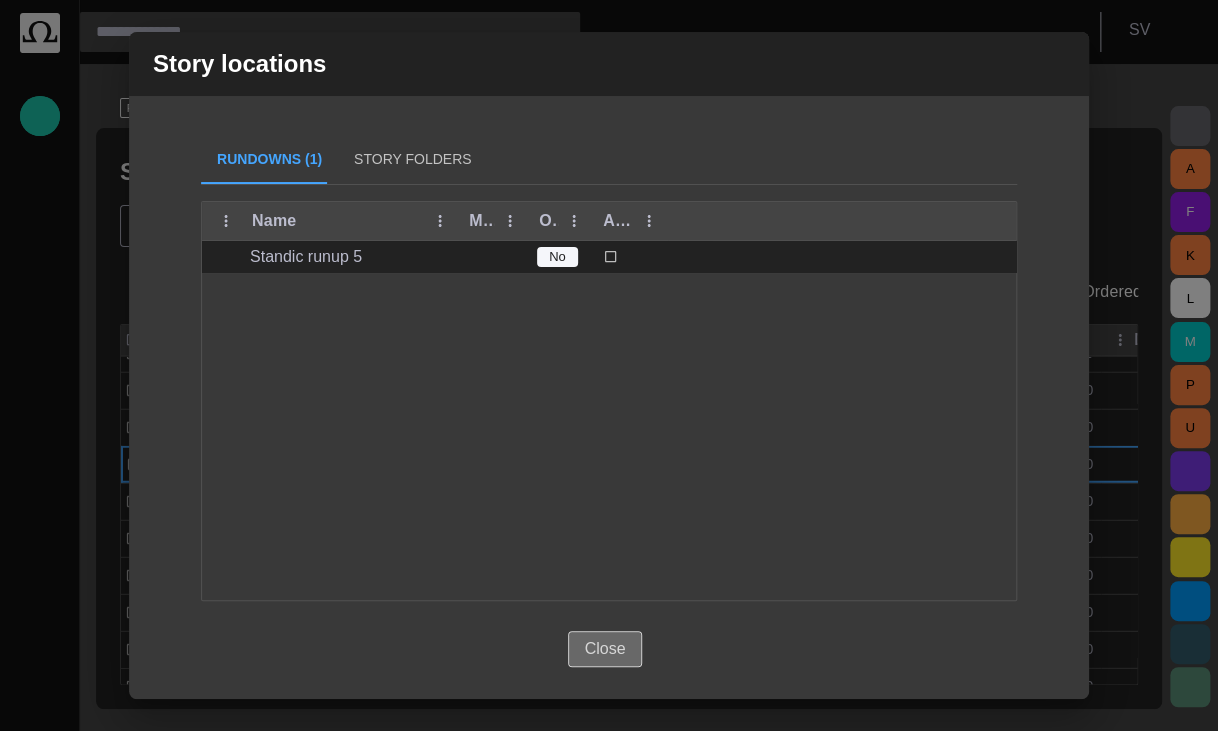 click on "Close" at bounding box center [605, 649] 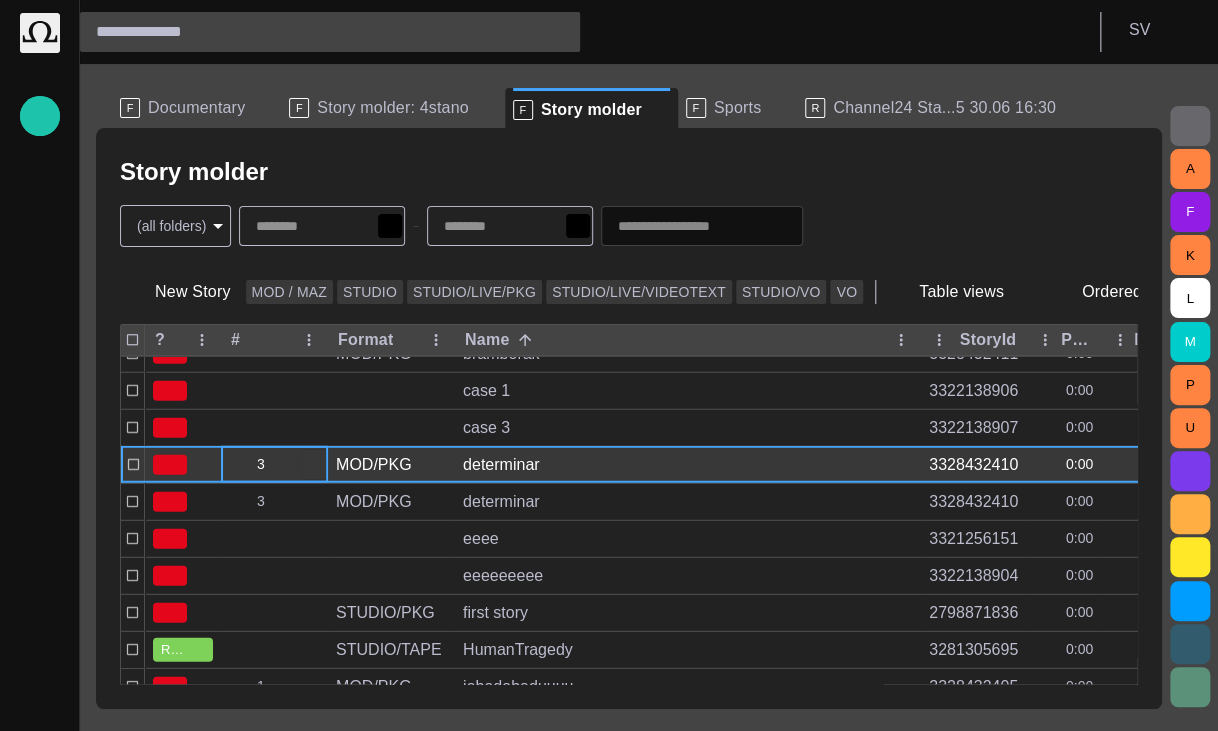 click at bounding box center (314, 465) 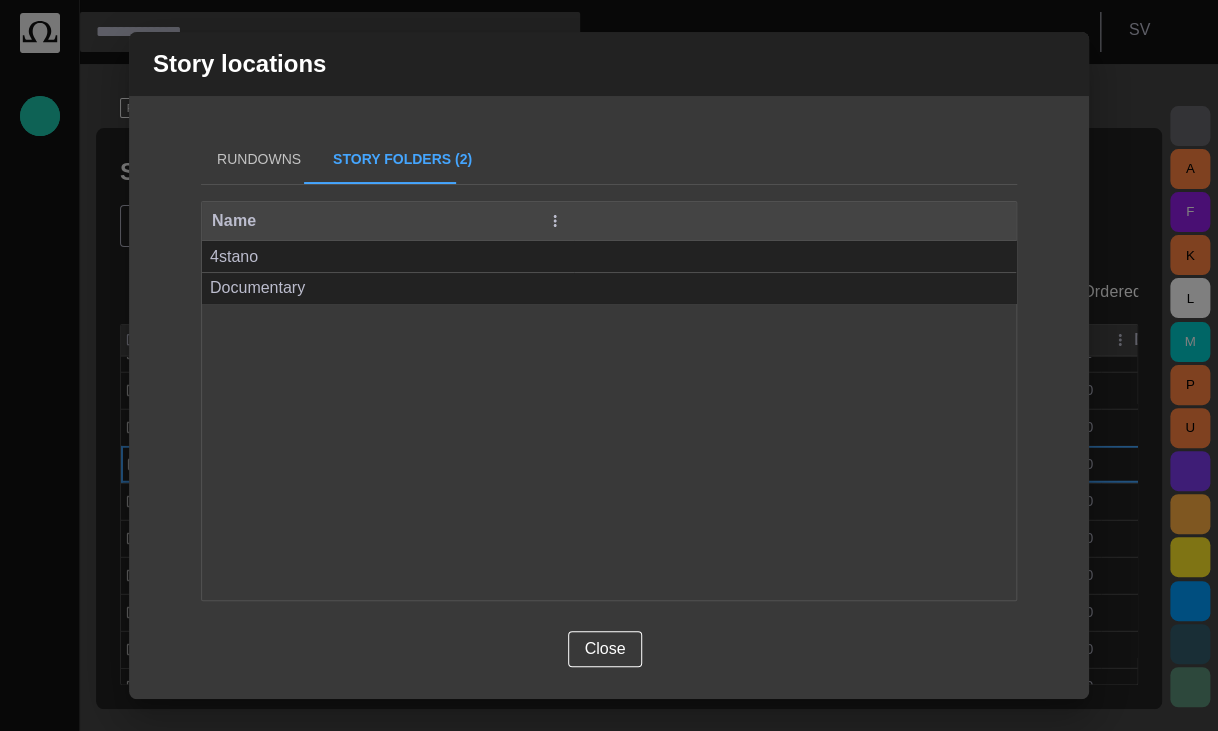 drag, startPoint x: 266, startPoint y: 146, endPoint x: 262, endPoint y: 174, distance: 28.284271 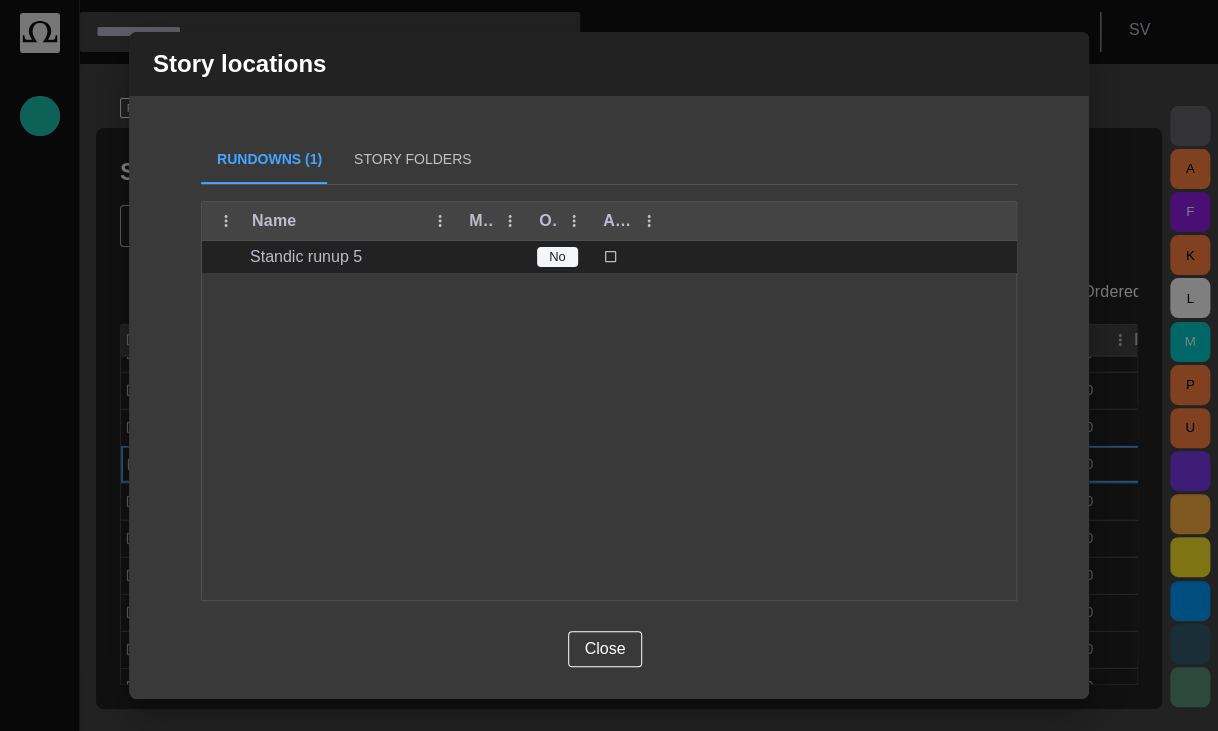 click on "Story Folders" at bounding box center [412, 160] 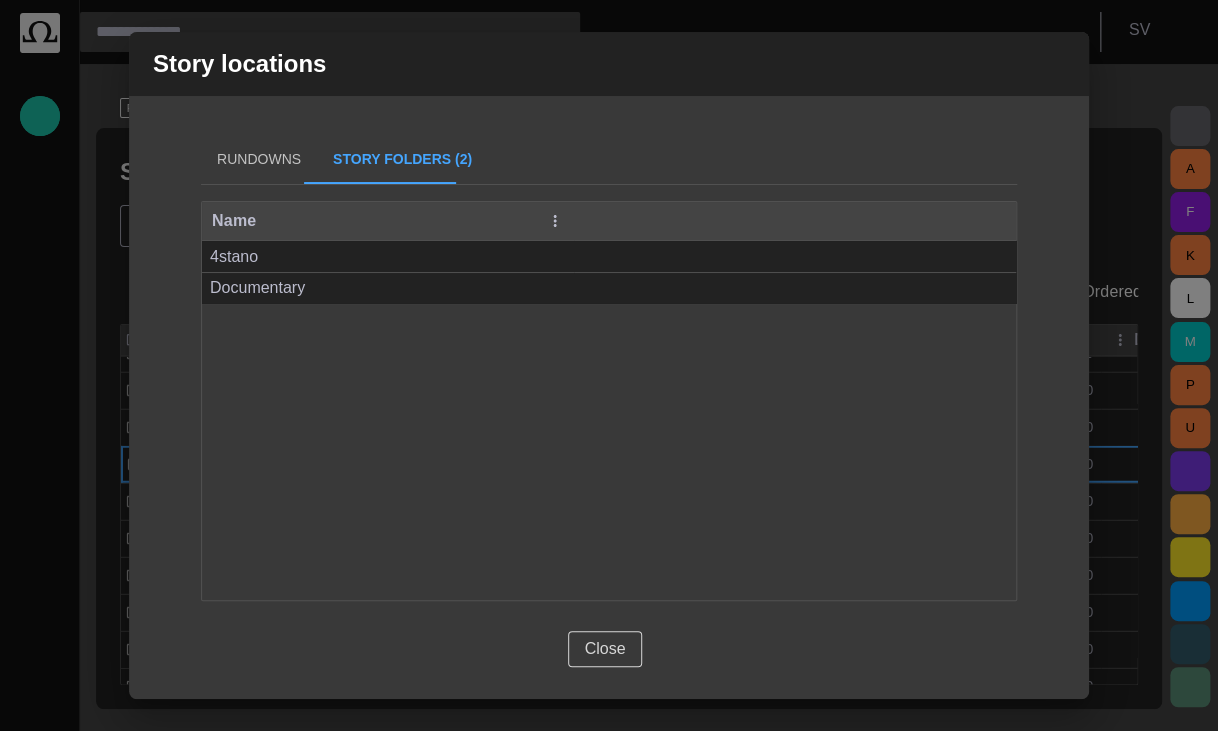 click on "Close" at bounding box center [605, 649] 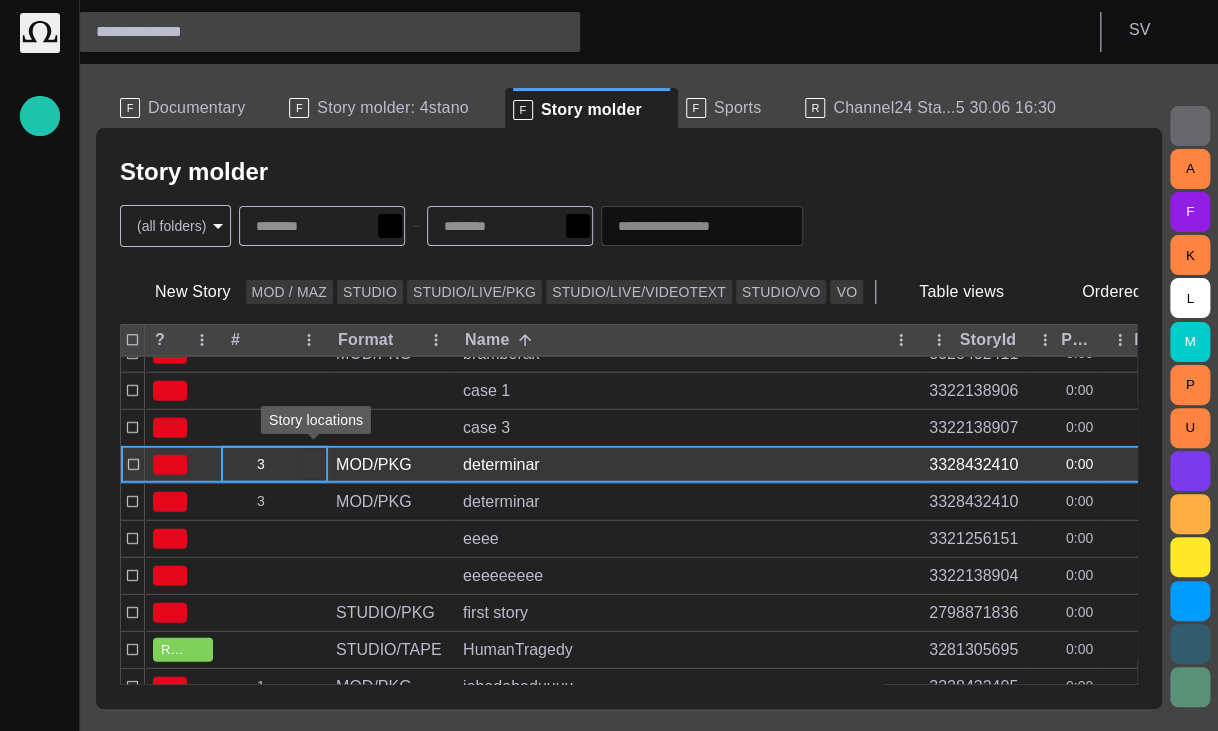 click at bounding box center (314, 465) 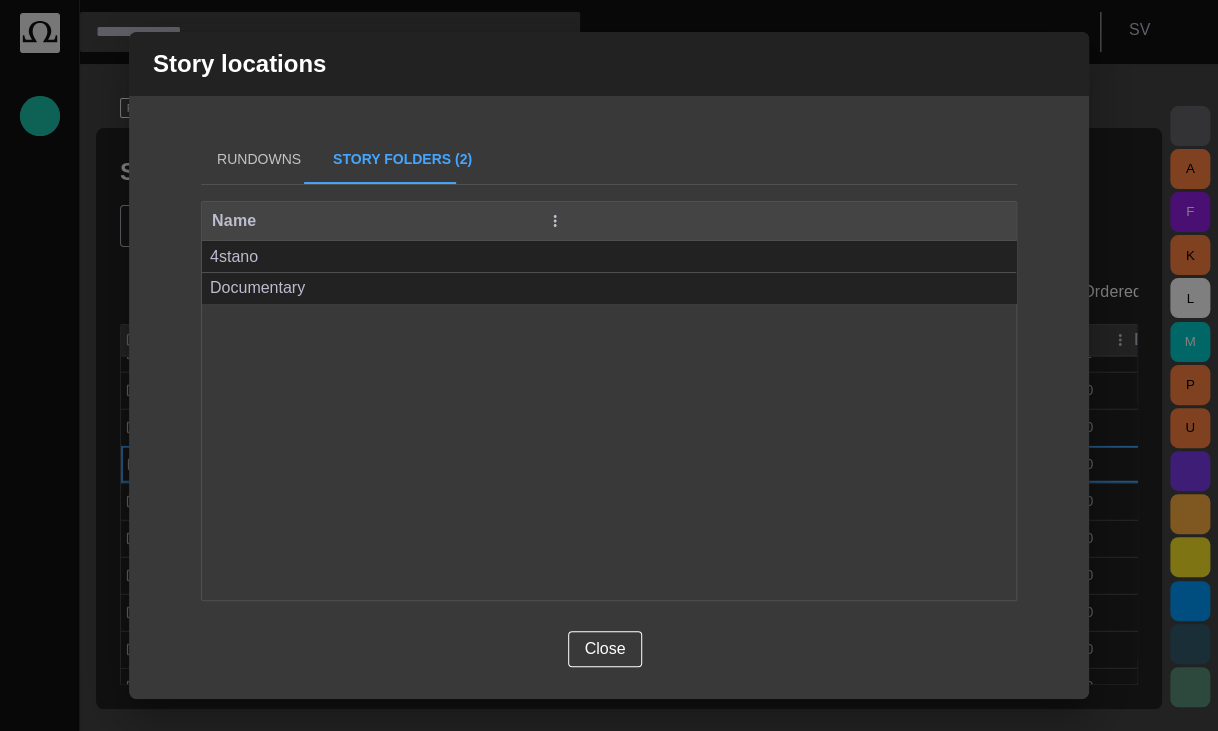 click on "Rundowns" at bounding box center (259, 160) 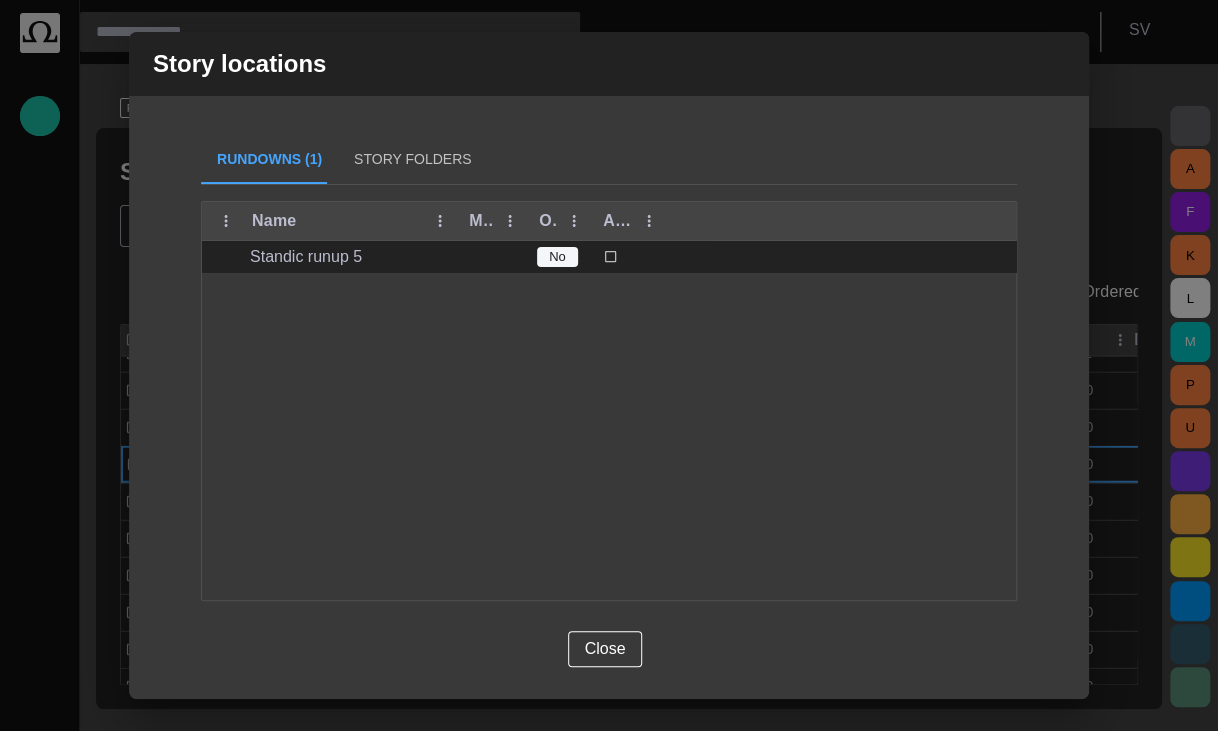 click on "Story Folders" at bounding box center [412, 160] 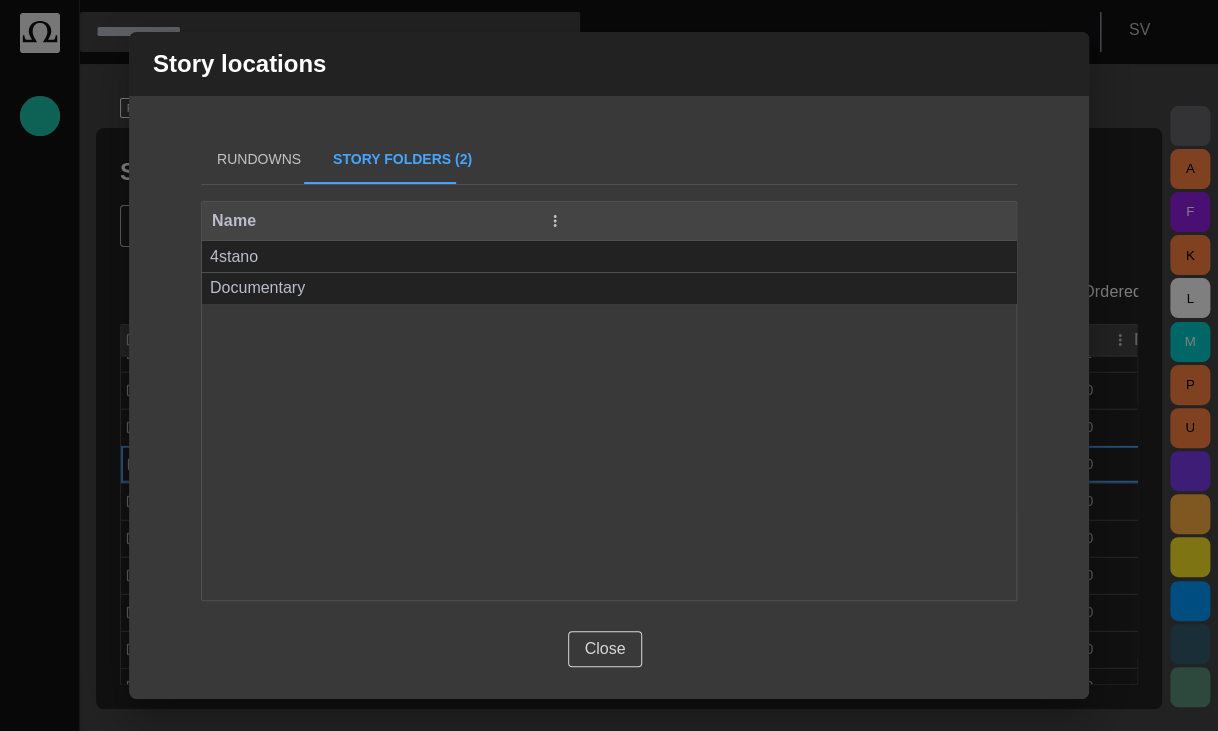 click on "Close" at bounding box center (605, 649) 